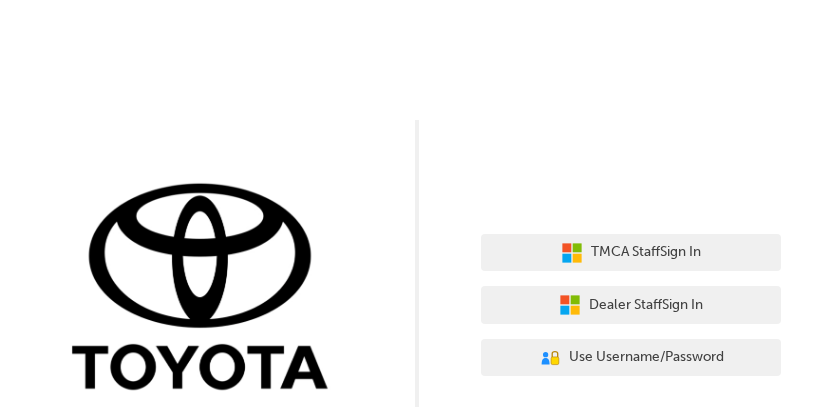 scroll, scrollTop: 0, scrollLeft: 0, axis: both 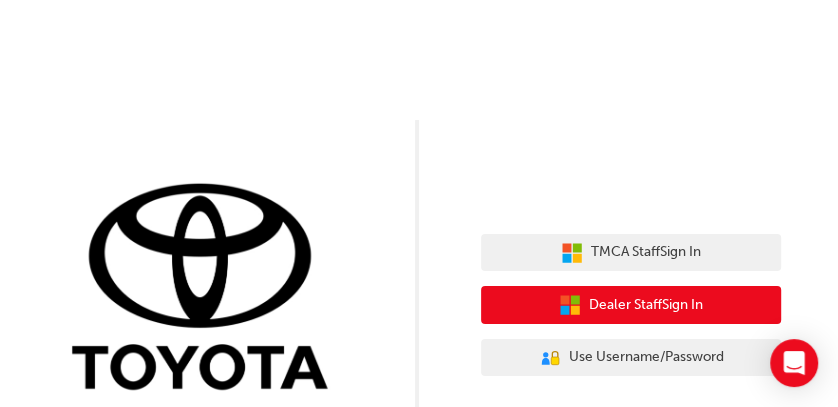 click on "Dealer Staff  Sign In" at bounding box center (646, 305) 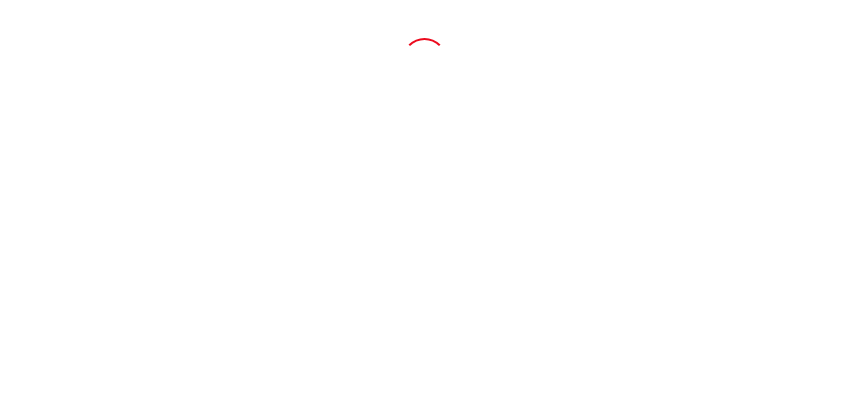 scroll, scrollTop: 0, scrollLeft: 0, axis: both 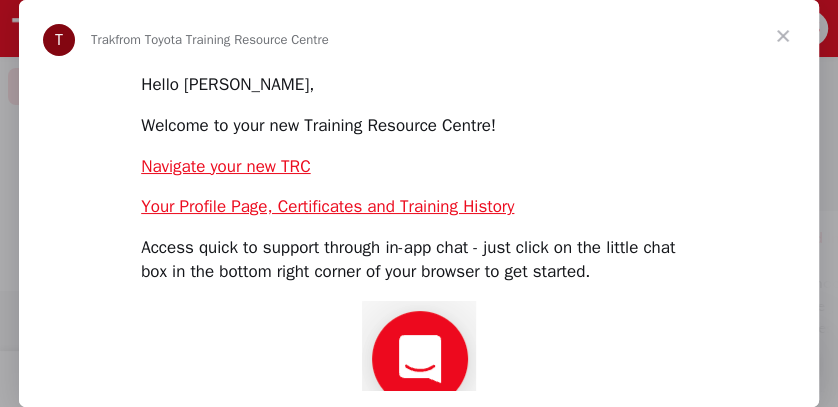 click at bounding box center [783, 36] 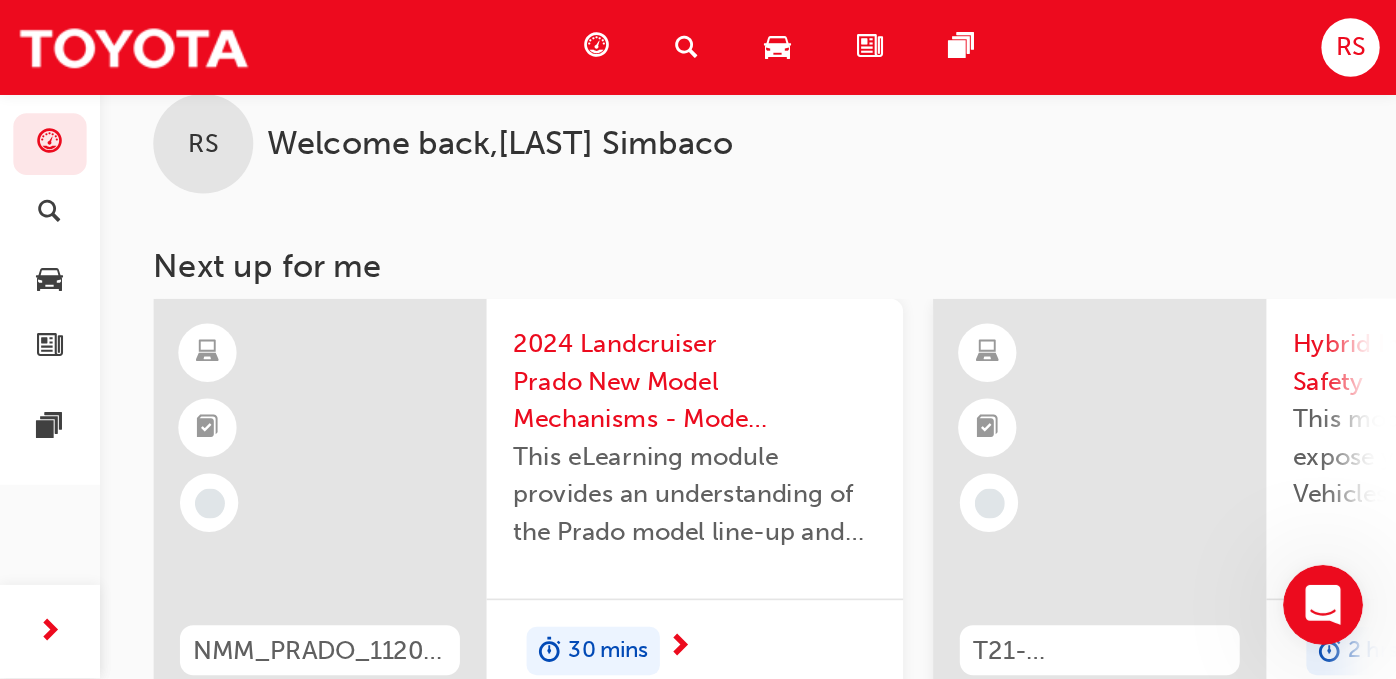 scroll, scrollTop: 0, scrollLeft: 0, axis: both 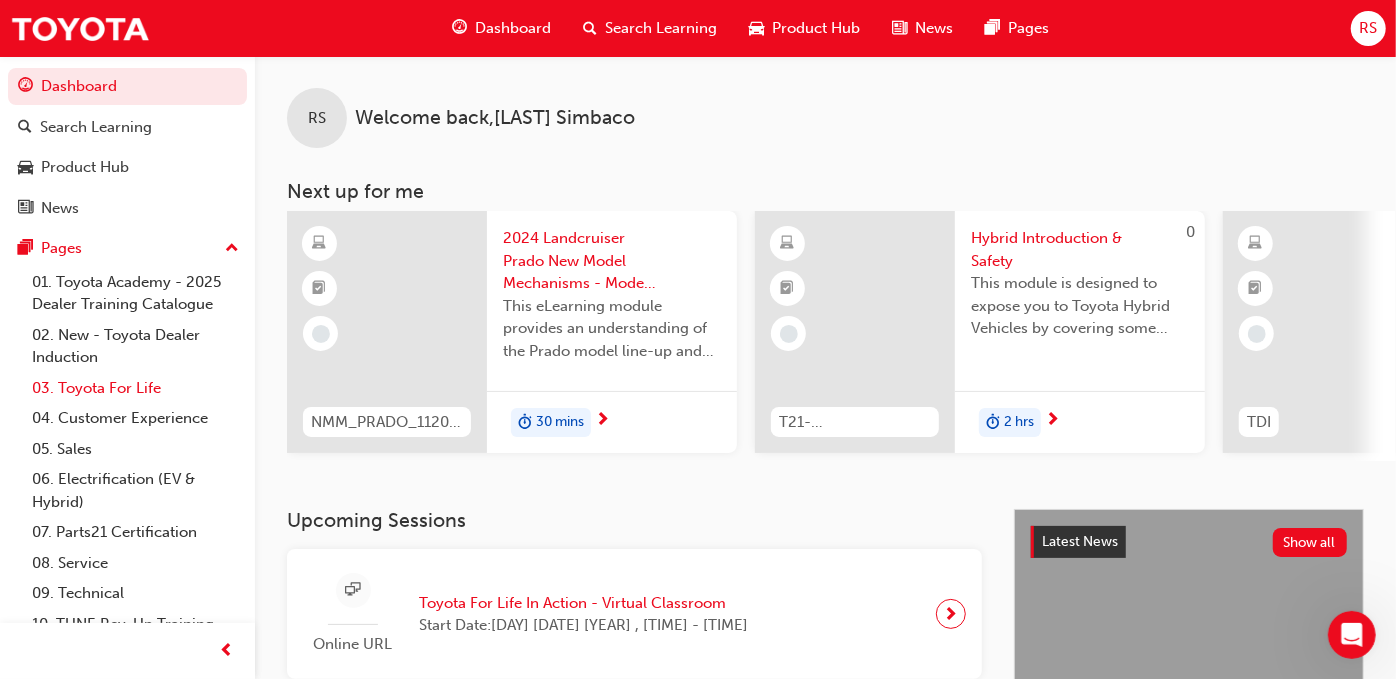 click on "03. Toyota For Life" at bounding box center [135, 388] 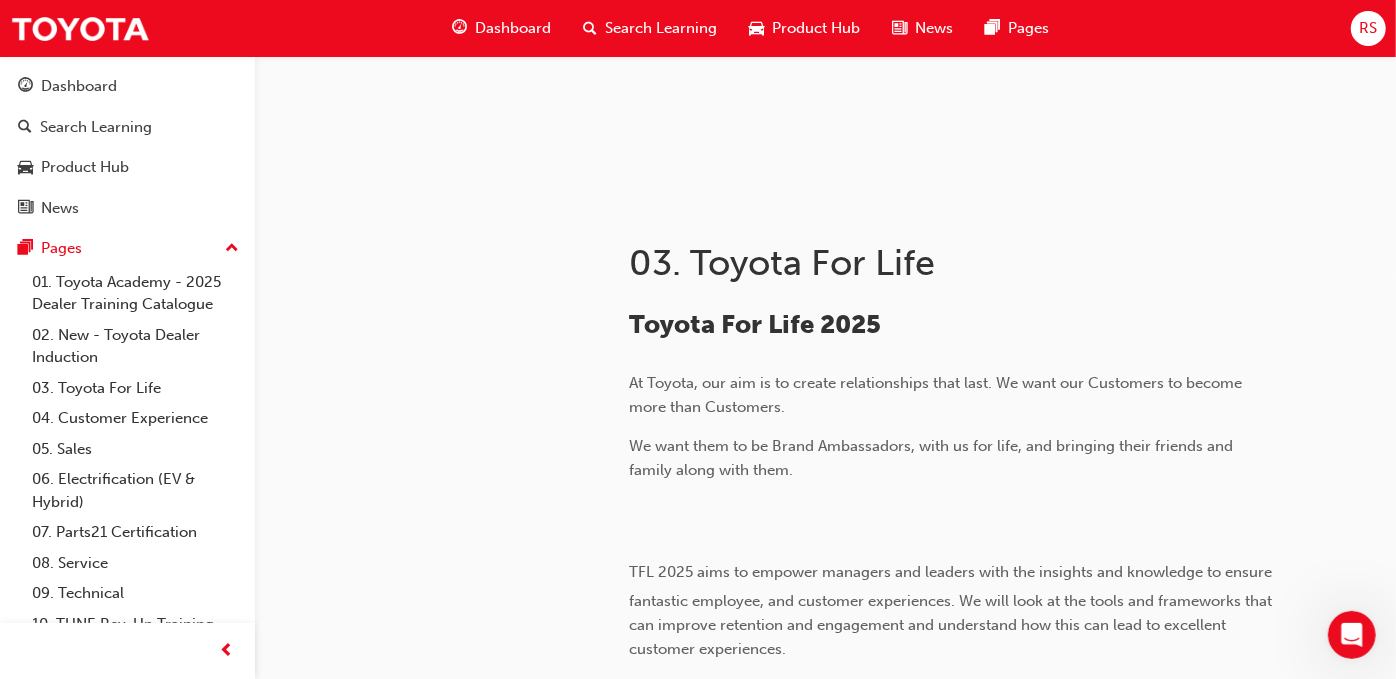 scroll, scrollTop: 261, scrollLeft: 0, axis: vertical 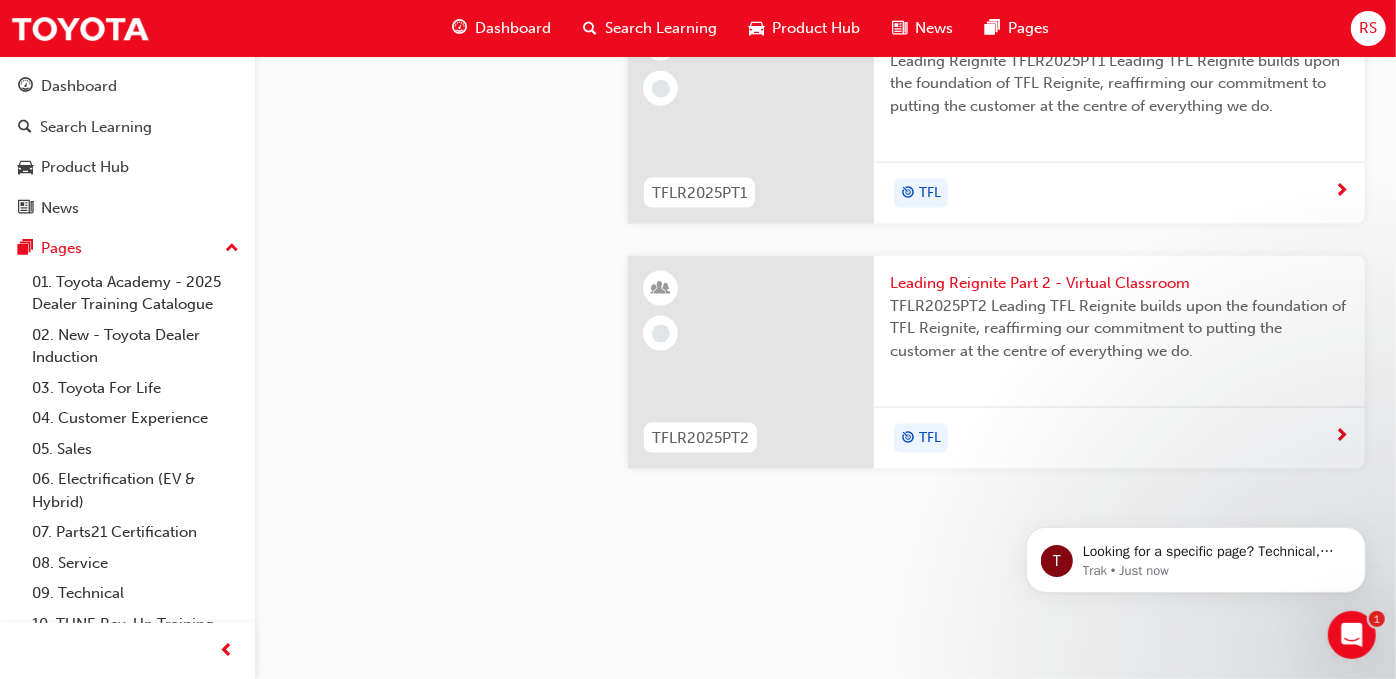 click on "Toyota For Life In Action - Virtual Classroom" at bounding box center (1119, -239) 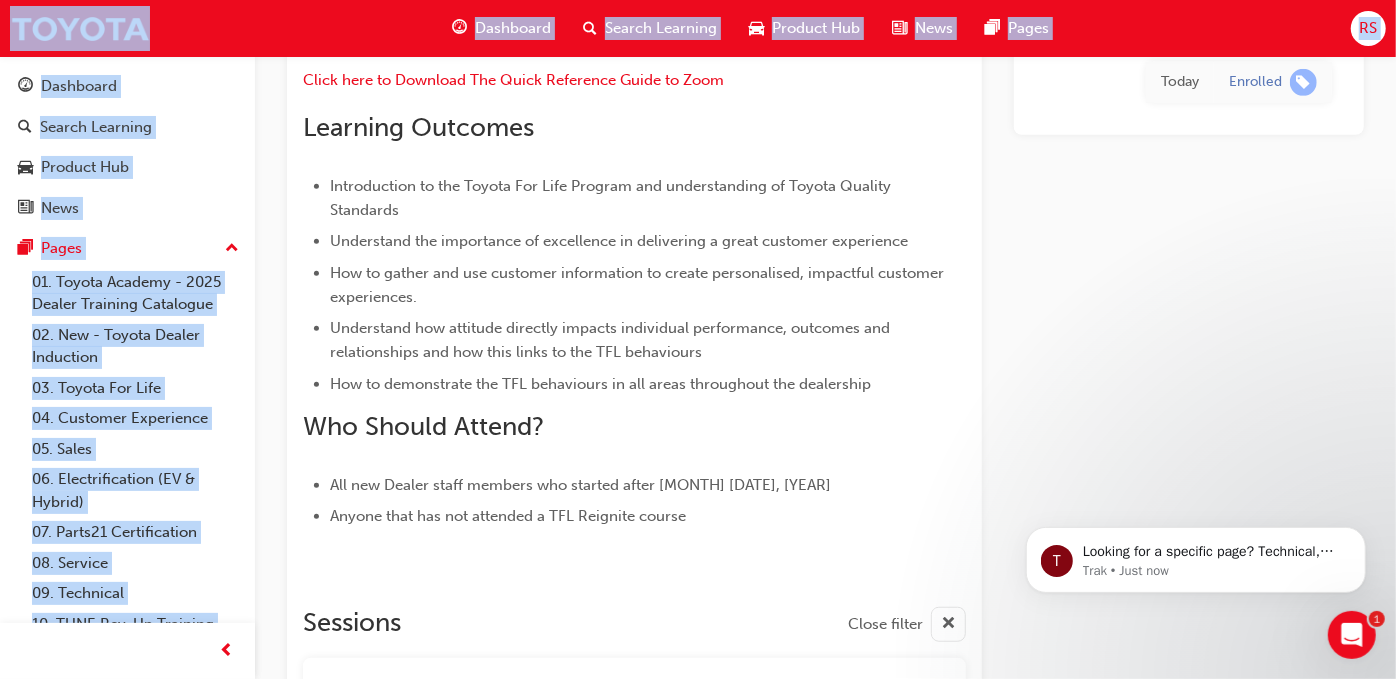 scroll, scrollTop: 1065, scrollLeft: 0, axis: vertical 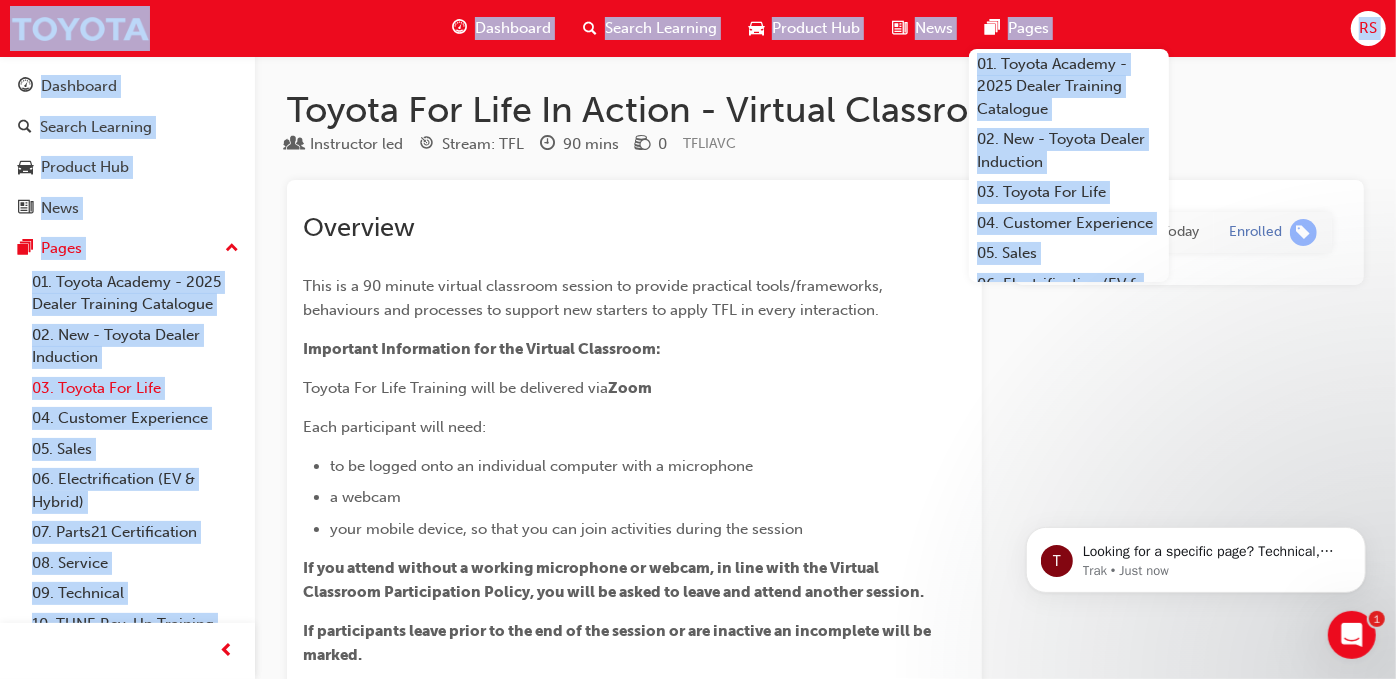click on "03. Toyota For Life" at bounding box center [135, 388] 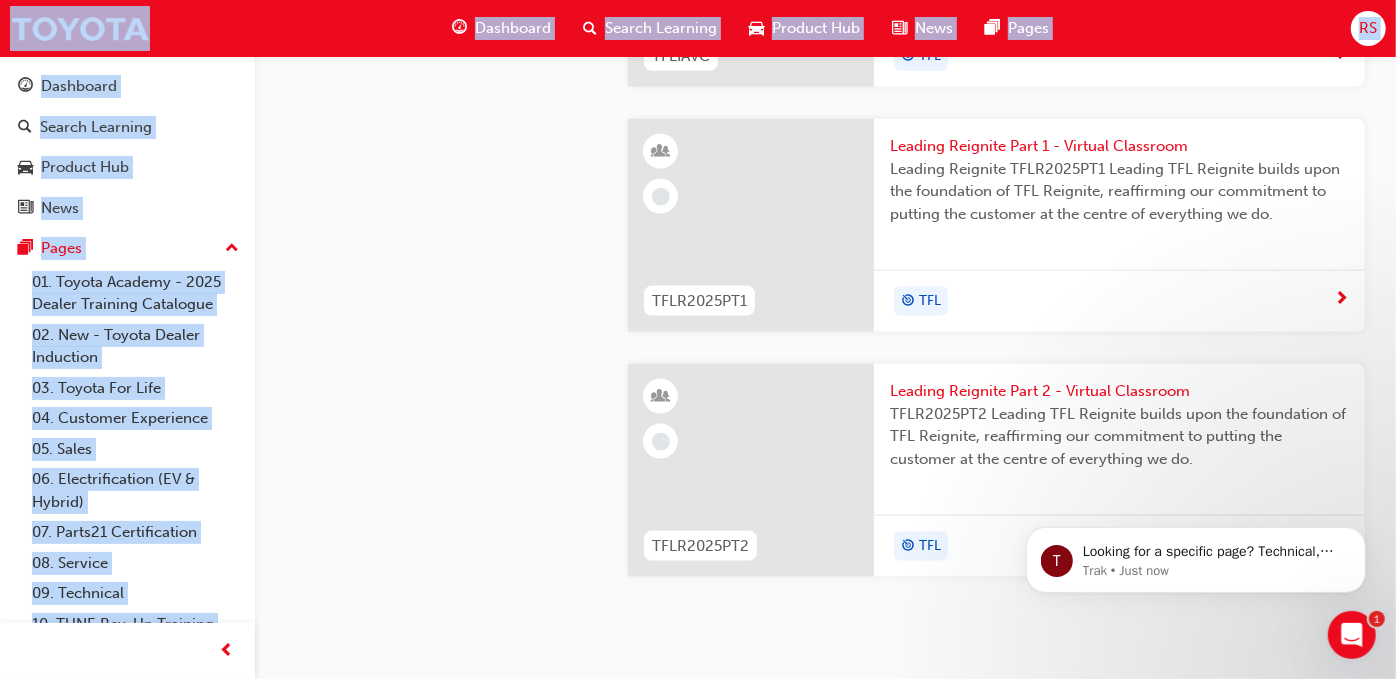 scroll, scrollTop: 1457, scrollLeft: 0, axis: vertical 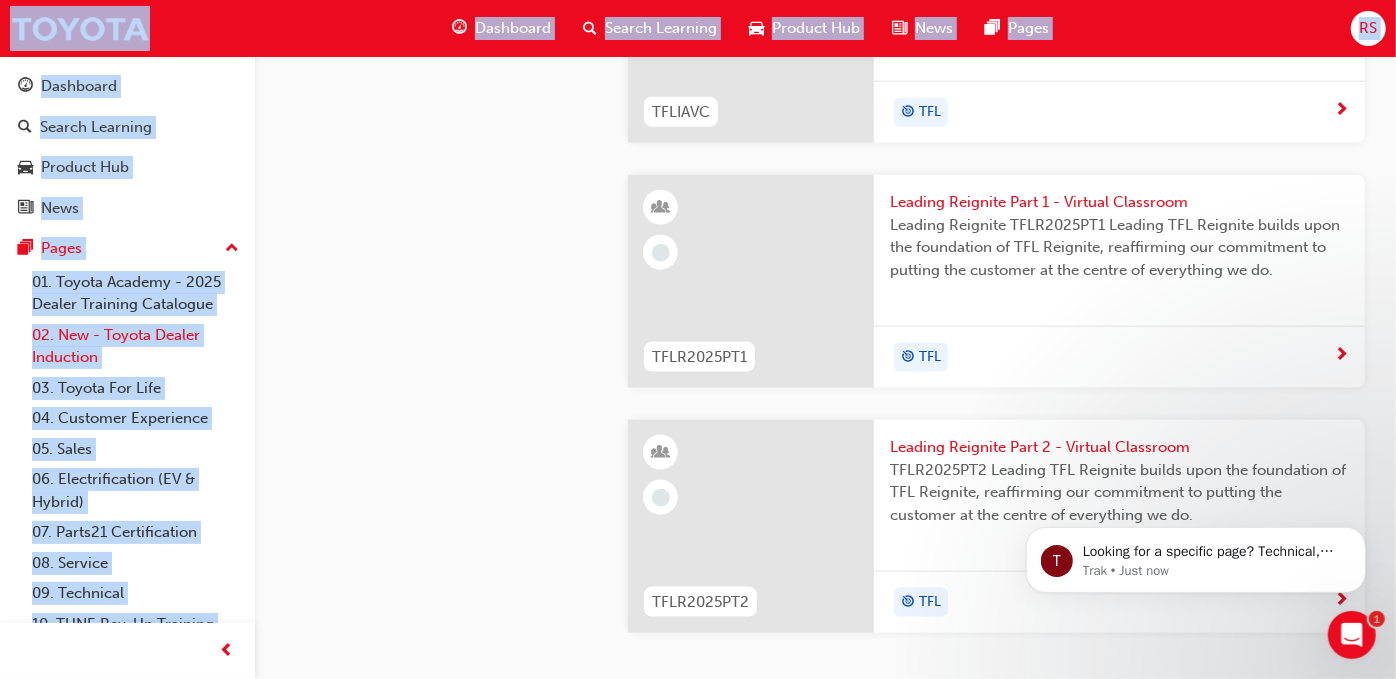 click on "02. New - Toyota Dealer Induction" at bounding box center (135, 346) 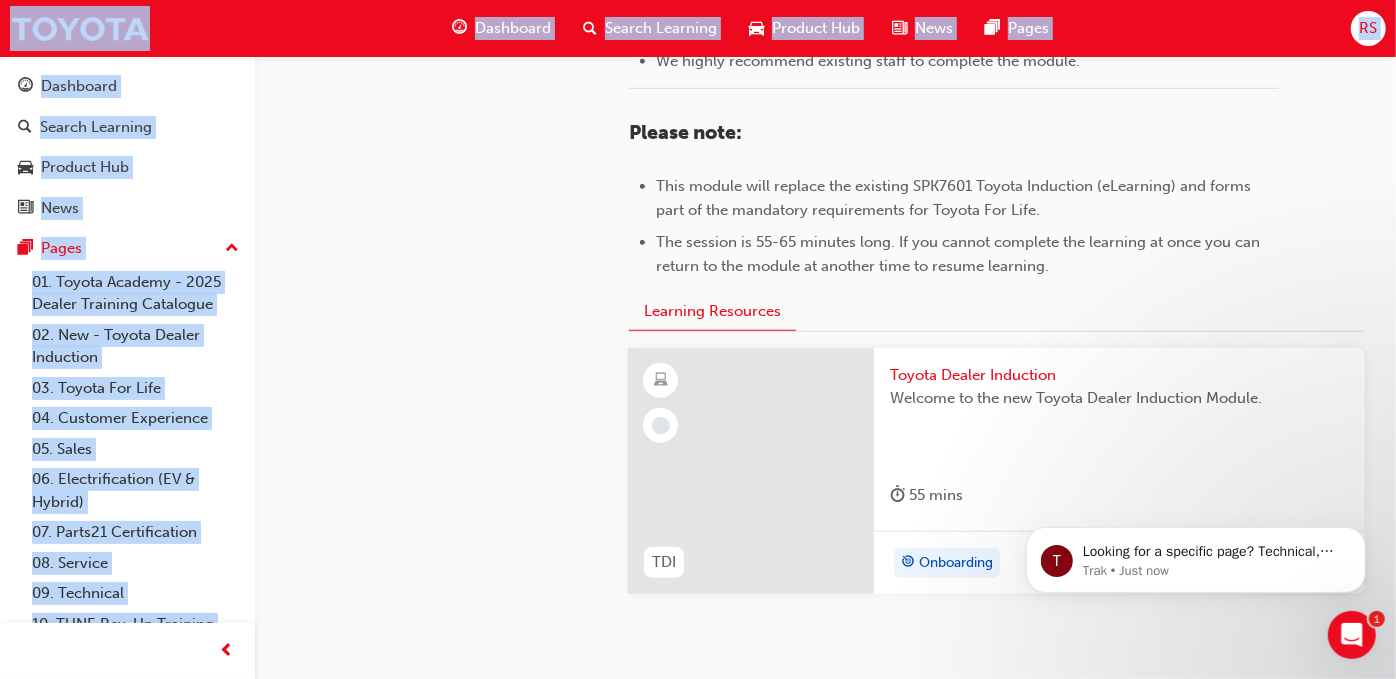 scroll, scrollTop: 1090, scrollLeft: 0, axis: vertical 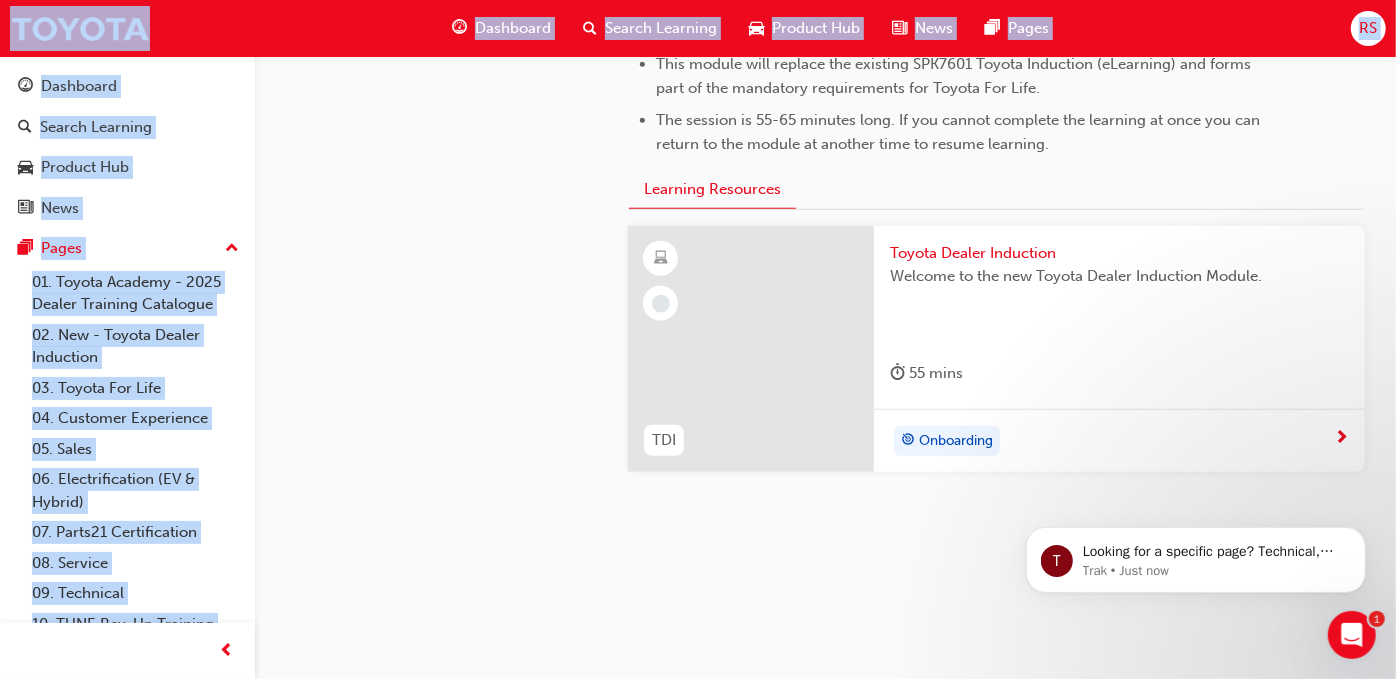 drag, startPoint x: 1400, startPoint y: 90, endPoint x: 345, endPoint y: 2, distance: 1058.6638 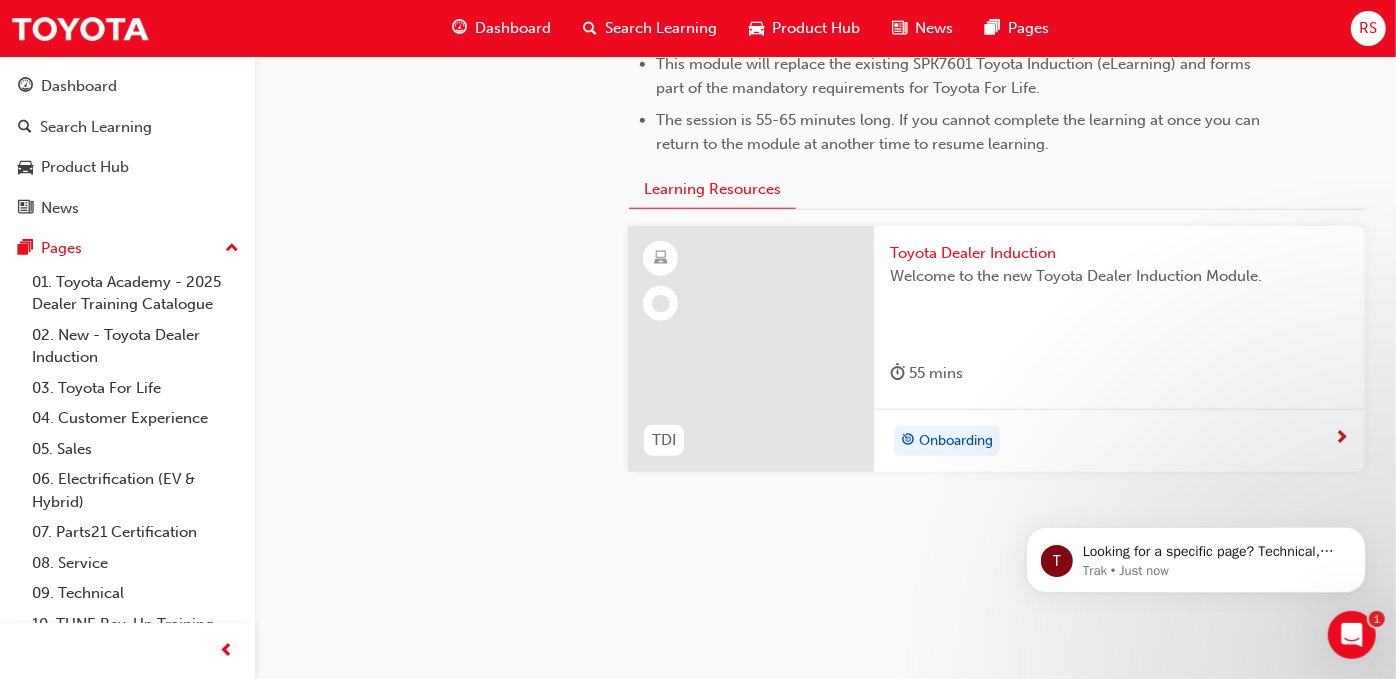 click on "Toyota Dealer Induction" at bounding box center (1119, 253) 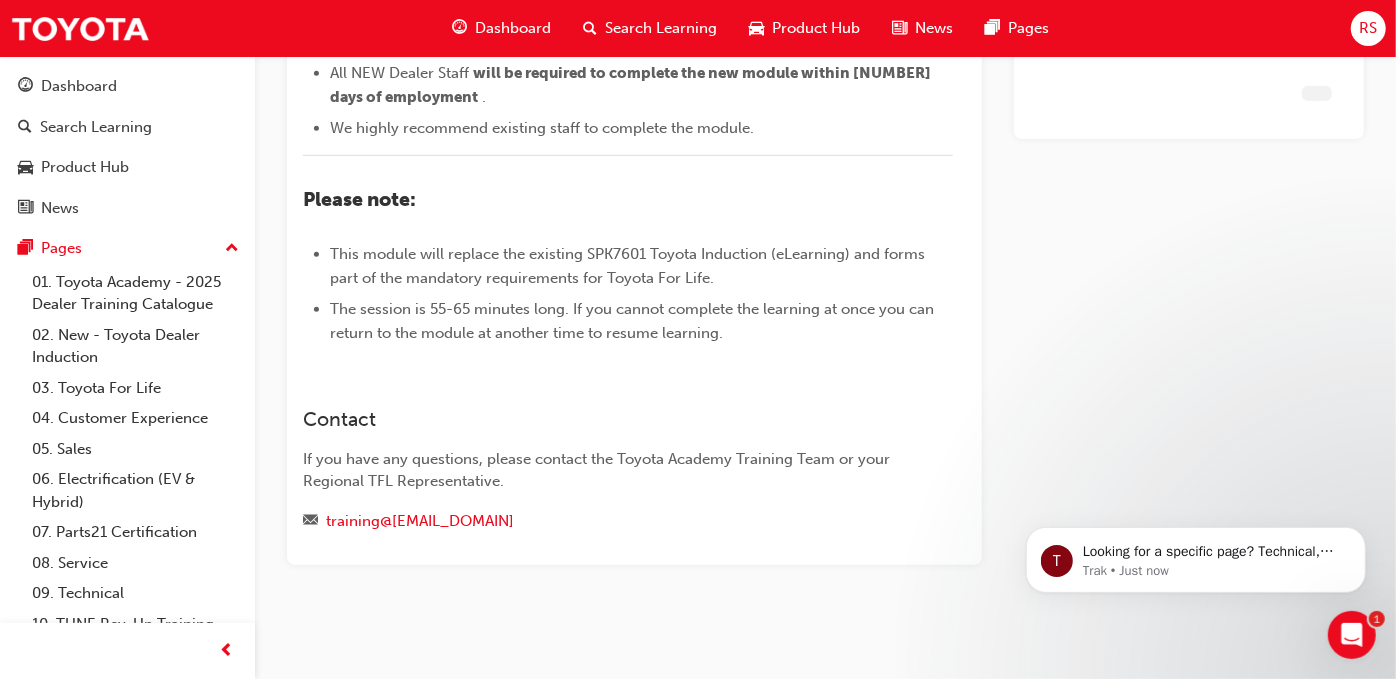scroll, scrollTop: 921, scrollLeft: 0, axis: vertical 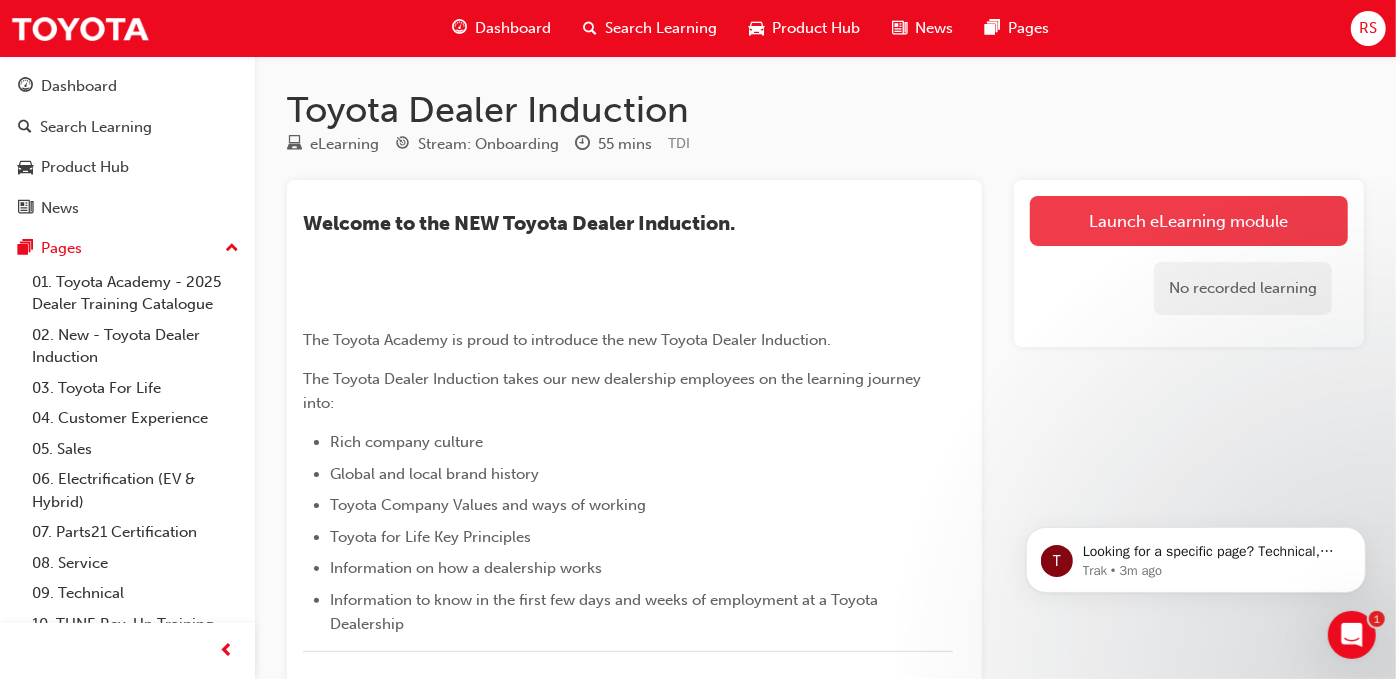 click on "Launch eLearning module" at bounding box center [1189, 221] 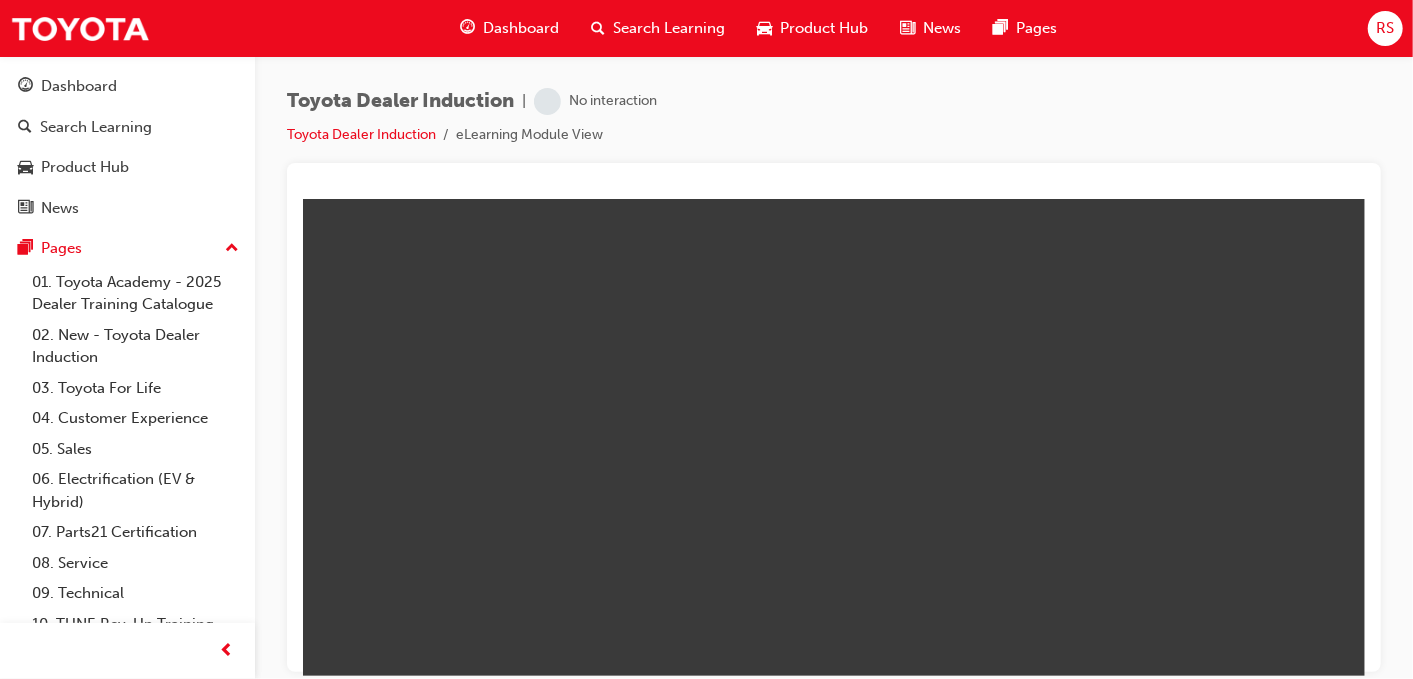 scroll, scrollTop: 0, scrollLeft: 0, axis: both 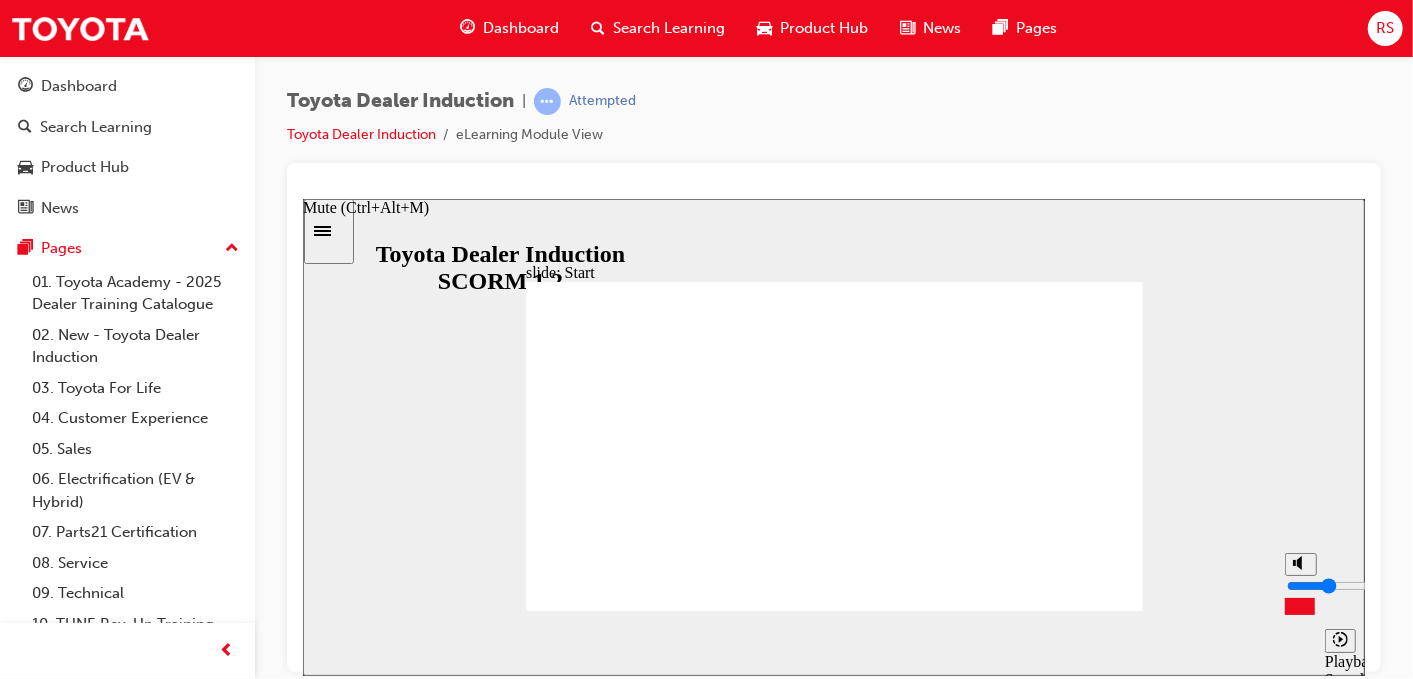 click at bounding box center (1350, 585) 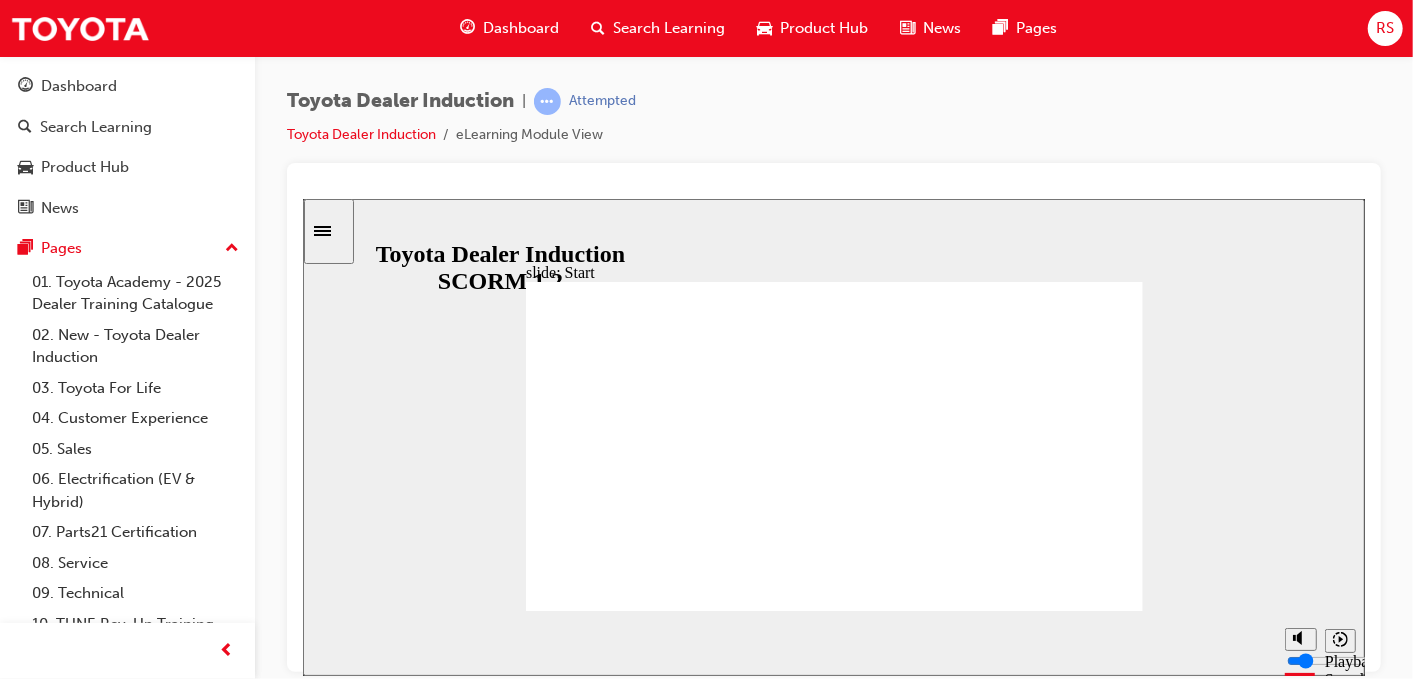 type on "0" 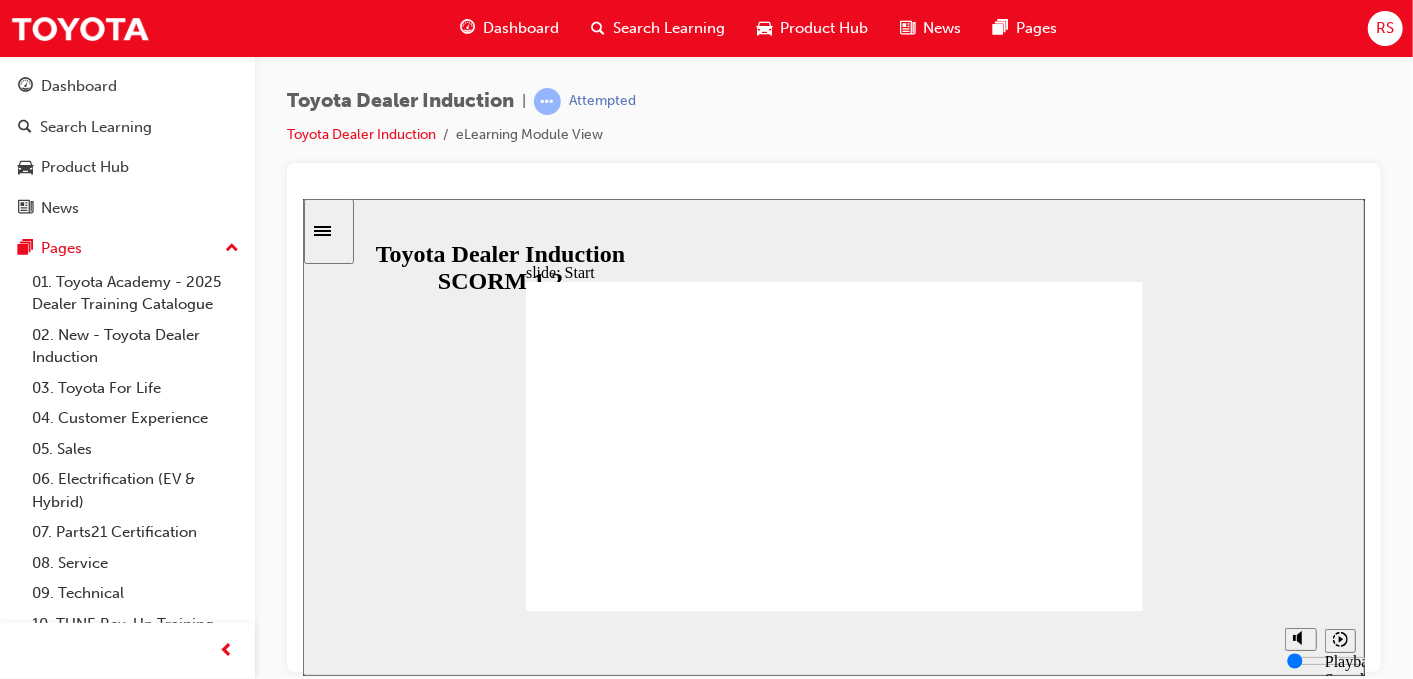 drag, startPoint x: 1397, startPoint y: 282, endPoint x: 1395, endPoint y: 362, distance: 80.024994 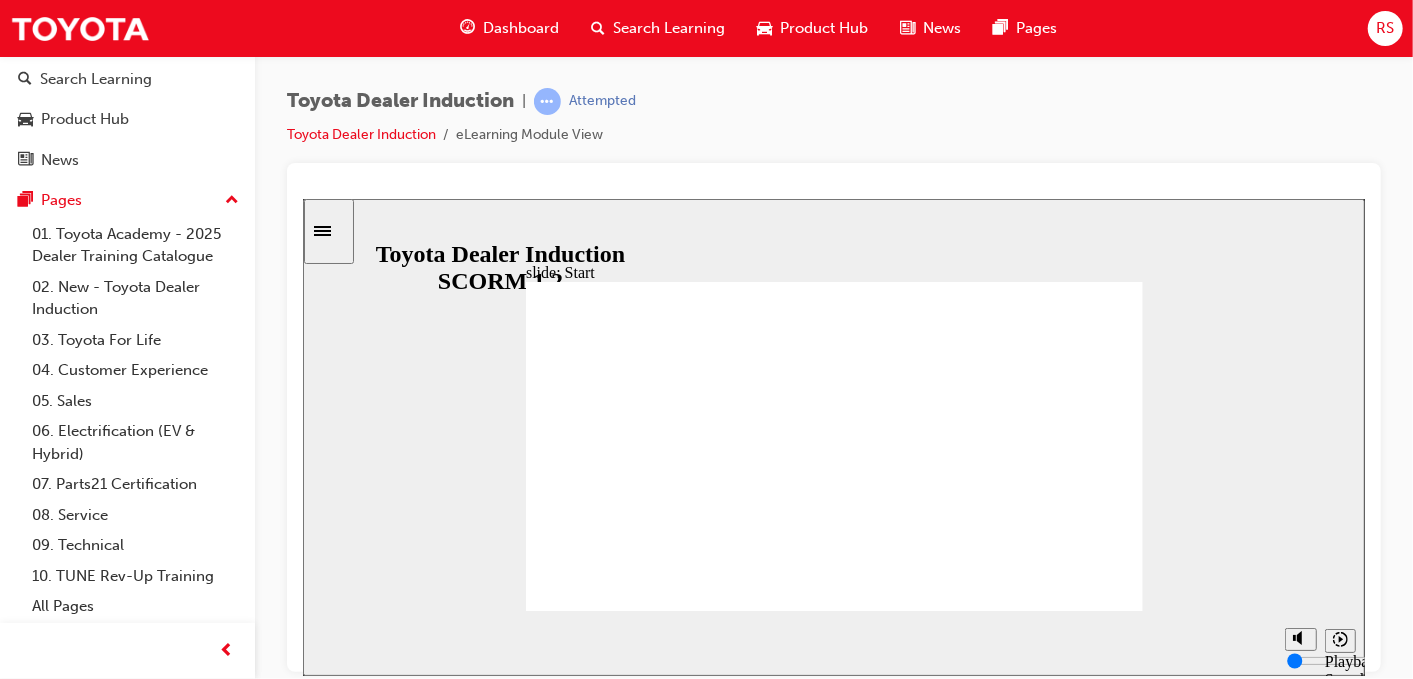 scroll, scrollTop: 48, scrollLeft: 0, axis: vertical 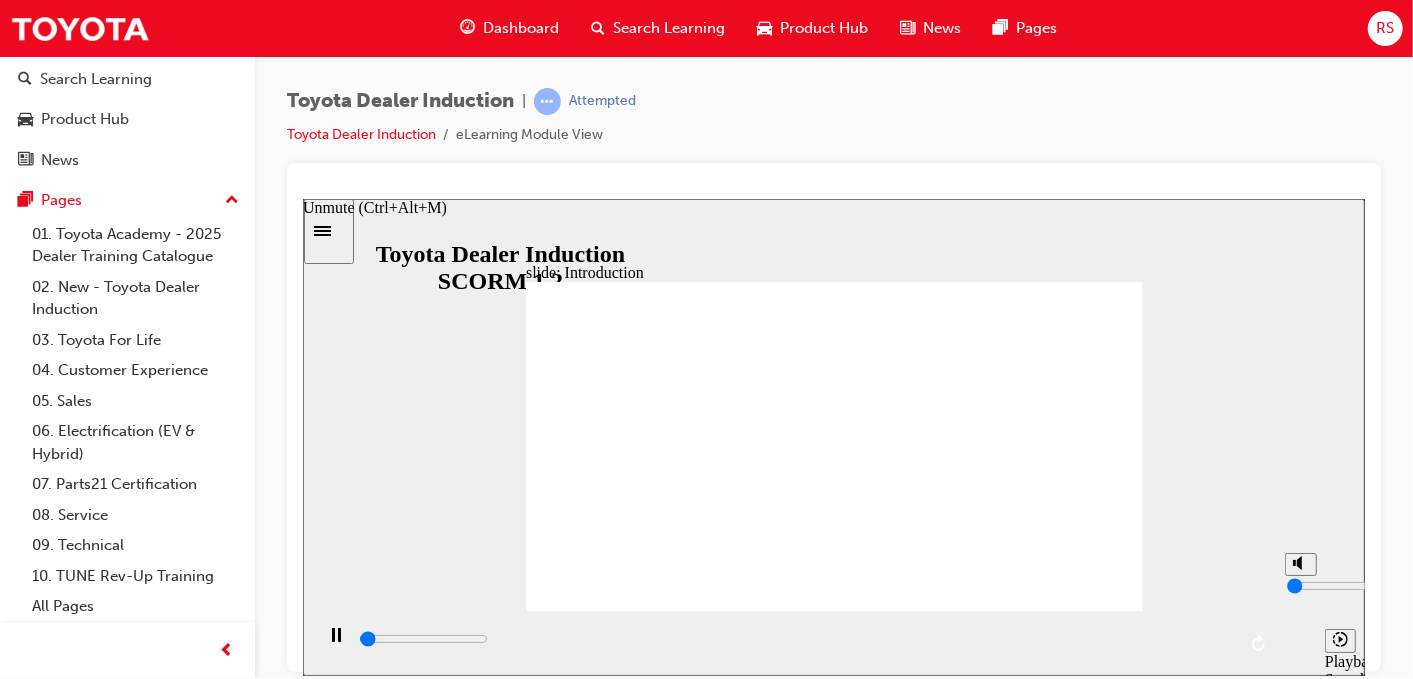 type on "700" 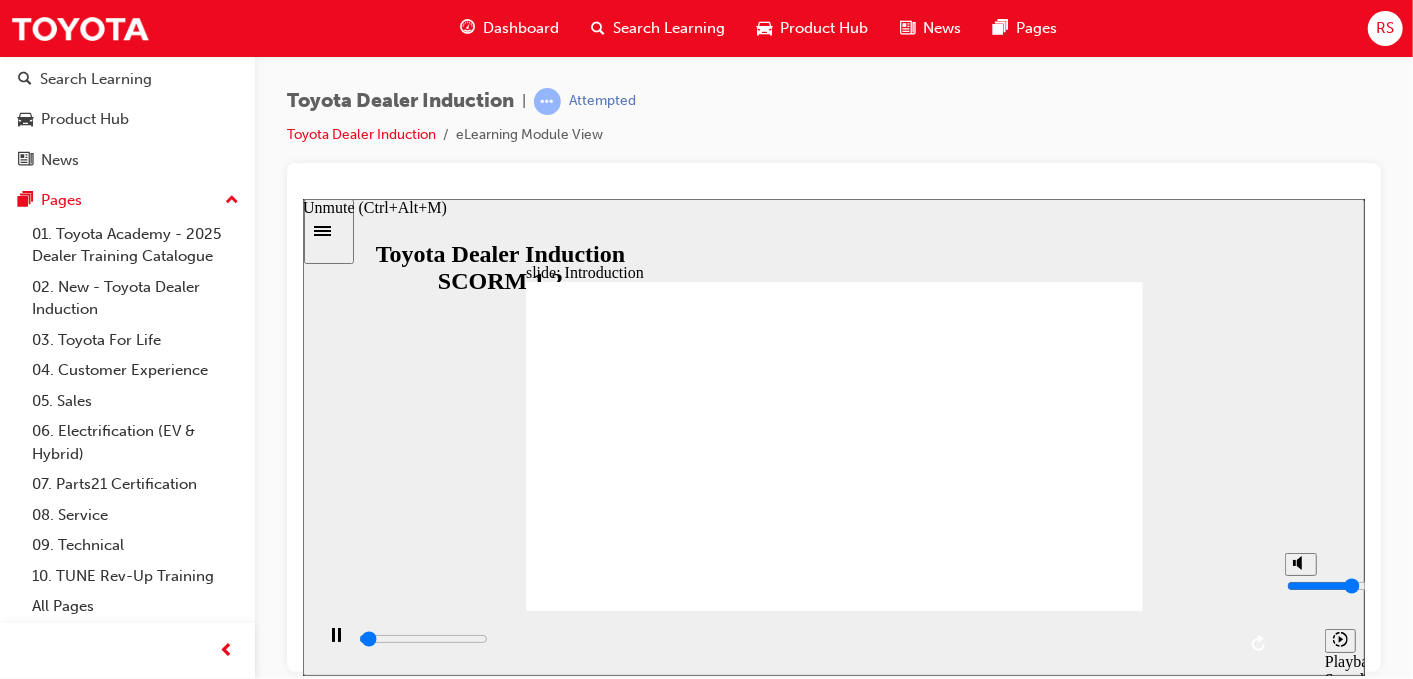 type on "800" 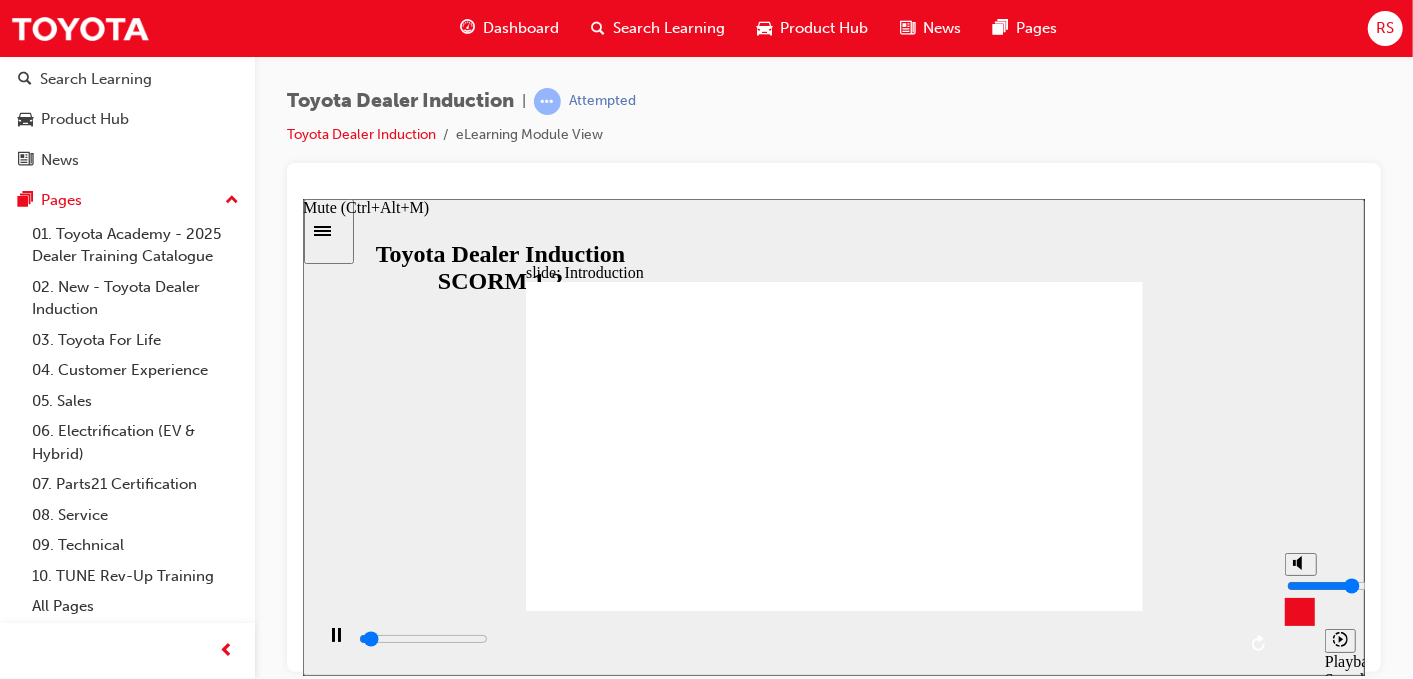 type on "1900" 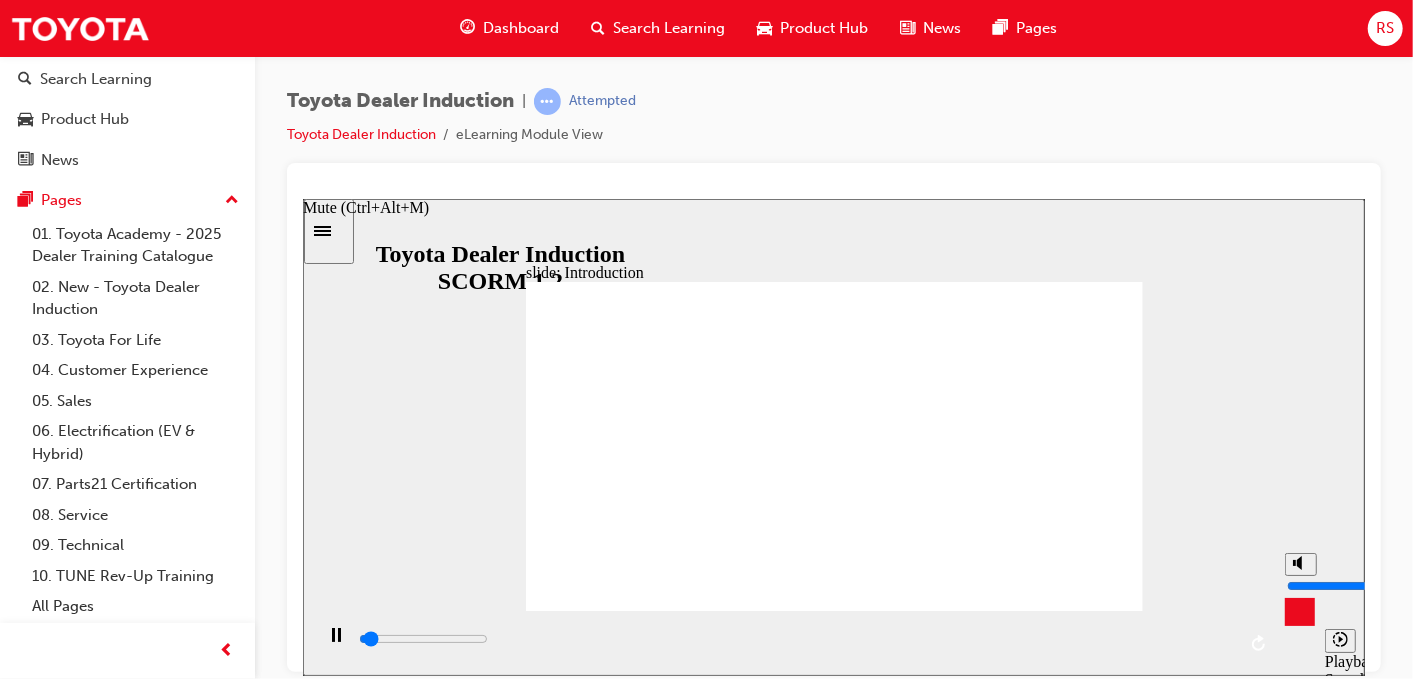 type on "2000" 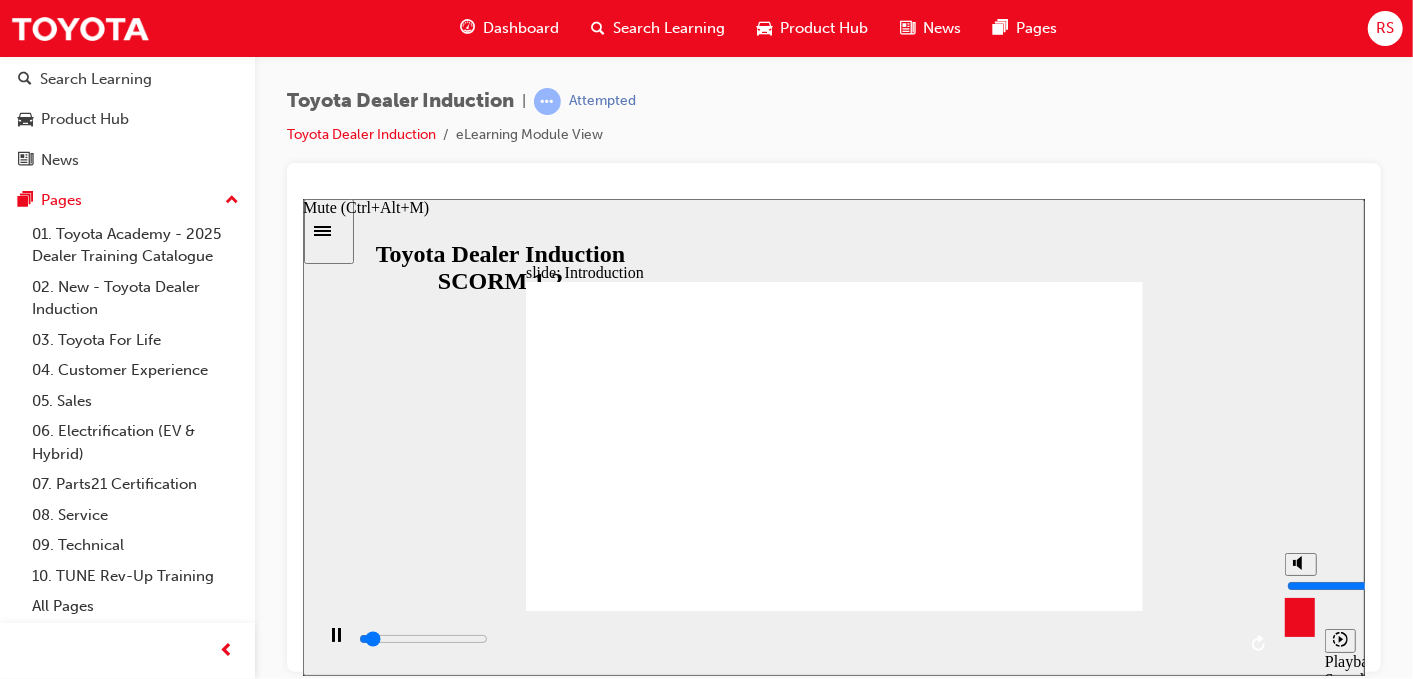 click at bounding box center (1350, 585) 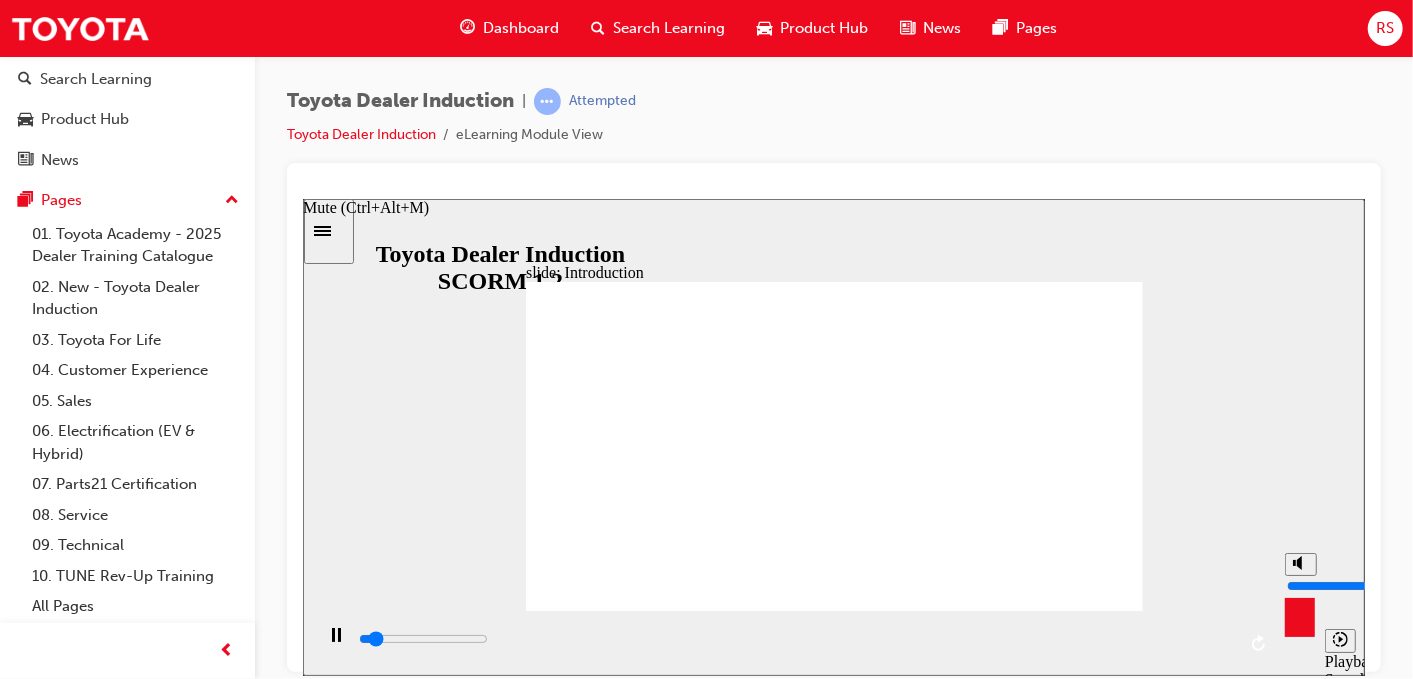 type on "4700" 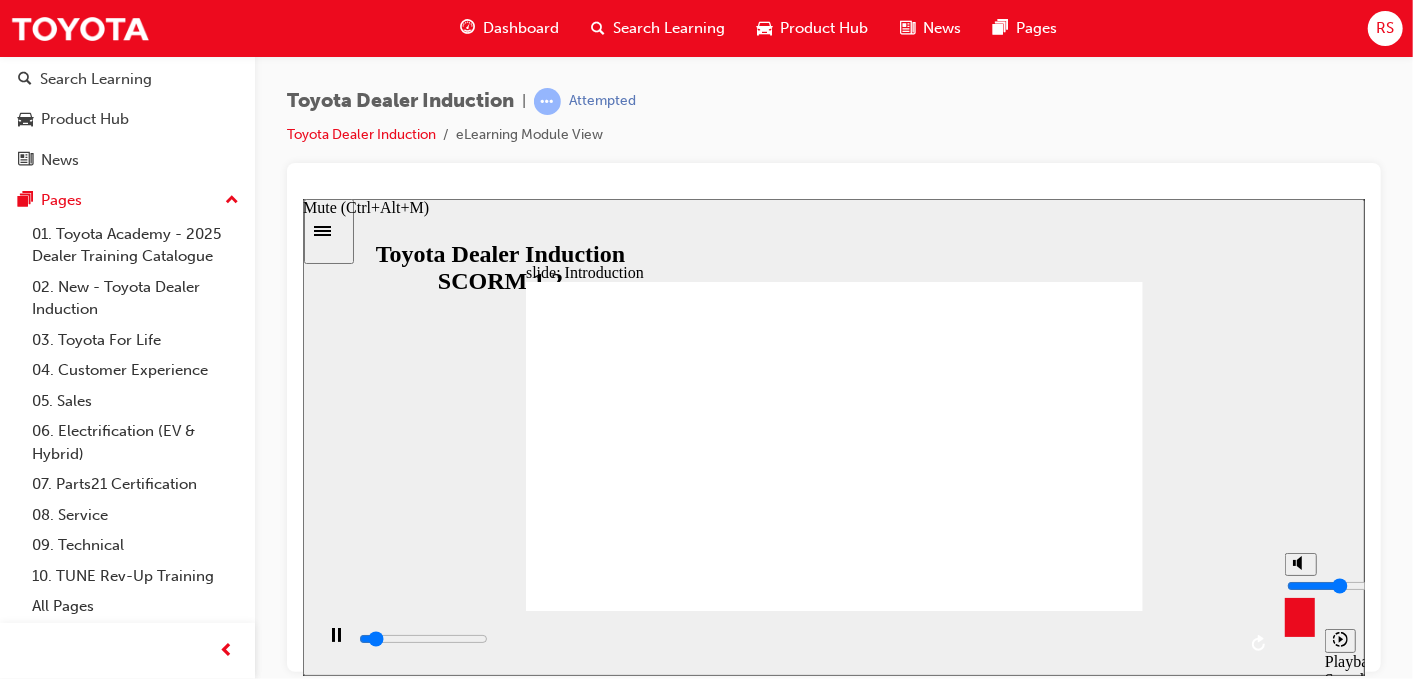 type on "4800" 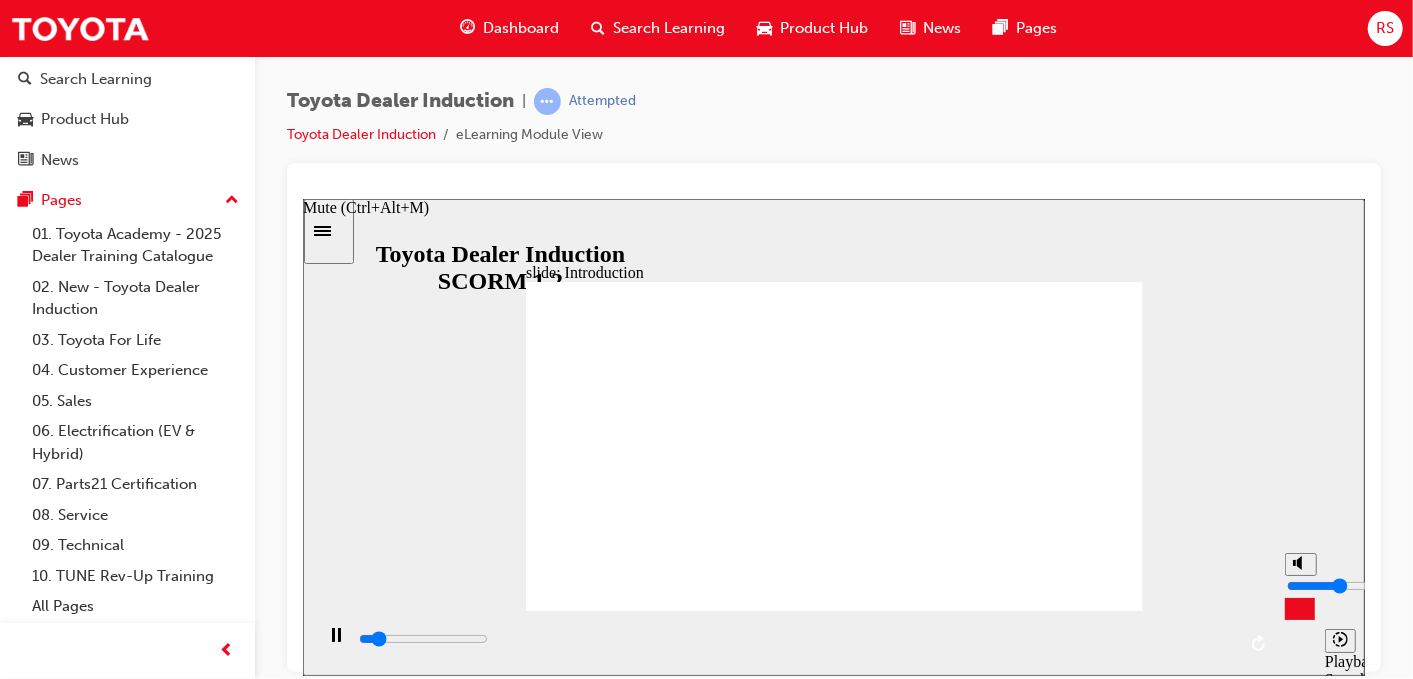 click at bounding box center [1350, 585] 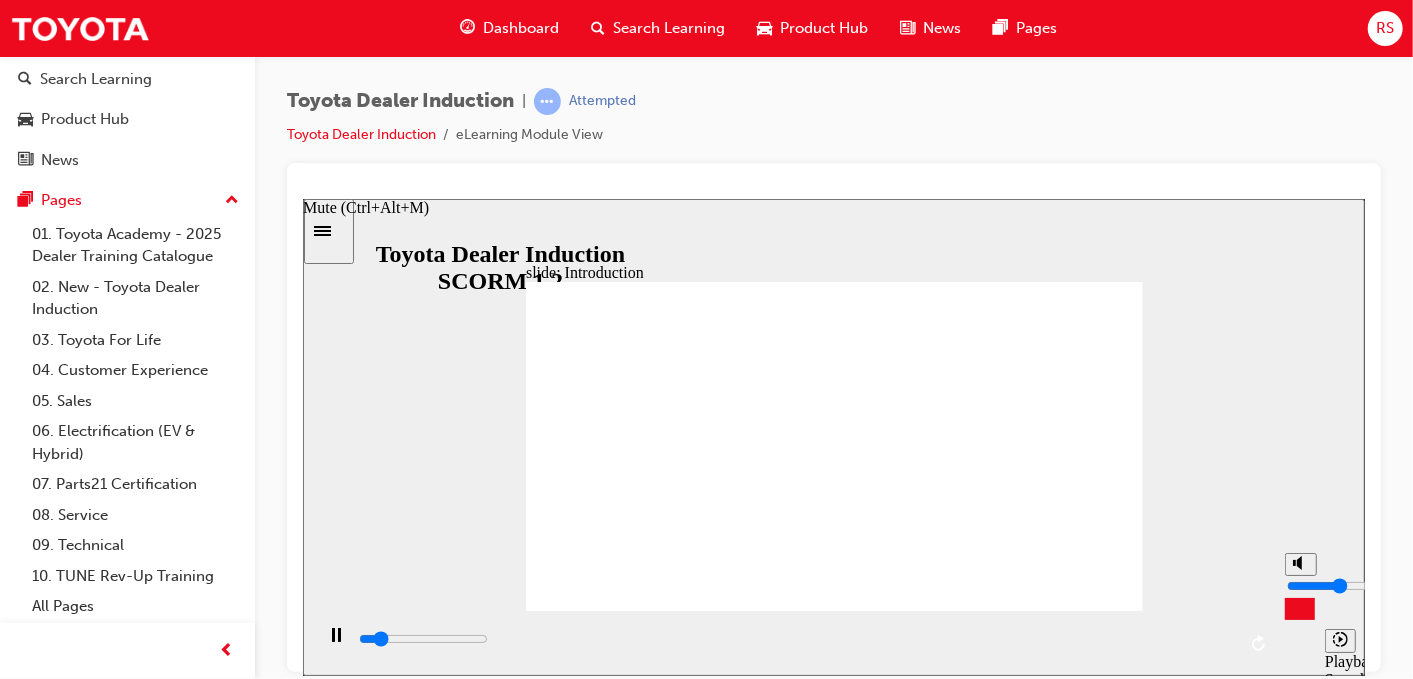 click at bounding box center [1350, 585] 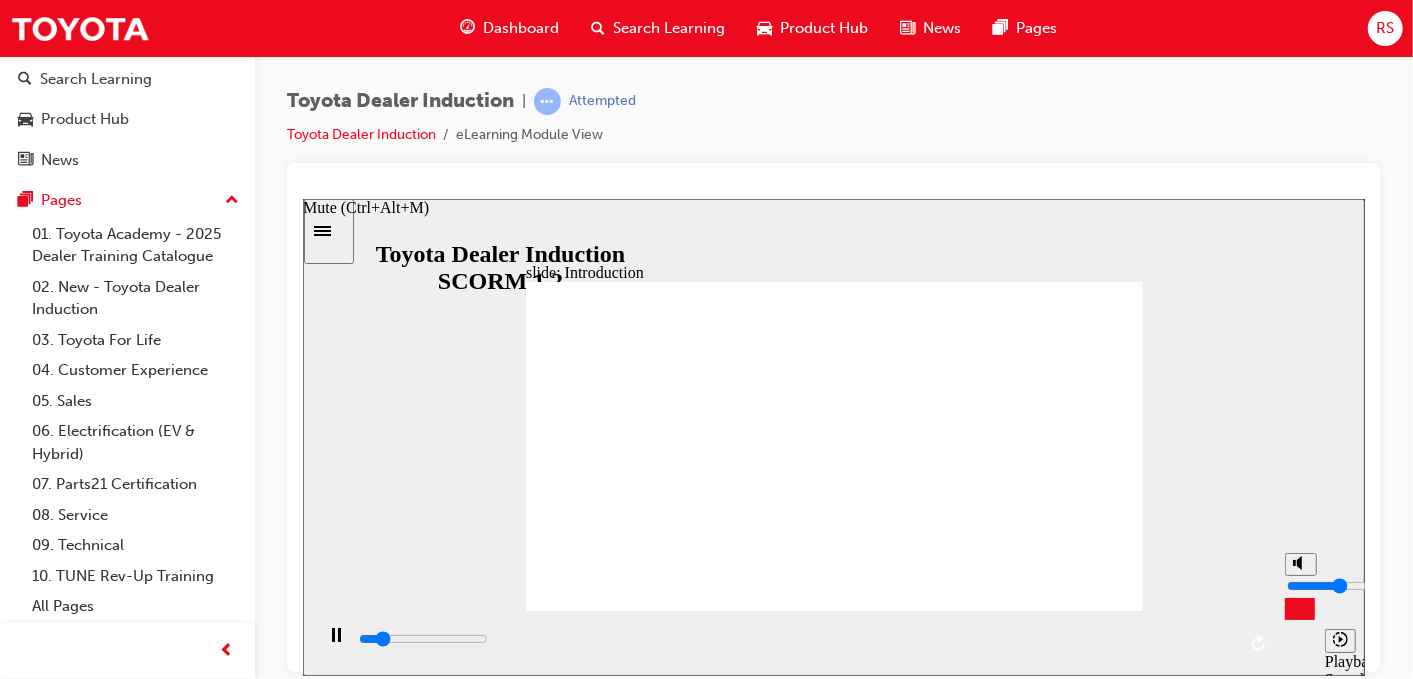 type on "8300" 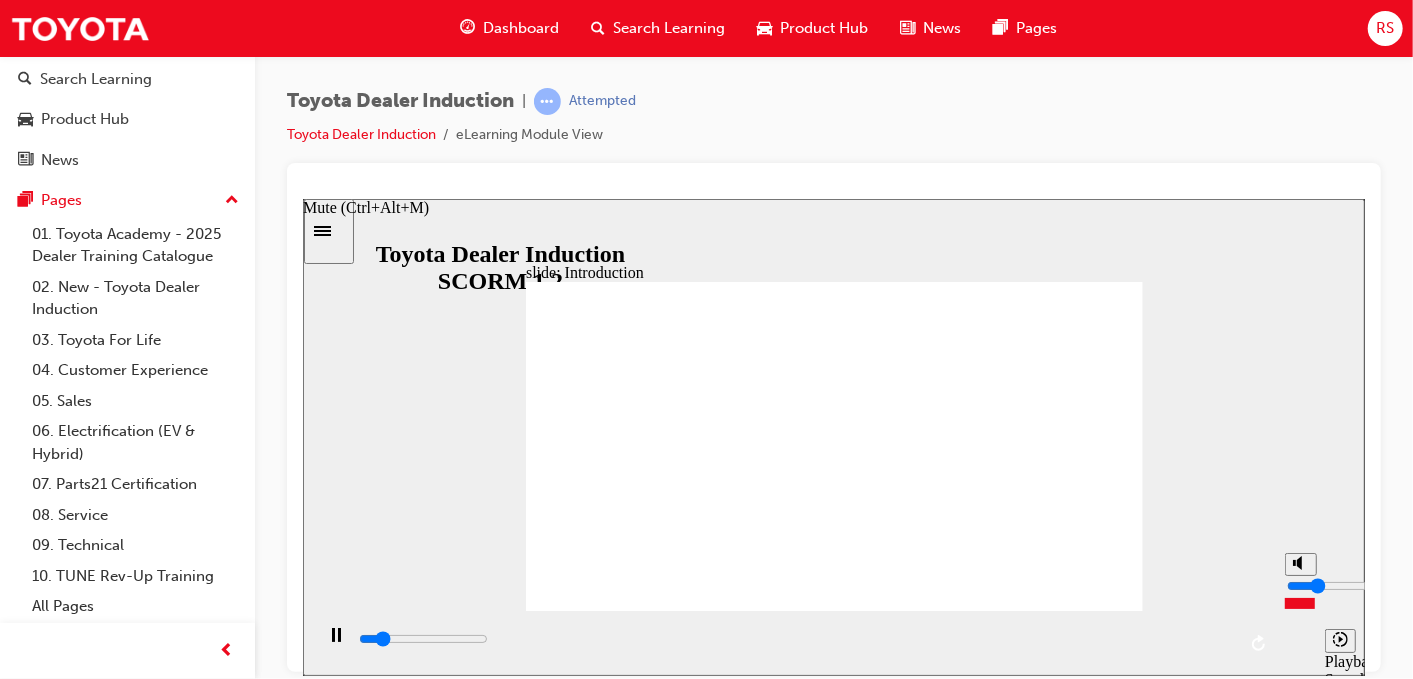 type on "8400" 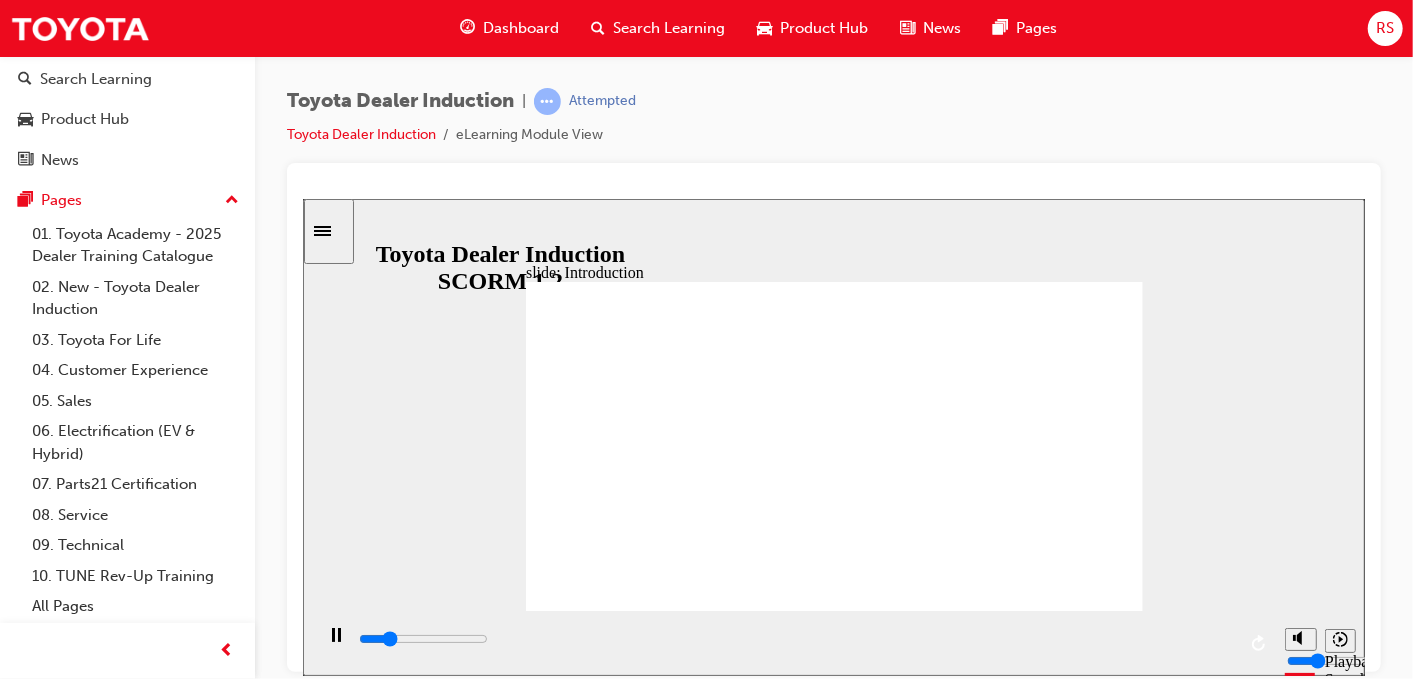type on "11900" 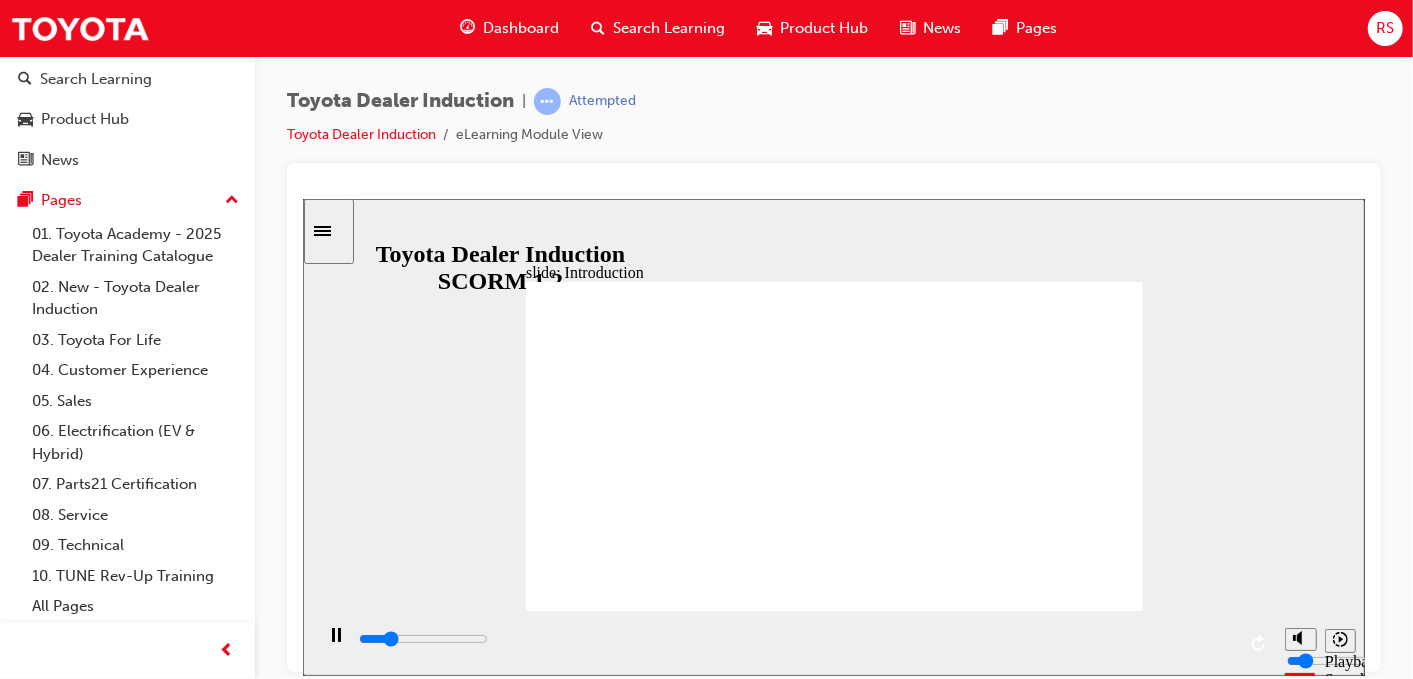type on "12400" 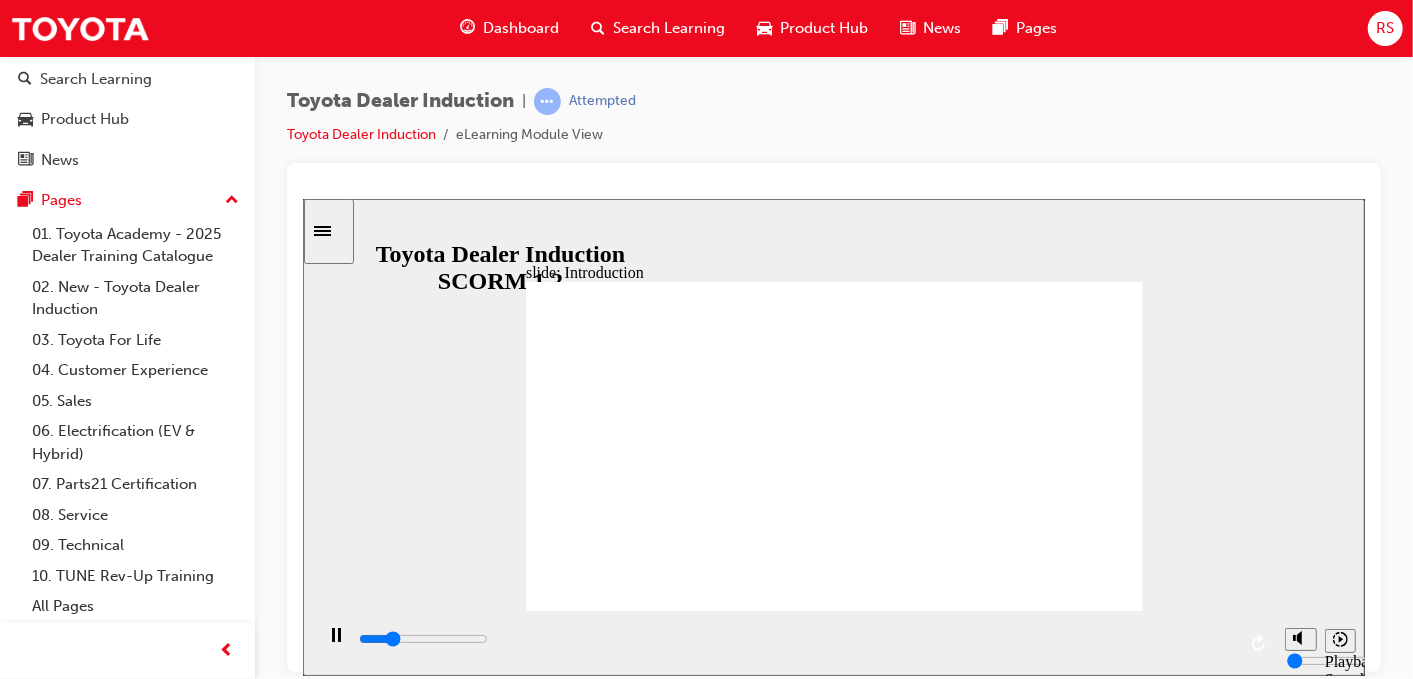 type on "13600" 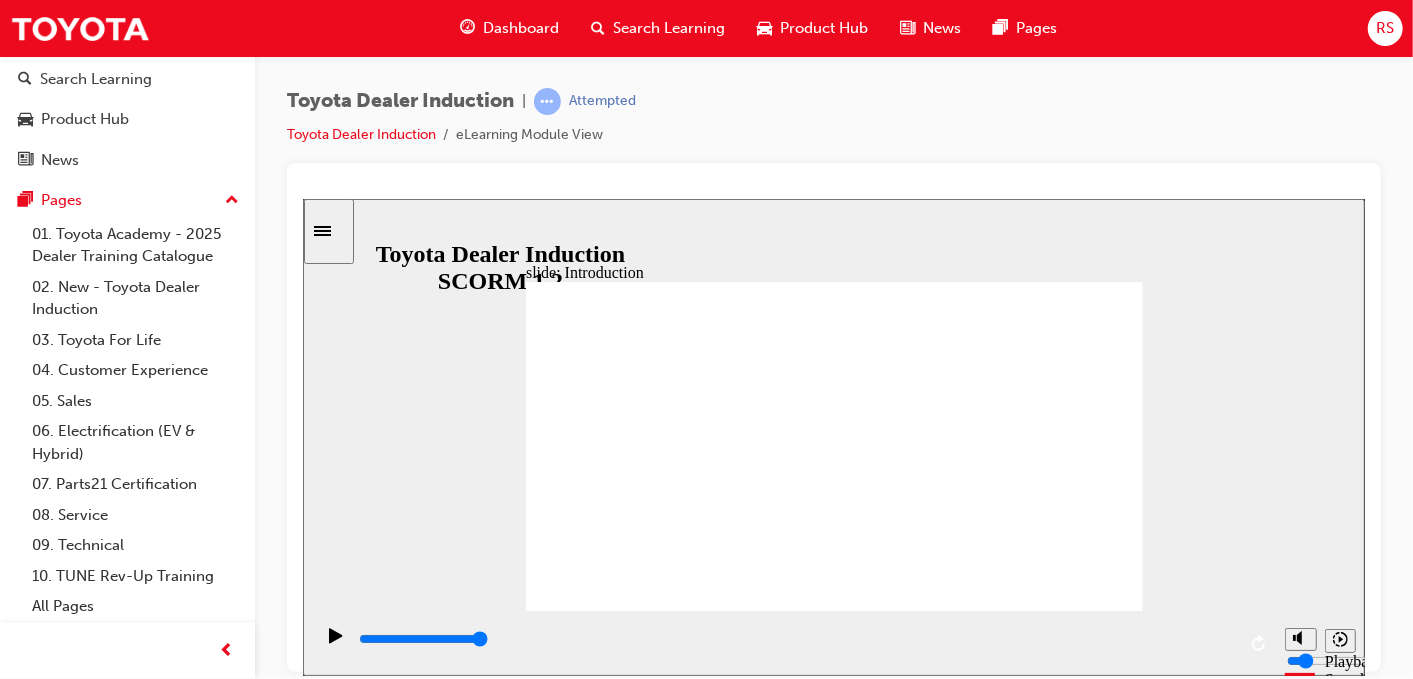 click 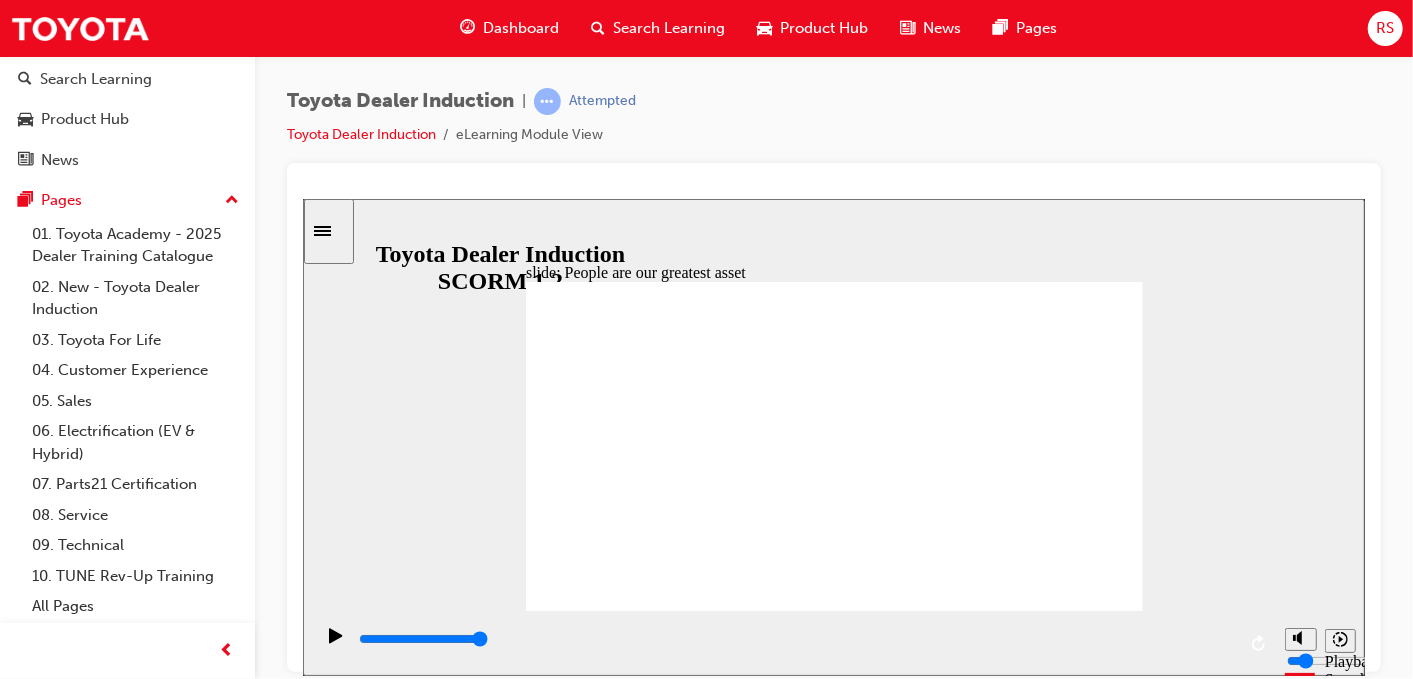 click 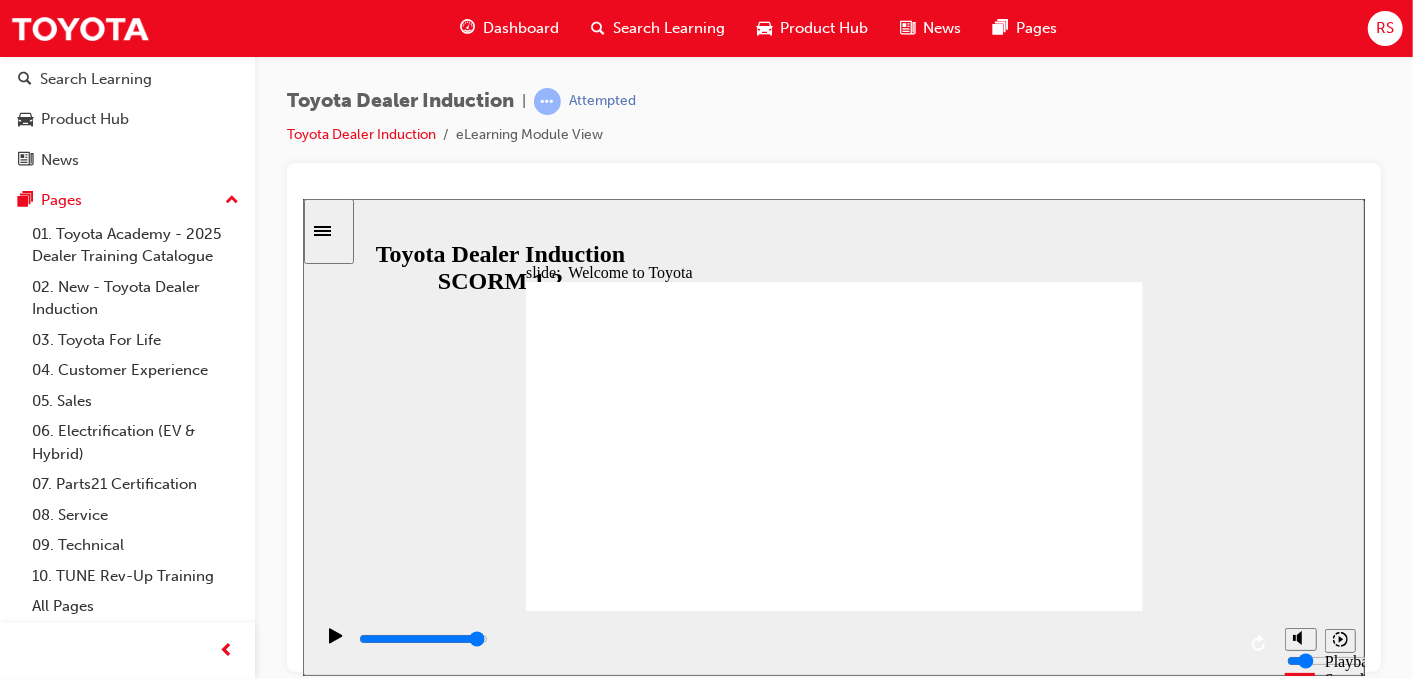 click 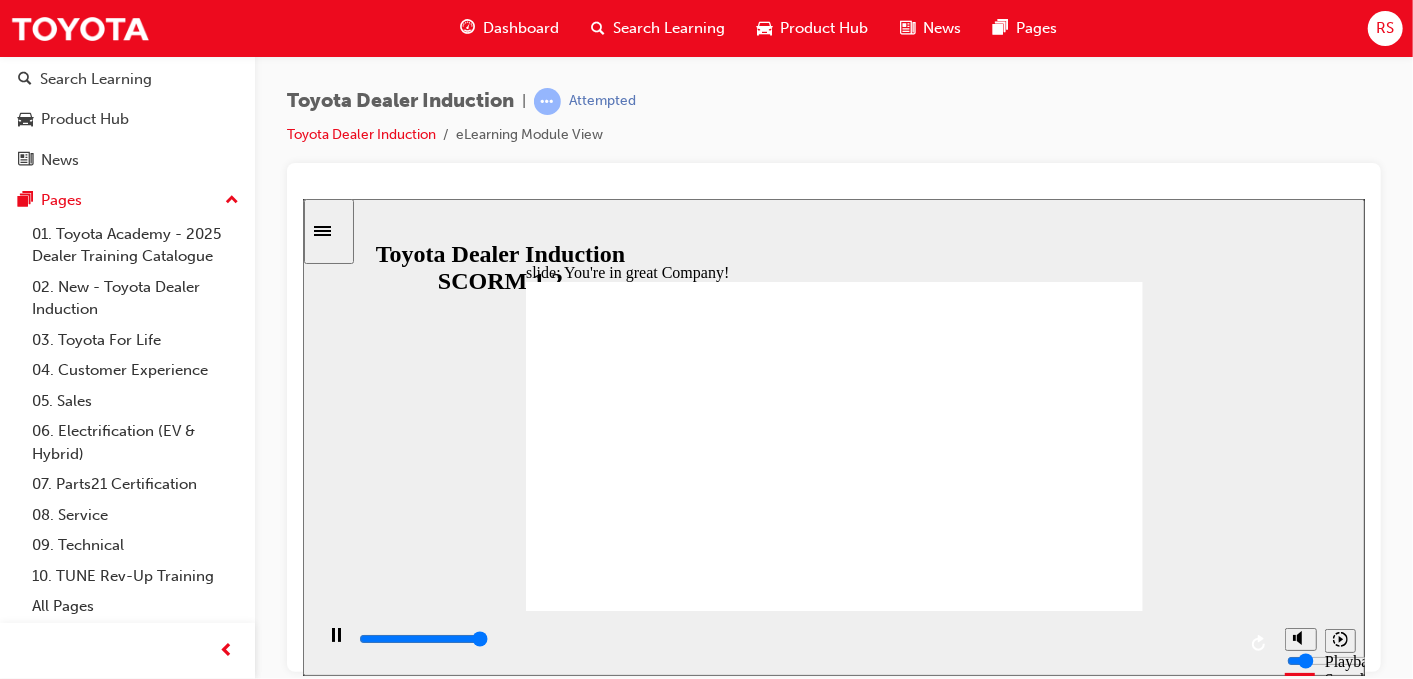 type on "7500" 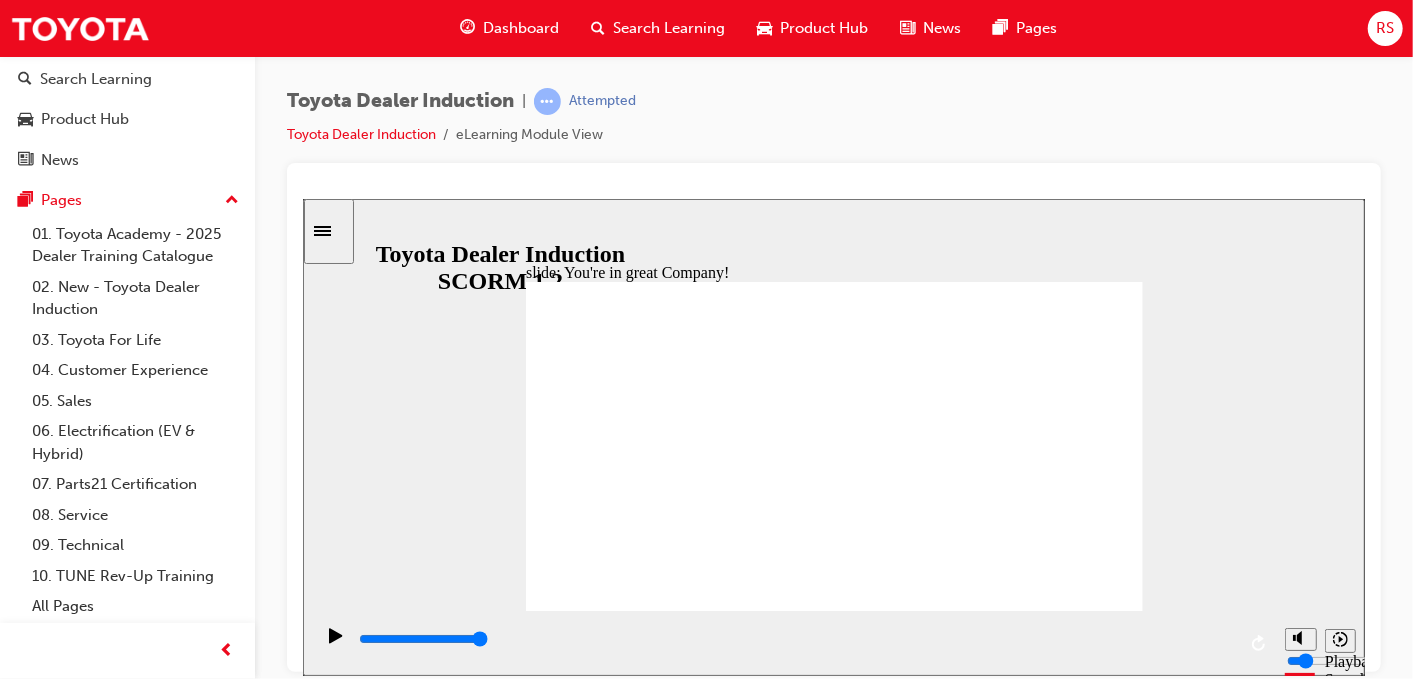 click 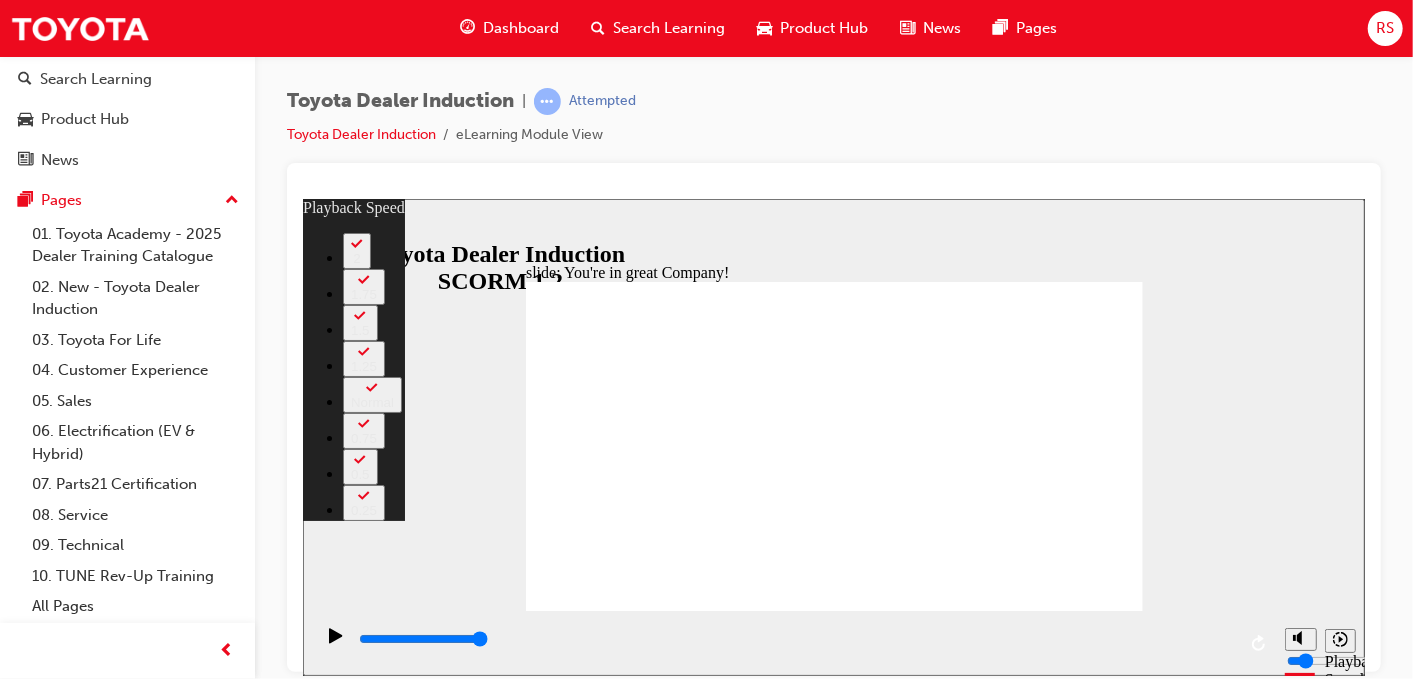 click at bounding box center (676, 1943) 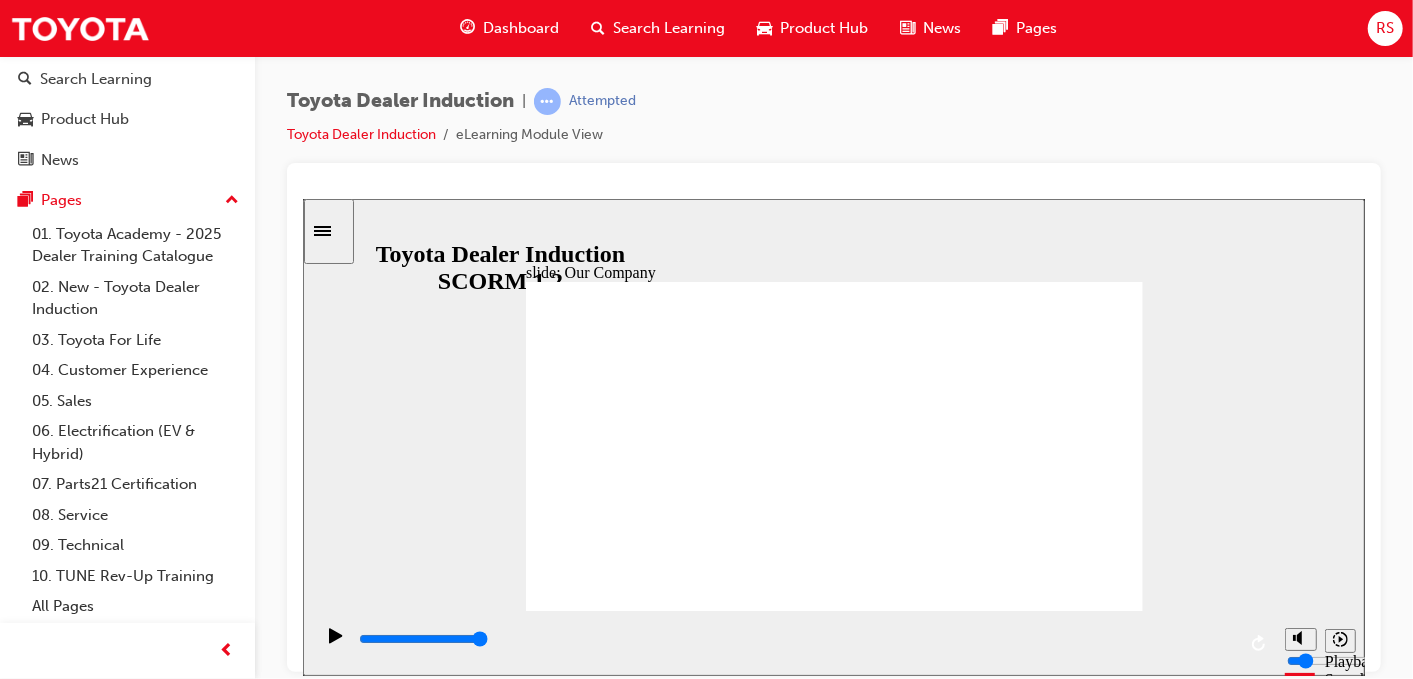 click 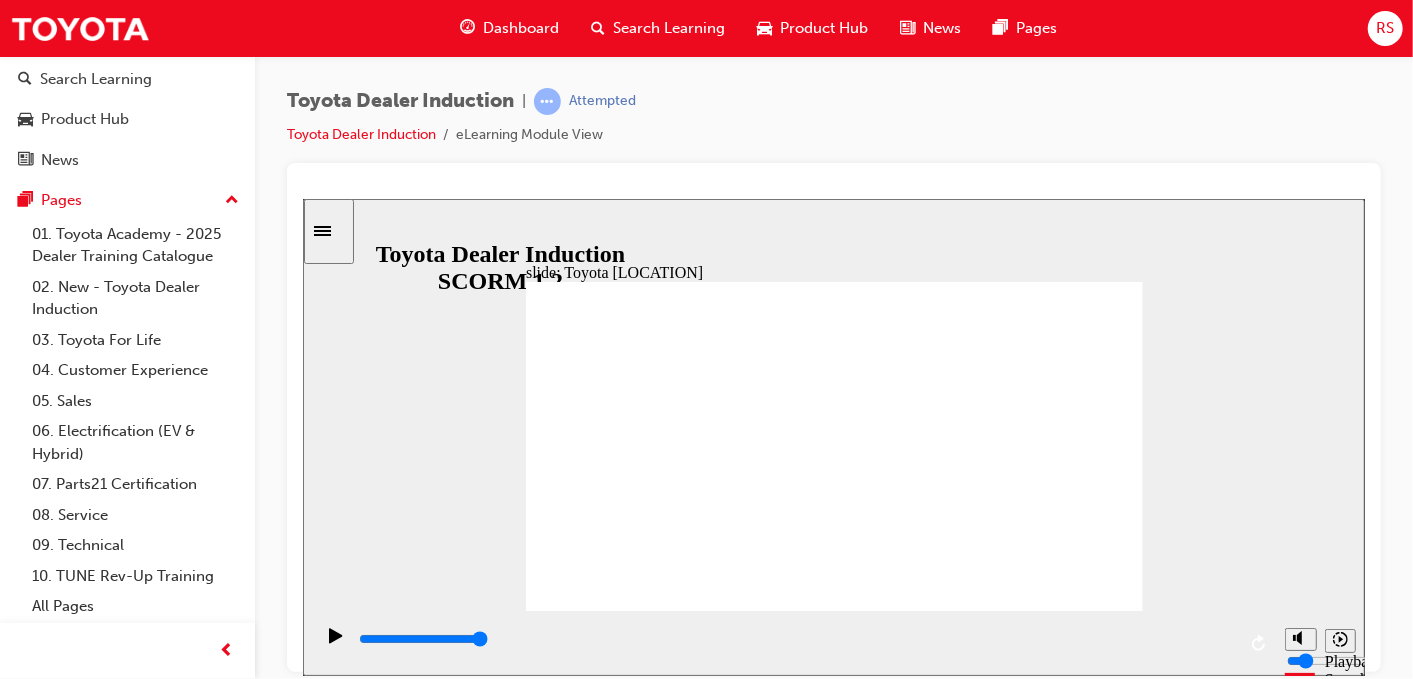 click 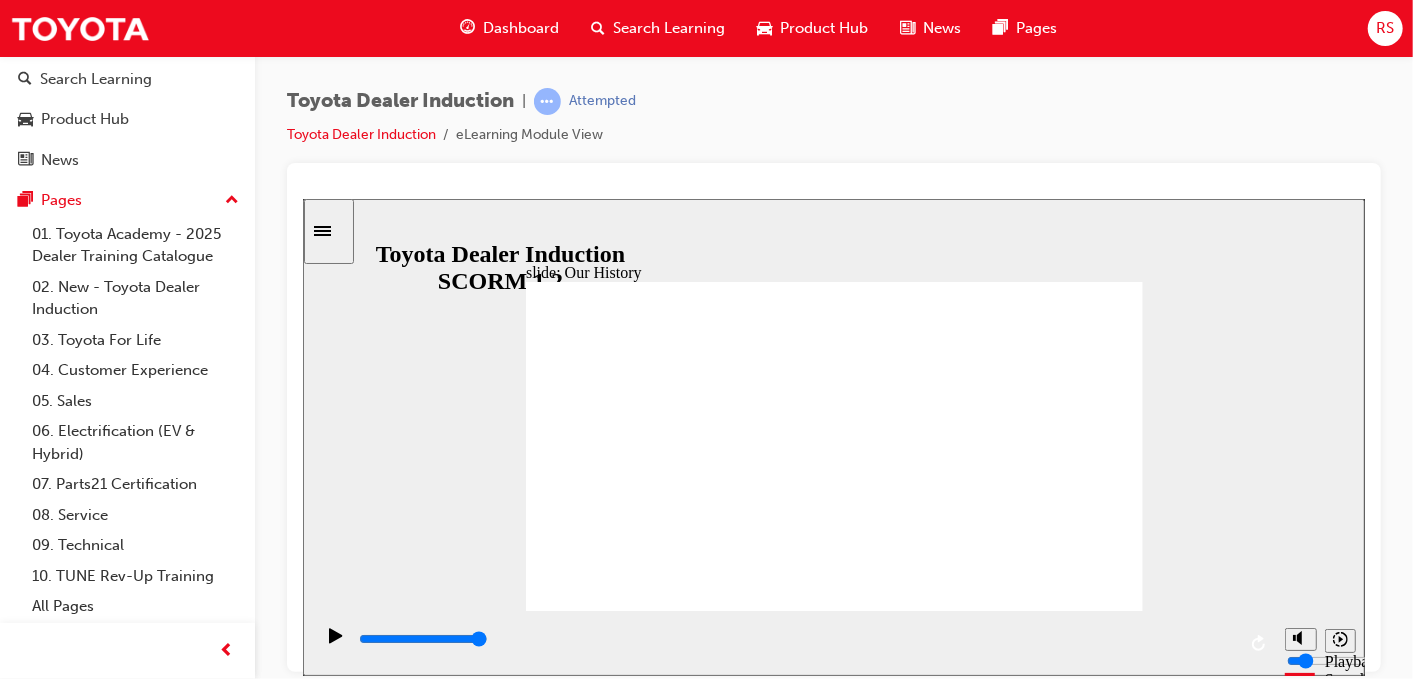 click 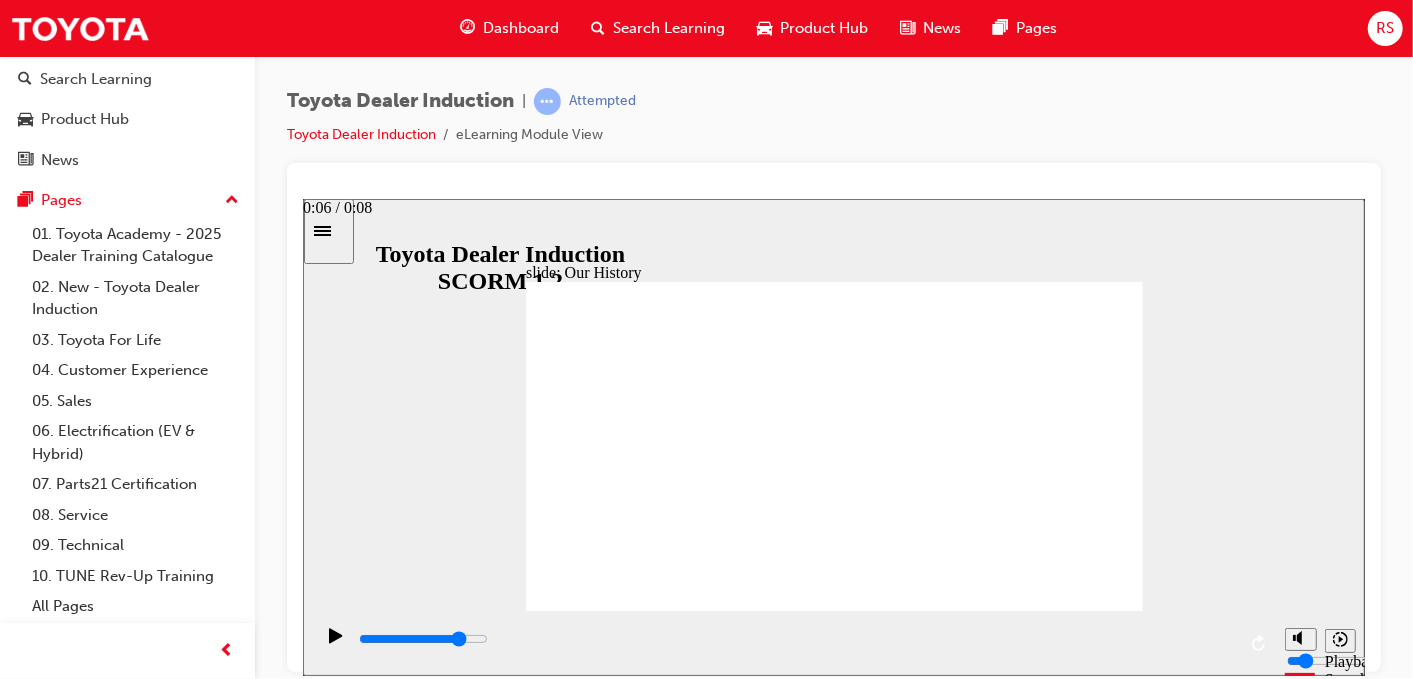 click at bounding box center [795, 639] 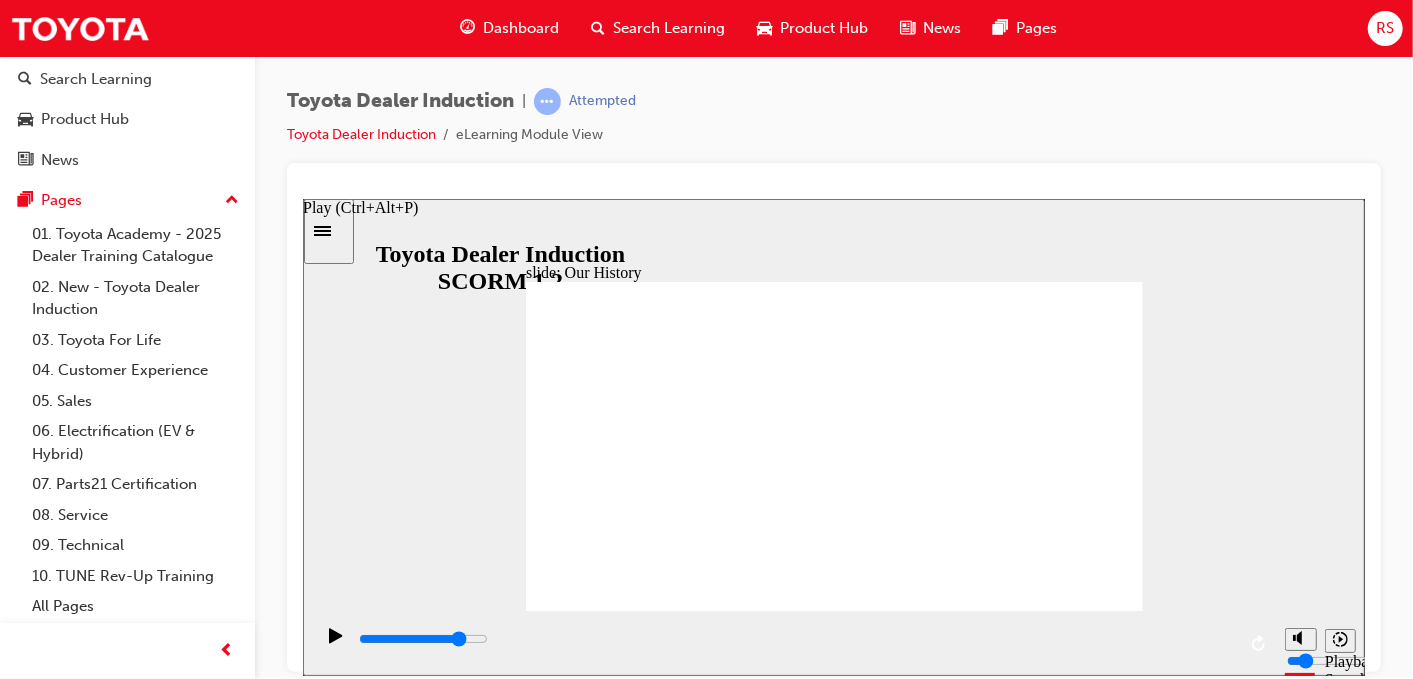 click 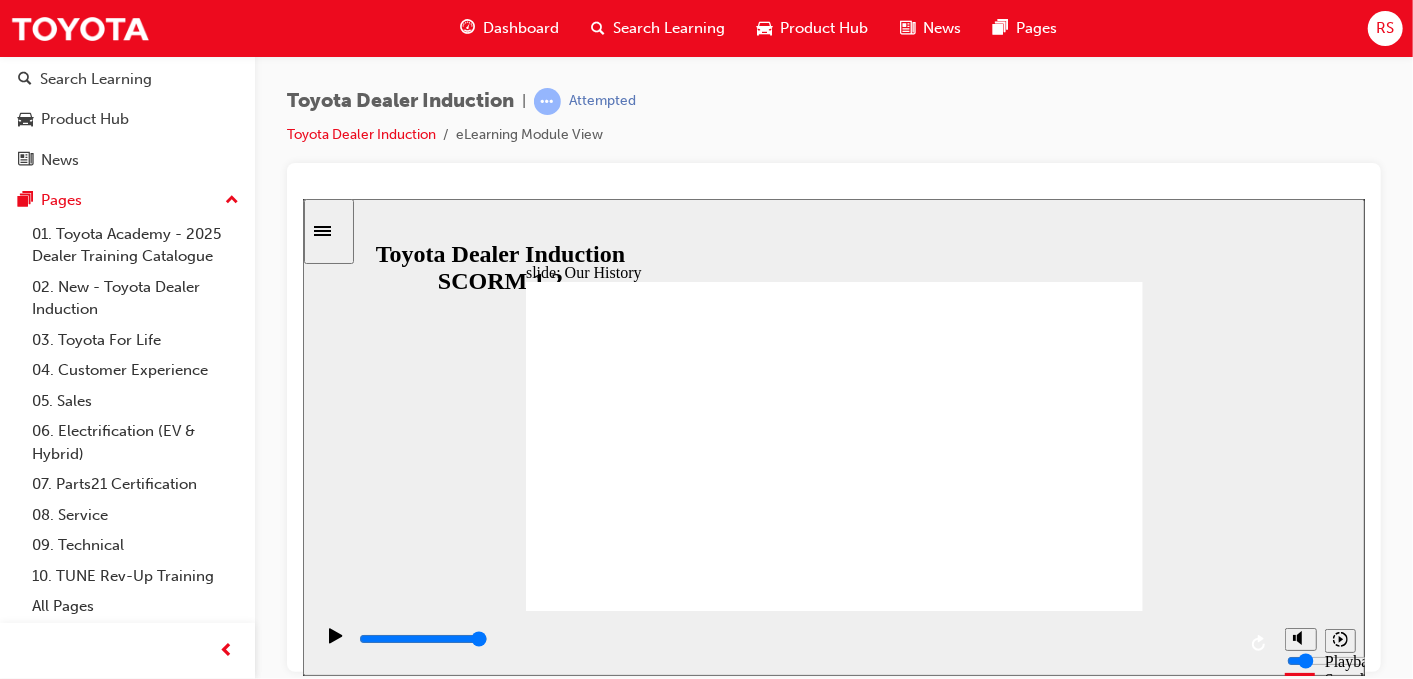 click 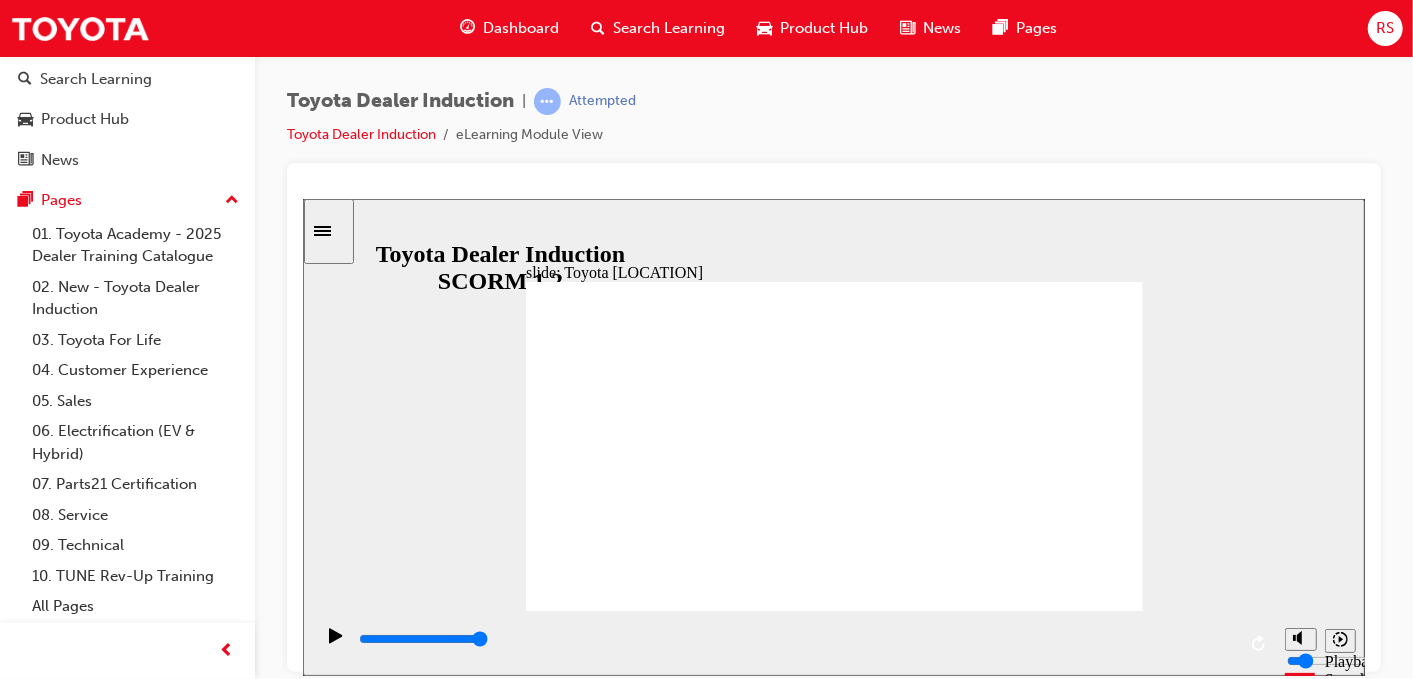 click 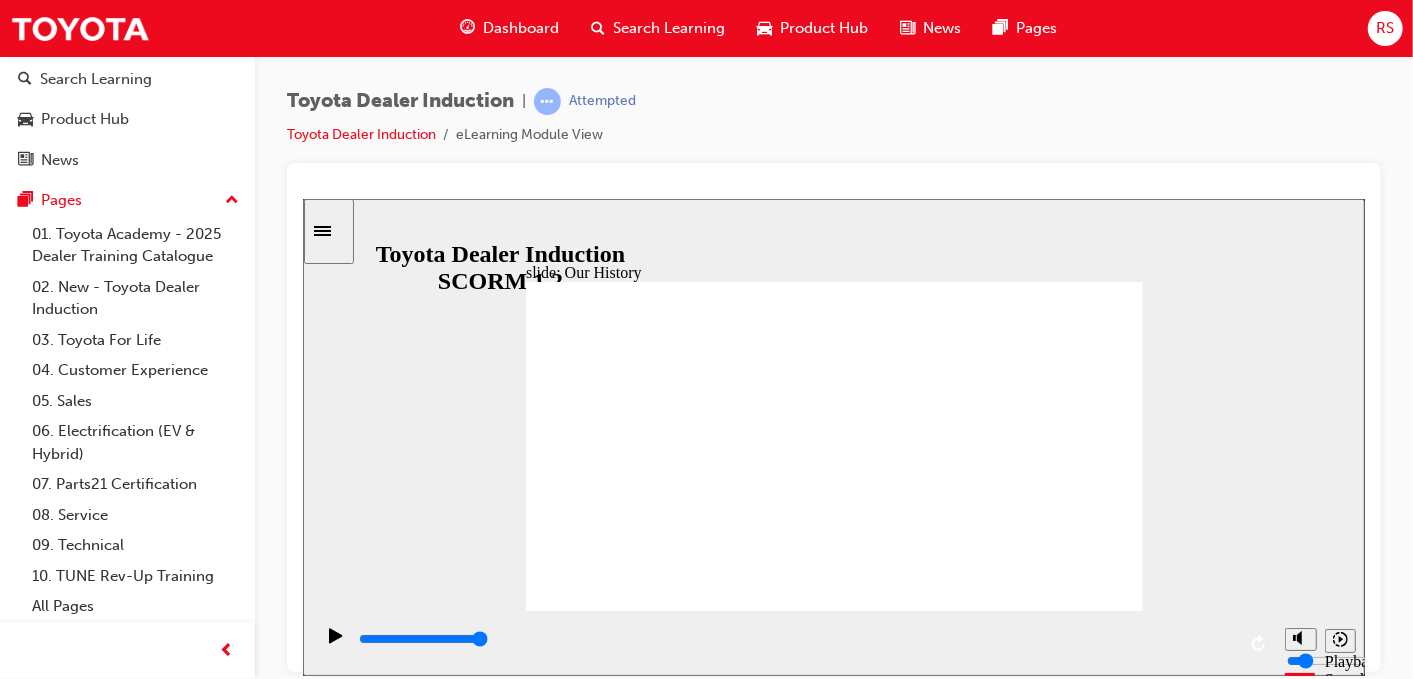 type on "8300" 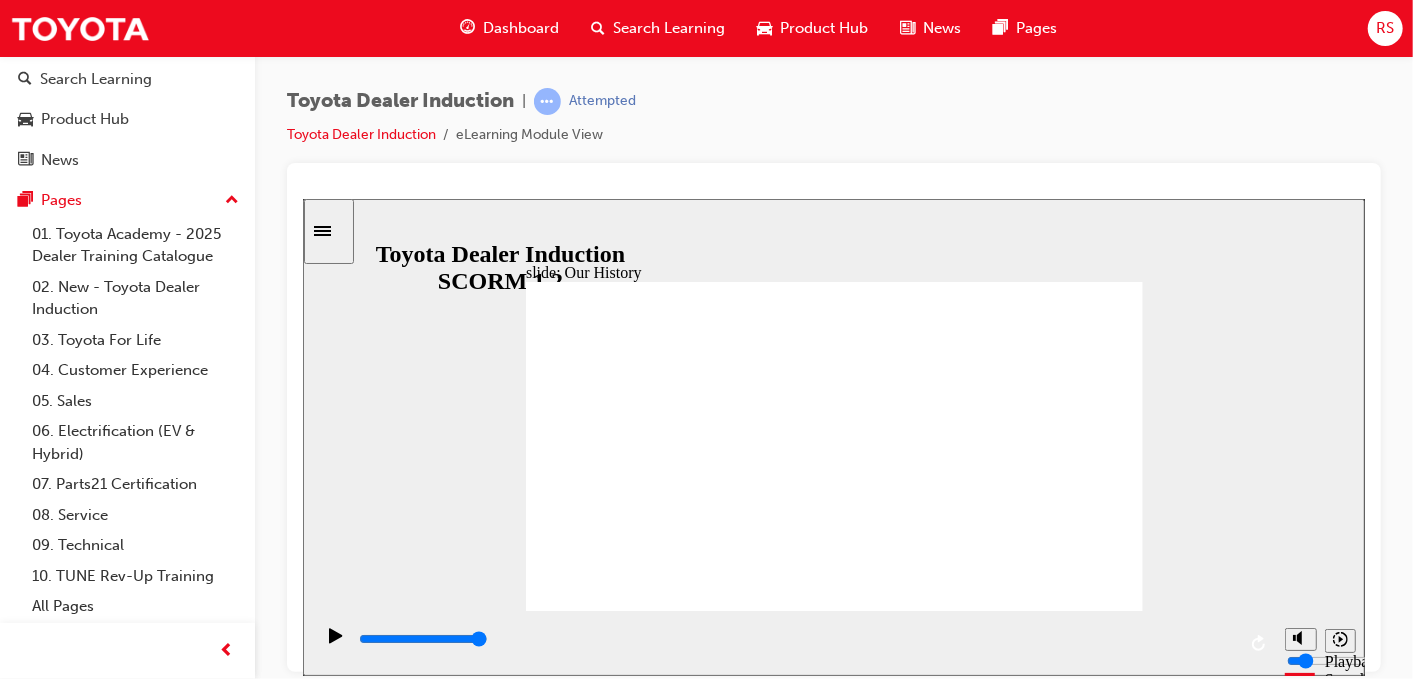 click on "slide: Our History
Group 1 Freeform 3 Freeform 1 Freeform 2 Freeform 4 Rectangle 1 Sakichi Toyoda, born in 1867, was the first of three sons. His father was a farmer. His mother did weaving to supplement the family income. Sakichi was expected to follow in his father’s footsteps and become a farmer, however, Sakichi was different.    He wanted to contribute to his society in an era that needed creative contributions. He began by witnessing the difficulties his mother experienced using the family loom. 1867 Double Arrow 1 Rectangle 1 Our History BACK BACK NEXT NEXT Group  1 1867 Freeform 1 Freeform 6 1890 Group  Group  1936 Freeform 11 Group  1 Rectangle 1 Group  Group  1 Oval 22 Oval 11 Oval 2 Oval 21 Move the slider to learn more Our History Move the slider to learn more 1867 1890 1936 BACK BACK NEXT NEXT Sakichi Toyoda, born in 1867, was the rst o three sons. His ather  was a armer. His mother did weaving to supplement the amily  1867 Back to top" at bounding box center (833, 436) 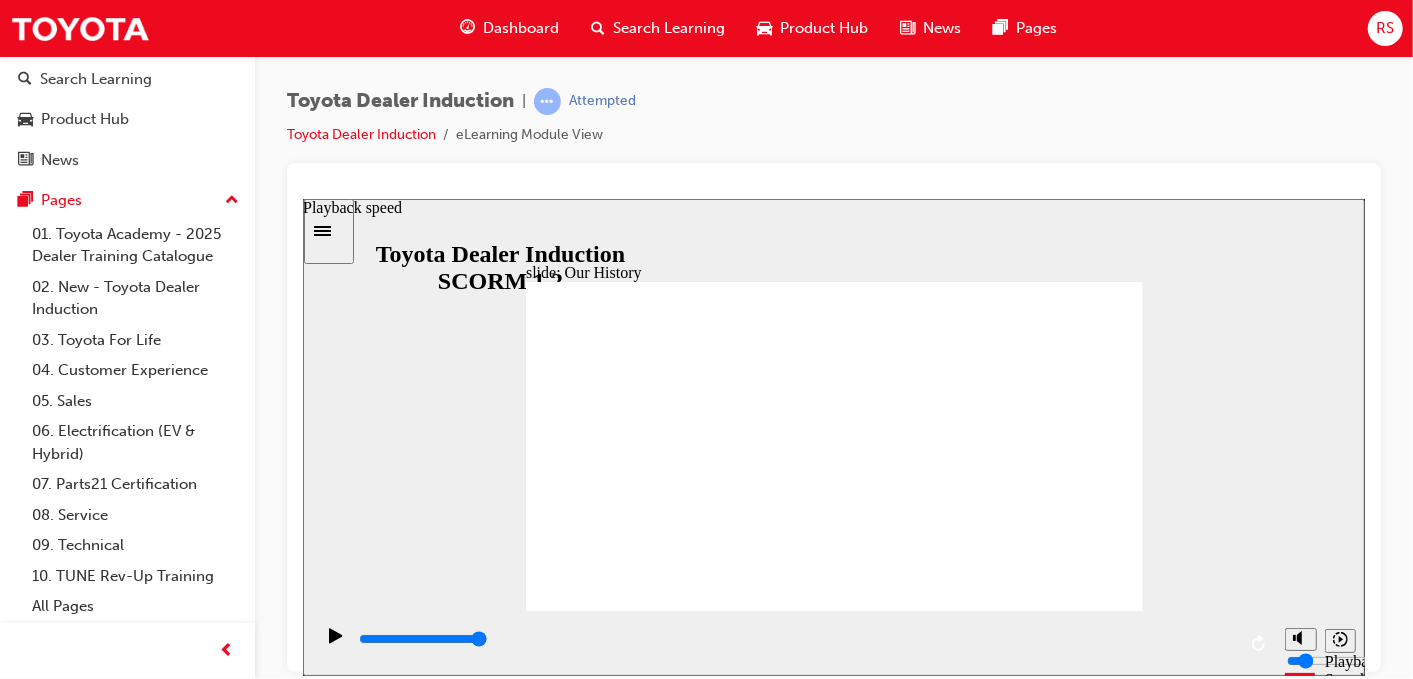 click 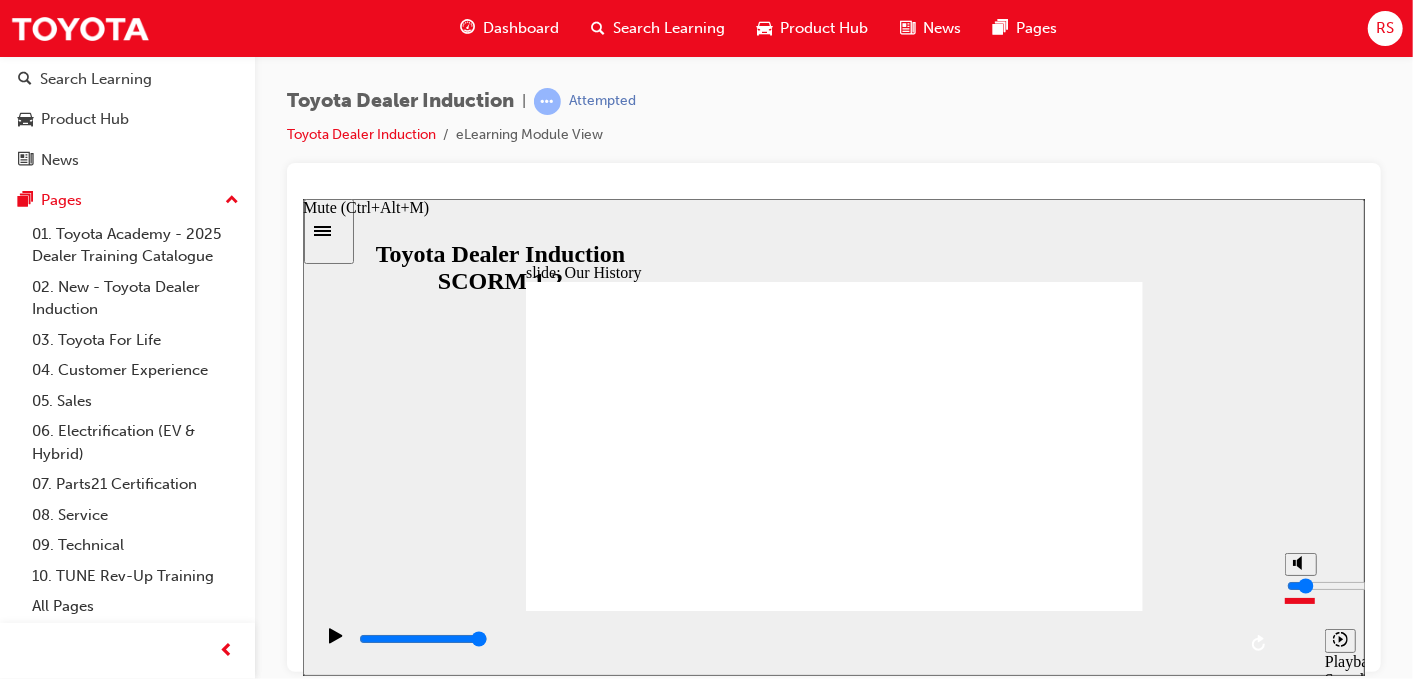 click 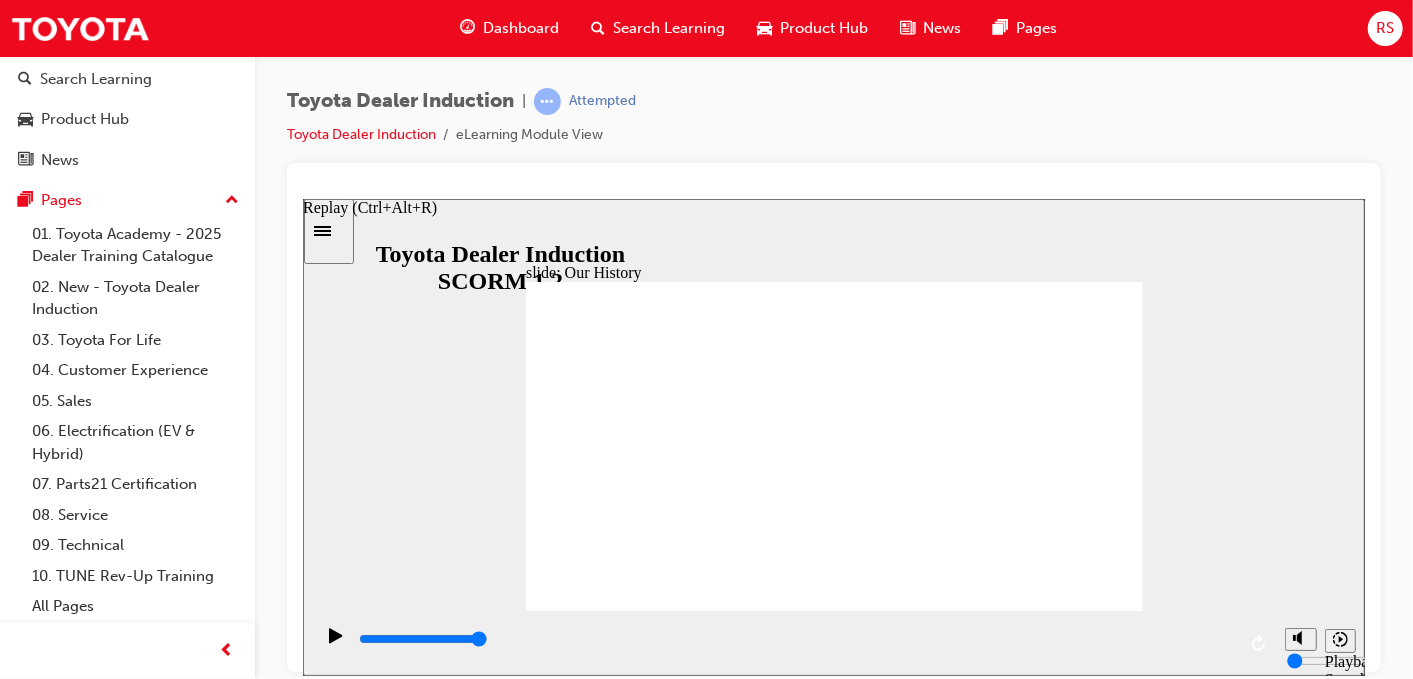click 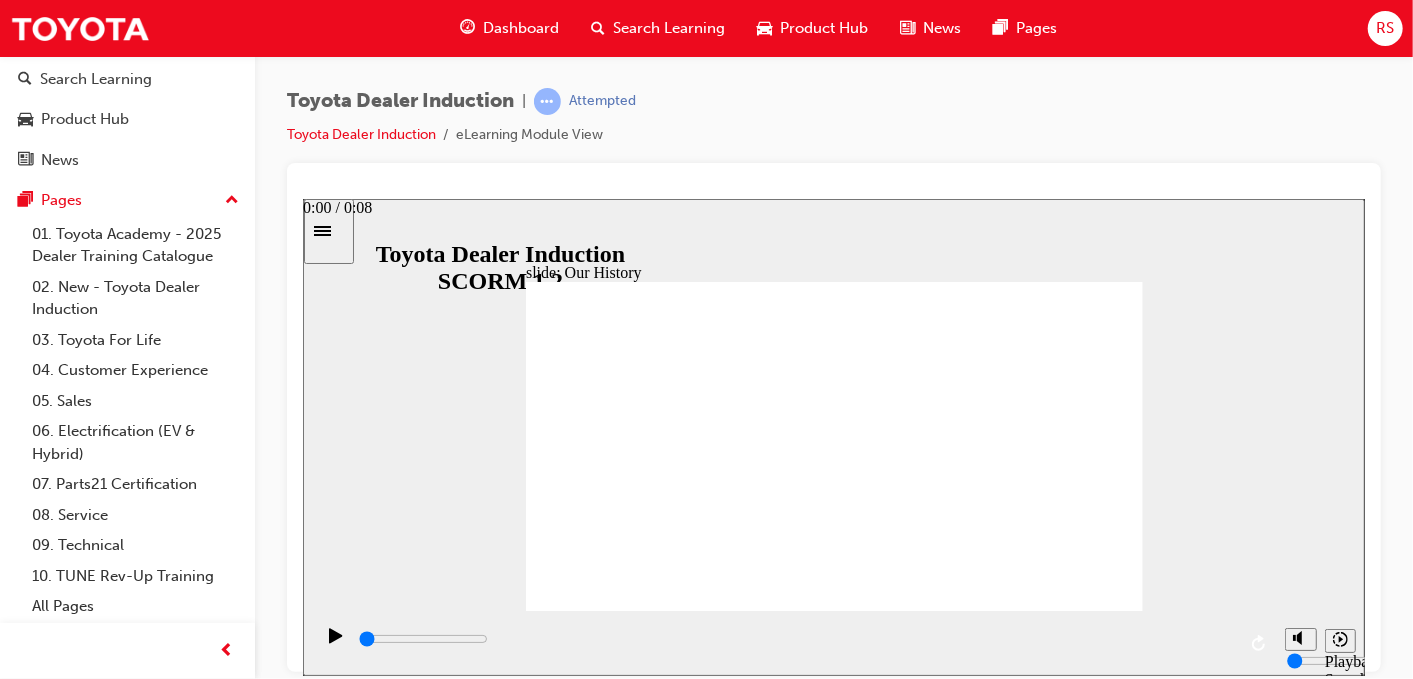 click at bounding box center (422, 638) 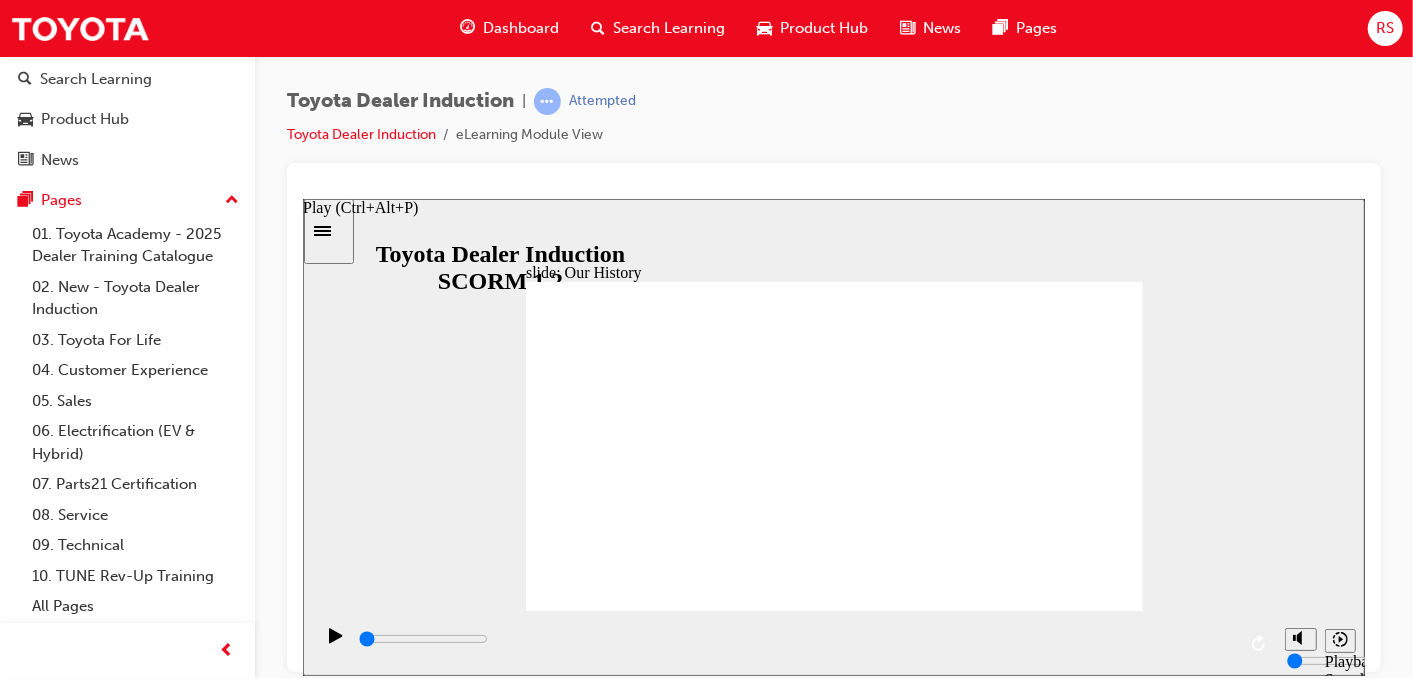 click 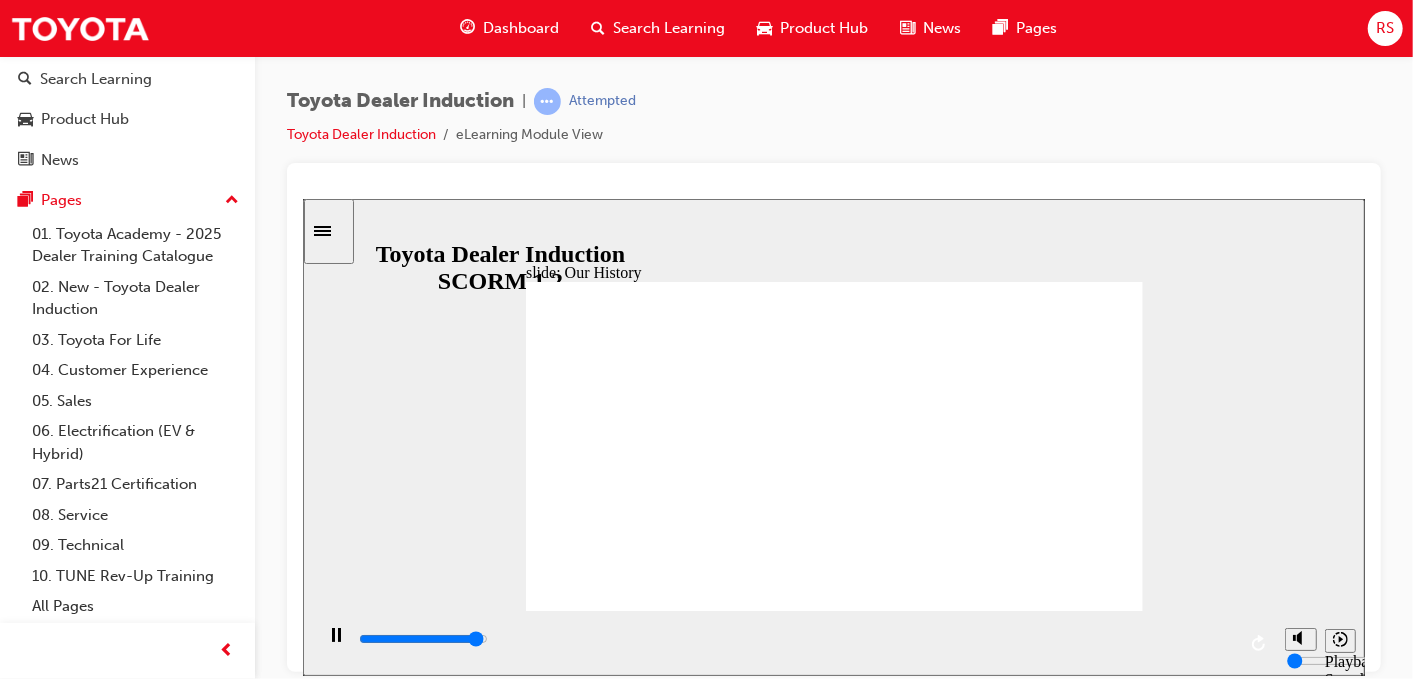 click 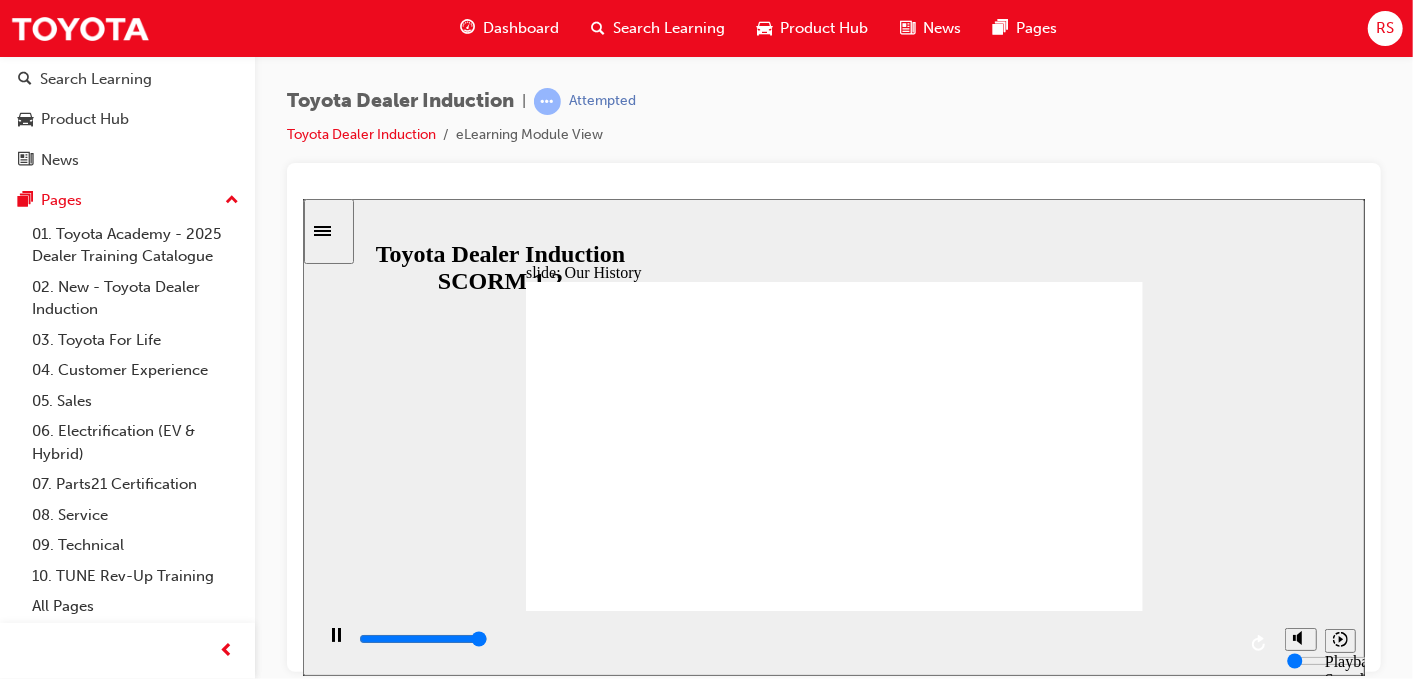 type on "8300" 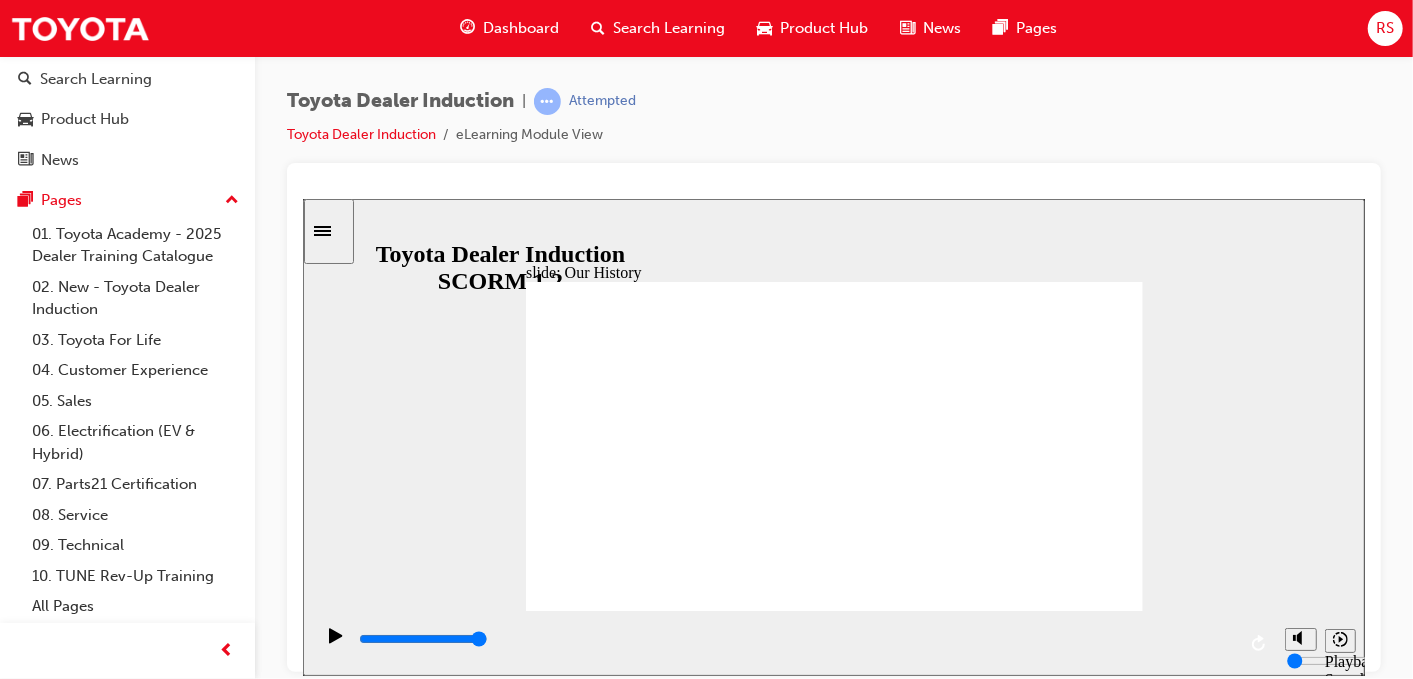 click 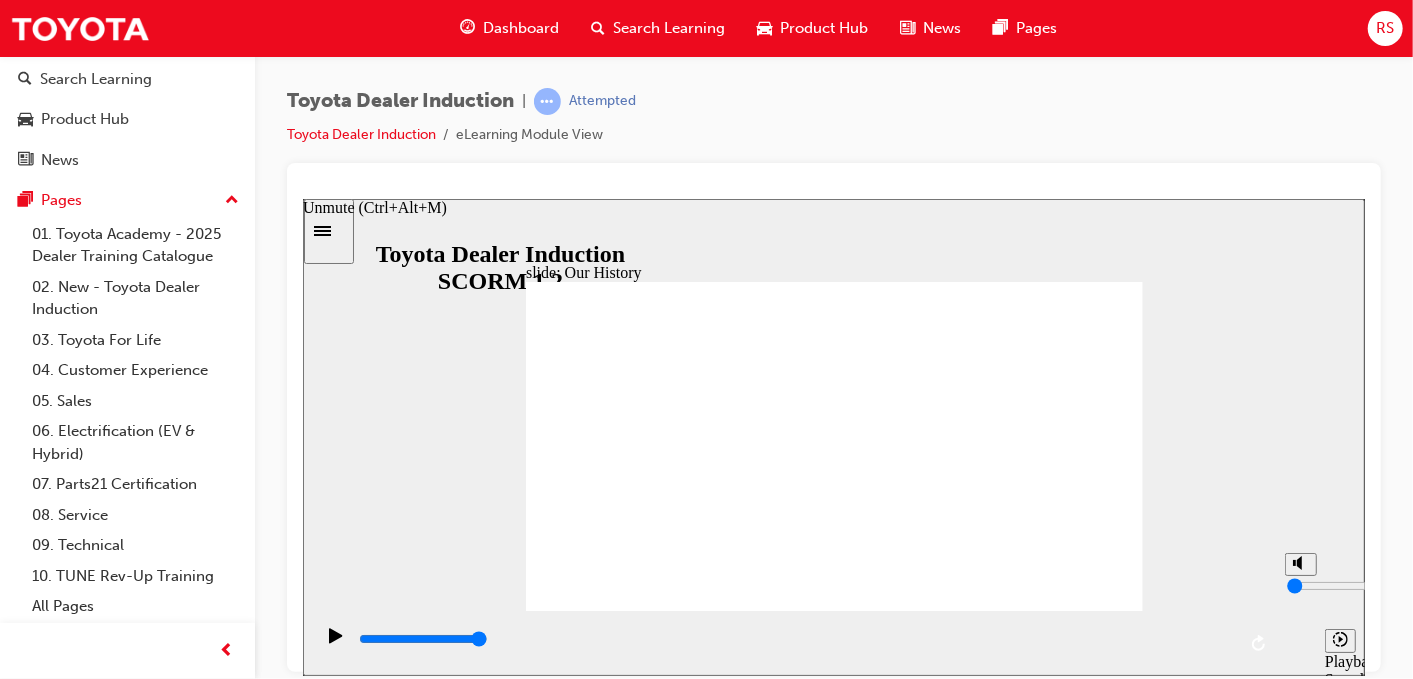 click 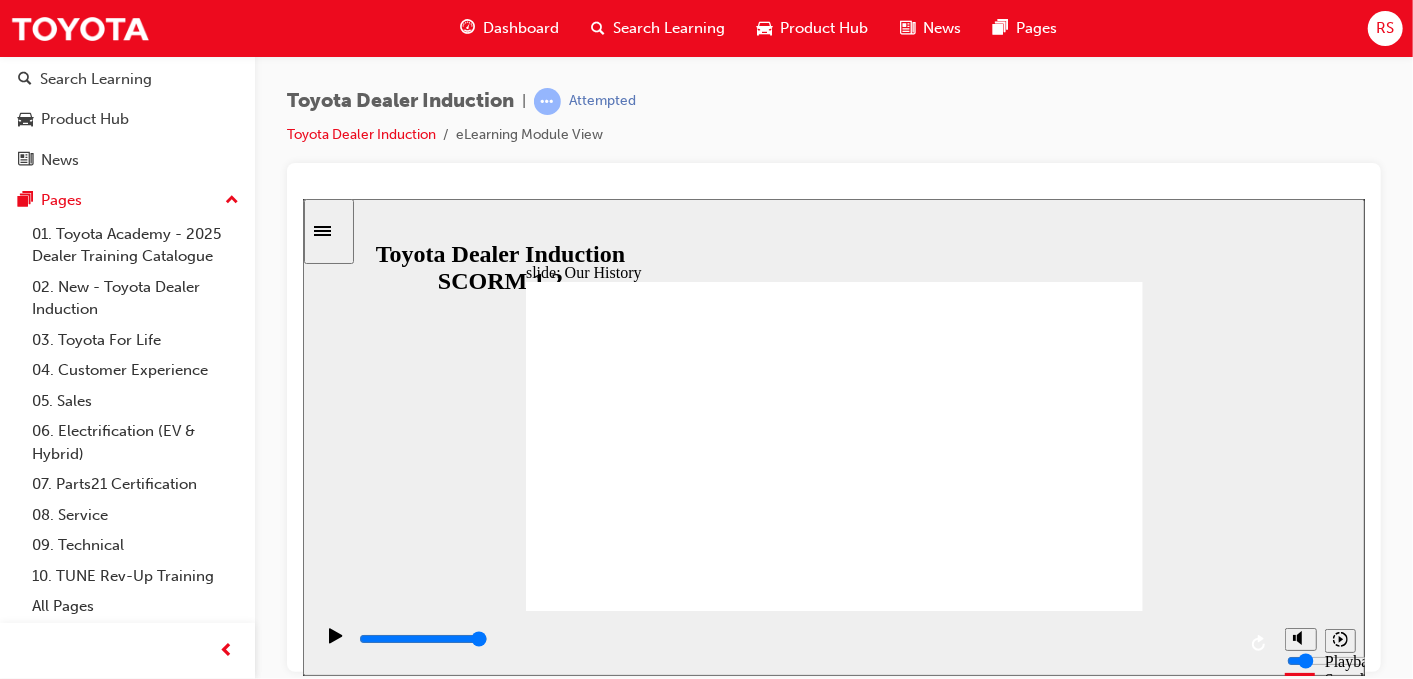 click 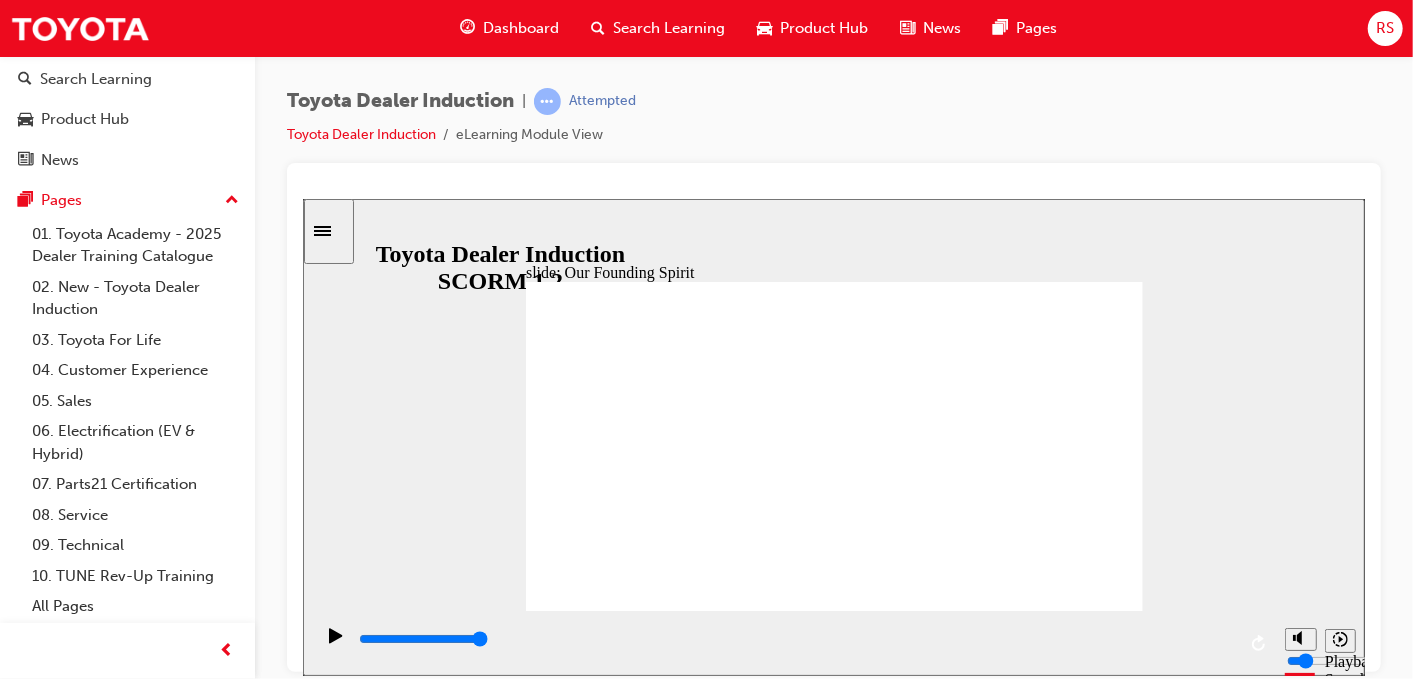 click 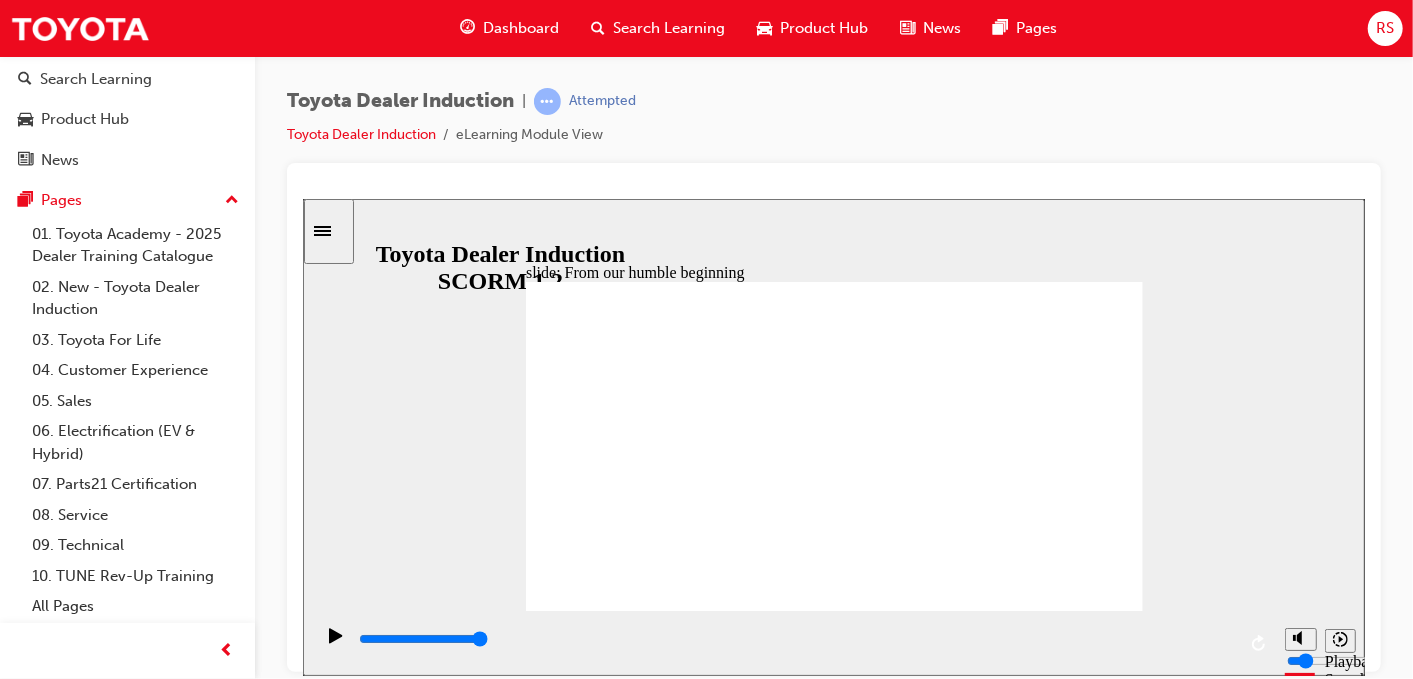 click 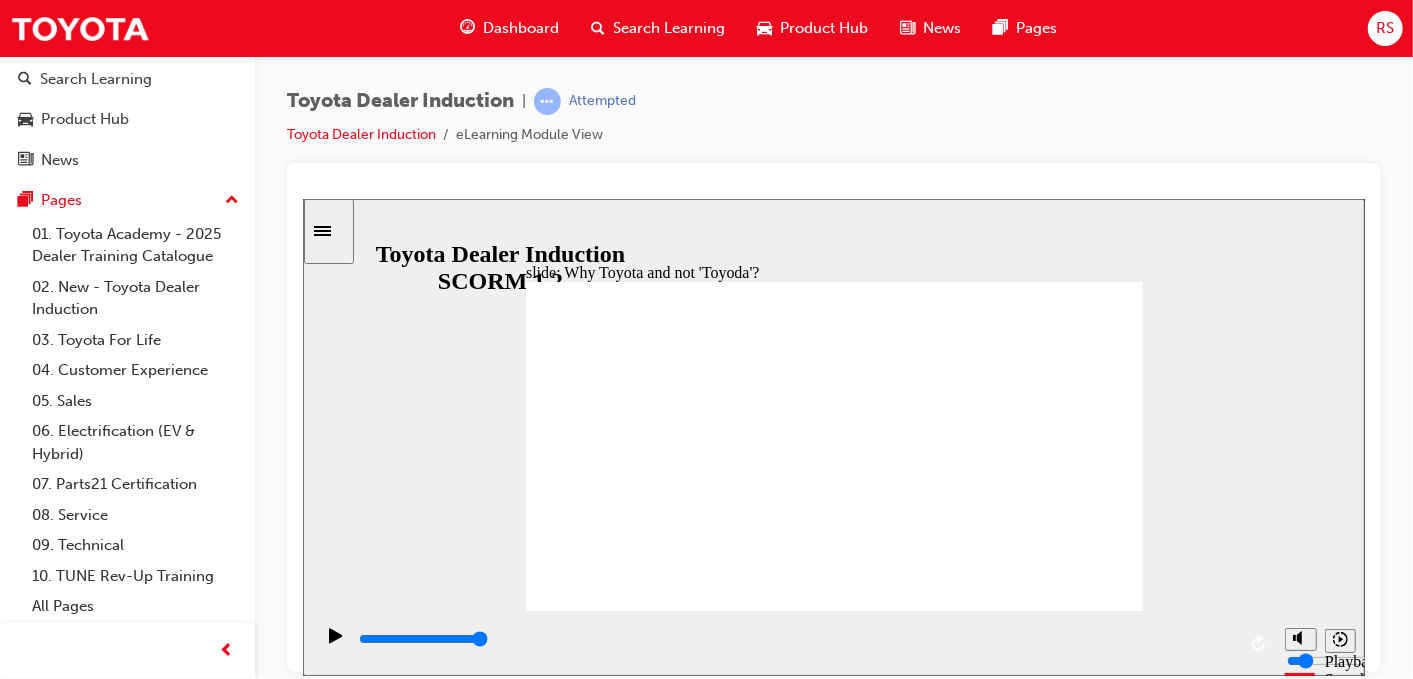 click 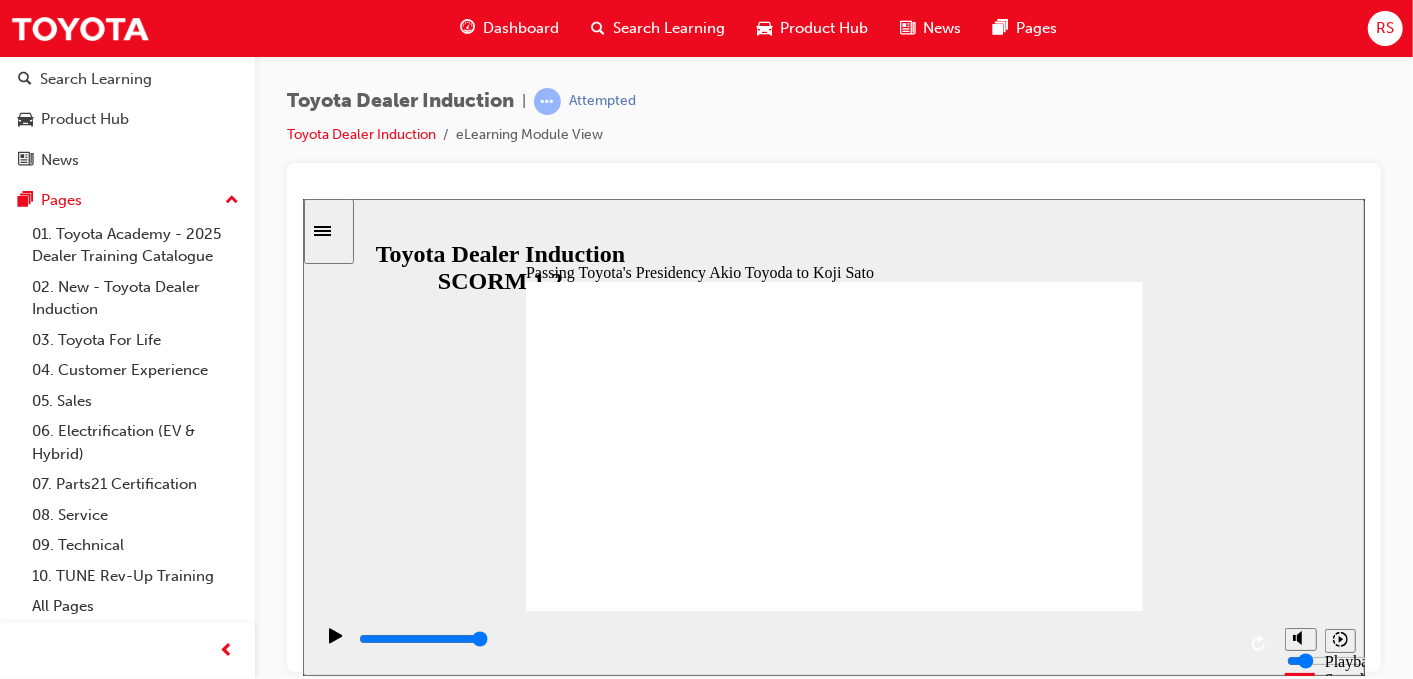 click 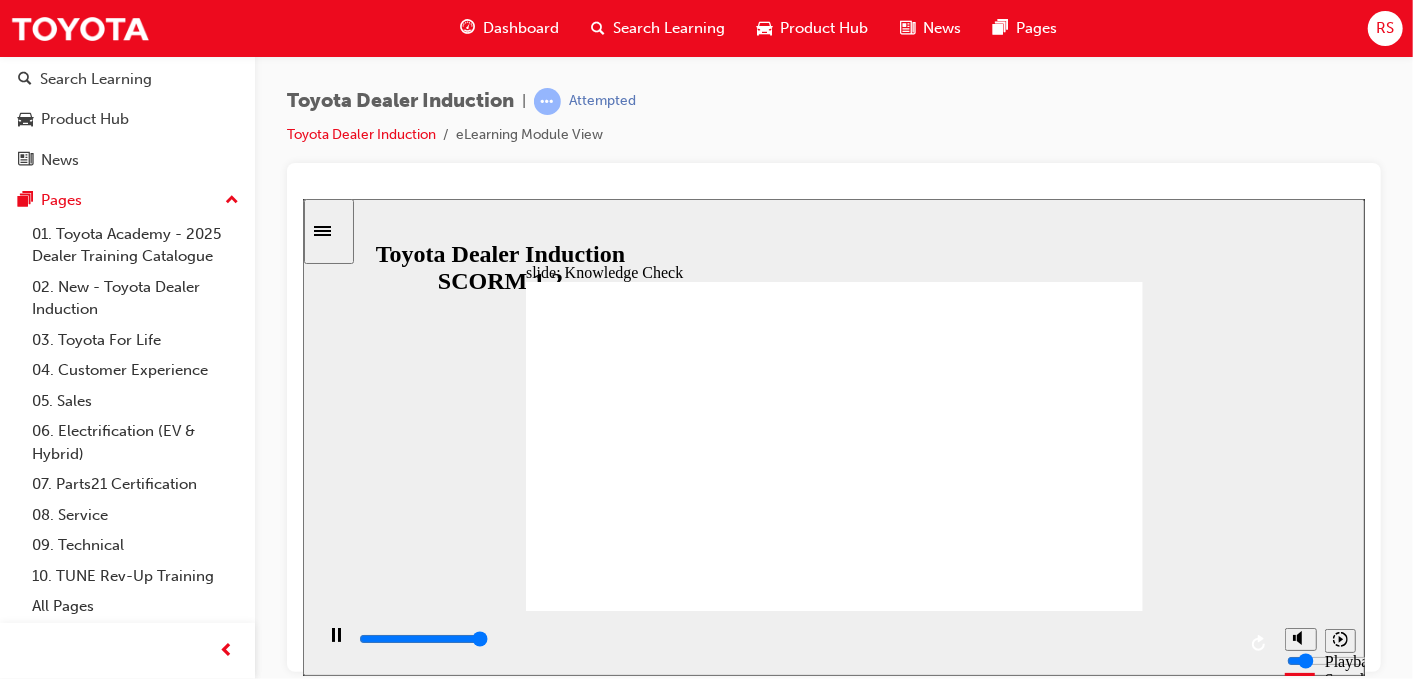 type on "5000" 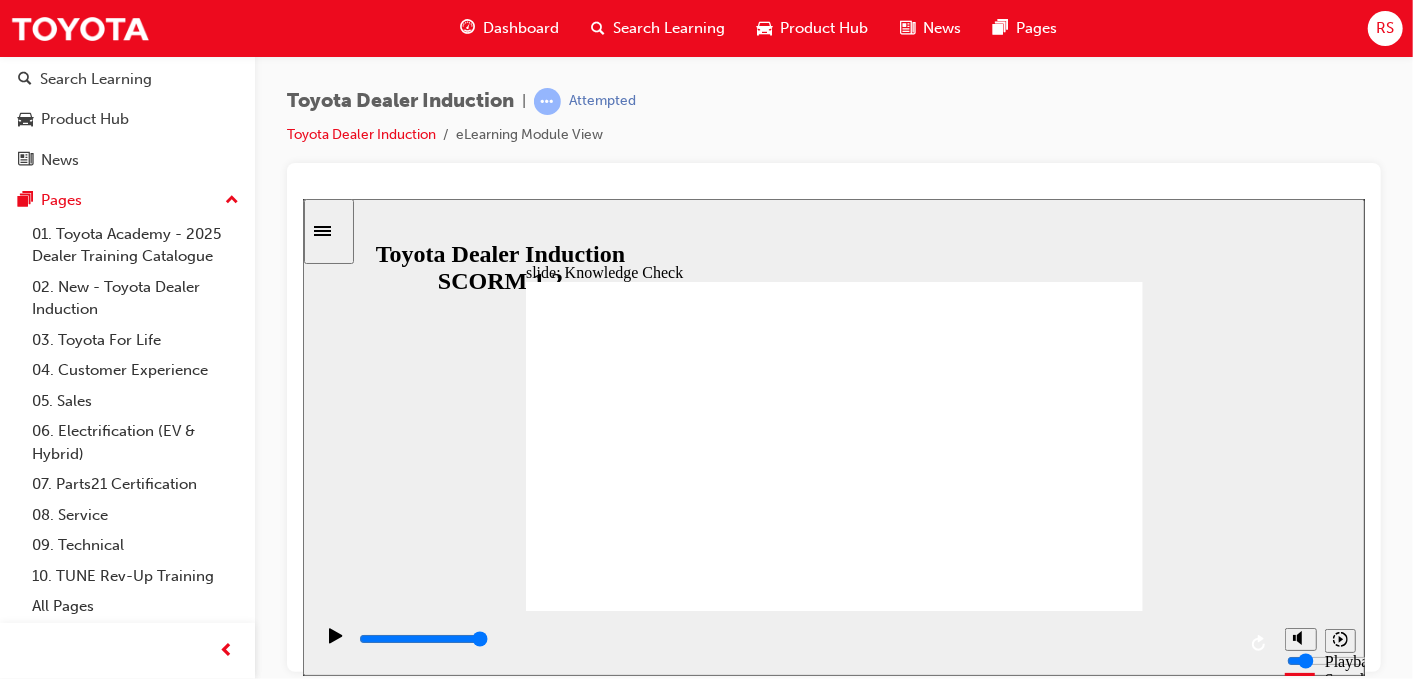 radio on "true" 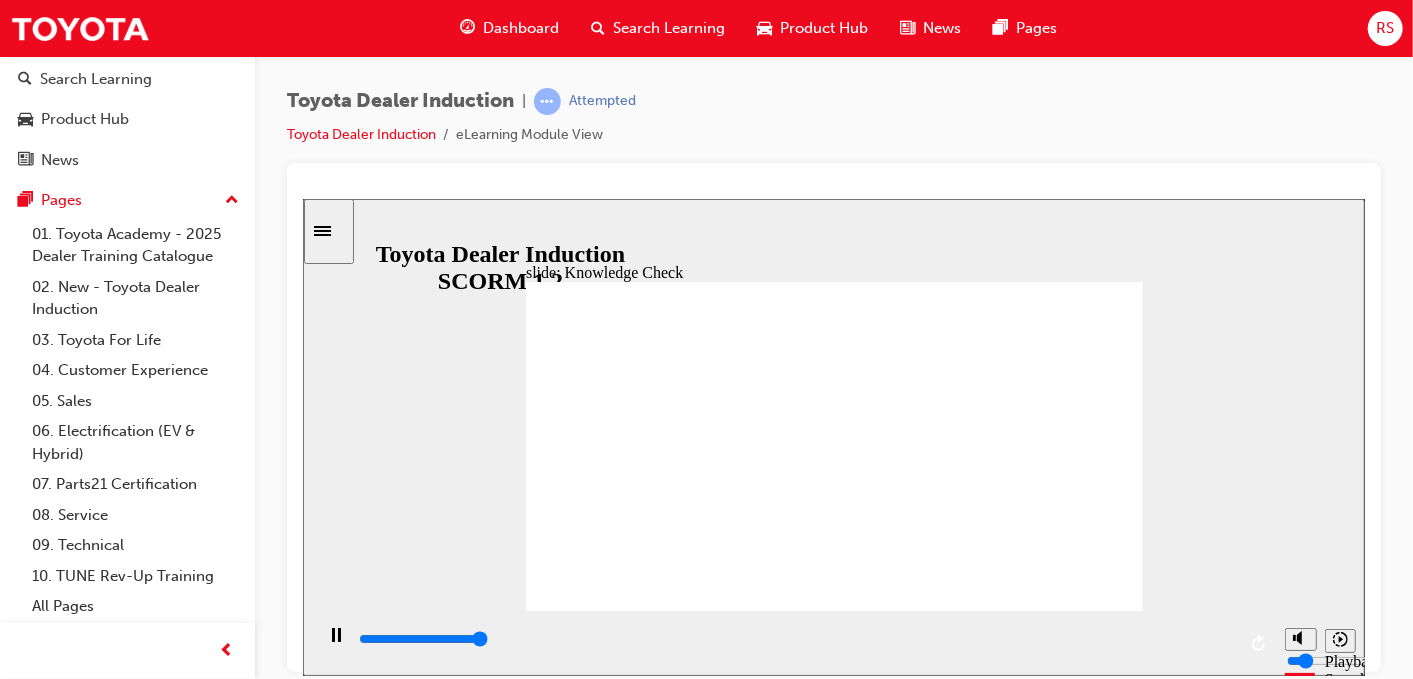 type on "5000" 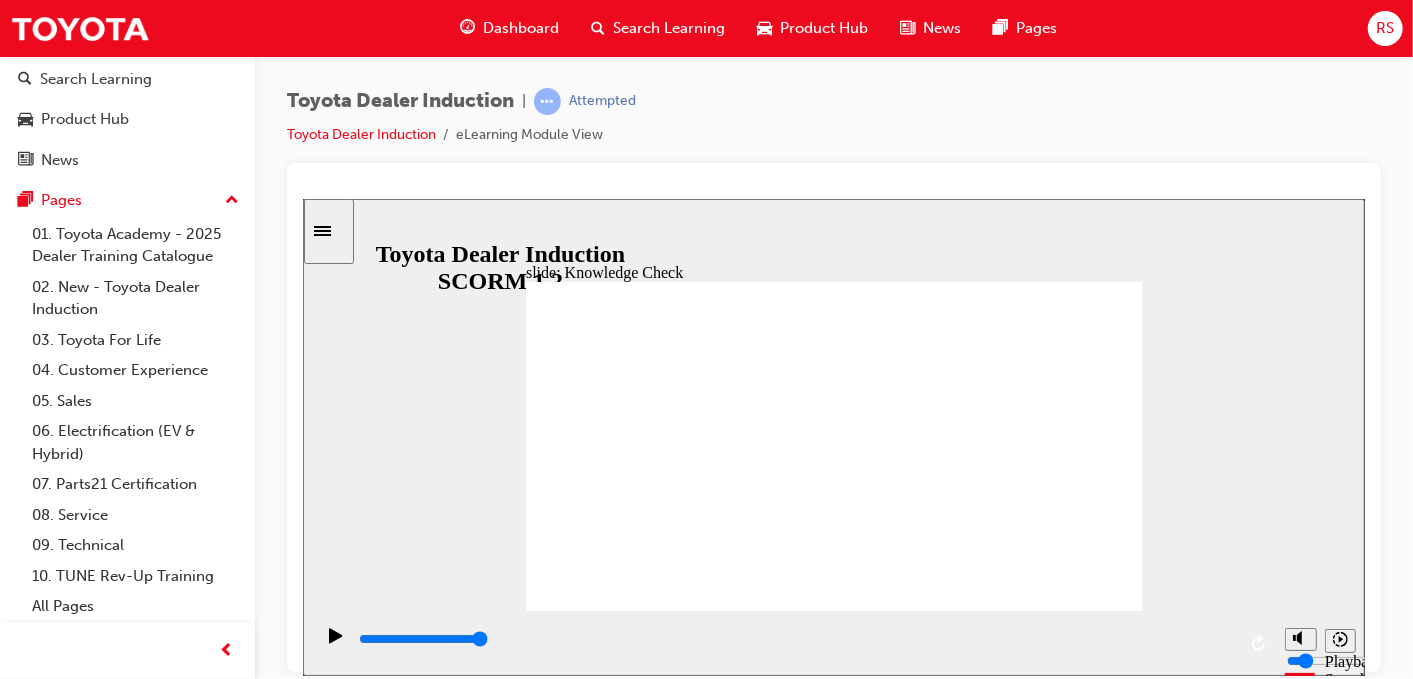 radio on "true" 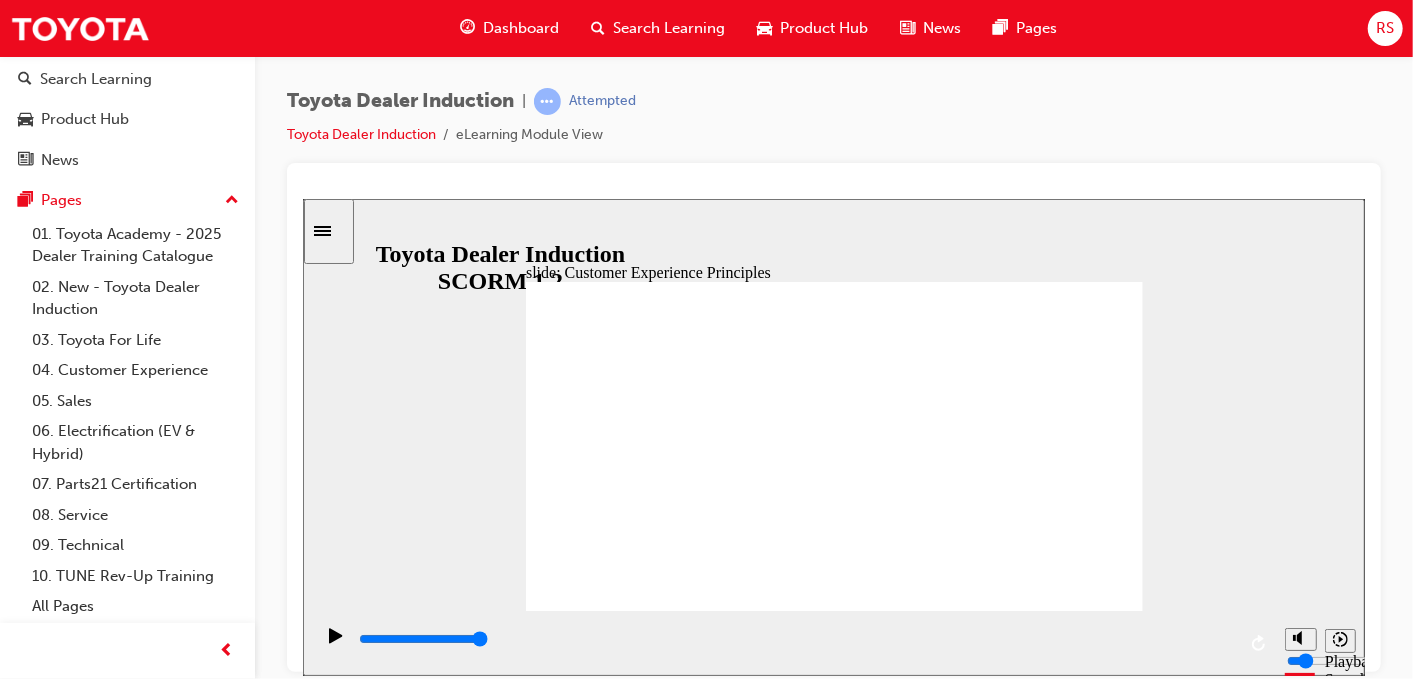 click 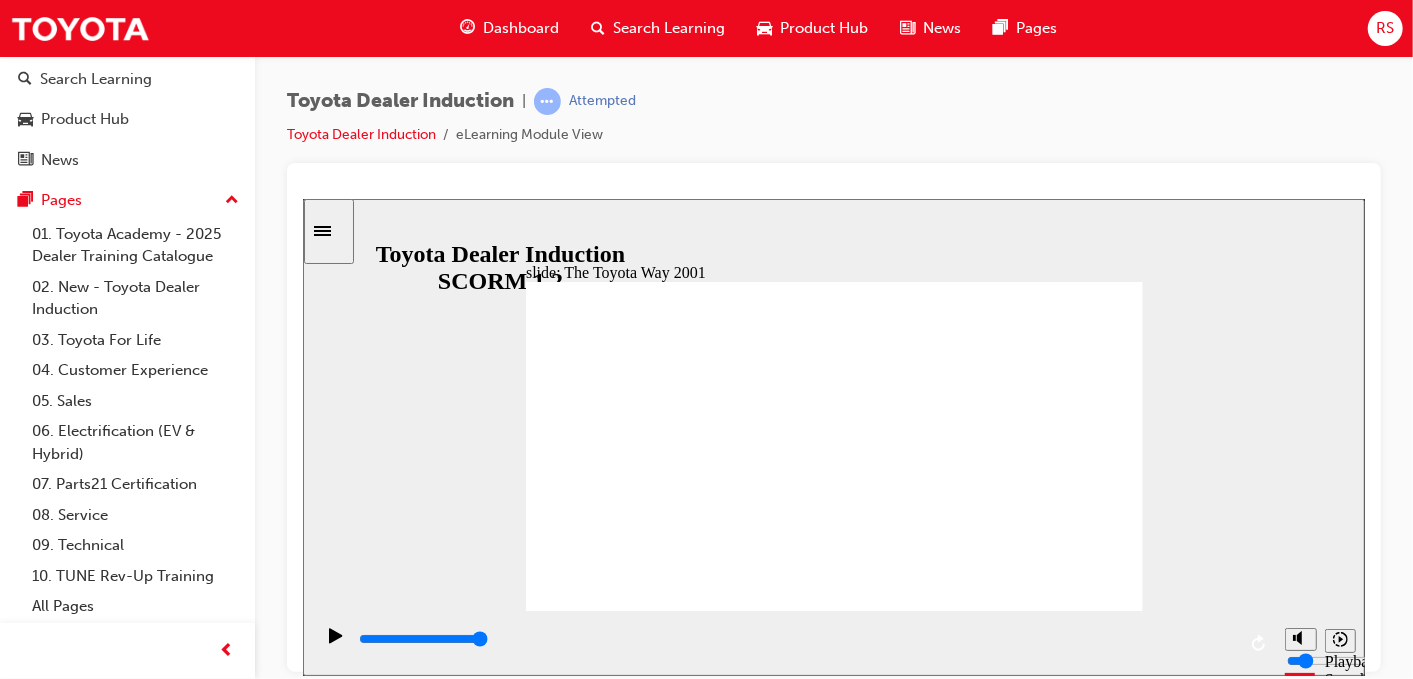 click 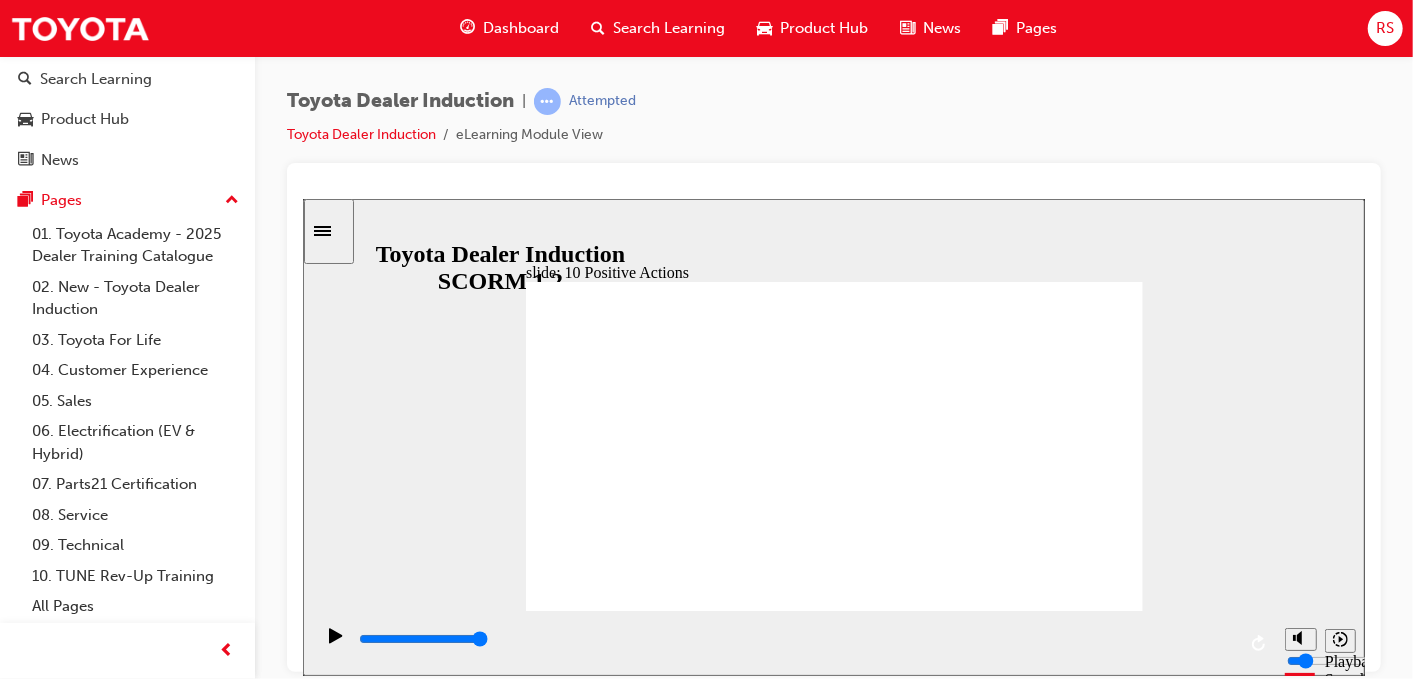 click 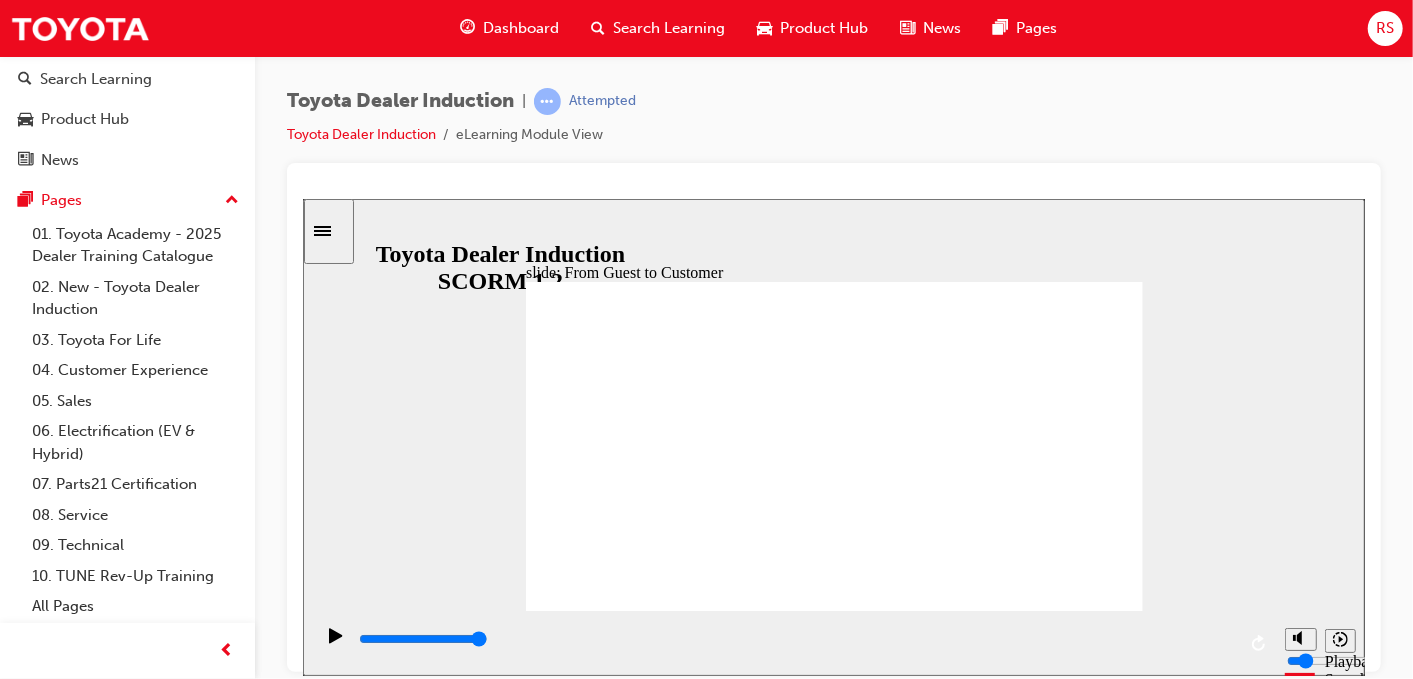 click 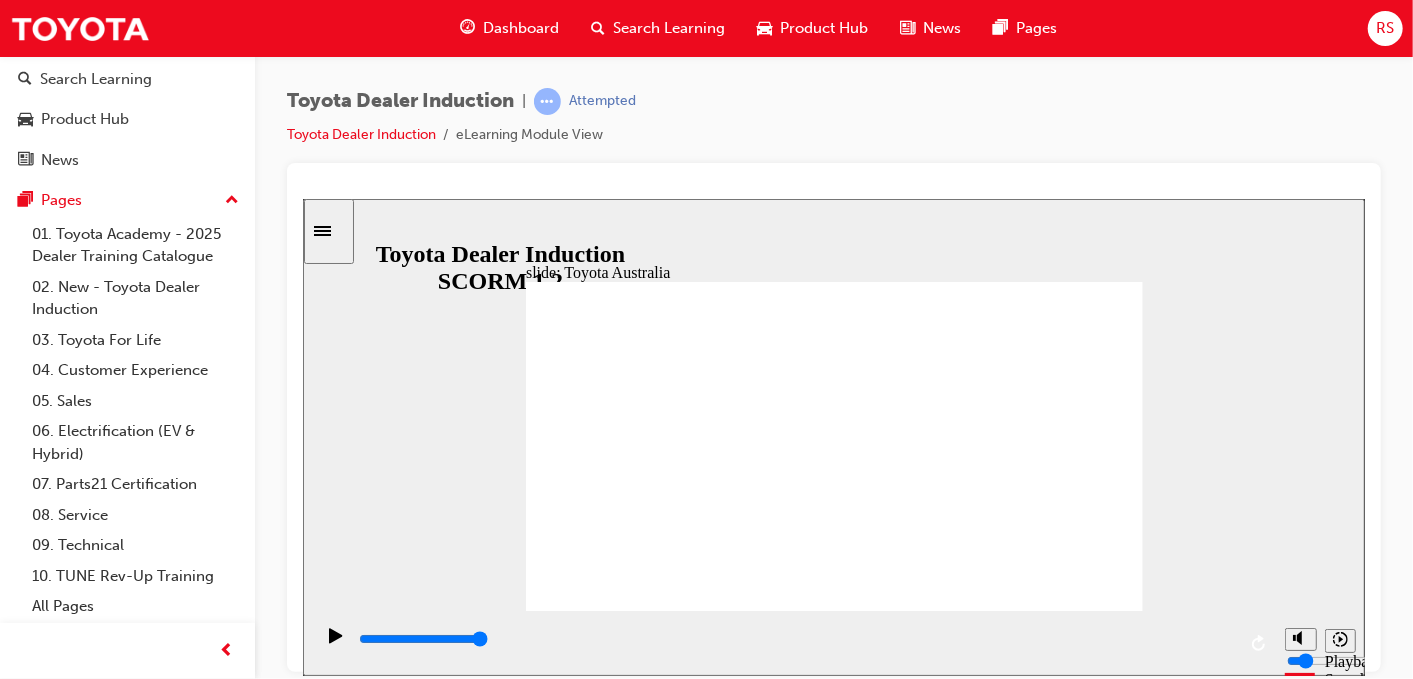 click 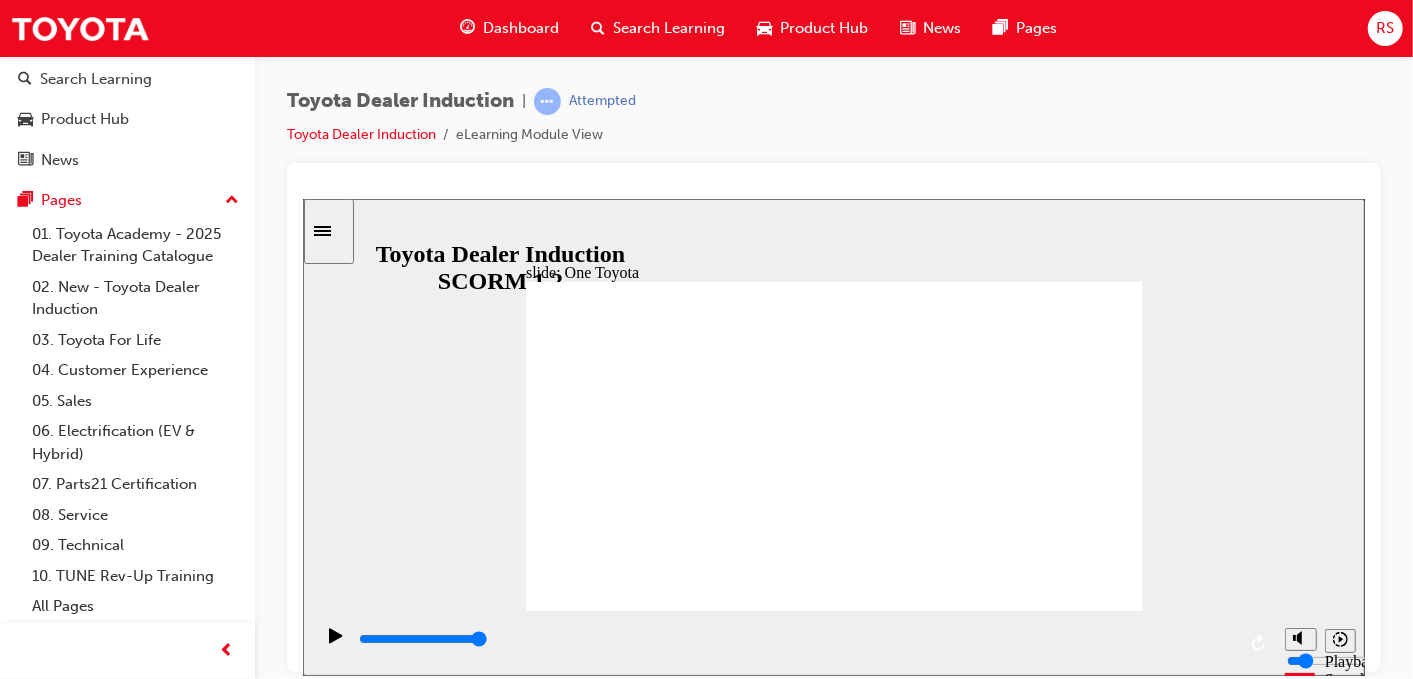 click 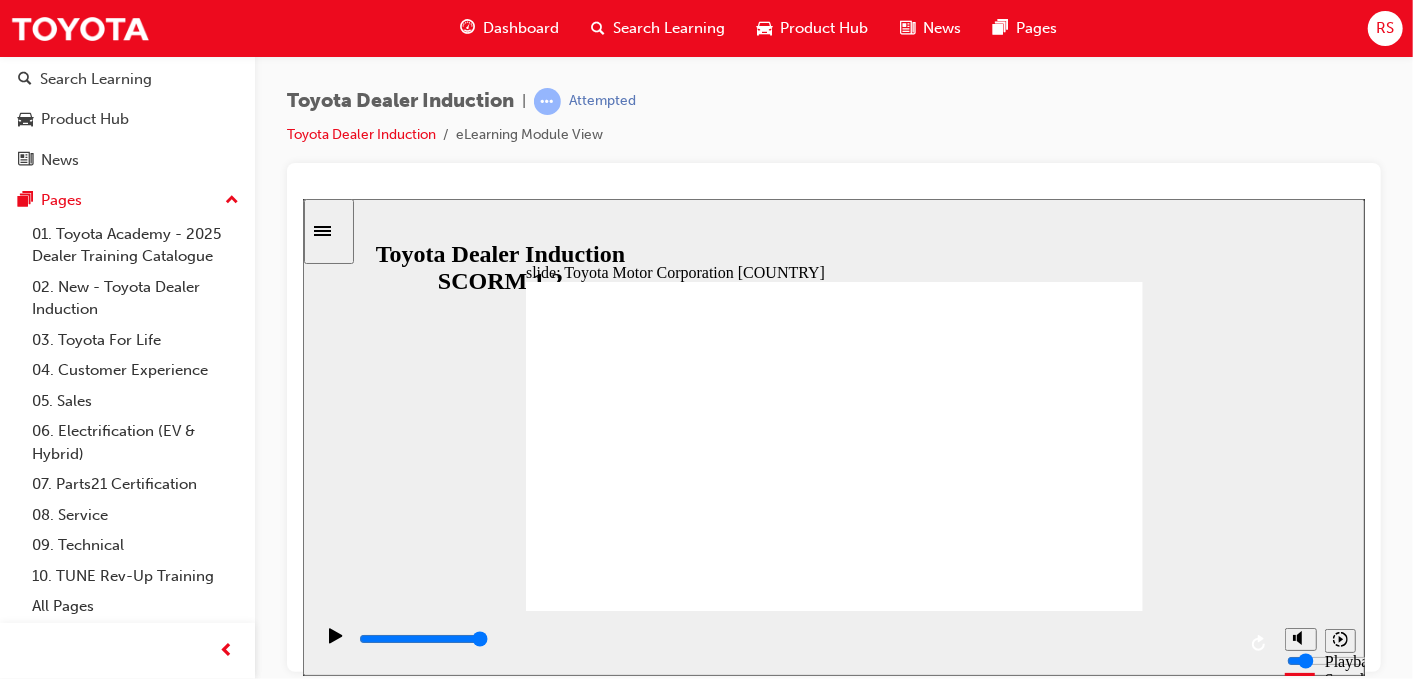 click 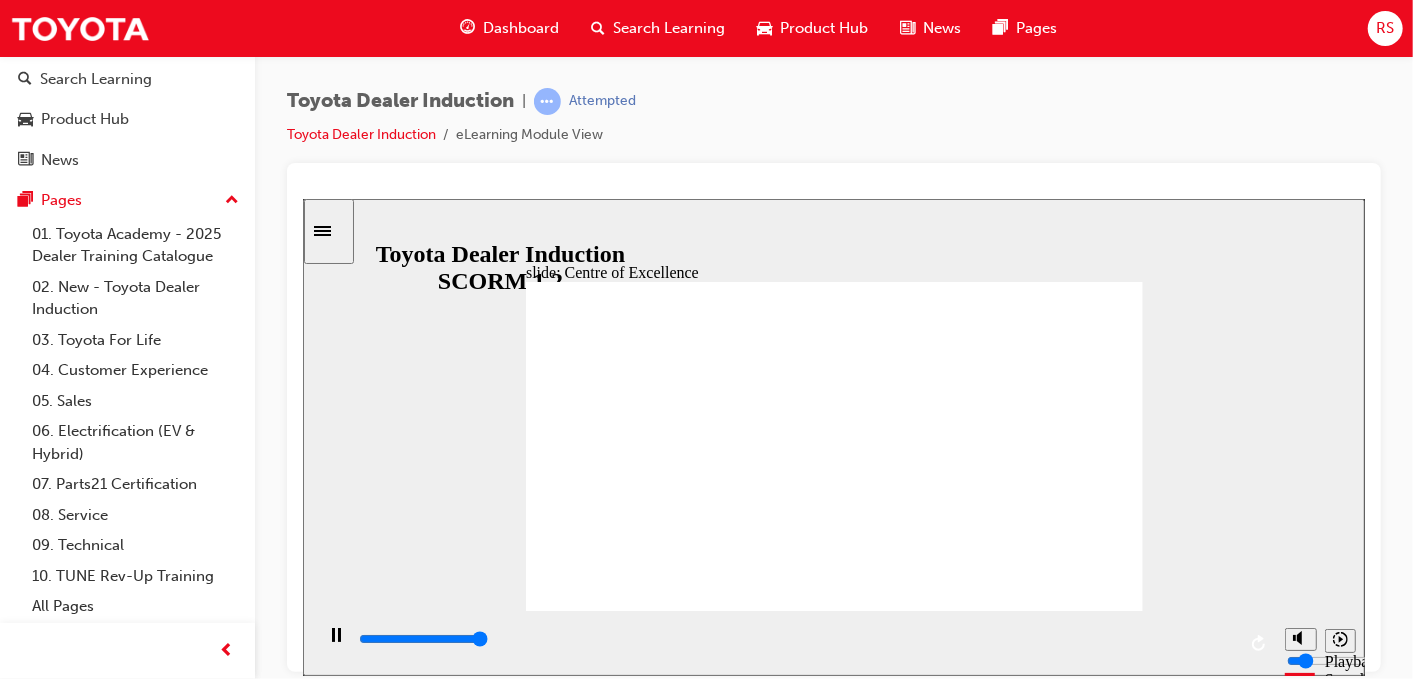 type on "15300" 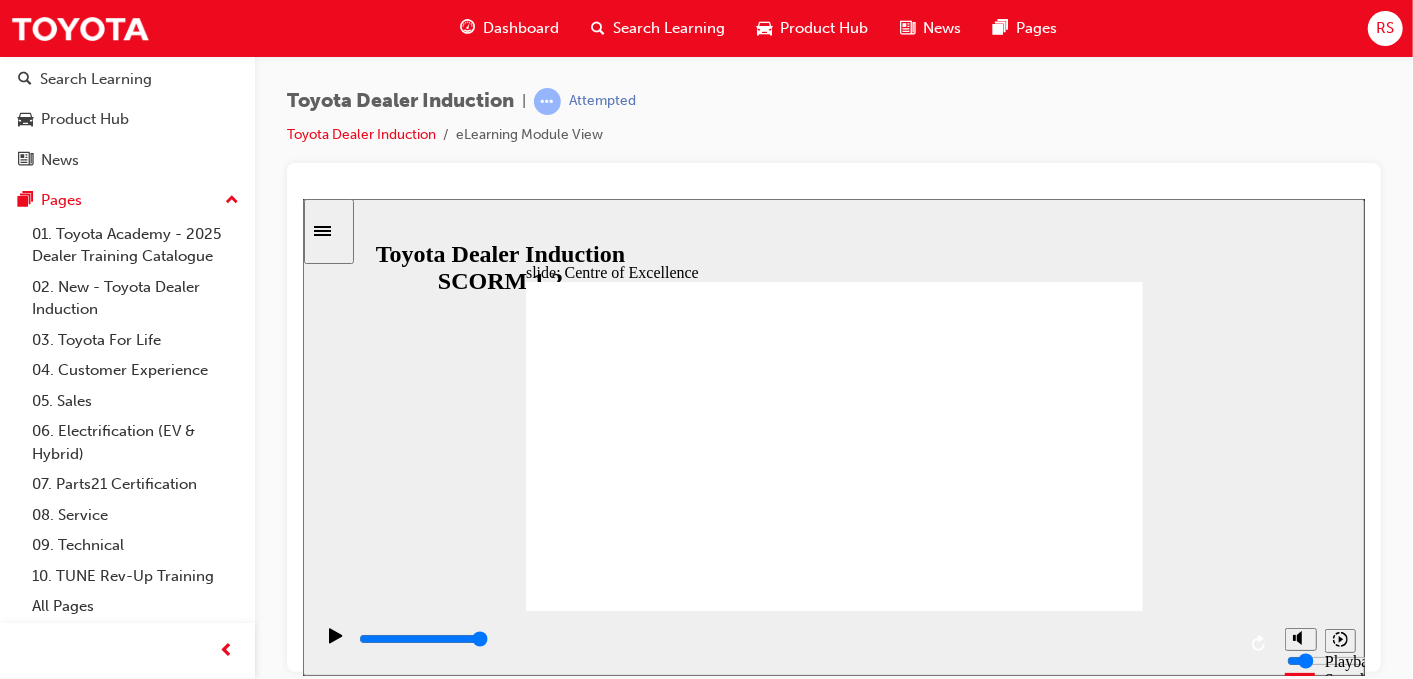 click 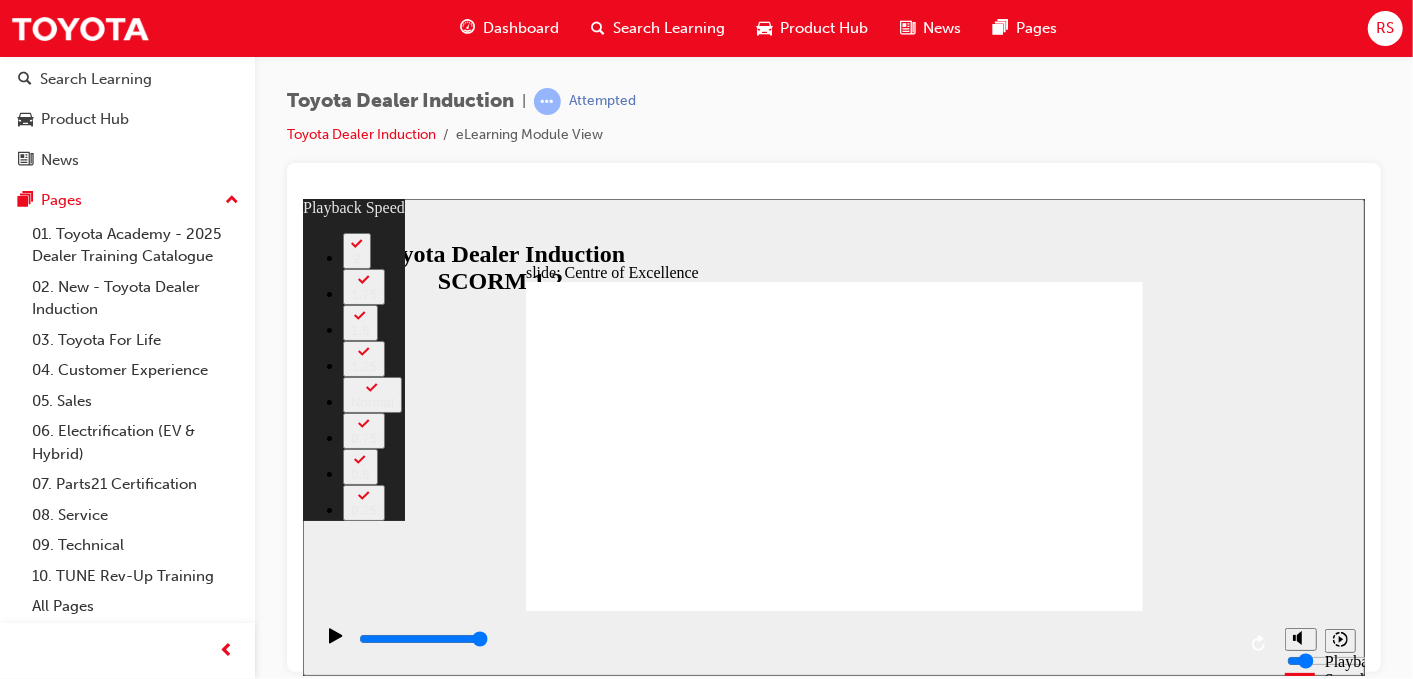 click 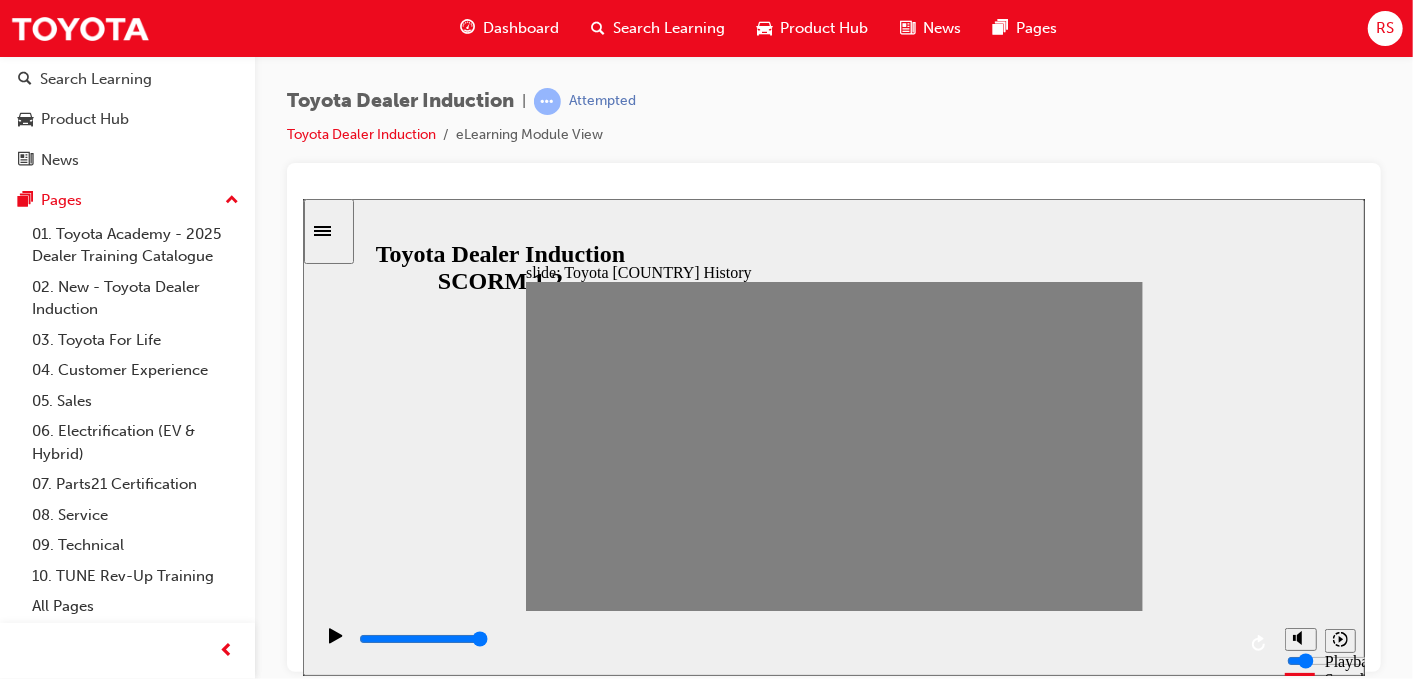 click at bounding box center (828, 1834) 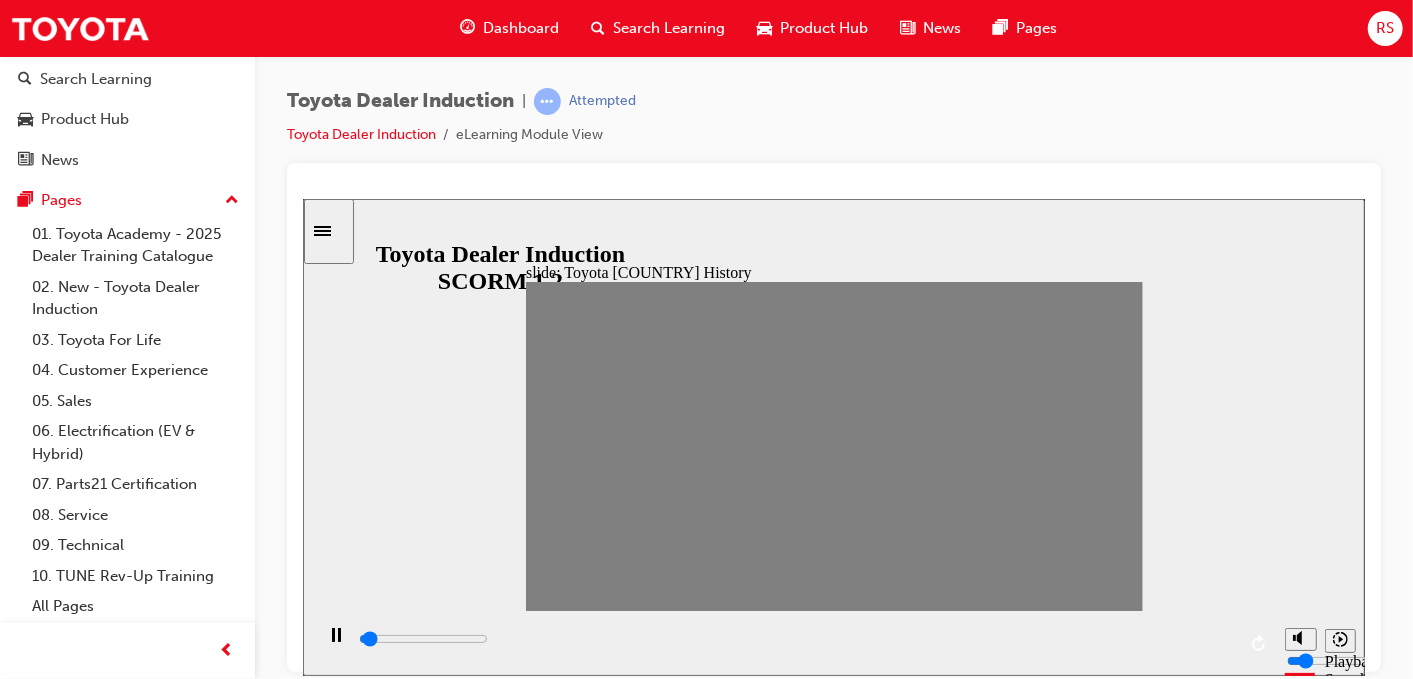 click 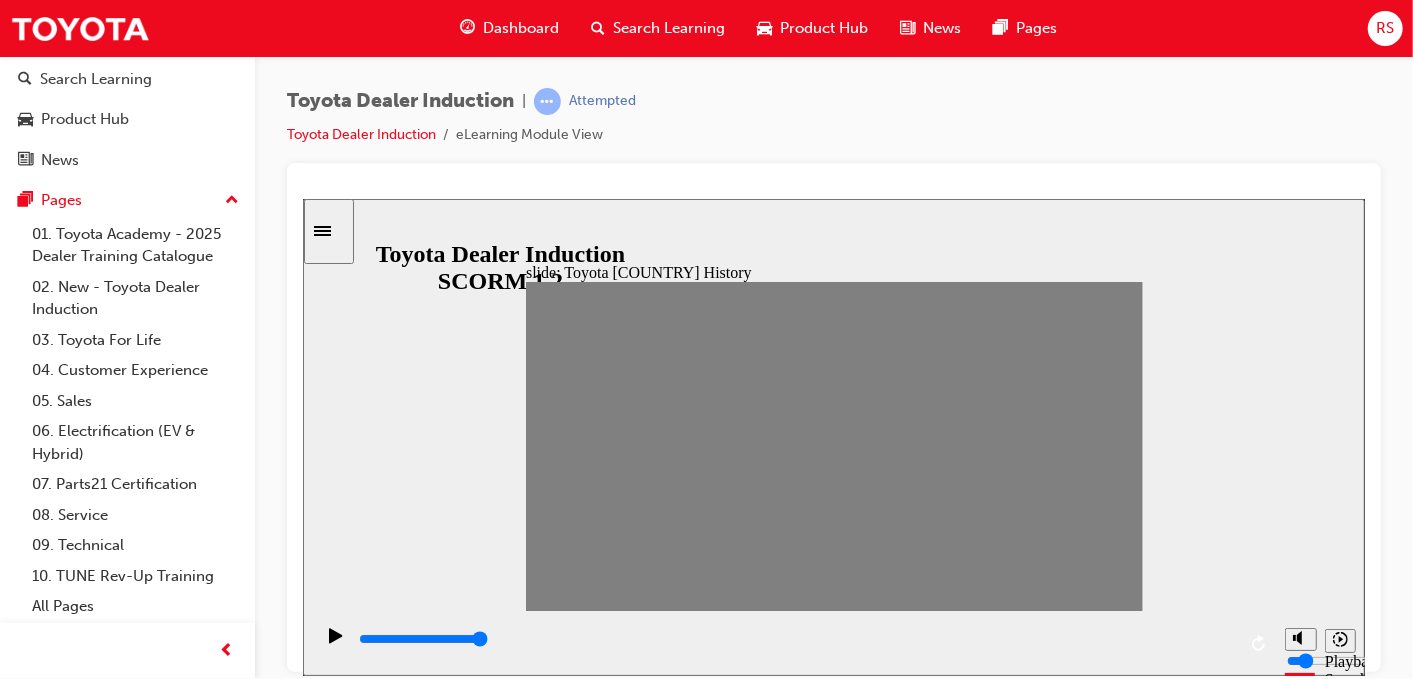 click at bounding box center (828, 1850) 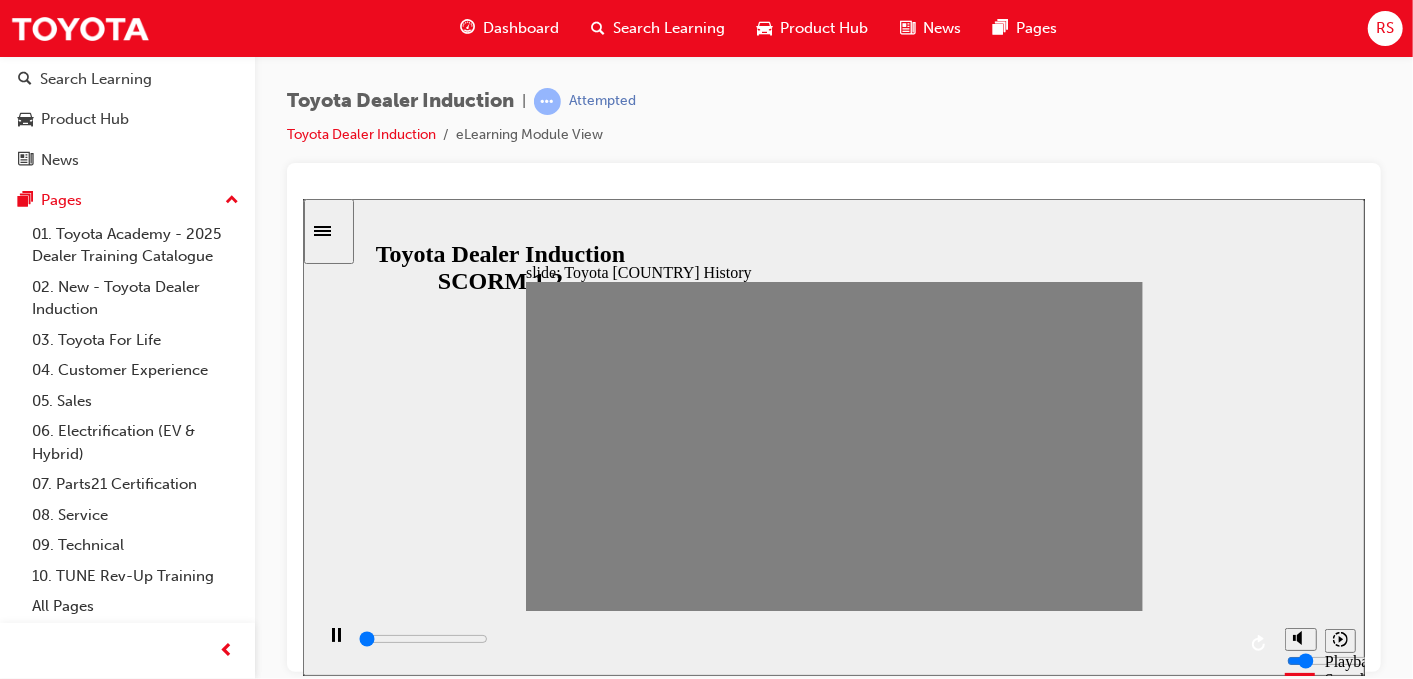 drag, startPoint x: 569, startPoint y: 451, endPoint x: 604, endPoint y: 448, distance: 35.128338 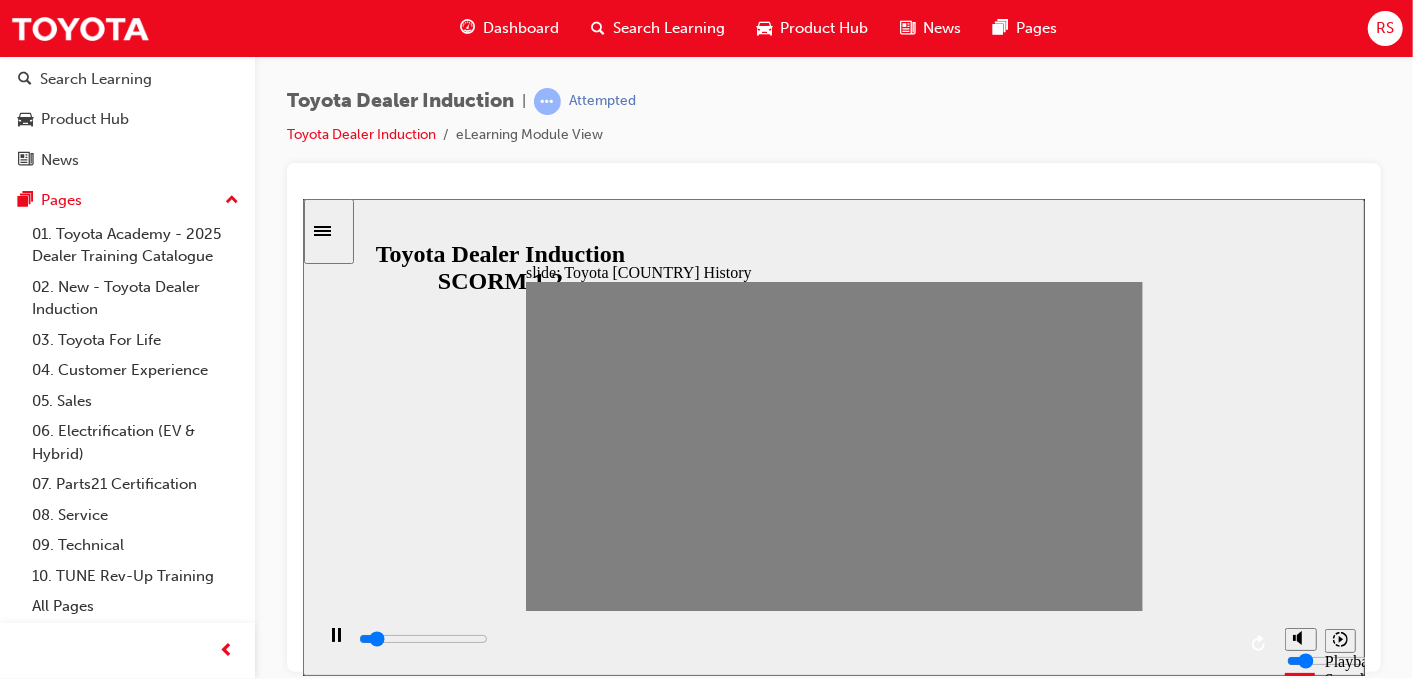 type on "100" 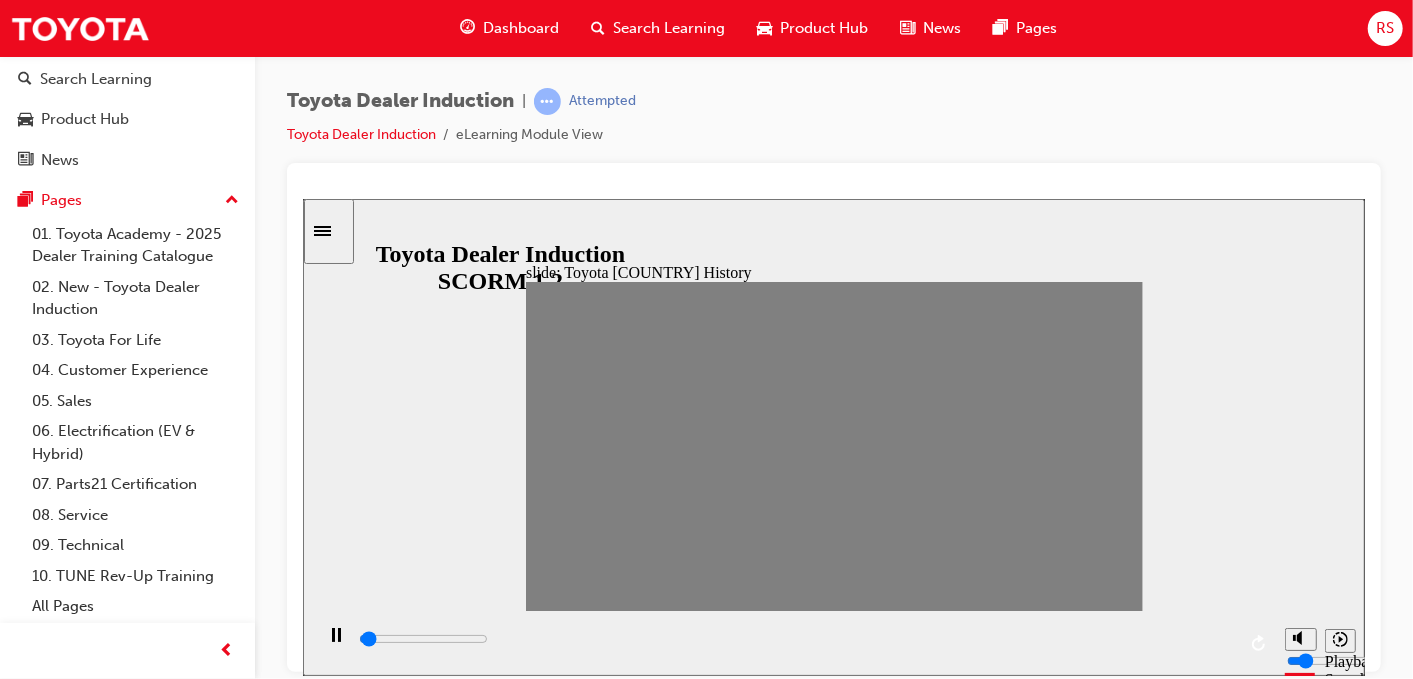 drag, startPoint x: 599, startPoint y: 453, endPoint x: 626, endPoint y: 450, distance: 27.166155 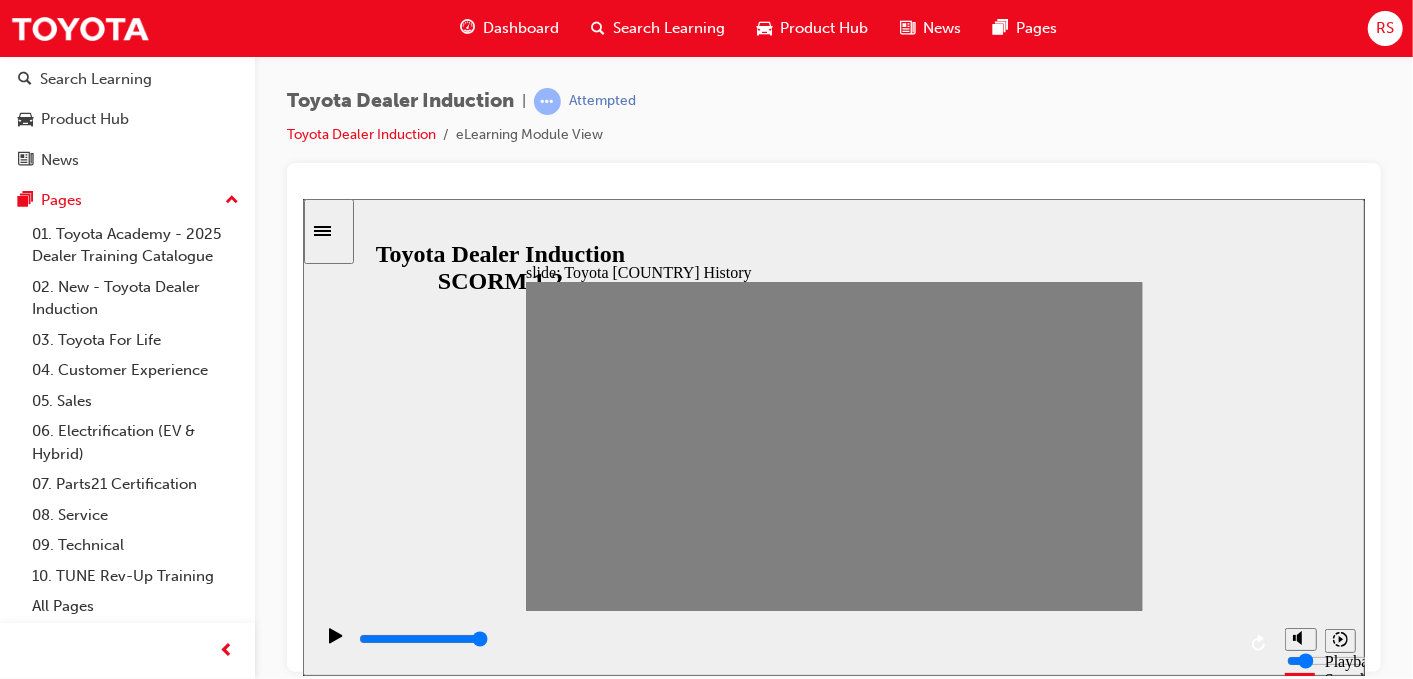 type on "100" 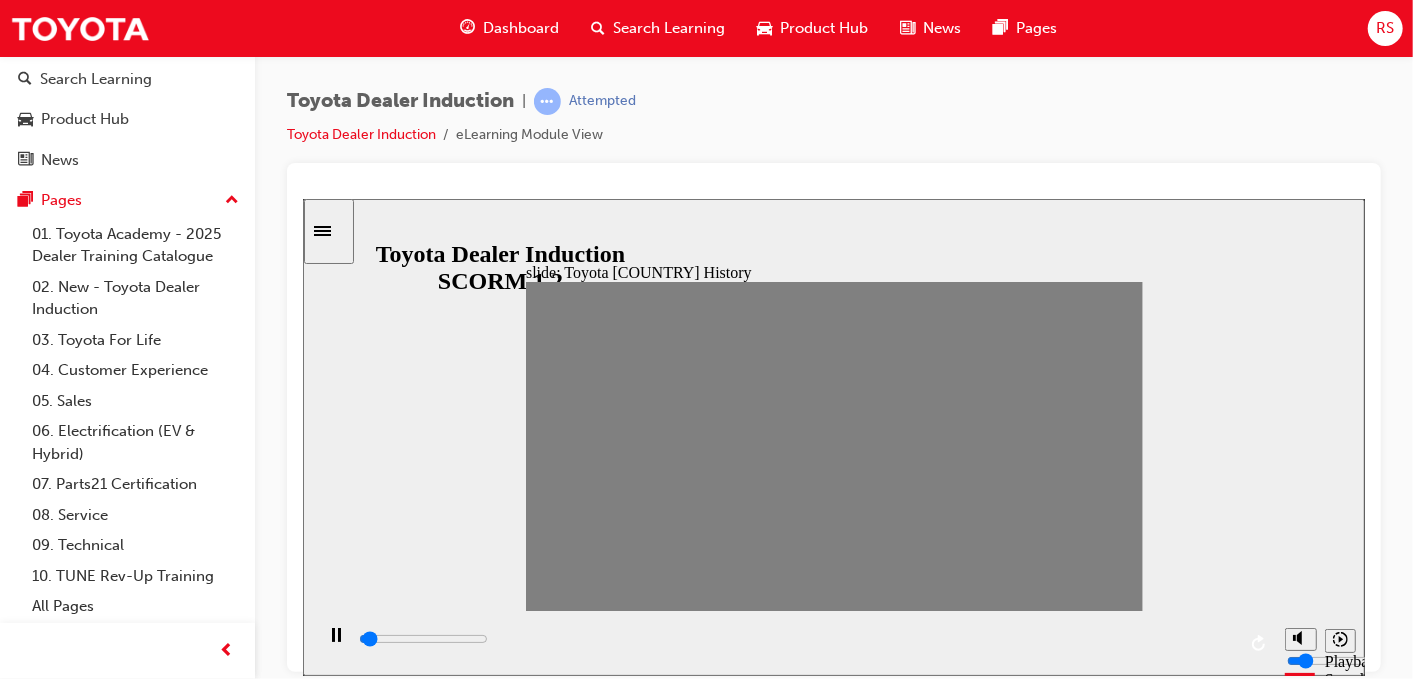 drag, startPoint x: 633, startPoint y: 450, endPoint x: 659, endPoint y: 444, distance: 26.683329 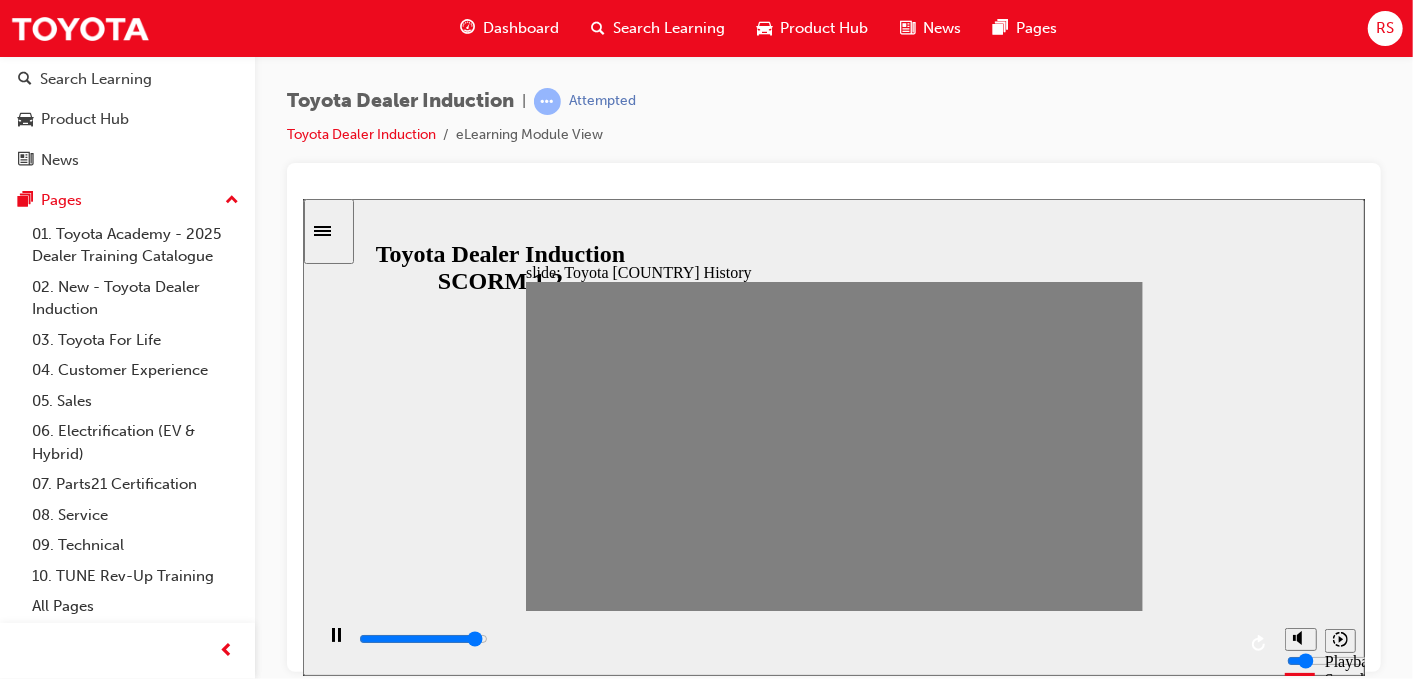 drag, startPoint x: 655, startPoint y: 445, endPoint x: 691, endPoint y: 449, distance: 36.221542 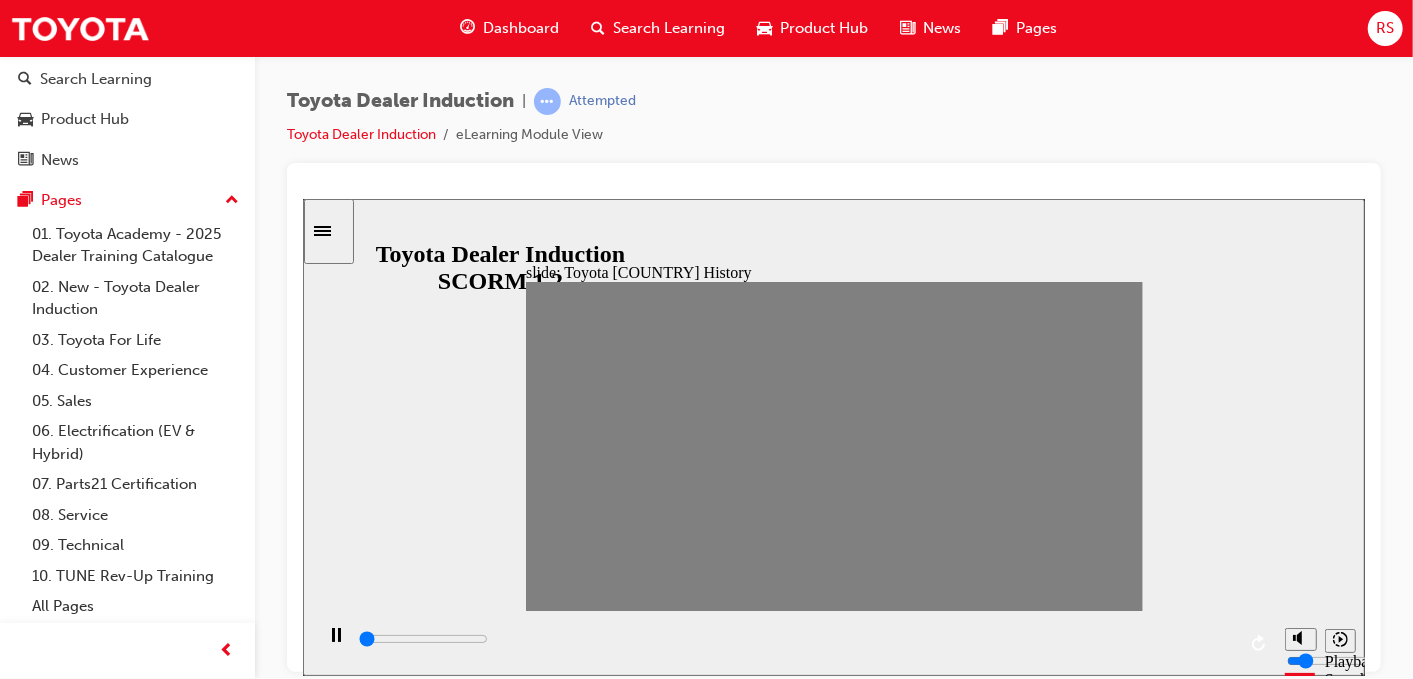 click on "Australia Timeline TOYOTA Move the slider to learn more 1958 1959 1961 1963 1964 1967 1971 1974 1978 1980 1982 1983 1991 1992 1995 1997 2008 2009 2015 2017 Move the slider to learn more BACK BACK NEXT NEXT" at bounding box center (833, 1480) 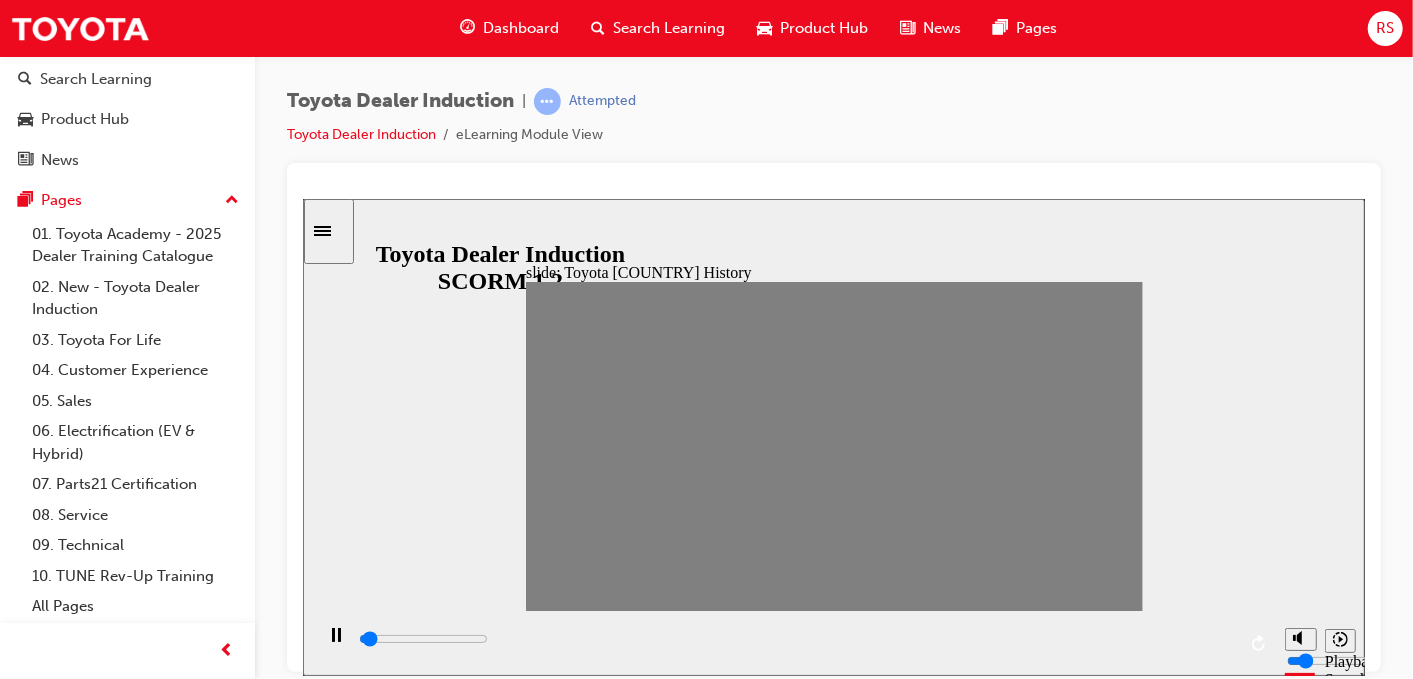 drag, startPoint x: 691, startPoint y: 441, endPoint x: 711, endPoint y: 443, distance: 20.09975 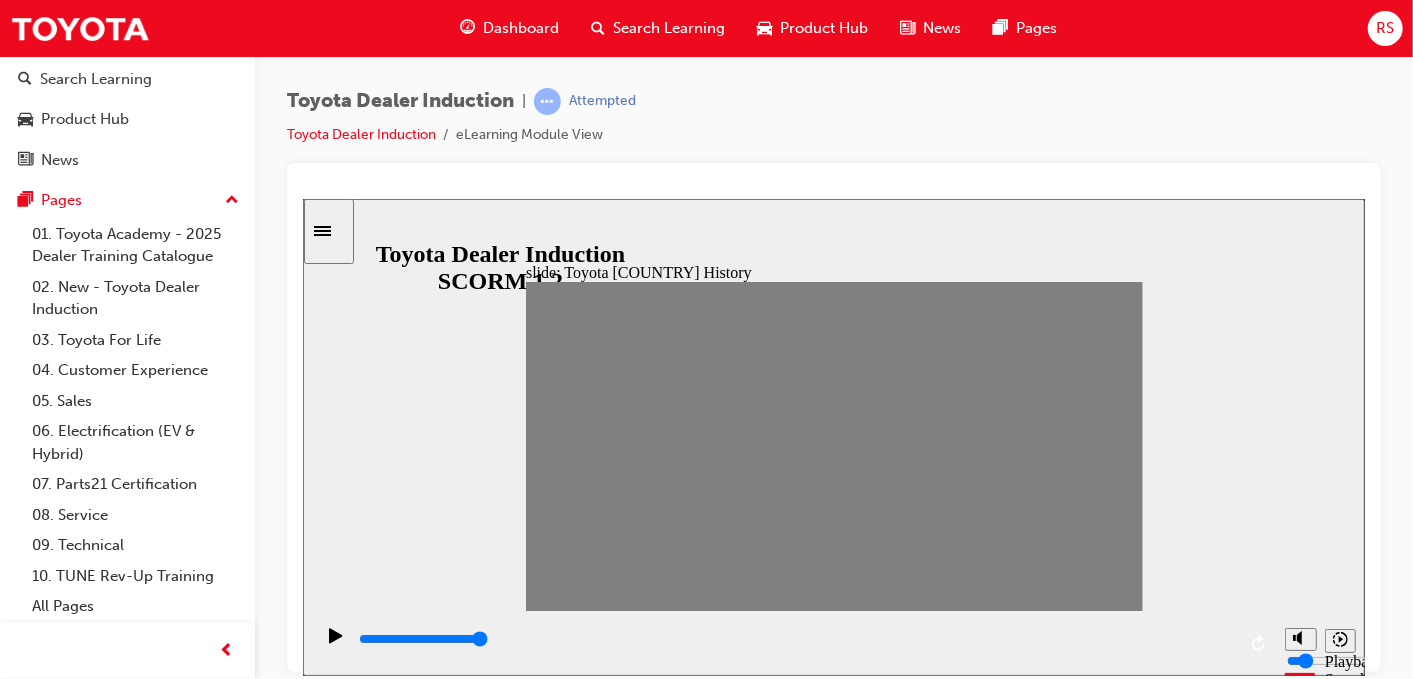 click at bounding box center (828, 1834) 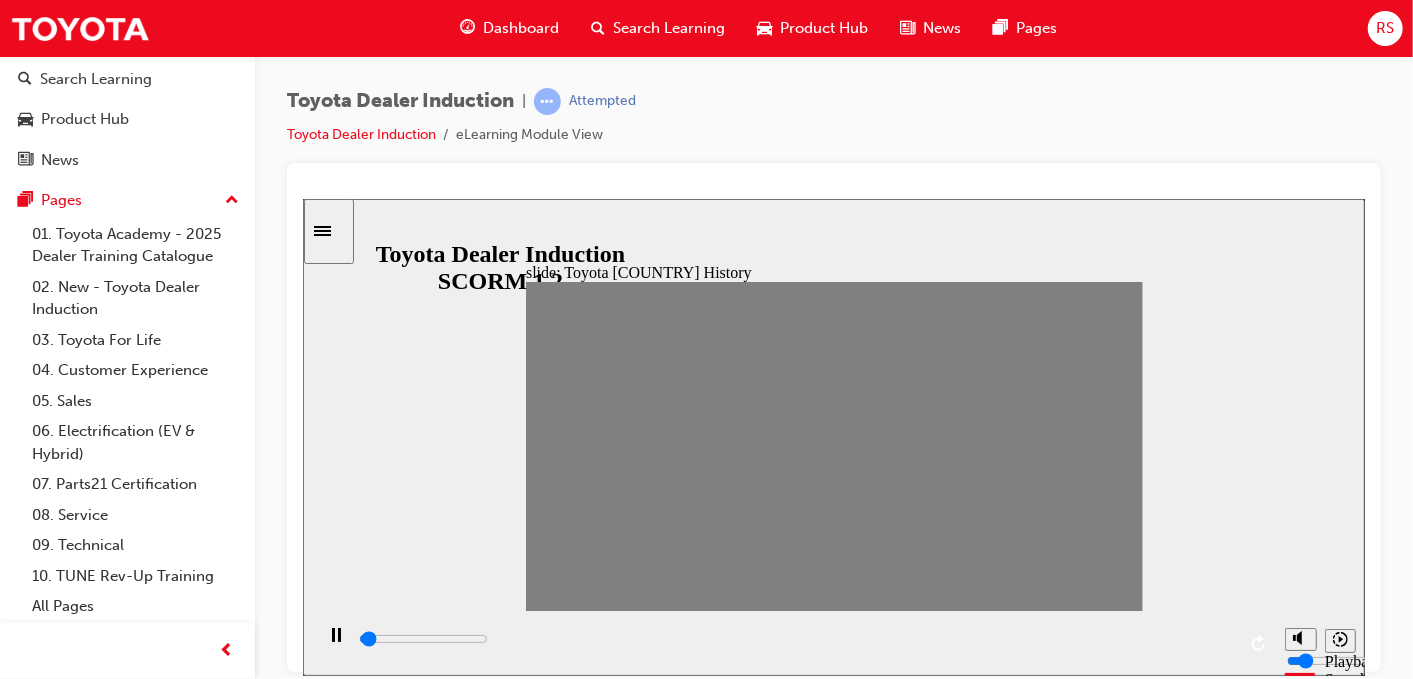 drag, startPoint x: 715, startPoint y: 448, endPoint x: 744, endPoint y: 448, distance: 29 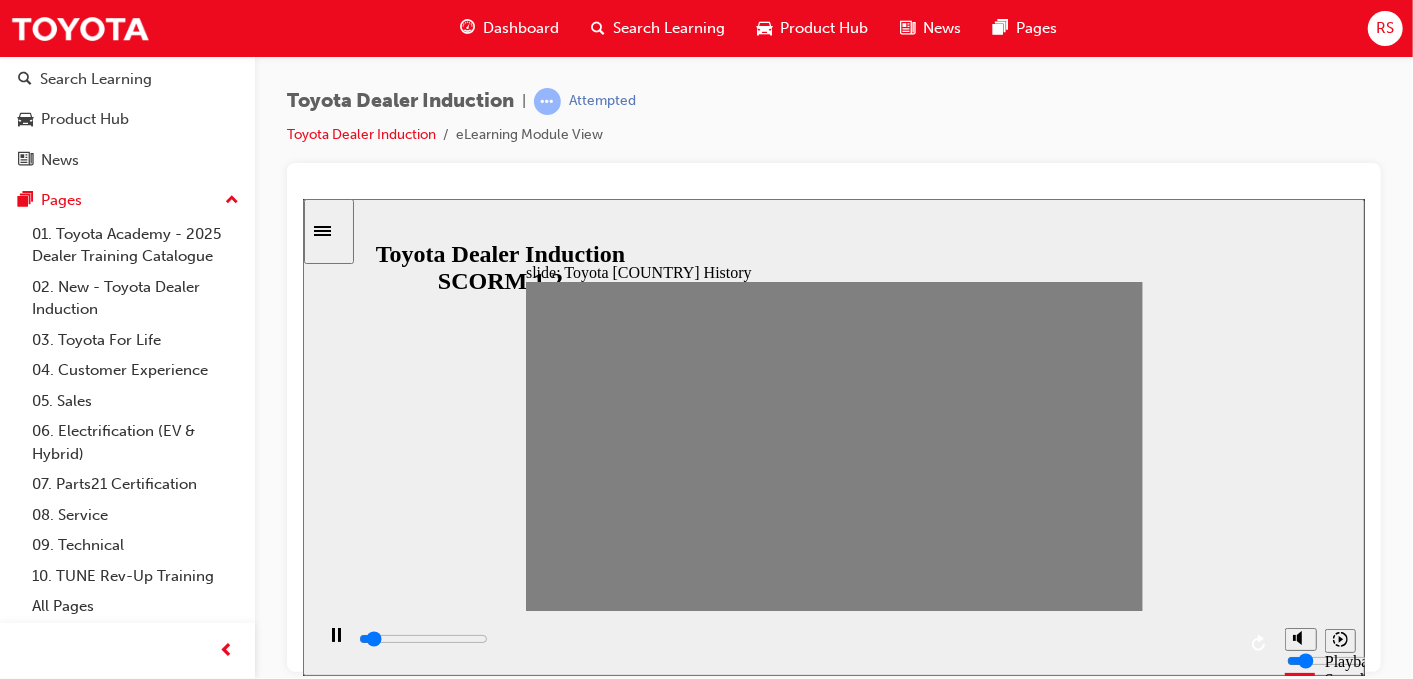 drag, startPoint x: 744, startPoint y: 448, endPoint x: 772, endPoint y: 449, distance: 28.01785 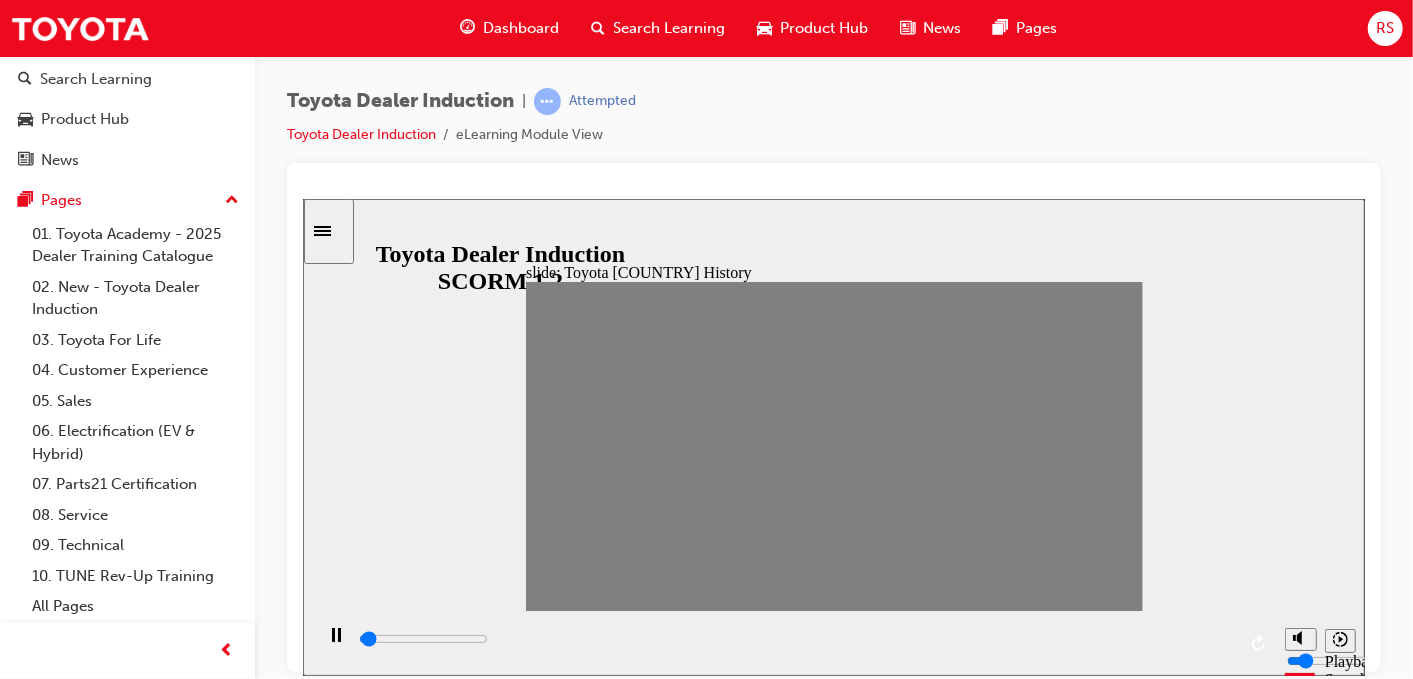 drag, startPoint x: 772, startPoint y: 449, endPoint x: 799, endPoint y: 449, distance: 27 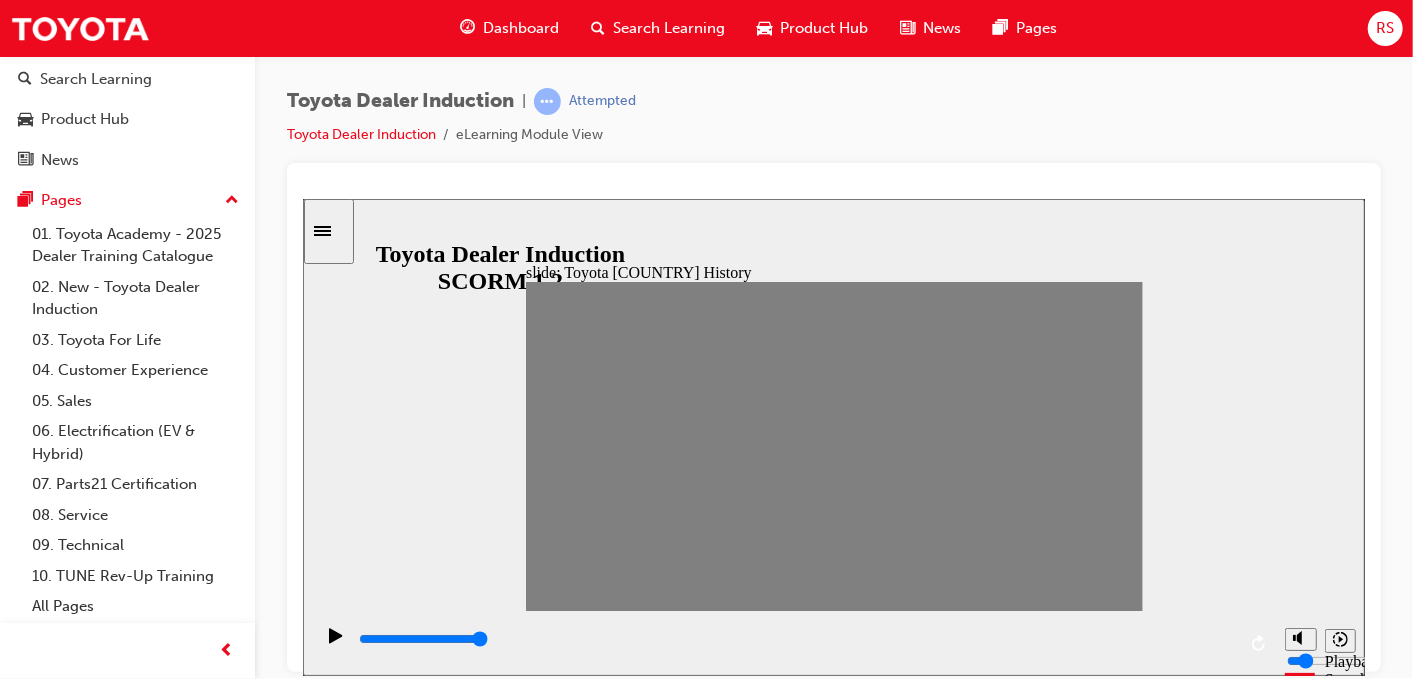 drag, startPoint x: 804, startPoint y: 450, endPoint x: 828, endPoint y: 446, distance: 24.33105 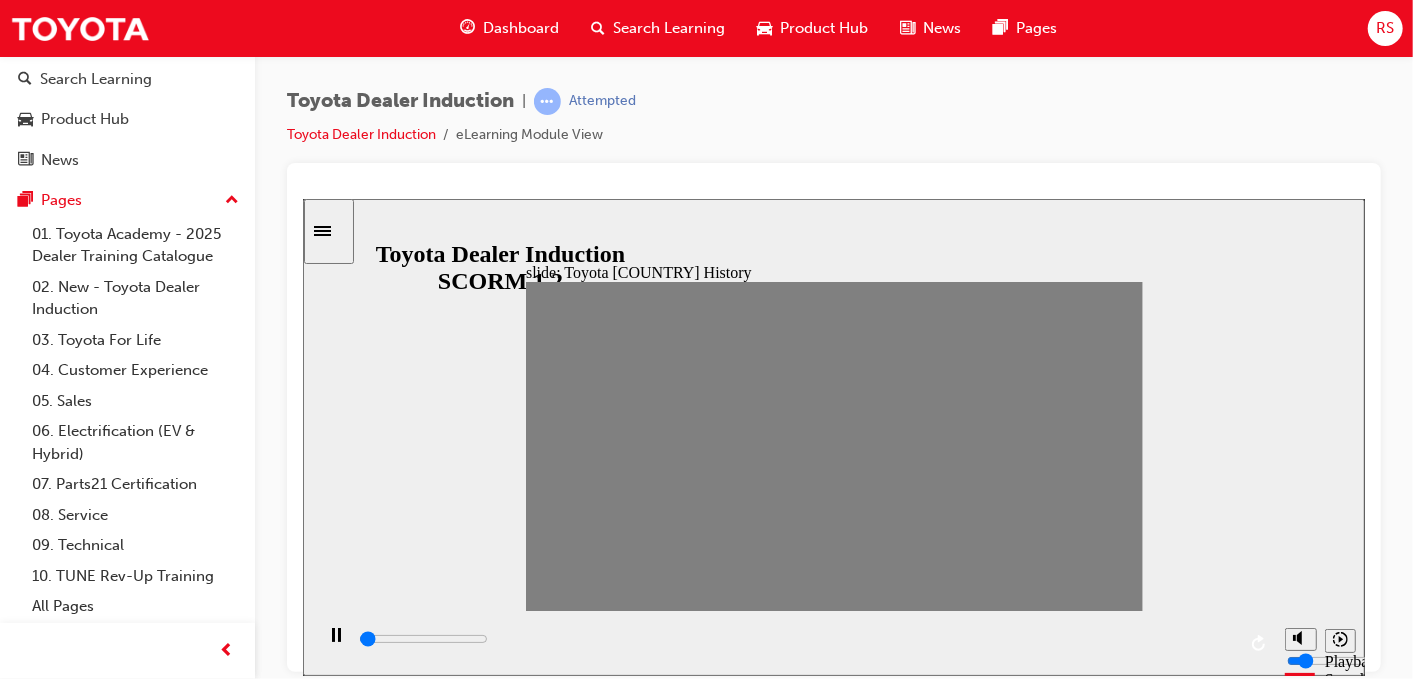 drag, startPoint x: 828, startPoint y: 446, endPoint x: 860, endPoint y: 446, distance: 32 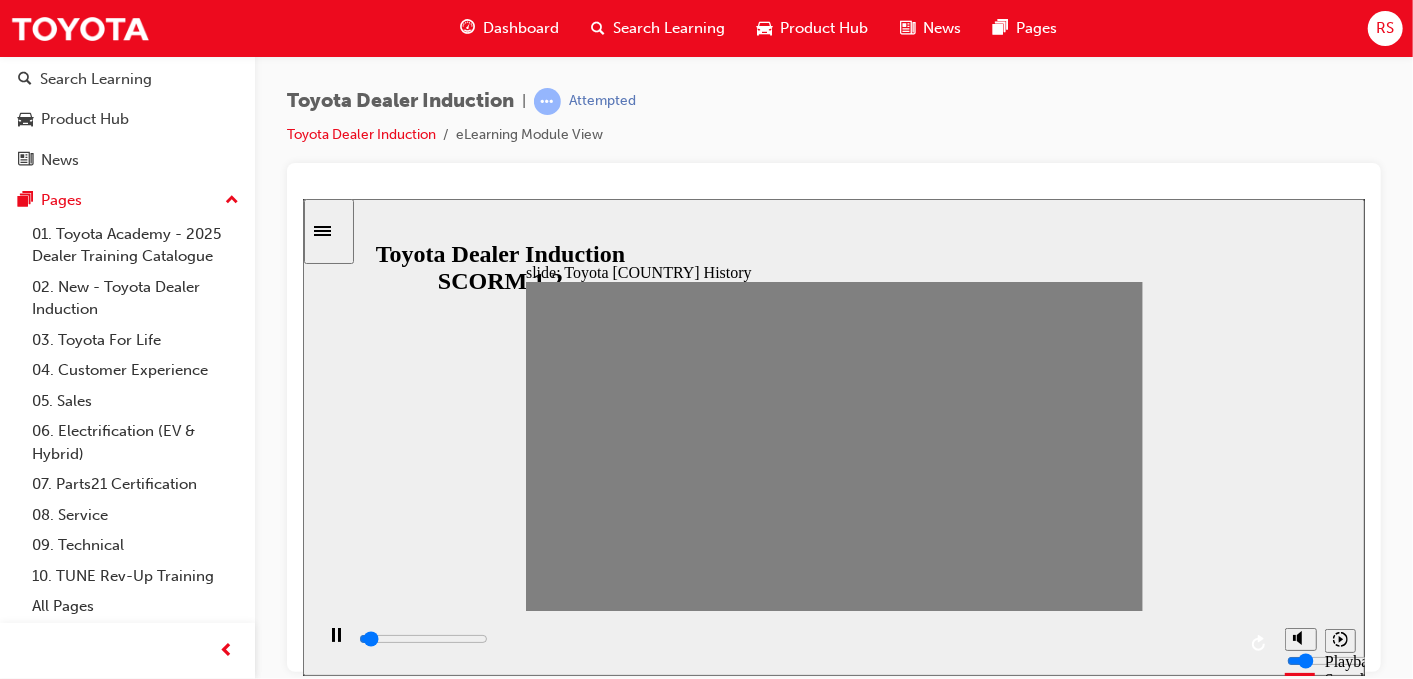 drag, startPoint x: 860, startPoint y: 446, endPoint x: 883, endPoint y: 447, distance: 23.021729 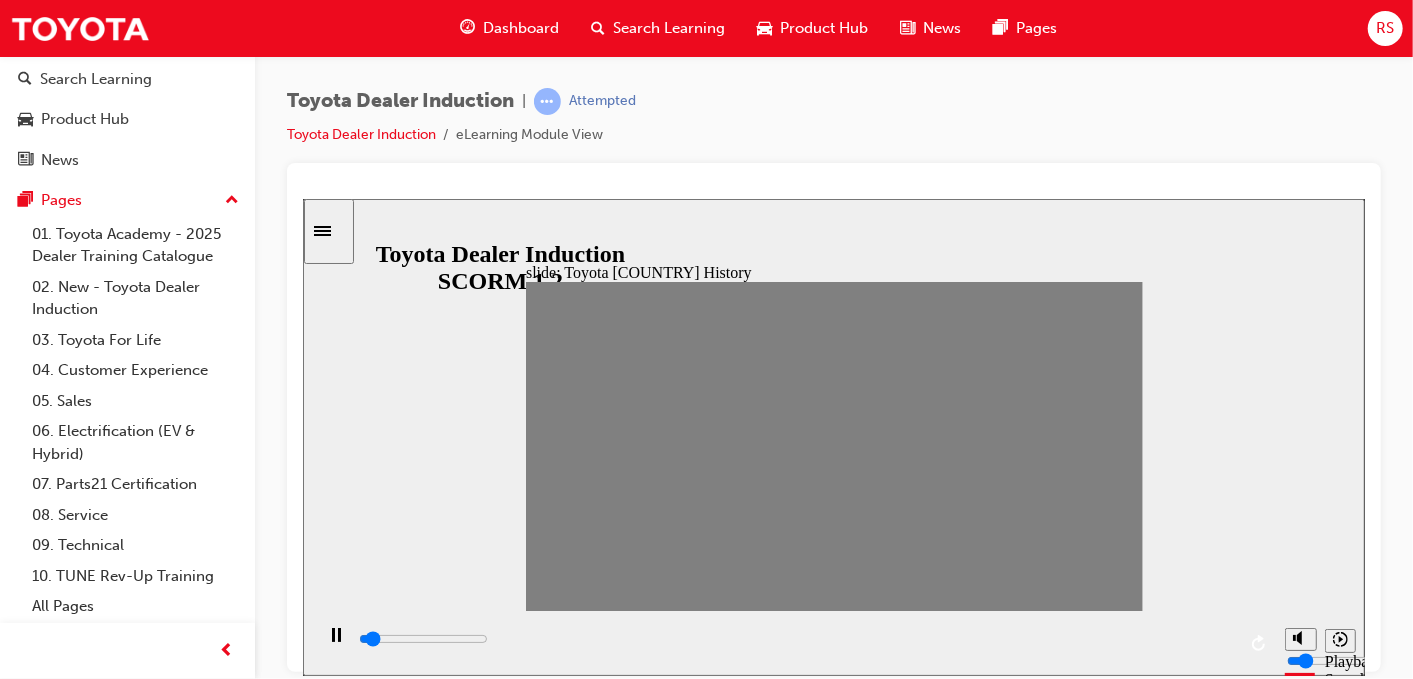 drag, startPoint x: 883, startPoint y: 447, endPoint x: 910, endPoint y: 449, distance: 27.073973 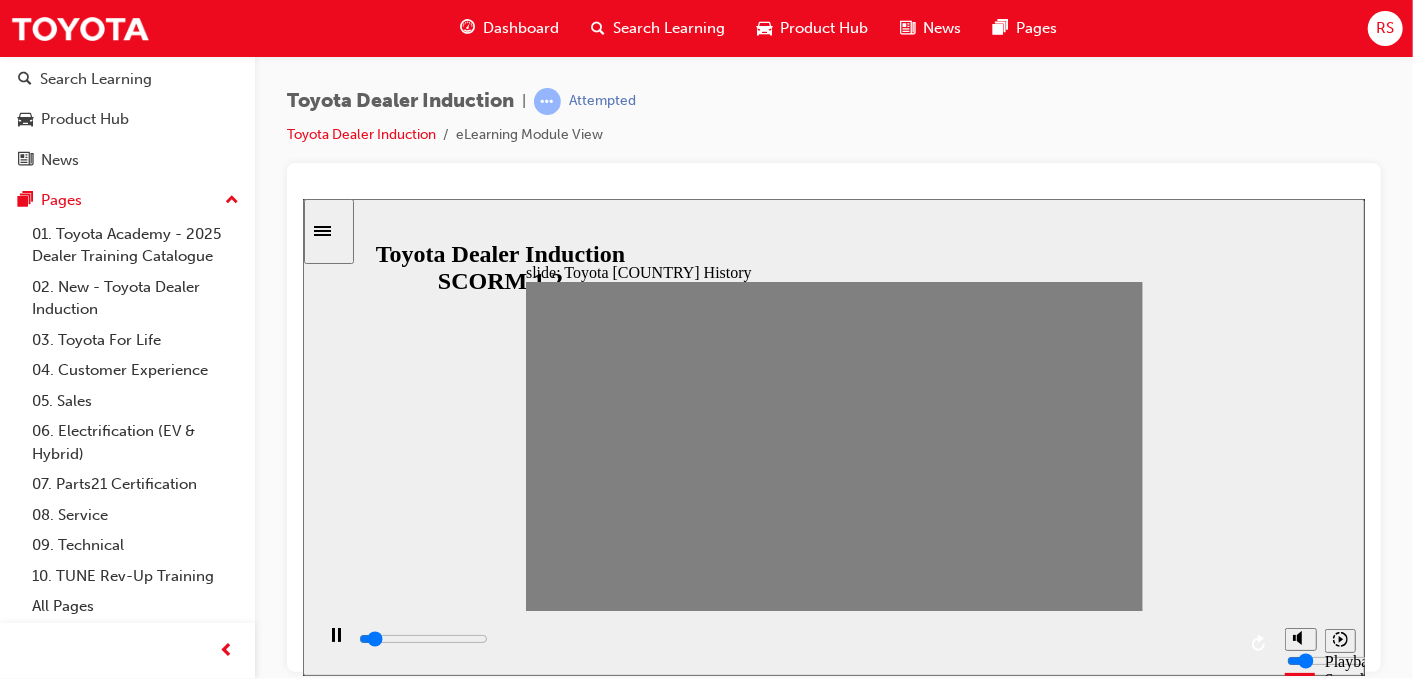 drag, startPoint x: 910, startPoint y: 449, endPoint x: 944, endPoint y: 447, distance: 34.058773 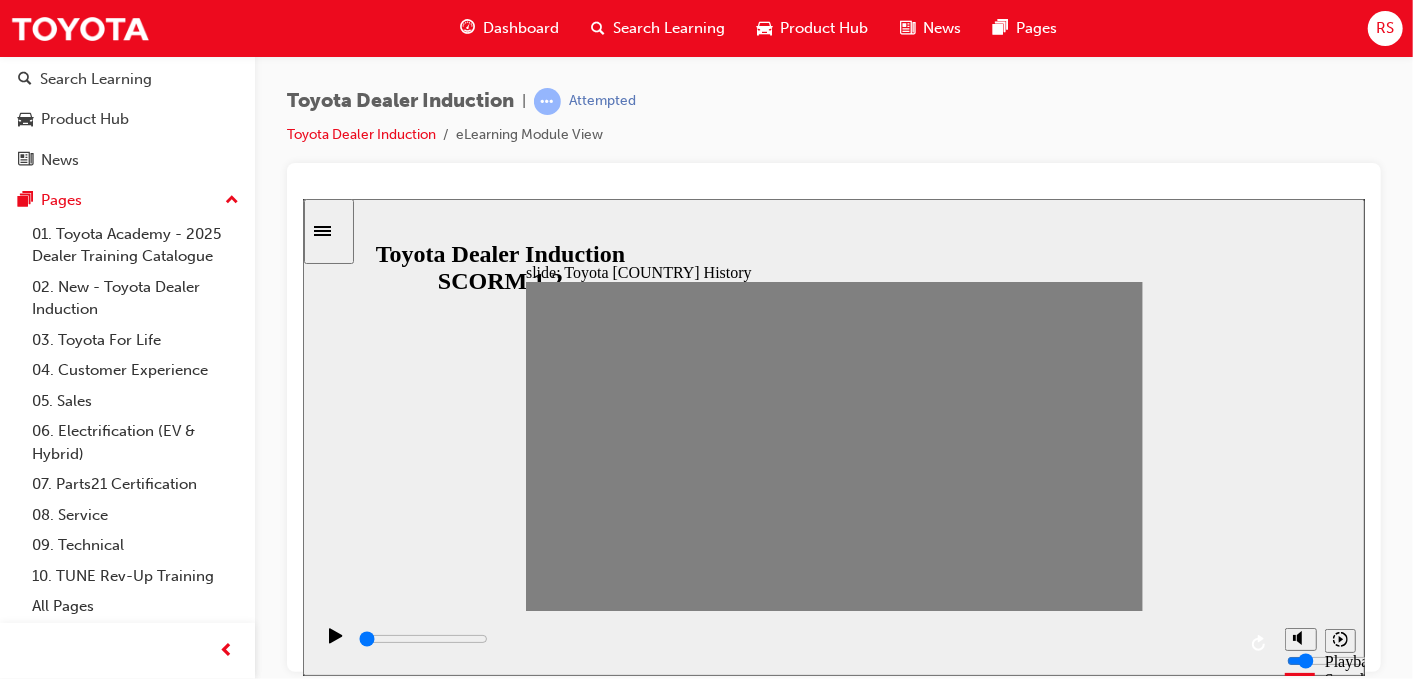 drag, startPoint x: 944, startPoint y: 447, endPoint x: 964, endPoint y: 447, distance: 20 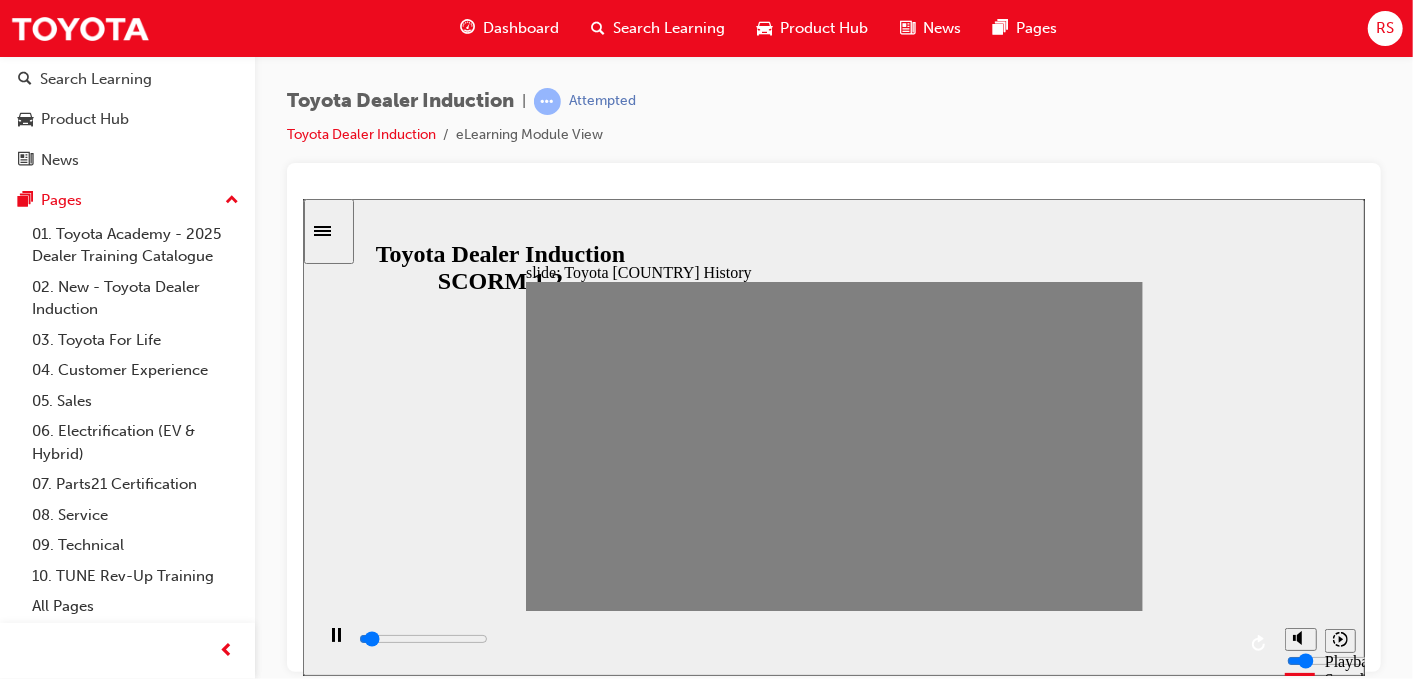 drag, startPoint x: 964, startPoint y: 447, endPoint x: 994, endPoint y: 444, distance: 30.149628 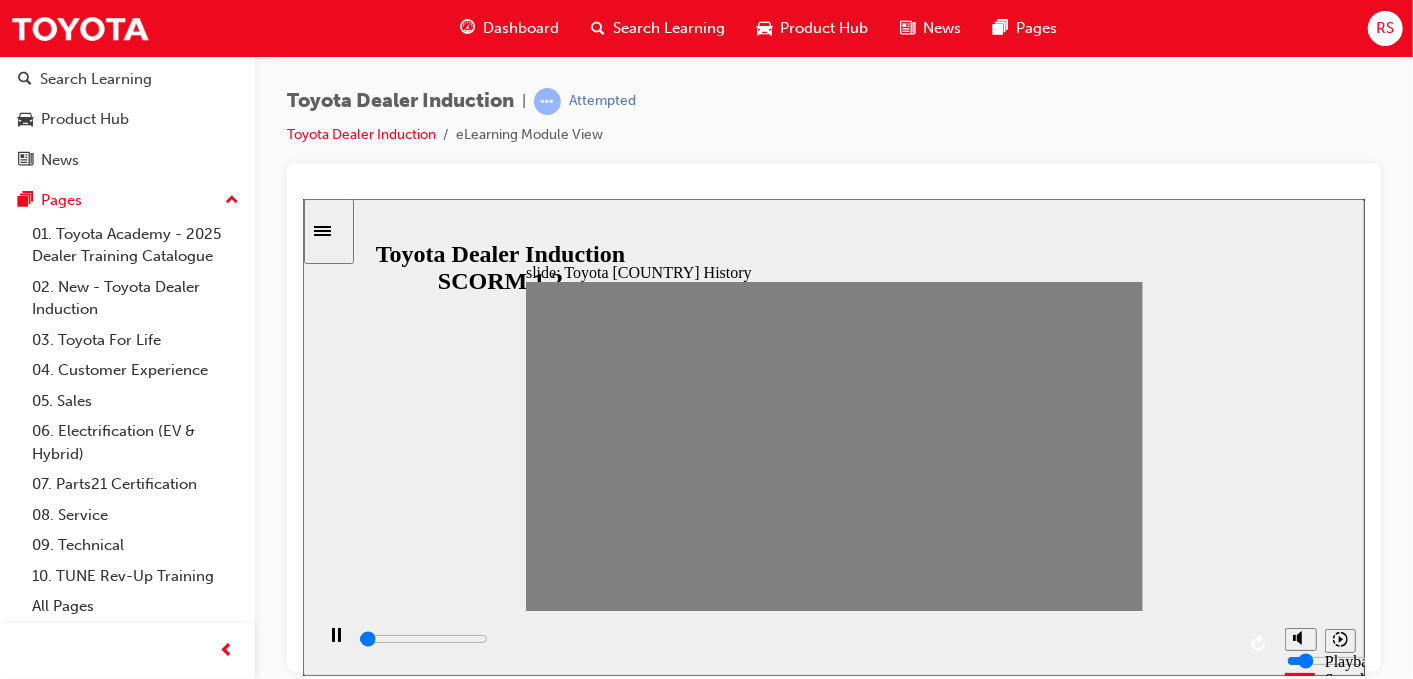 drag, startPoint x: 994, startPoint y: 444, endPoint x: 1028, endPoint y: 445, distance: 34.0147 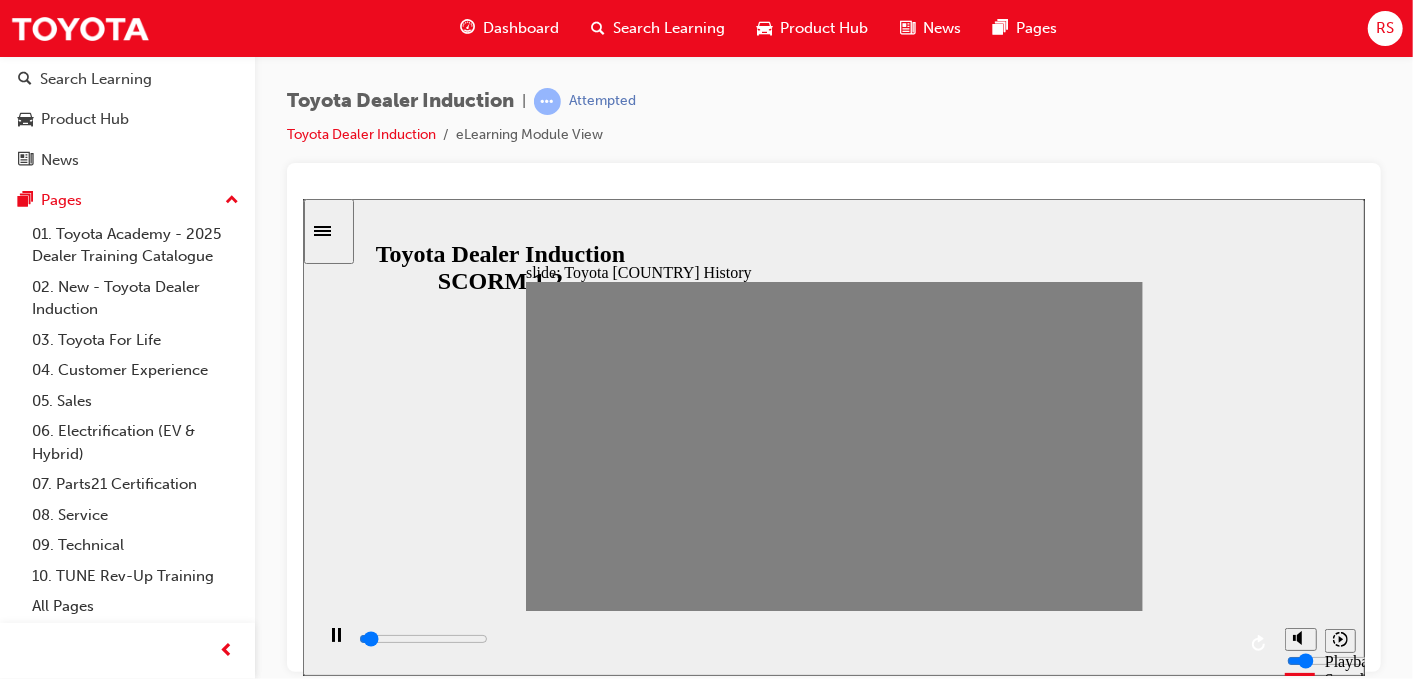 drag, startPoint x: 1028, startPoint y: 448, endPoint x: 1057, endPoint y: 449, distance: 29.017237 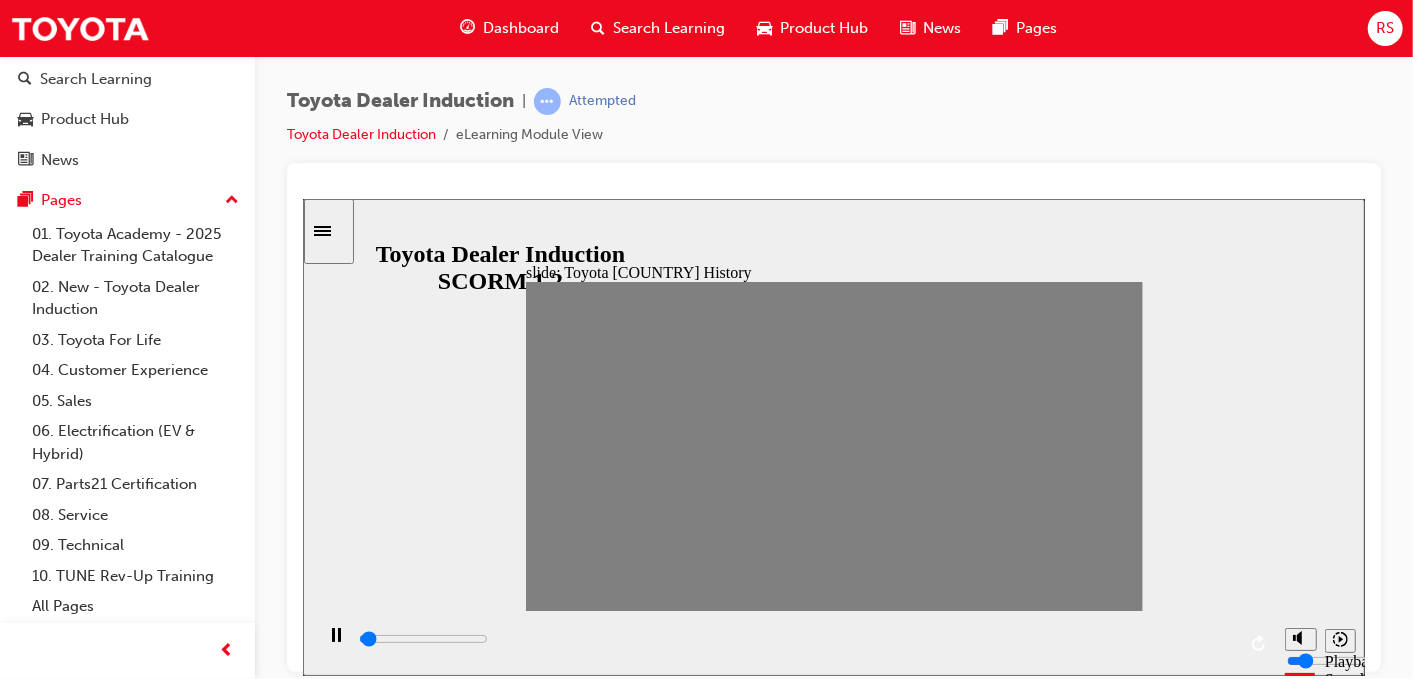 drag, startPoint x: 1057, startPoint y: 449, endPoint x: 1081, endPoint y: 450, distance: 24.020824 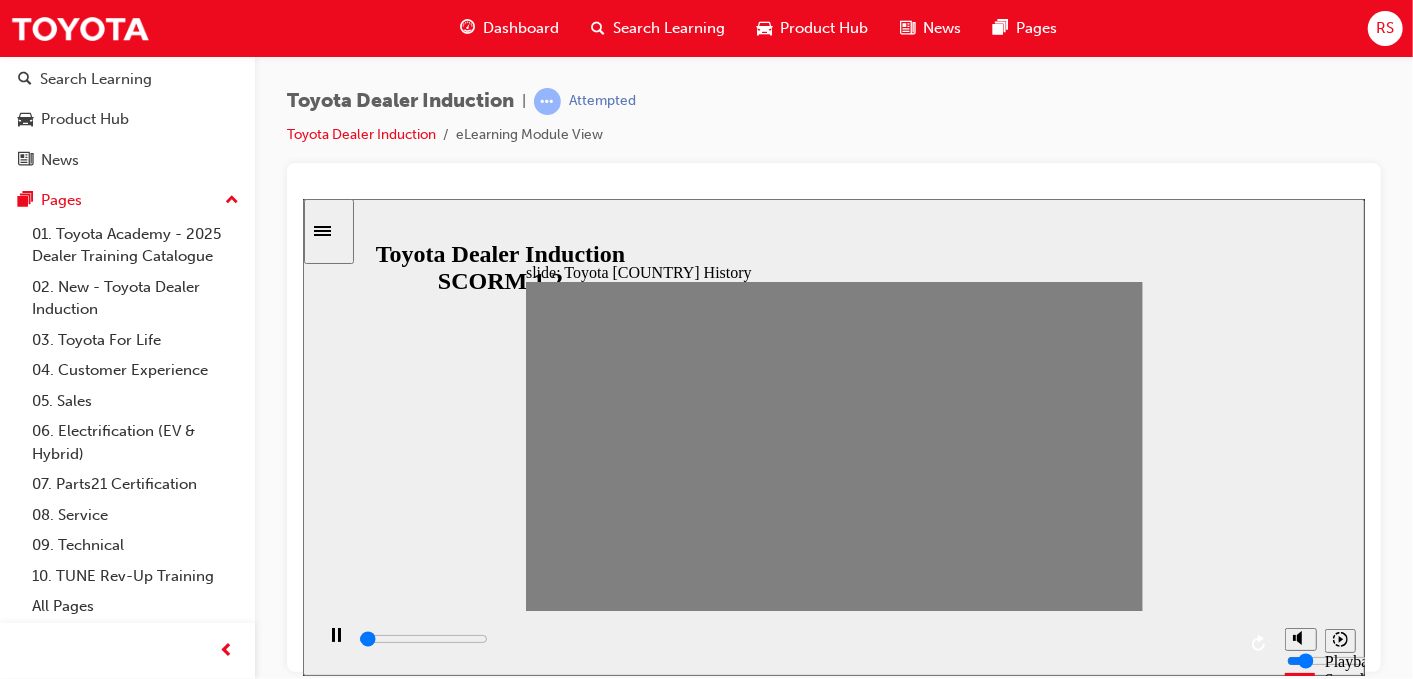 drag, startPoint x: 1081, startPoint y: 450, endPoint x: 1112, endPoint y: 456, distance: 31.575306 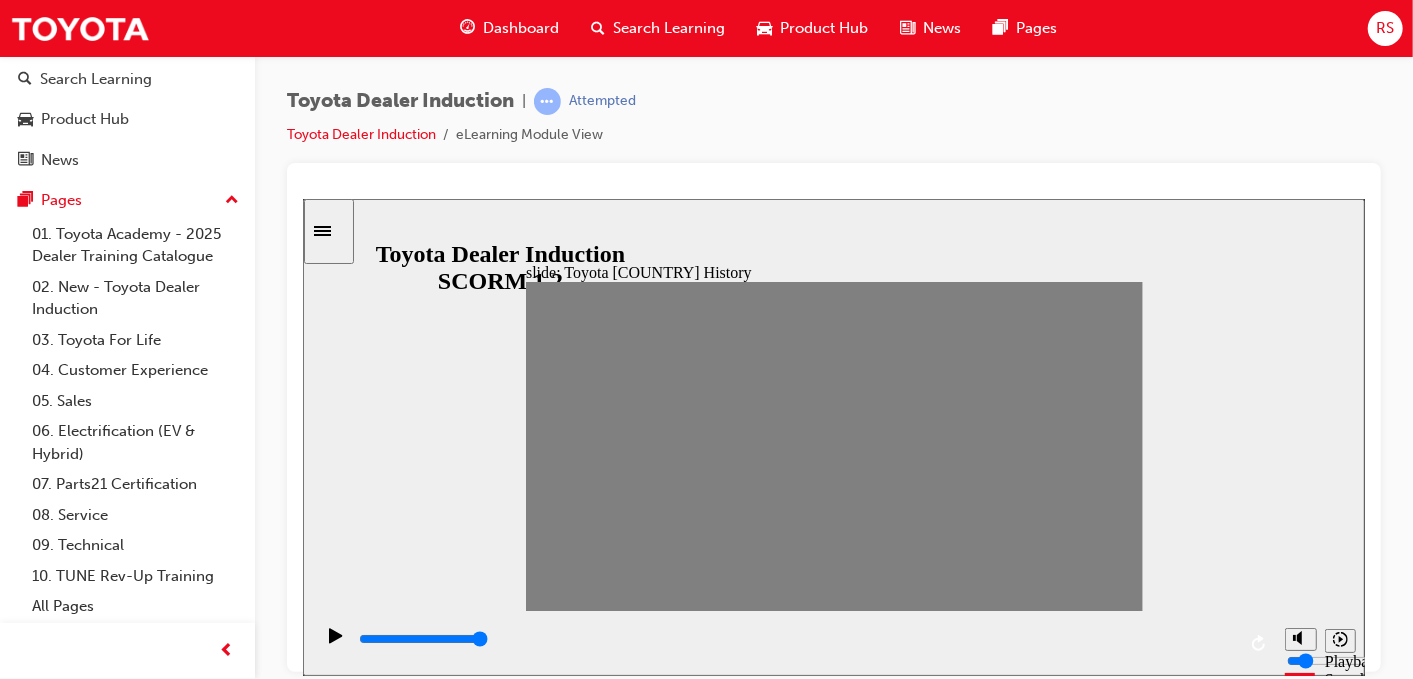 click 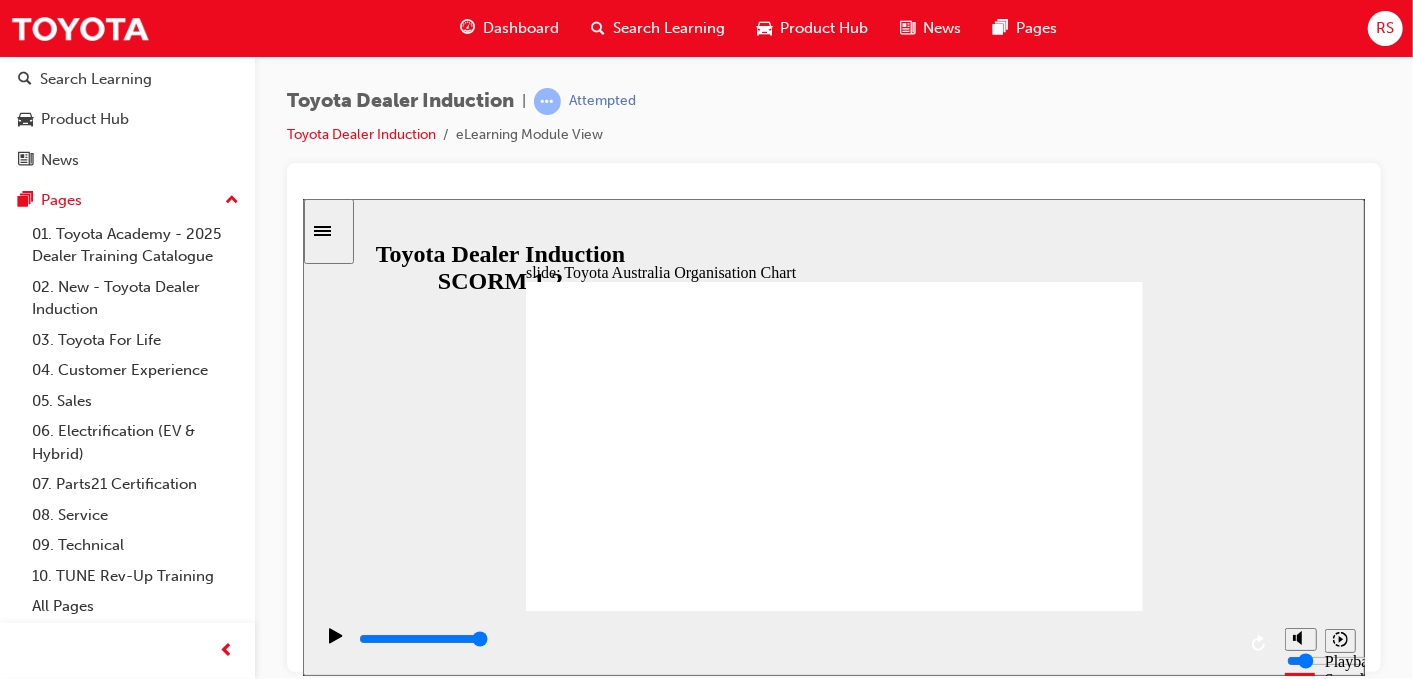 click 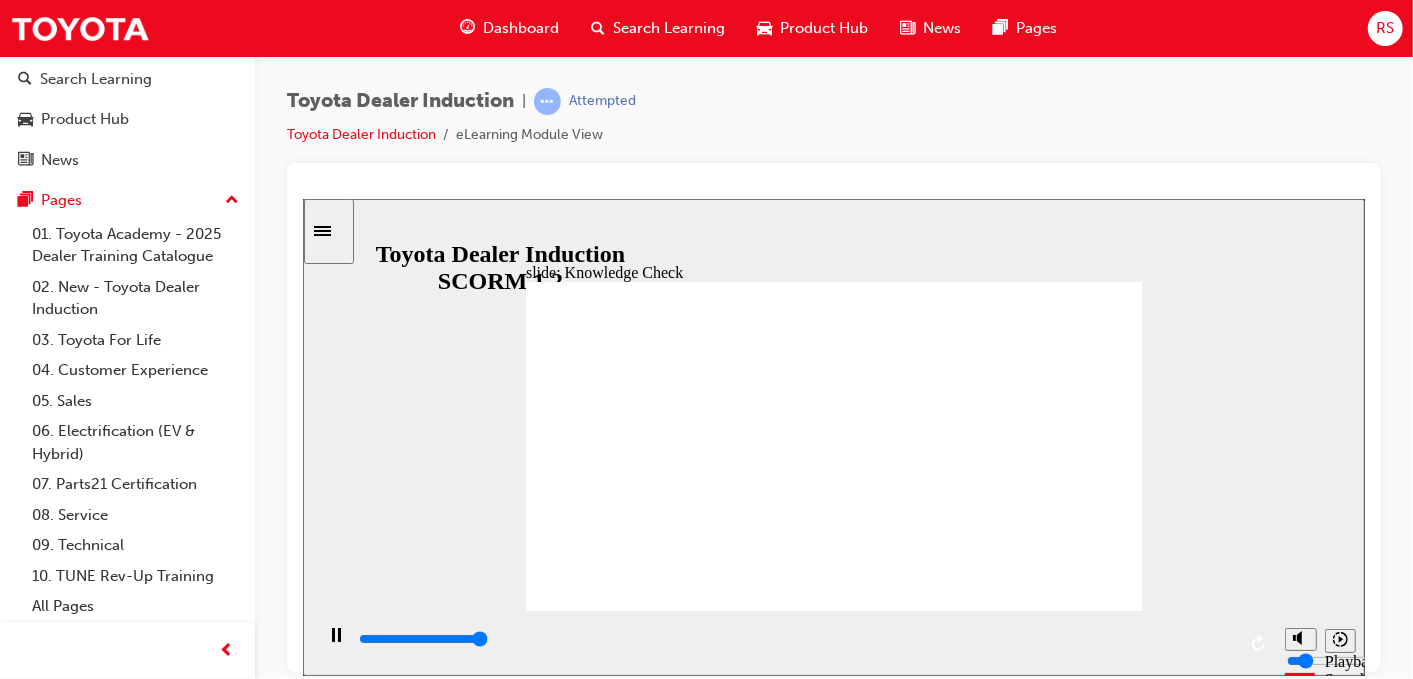 type on "5000" 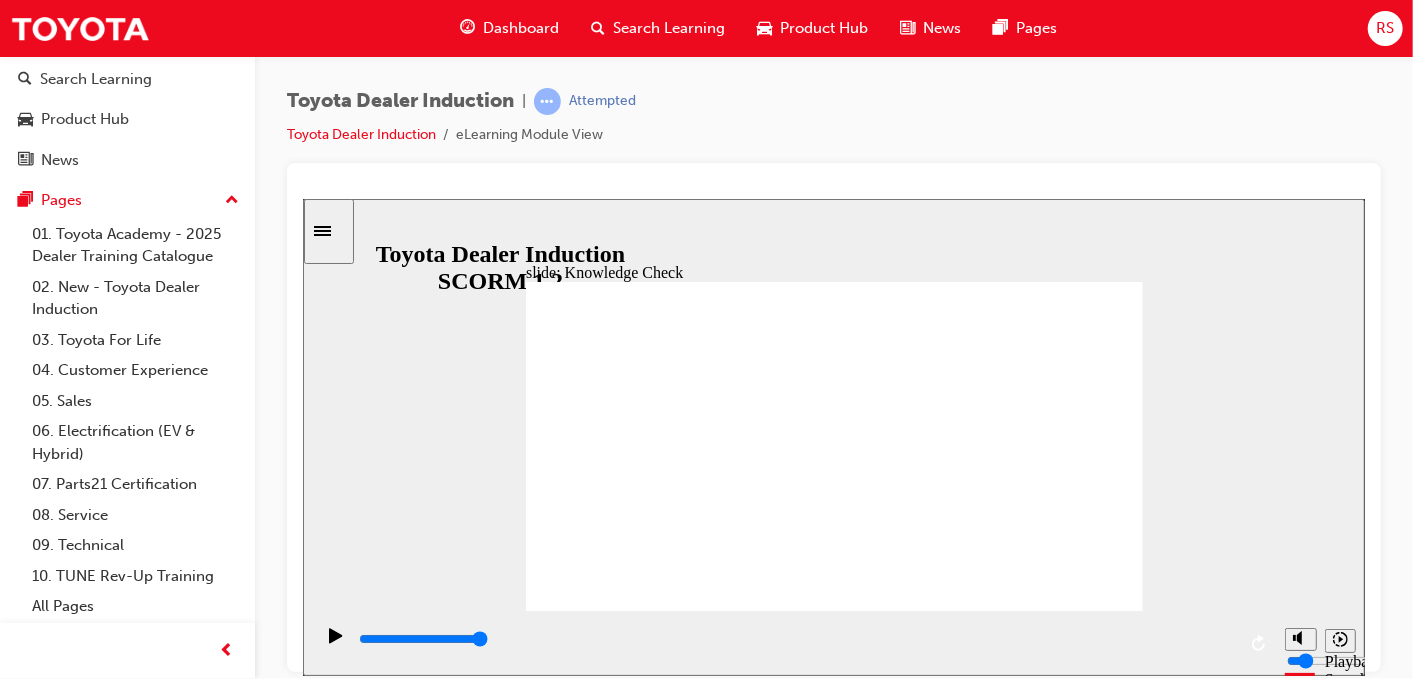 radio on "true" 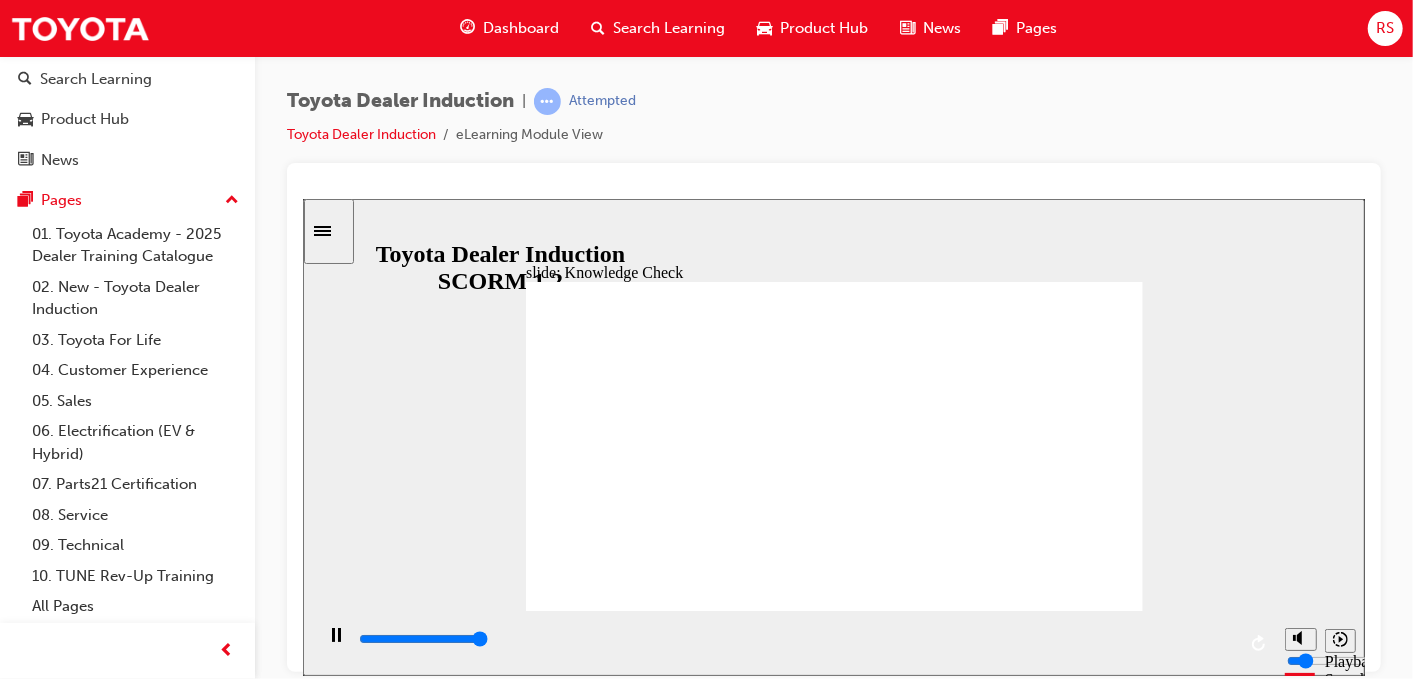 type on "5000" 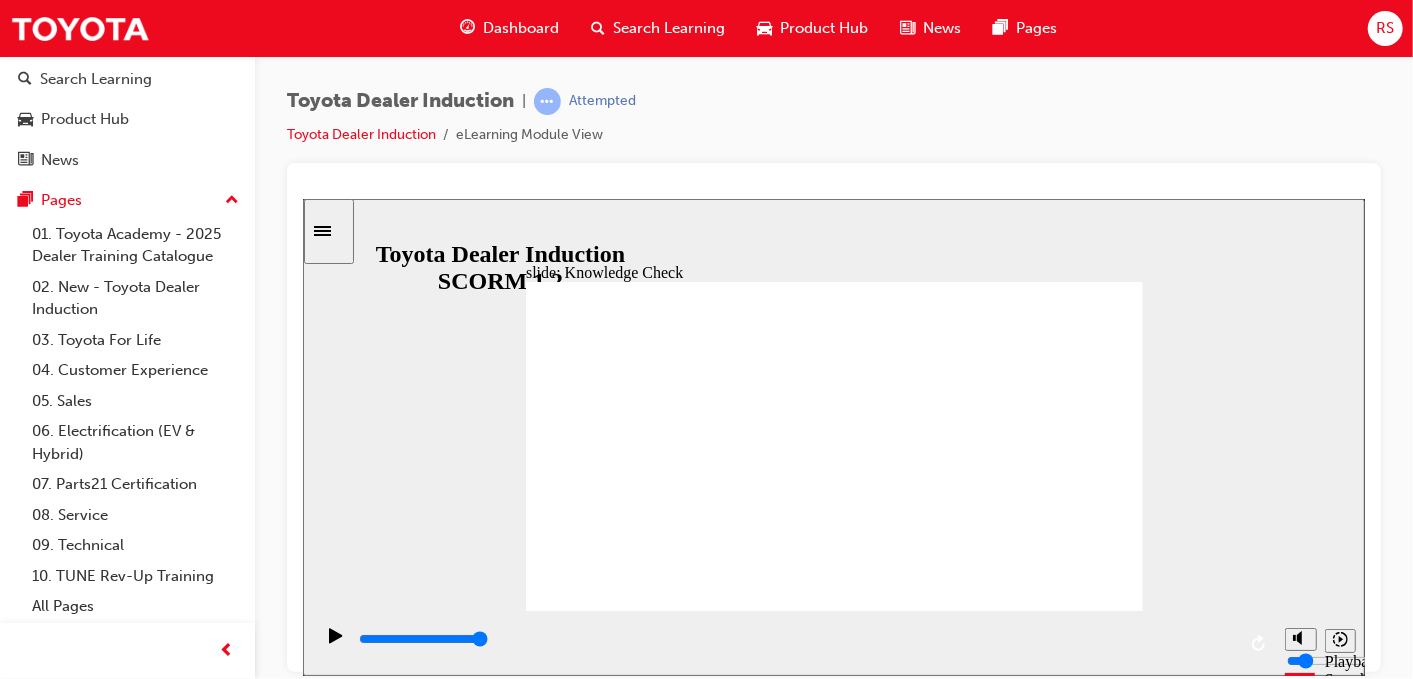 radio on "true" 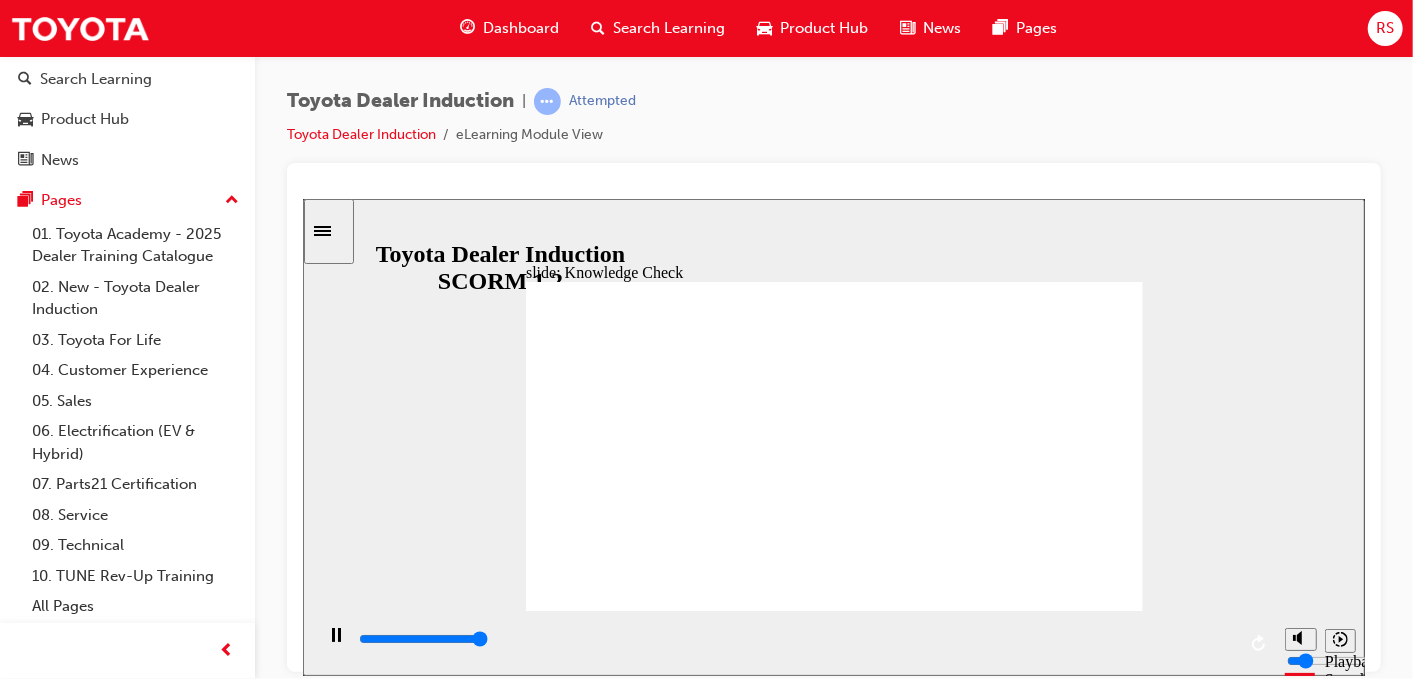 type on "5000" 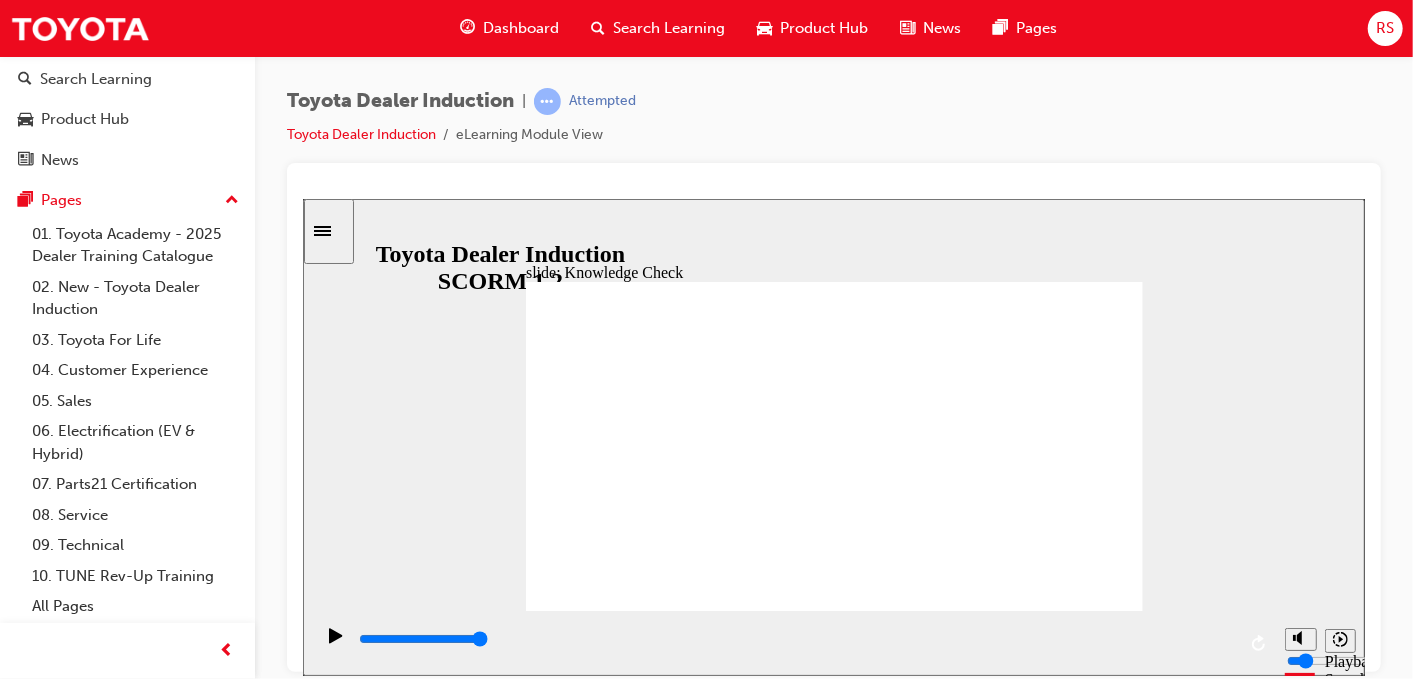 radio on "true" 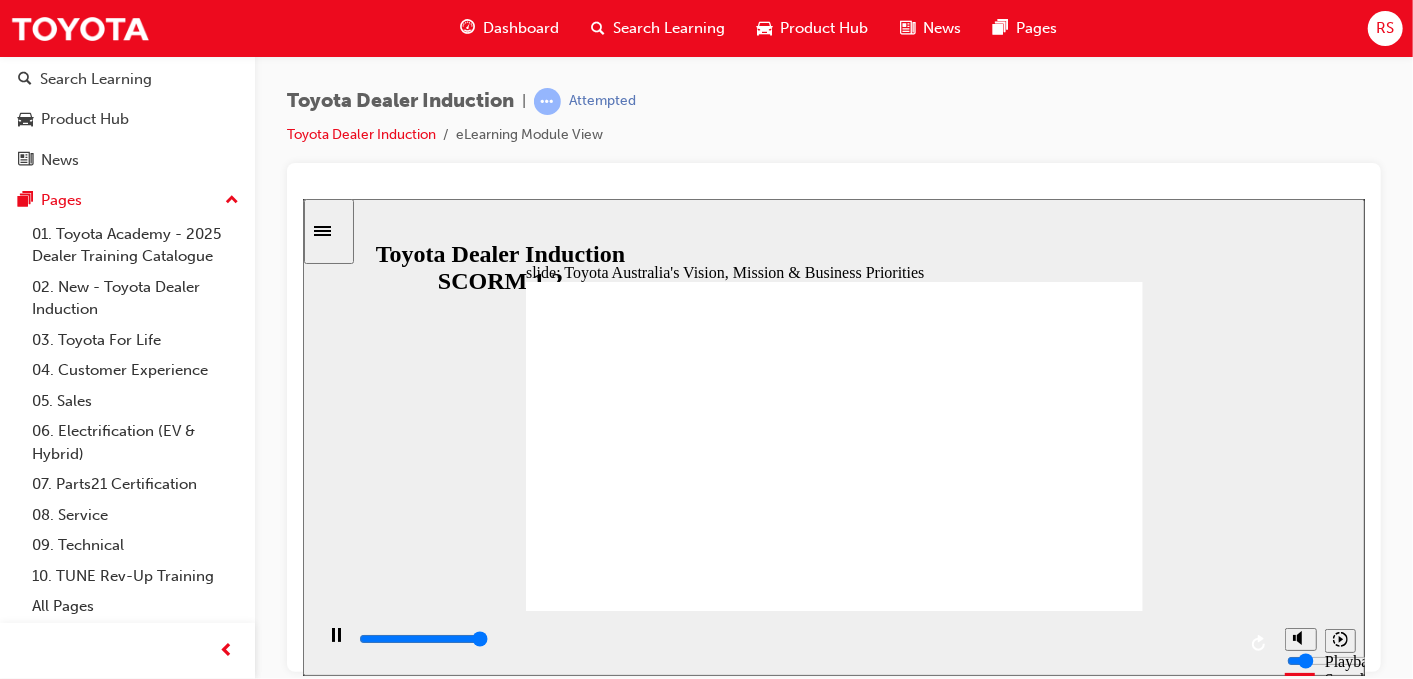 type on "3300" 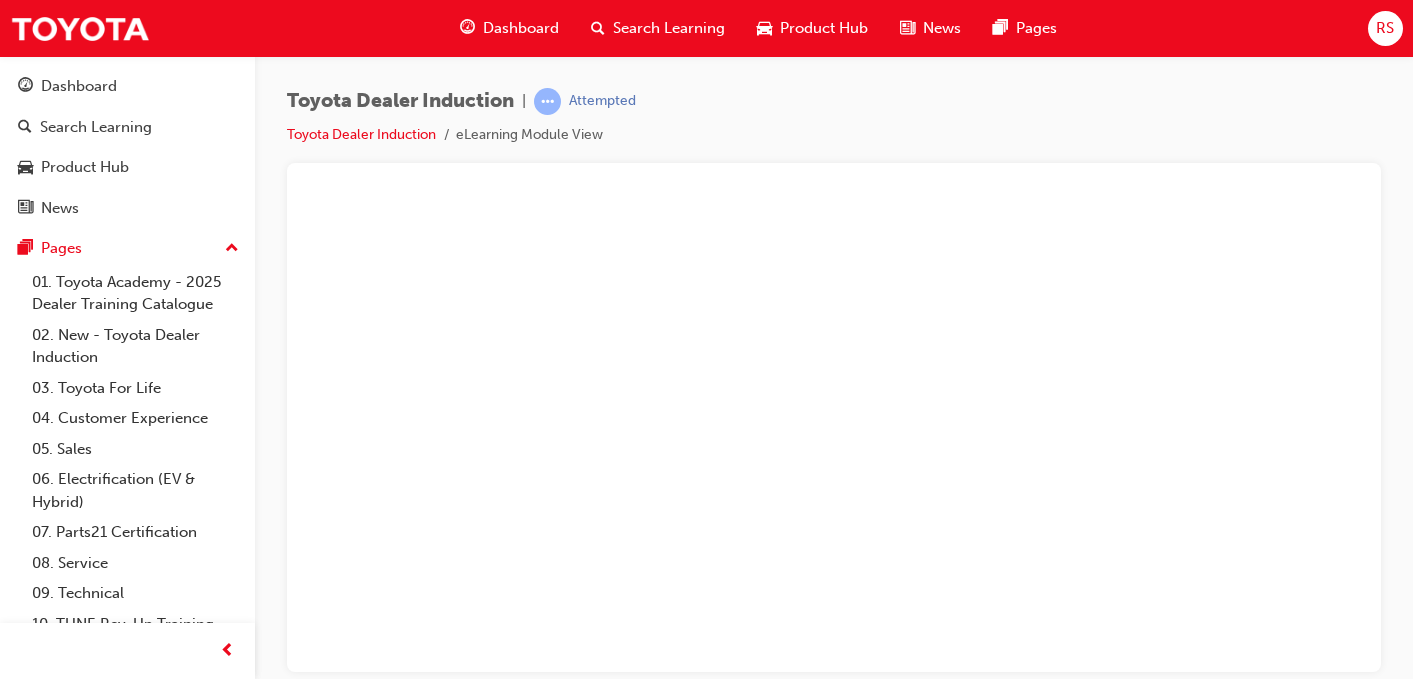 scroll, scrollTop: 0, scrollLeft: 0, axis: both 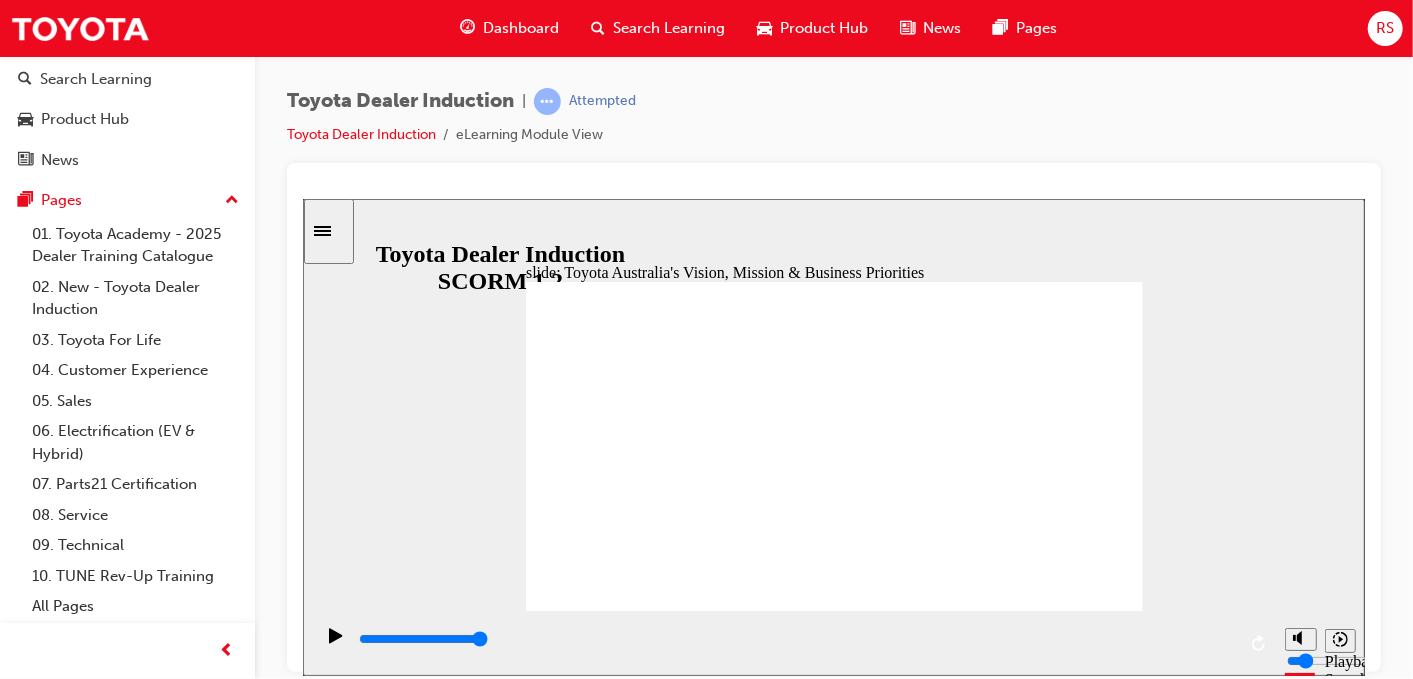 click 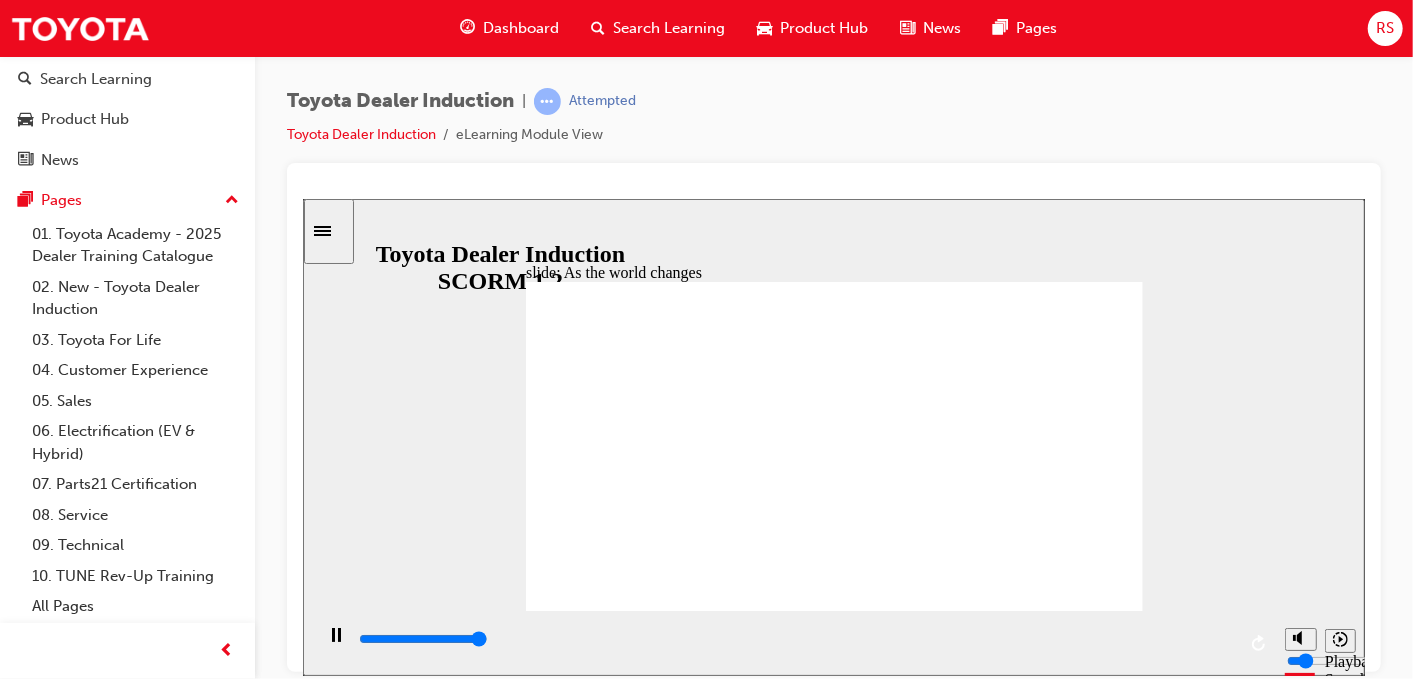 type on "9200" 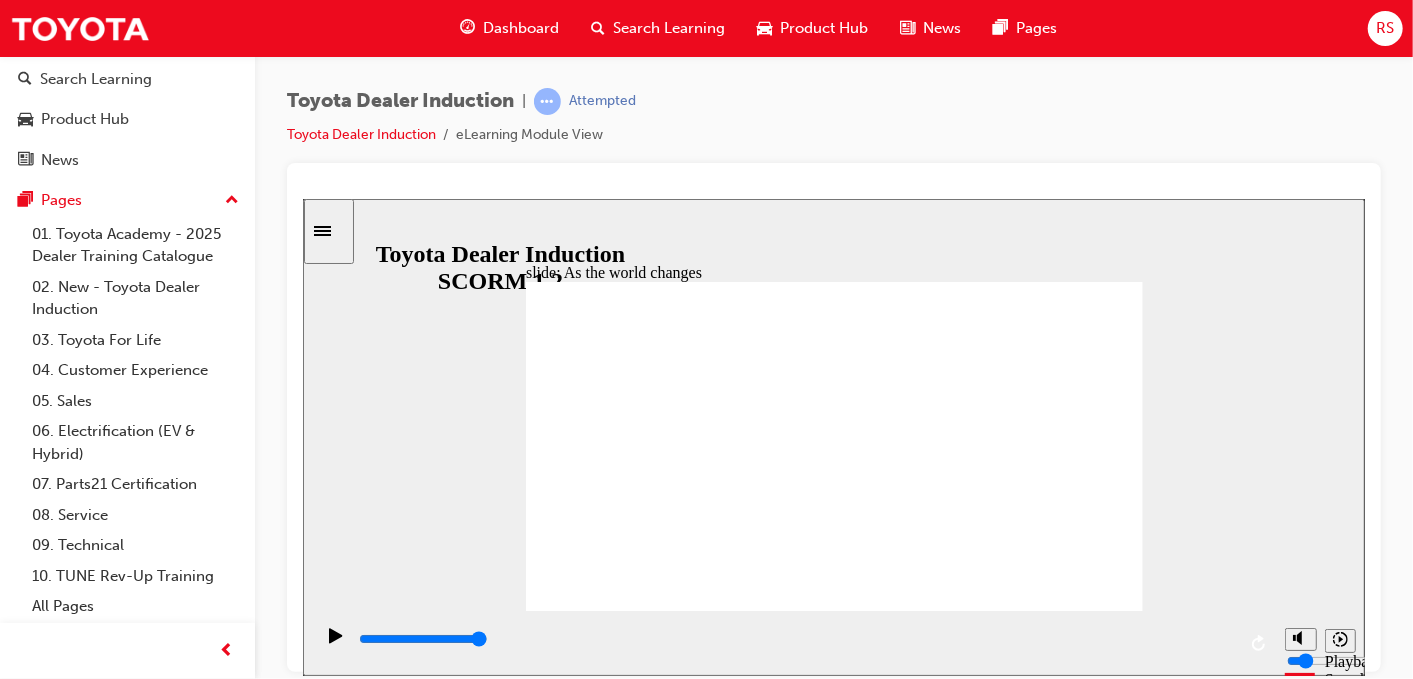 click 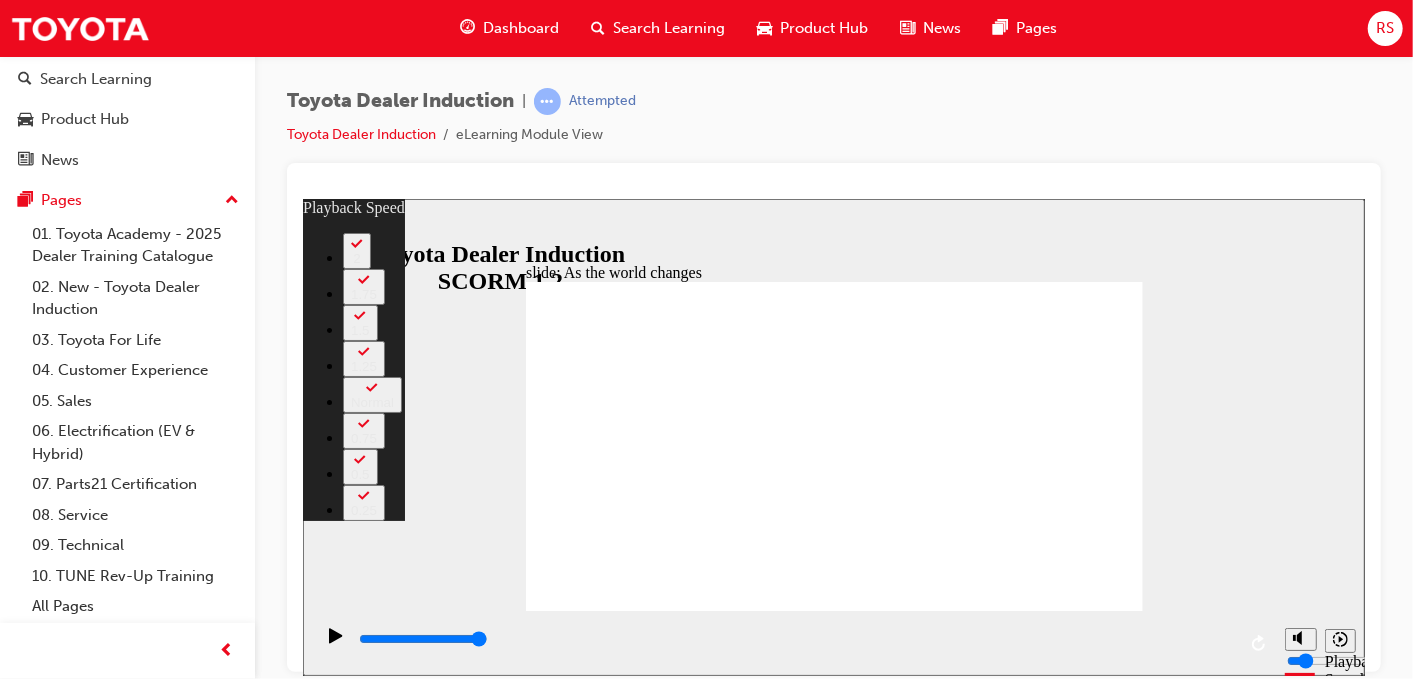 scroll, scrollTop: 48, scrollLeft: 0, axis: vertical 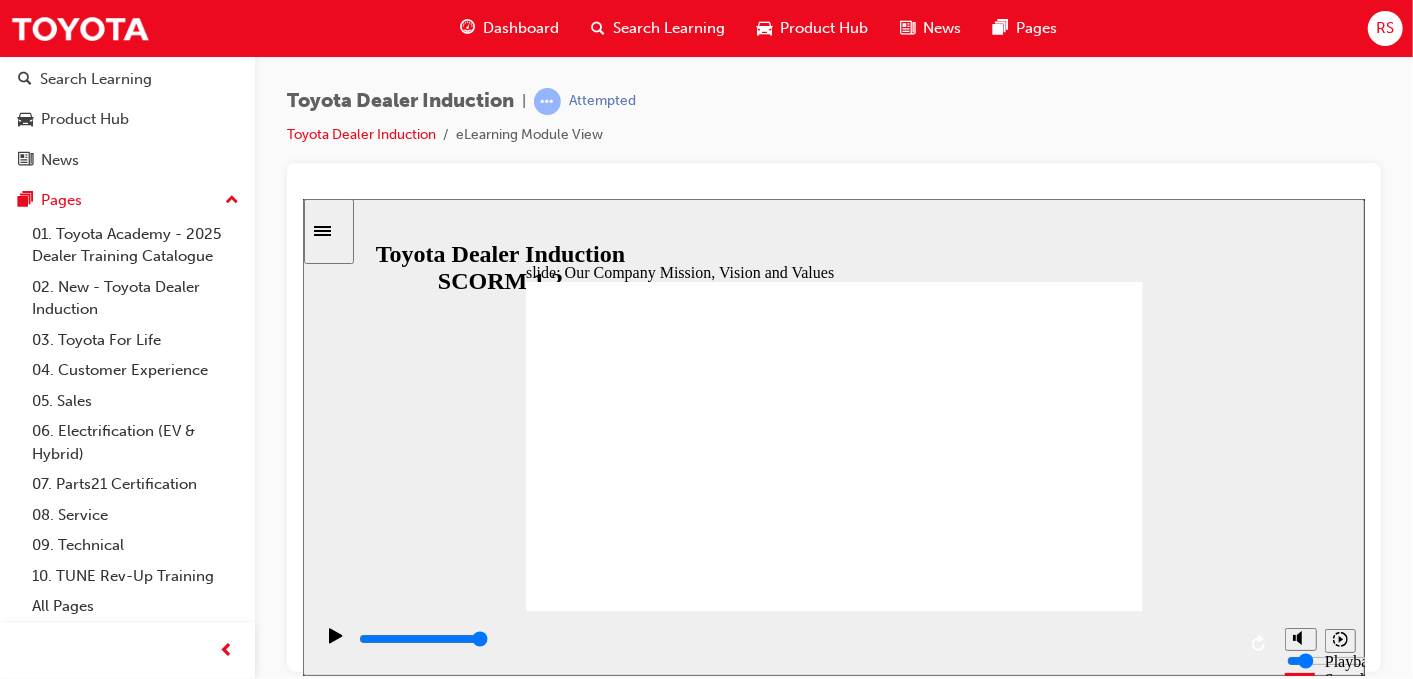 click 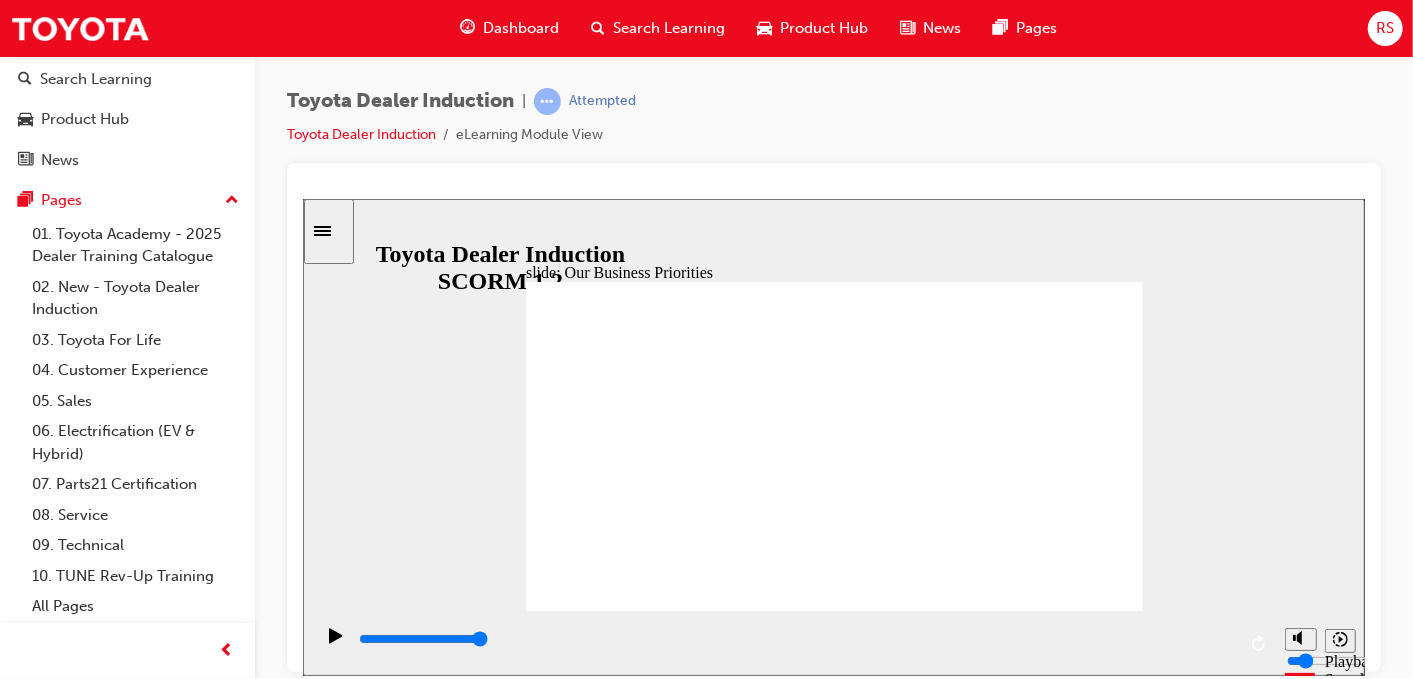 click 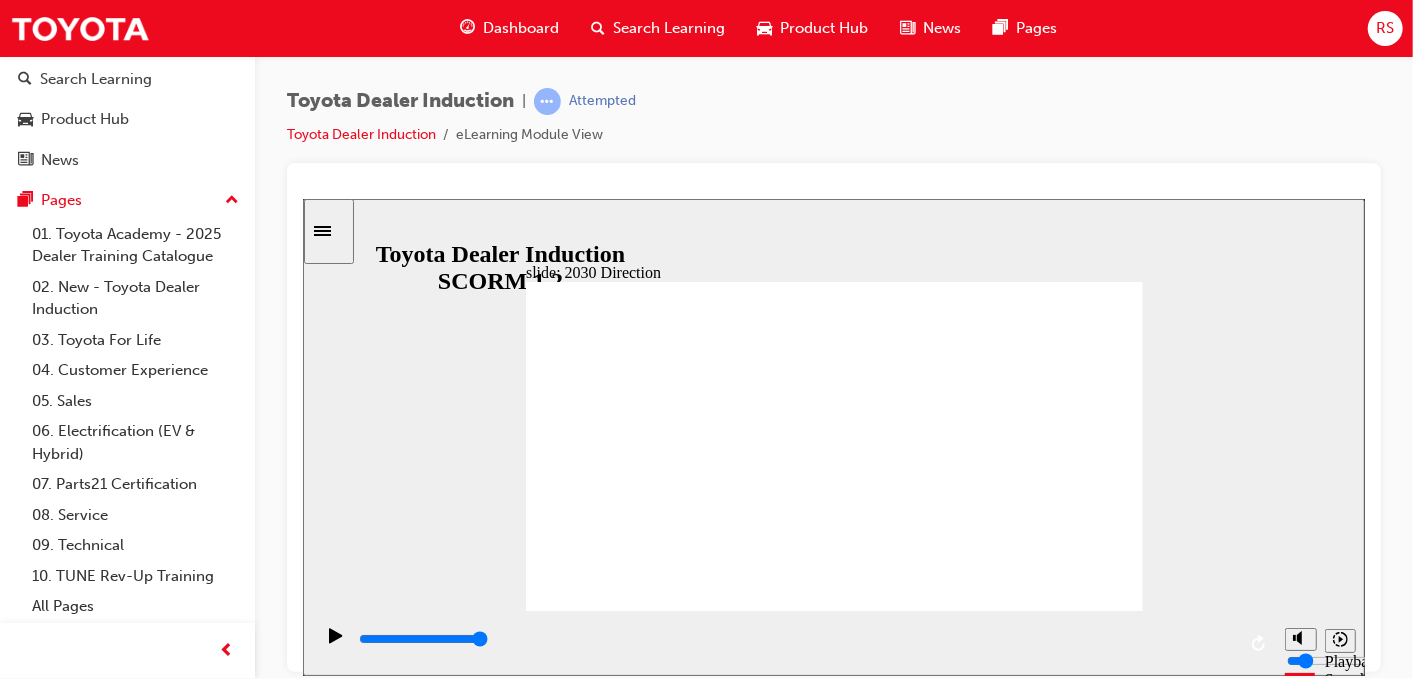 click 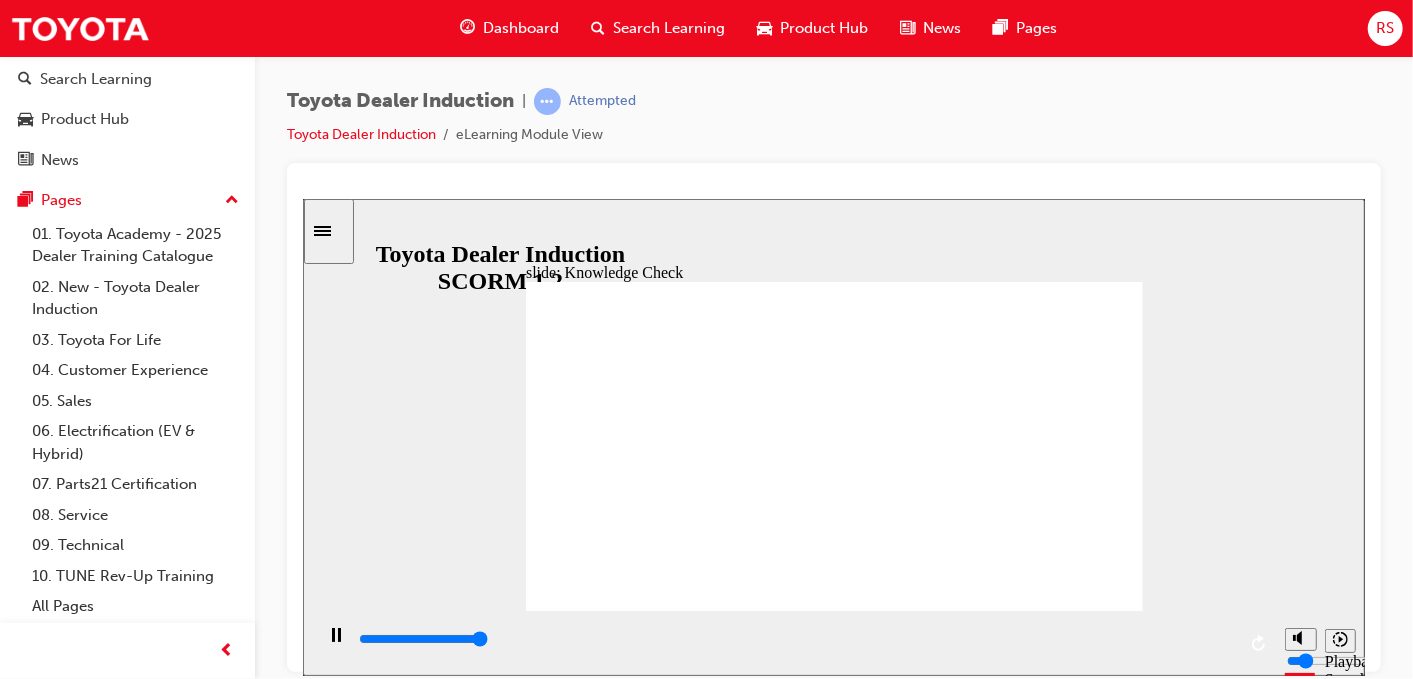 type on "5000" 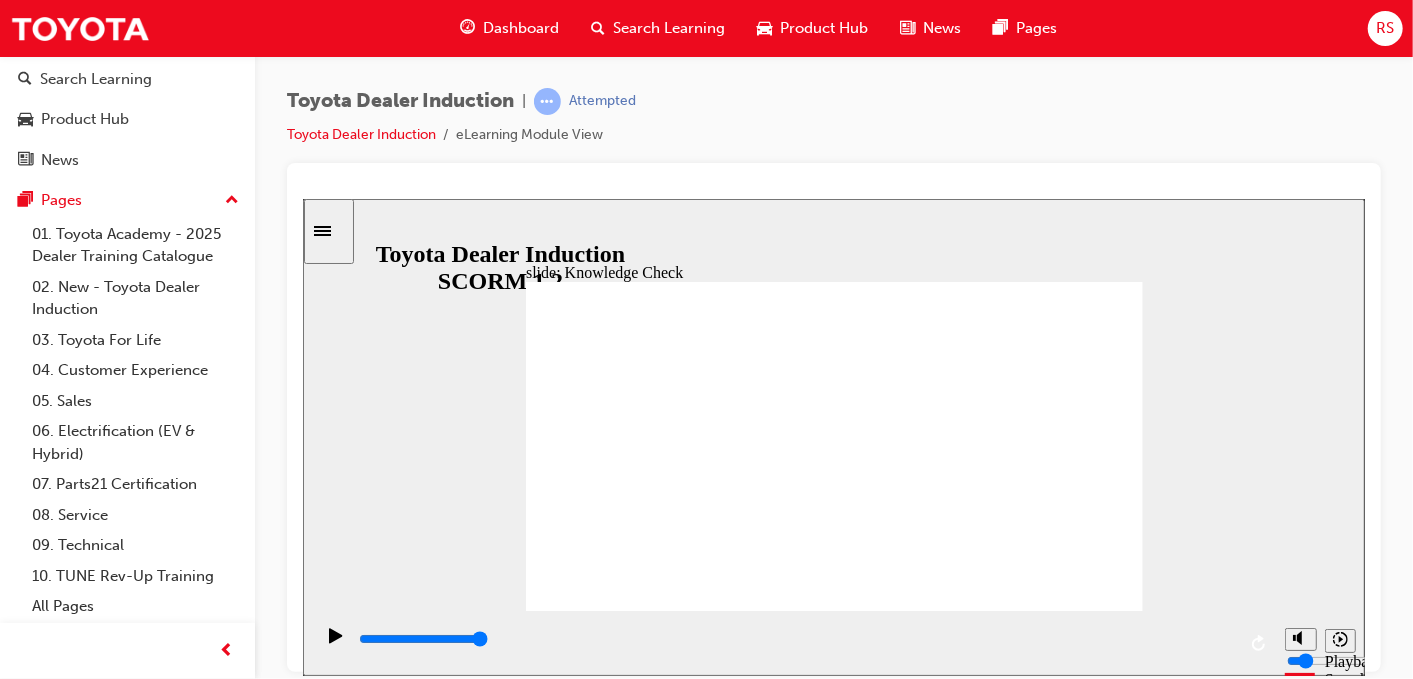 click 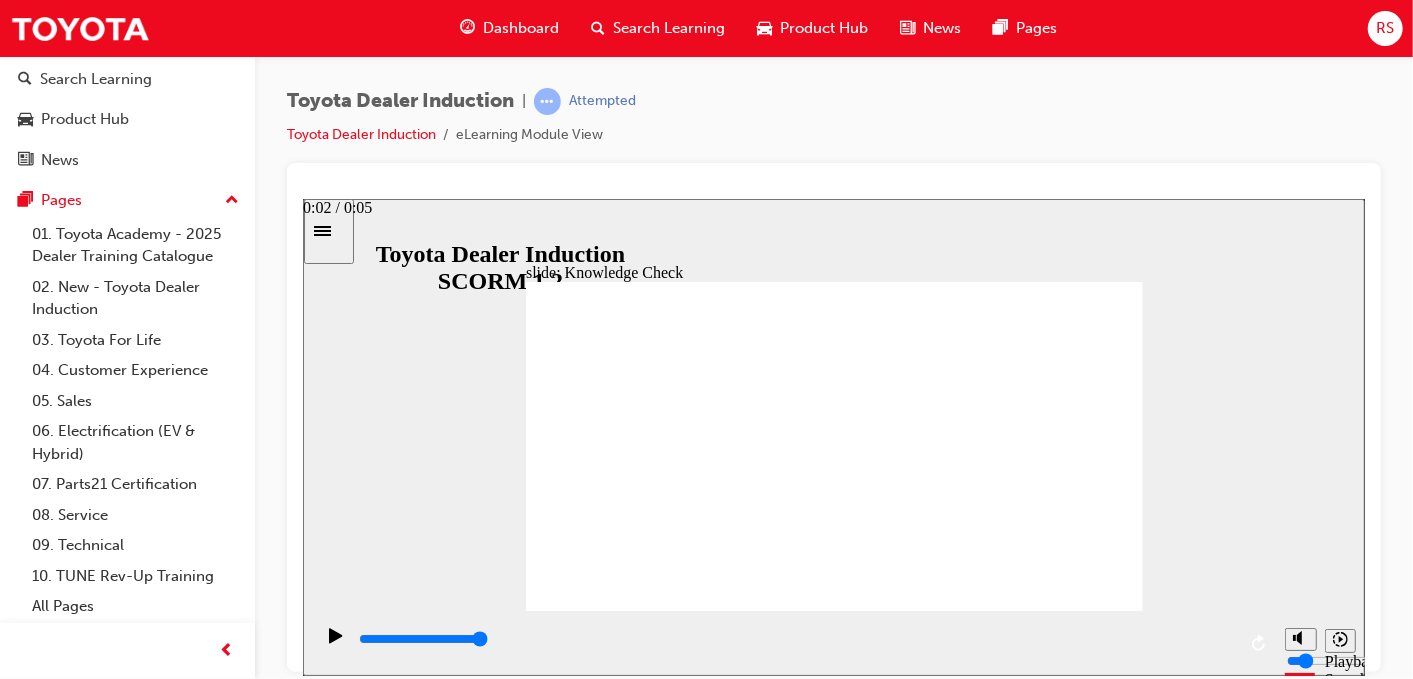 type on "Happiness" 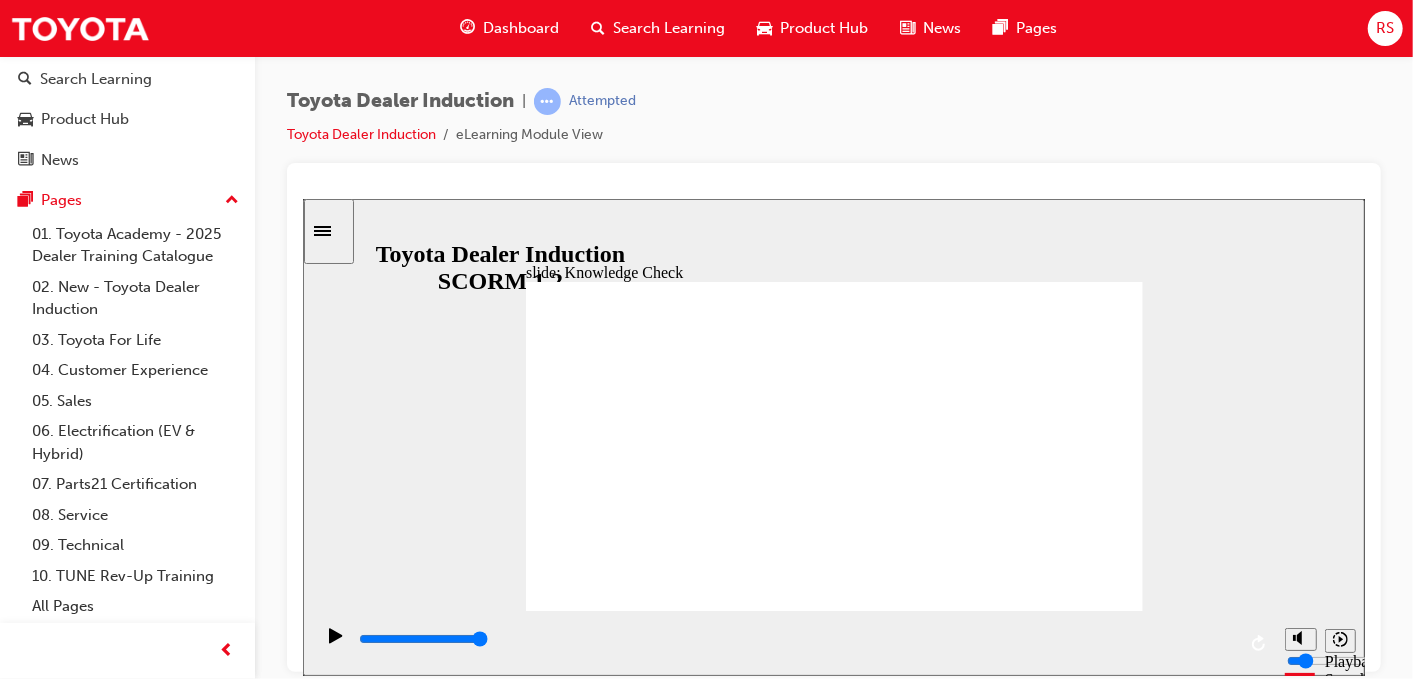 click 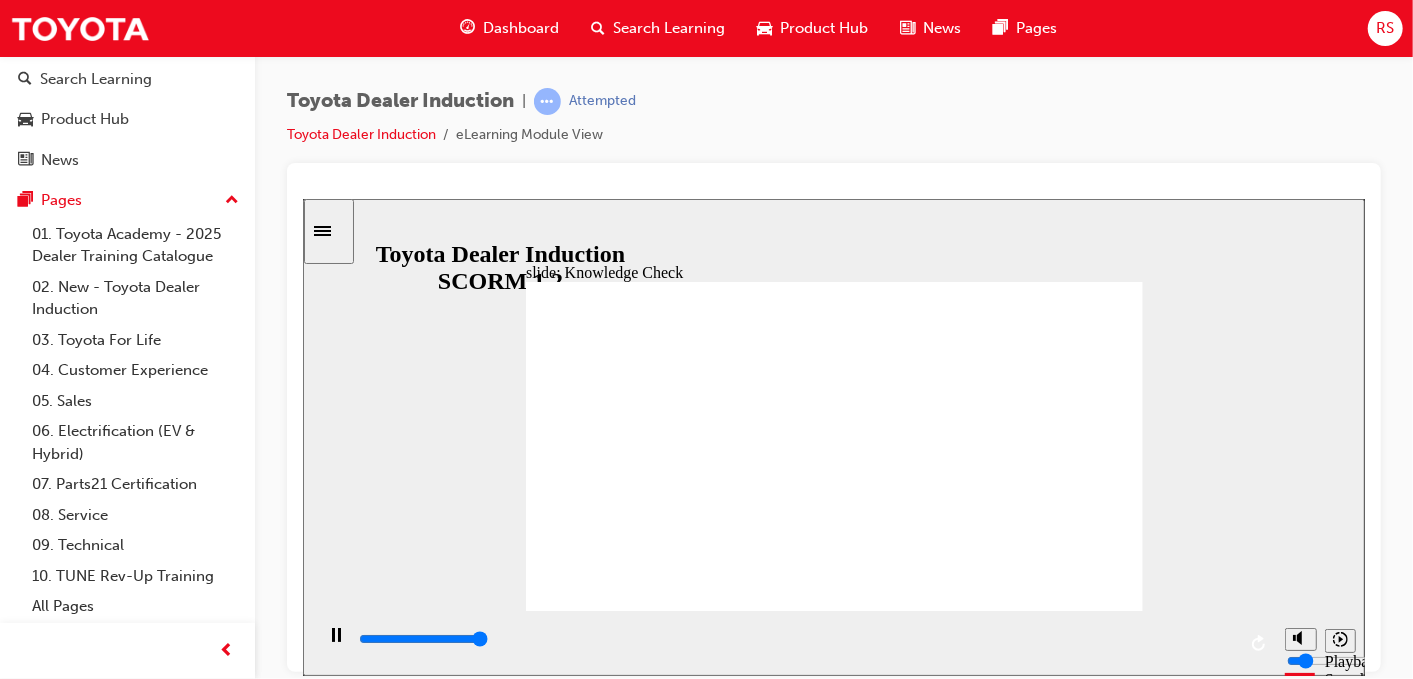 type on "5000" 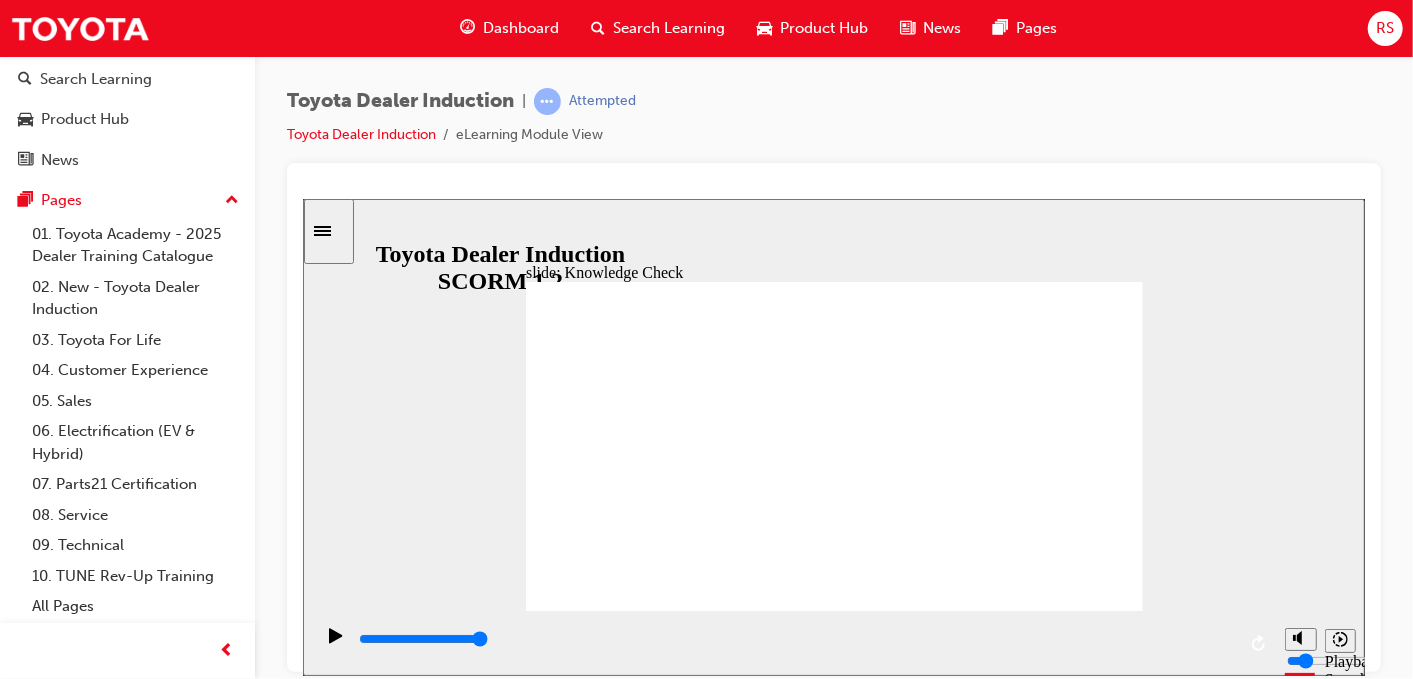 click at bounding box center [618, 1360] 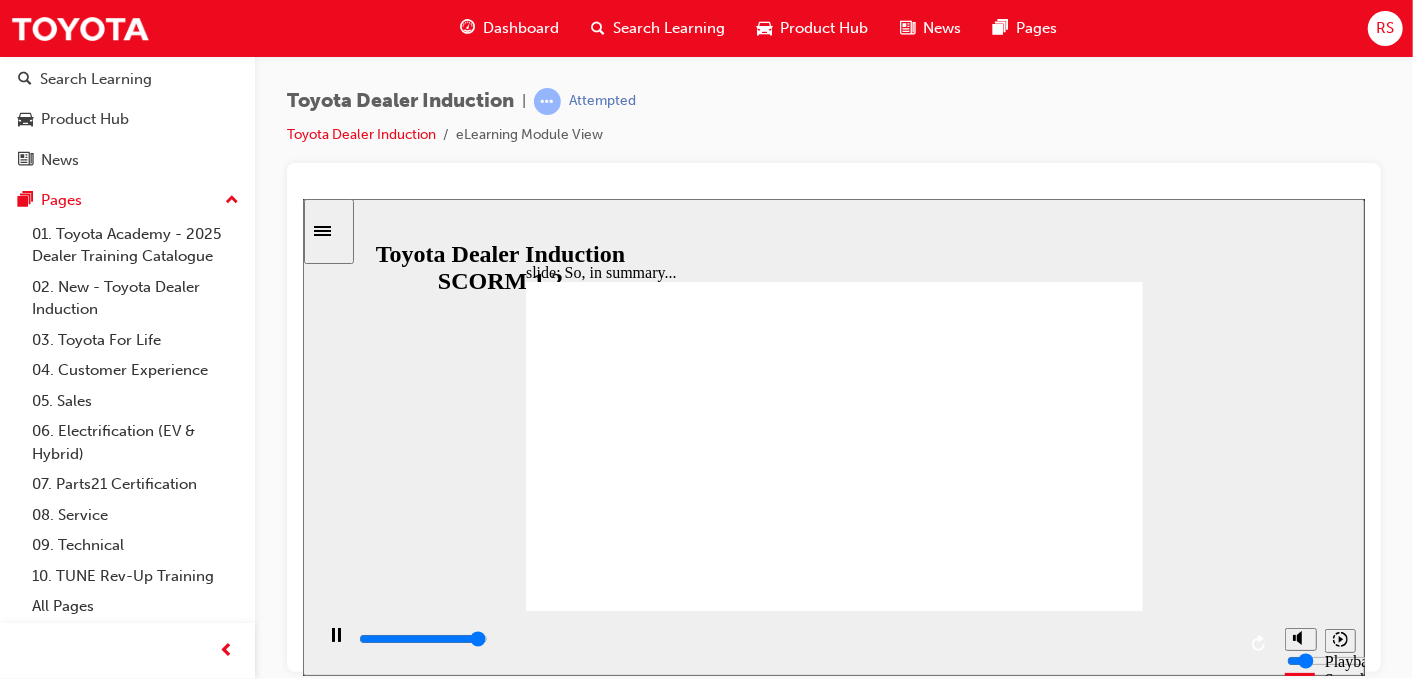 type on "6500" 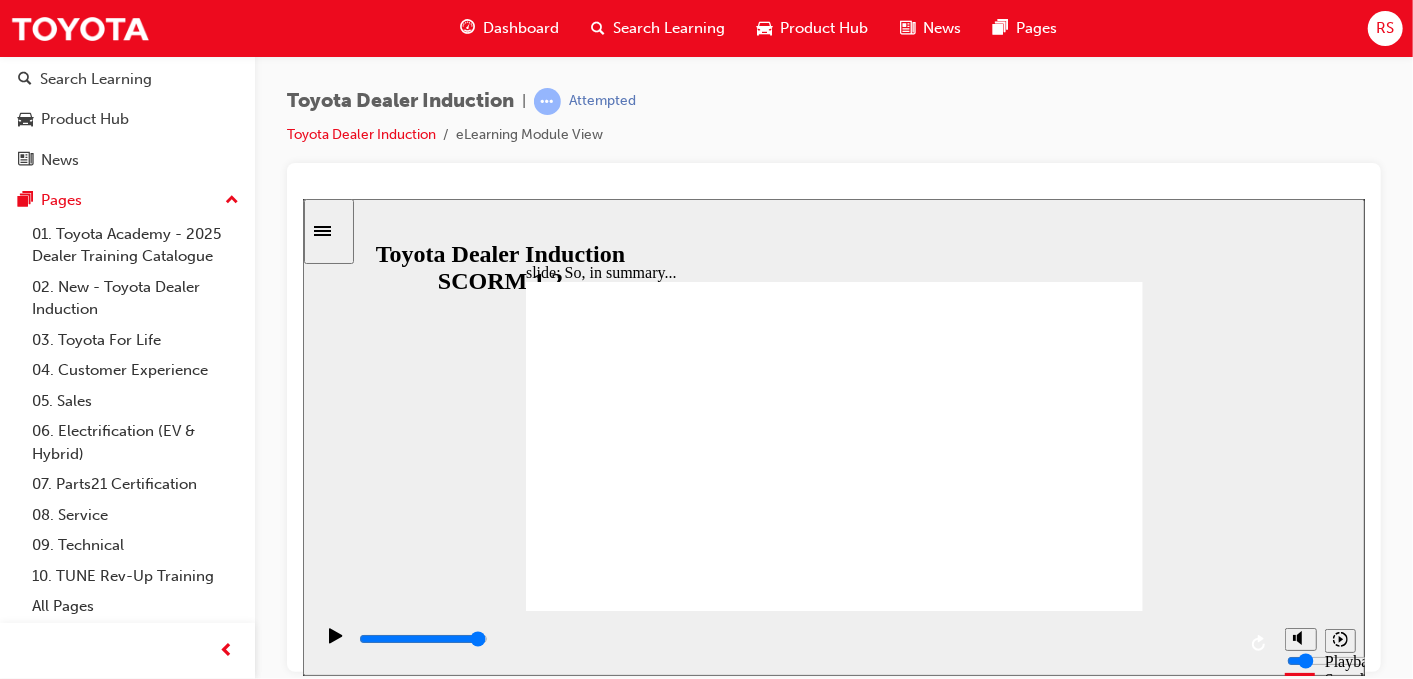 click 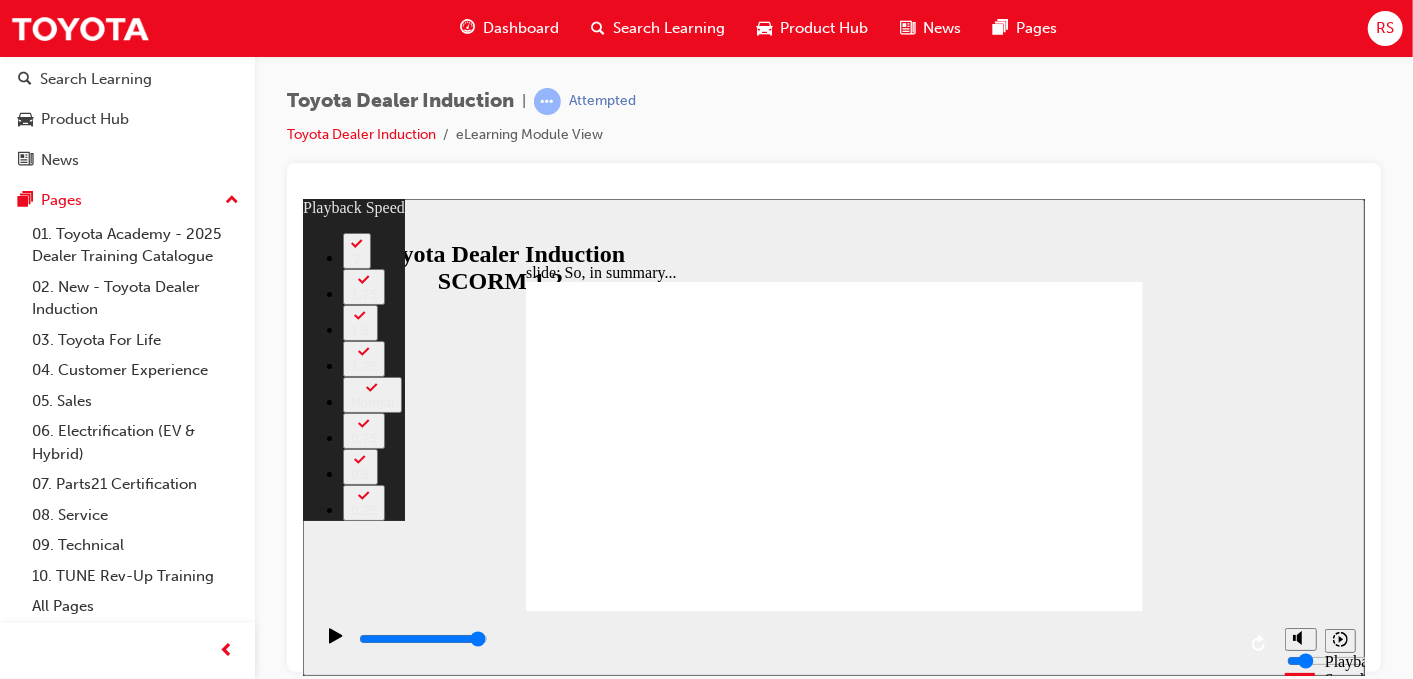 click 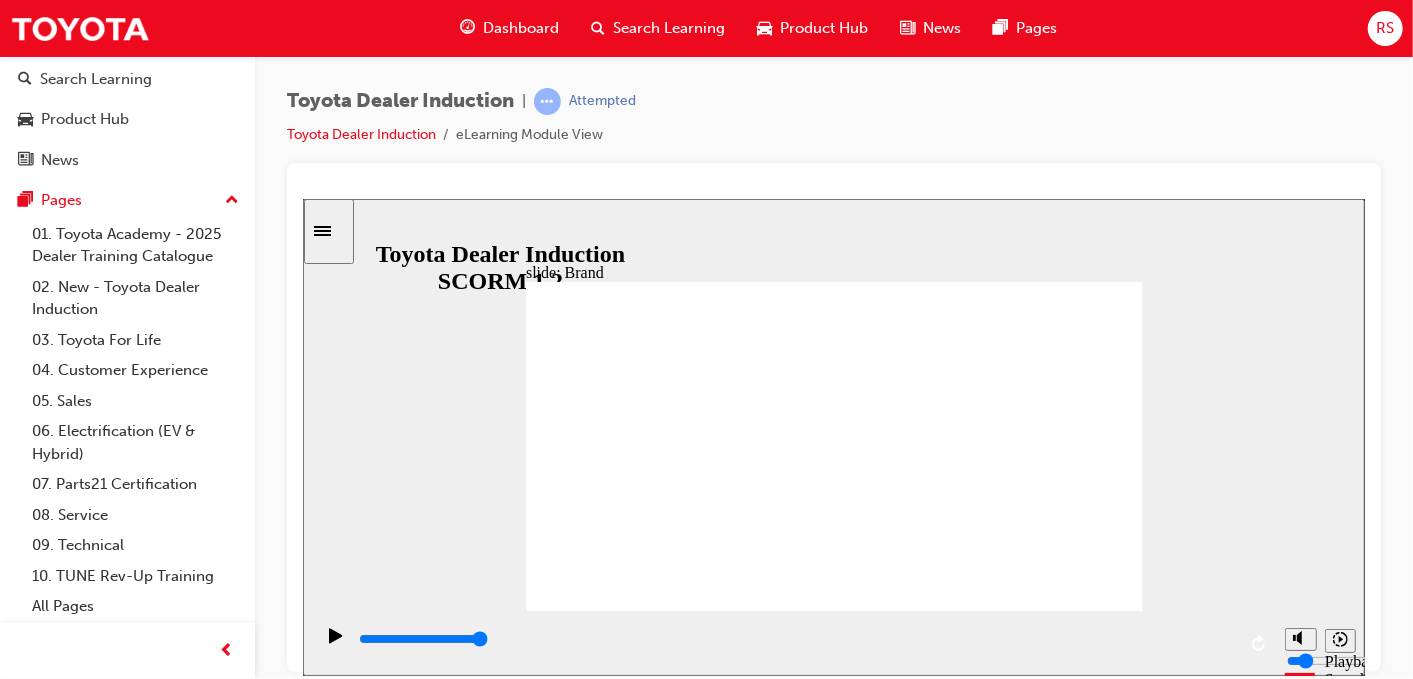 click 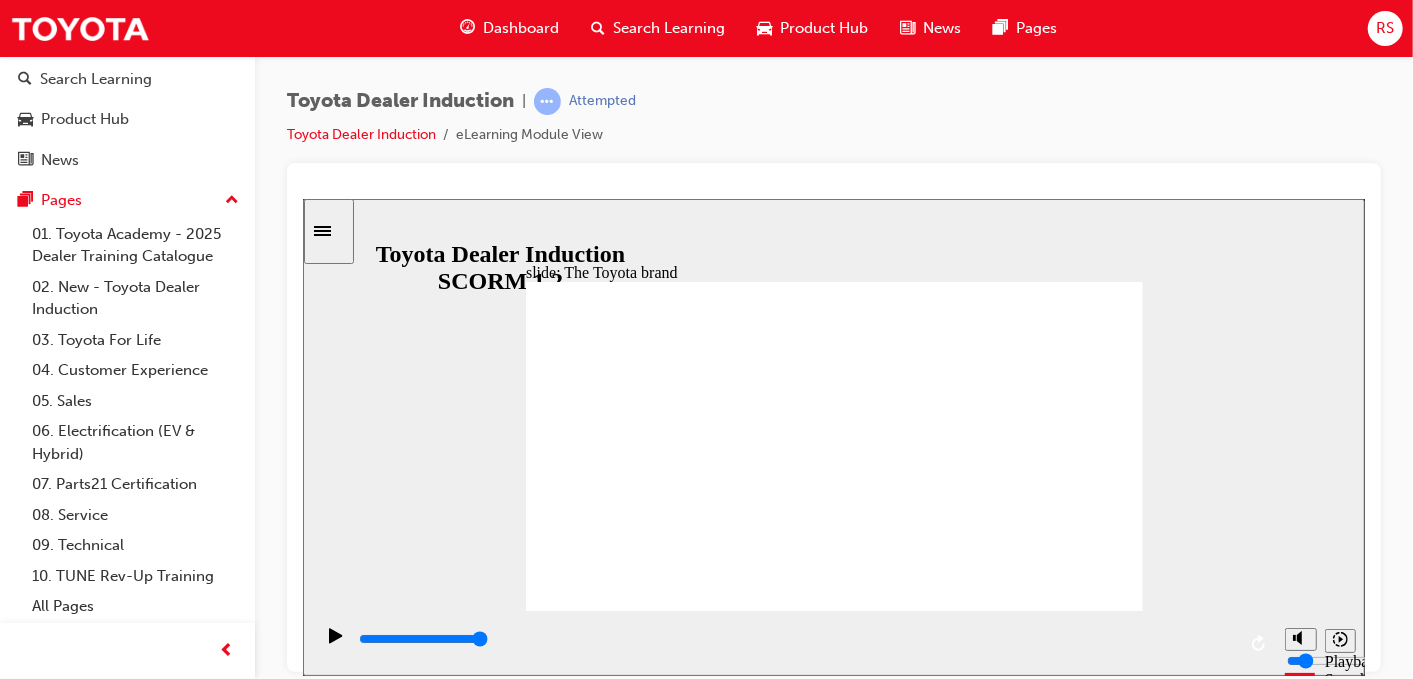 click 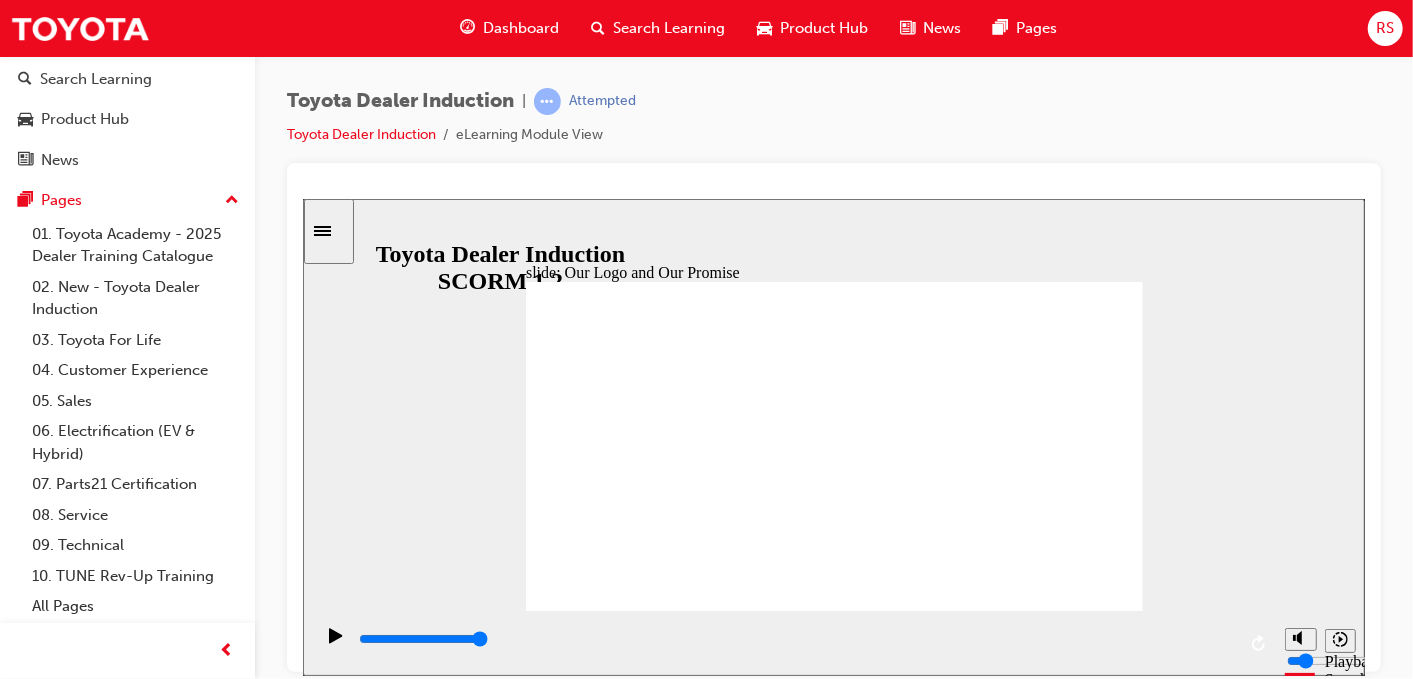 click 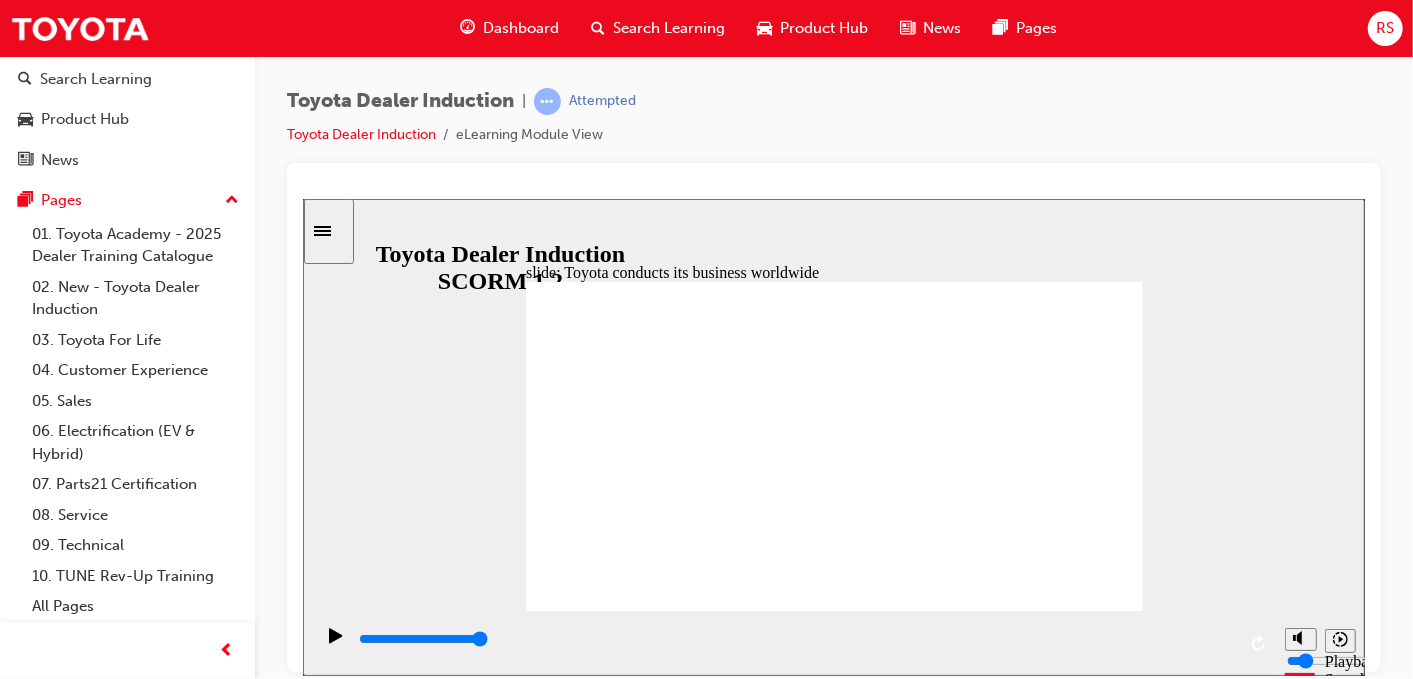click 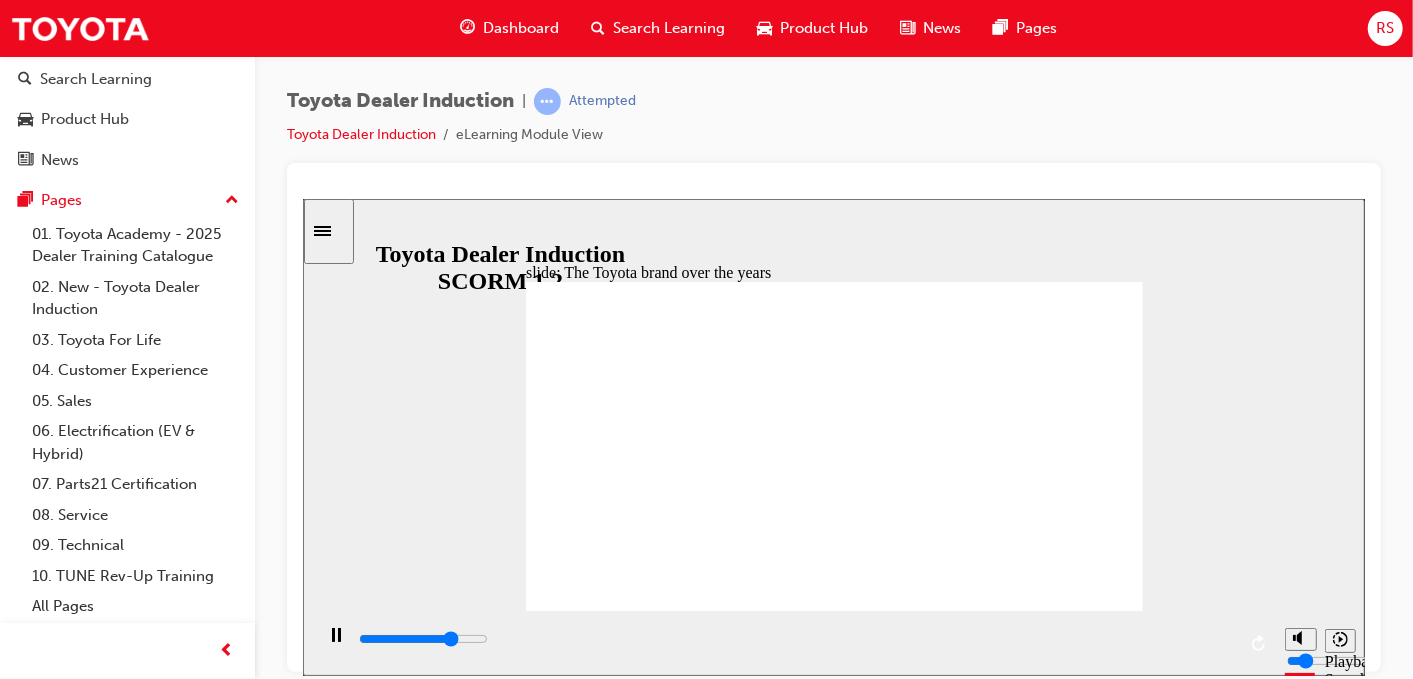 click 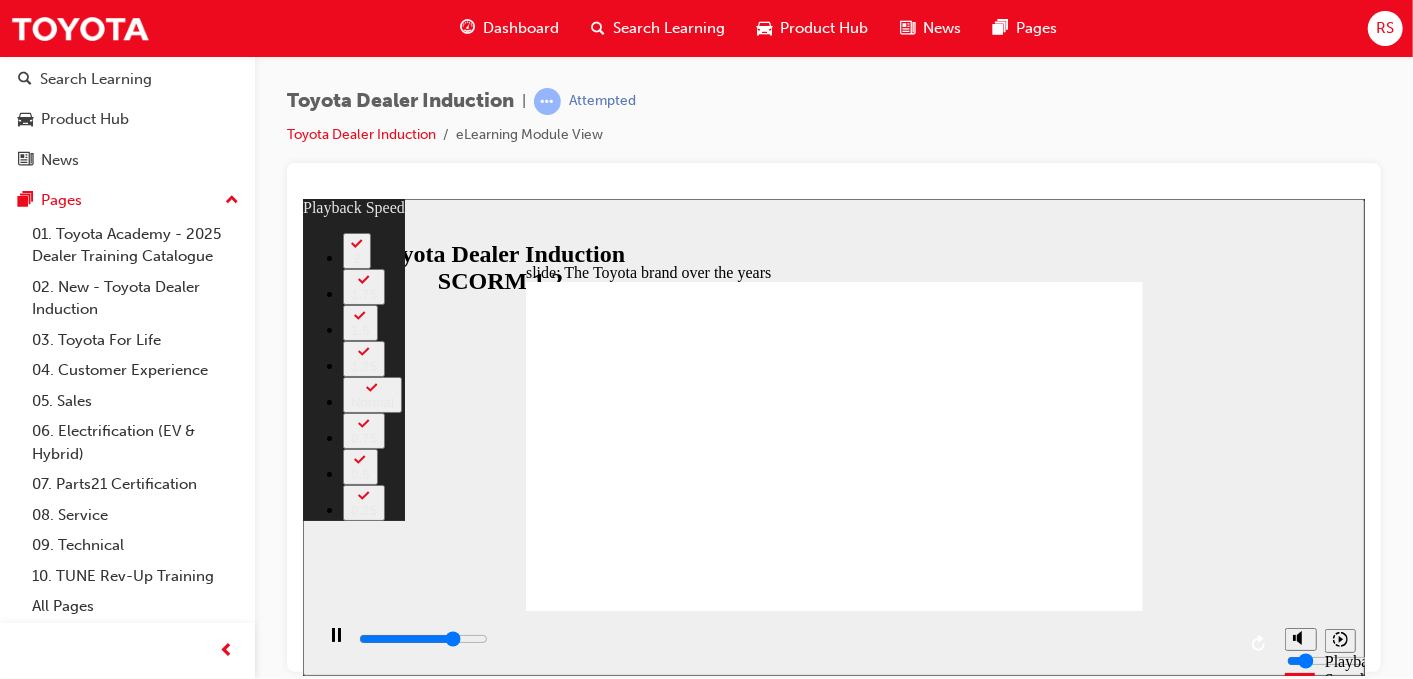 type on "6400" 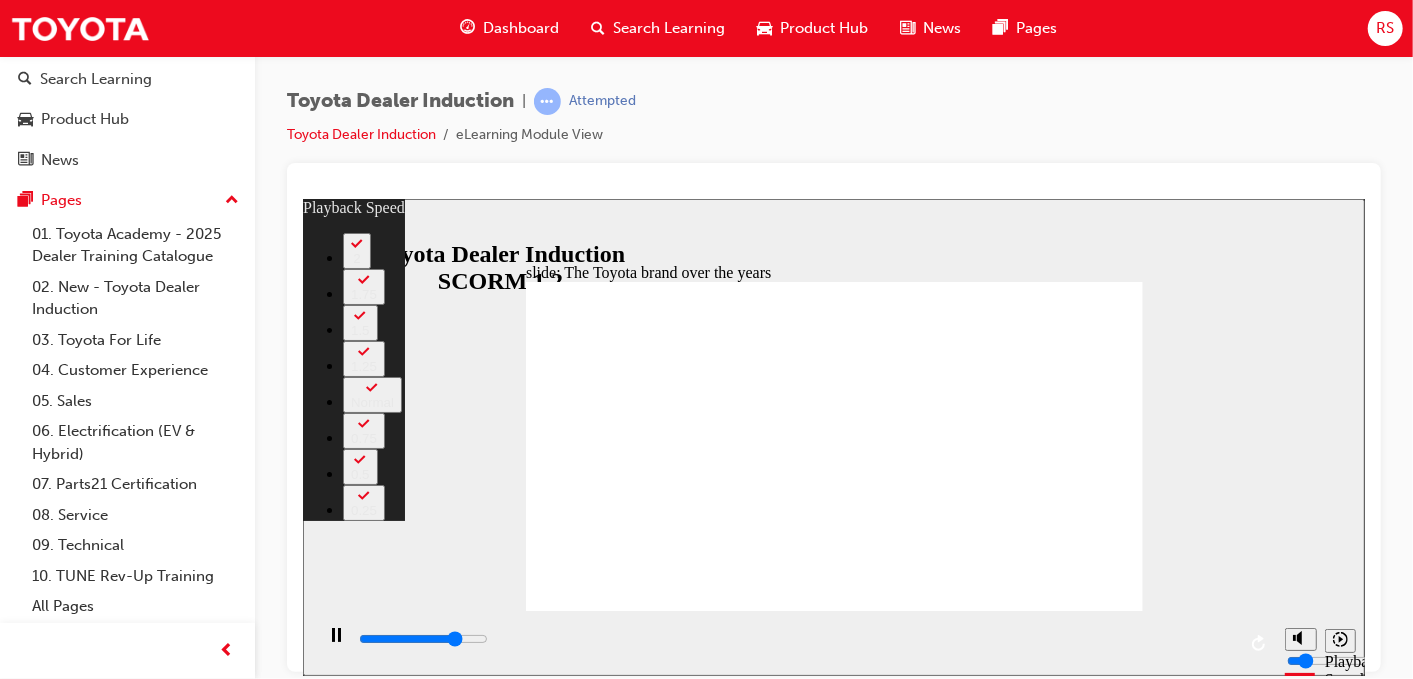 type on "6600" 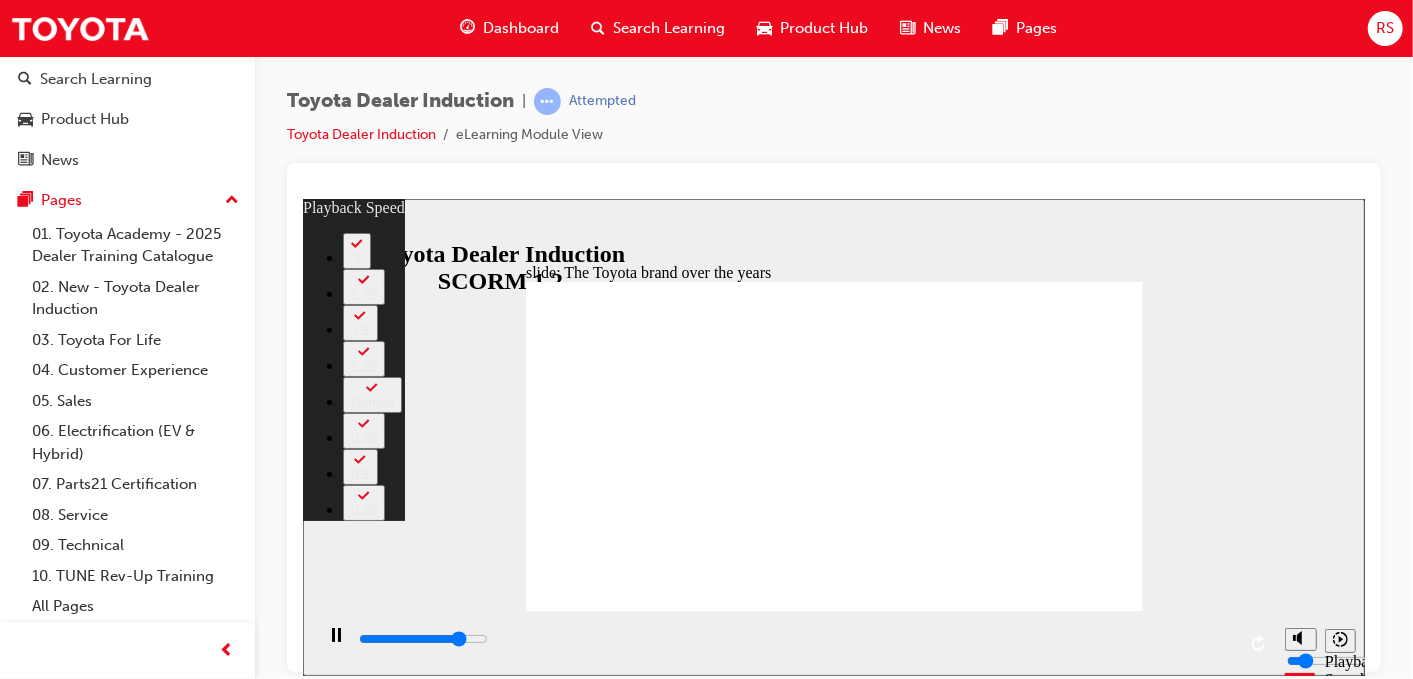 type on "6900" 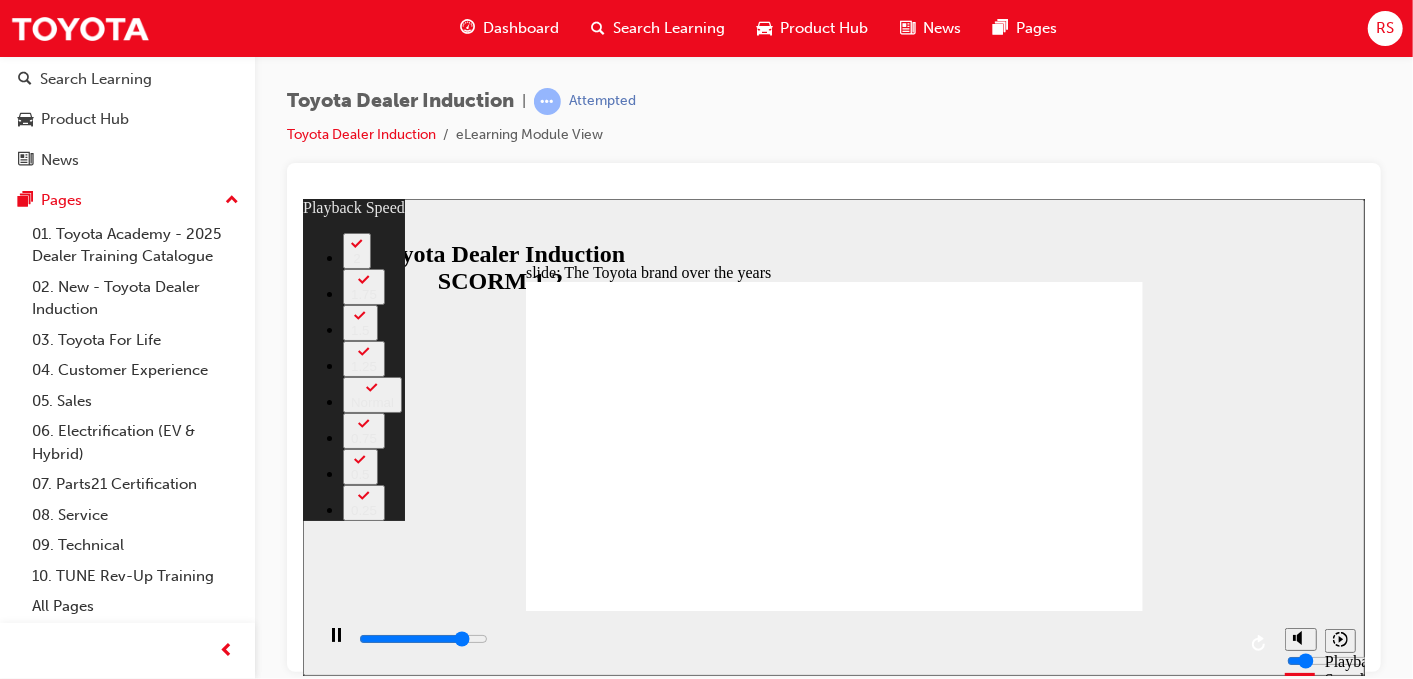 type on "7100" 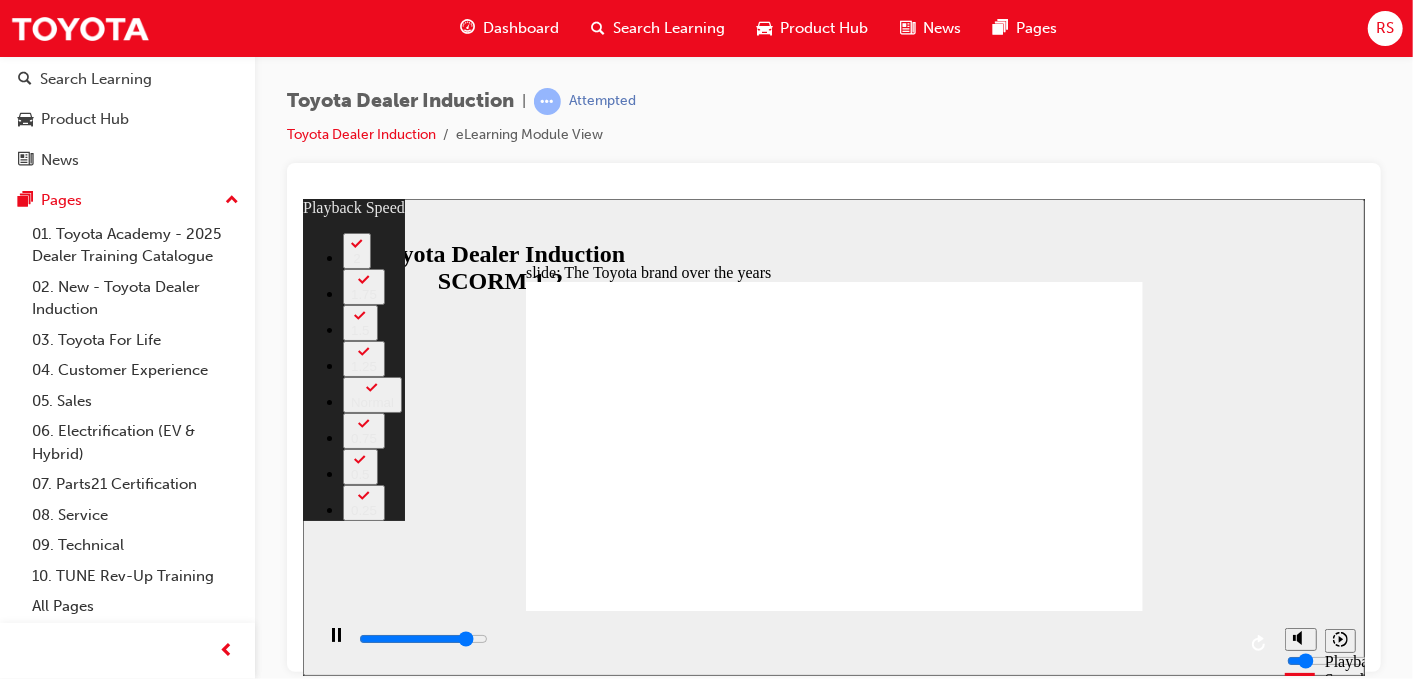 type on "7400" 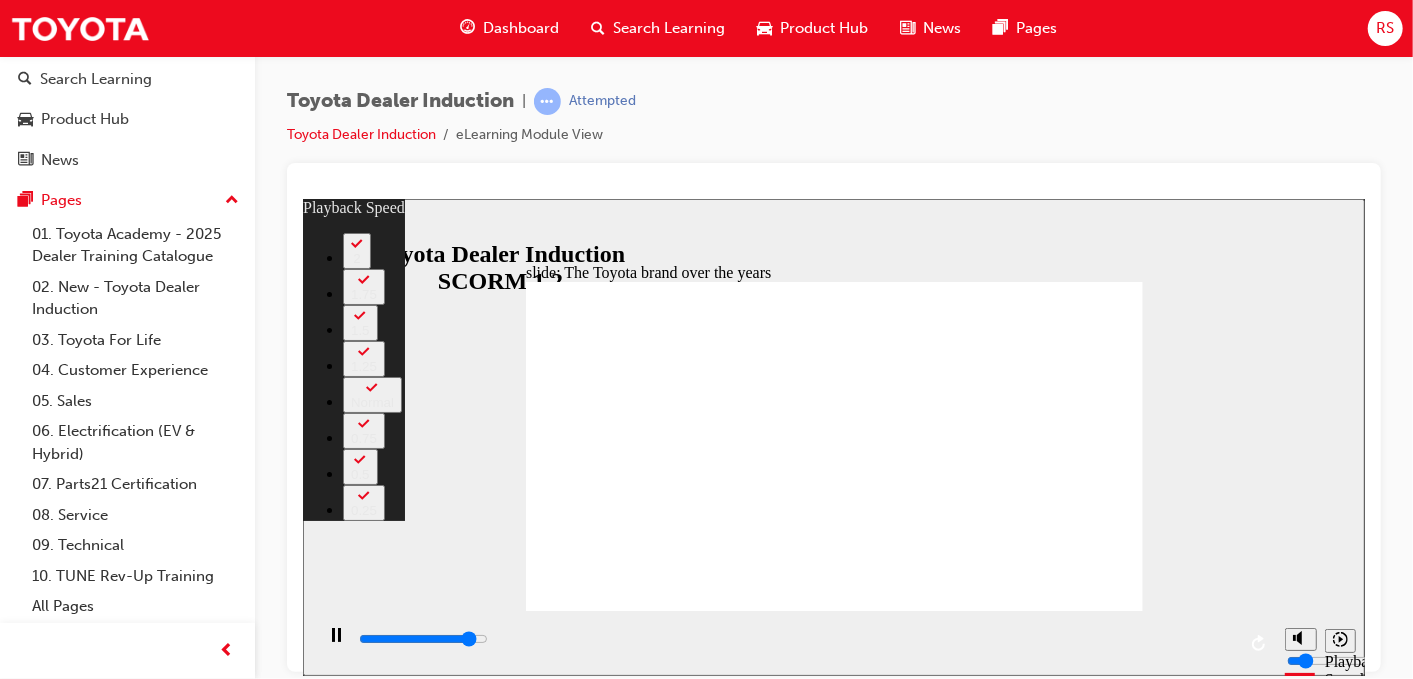 type on "7700" 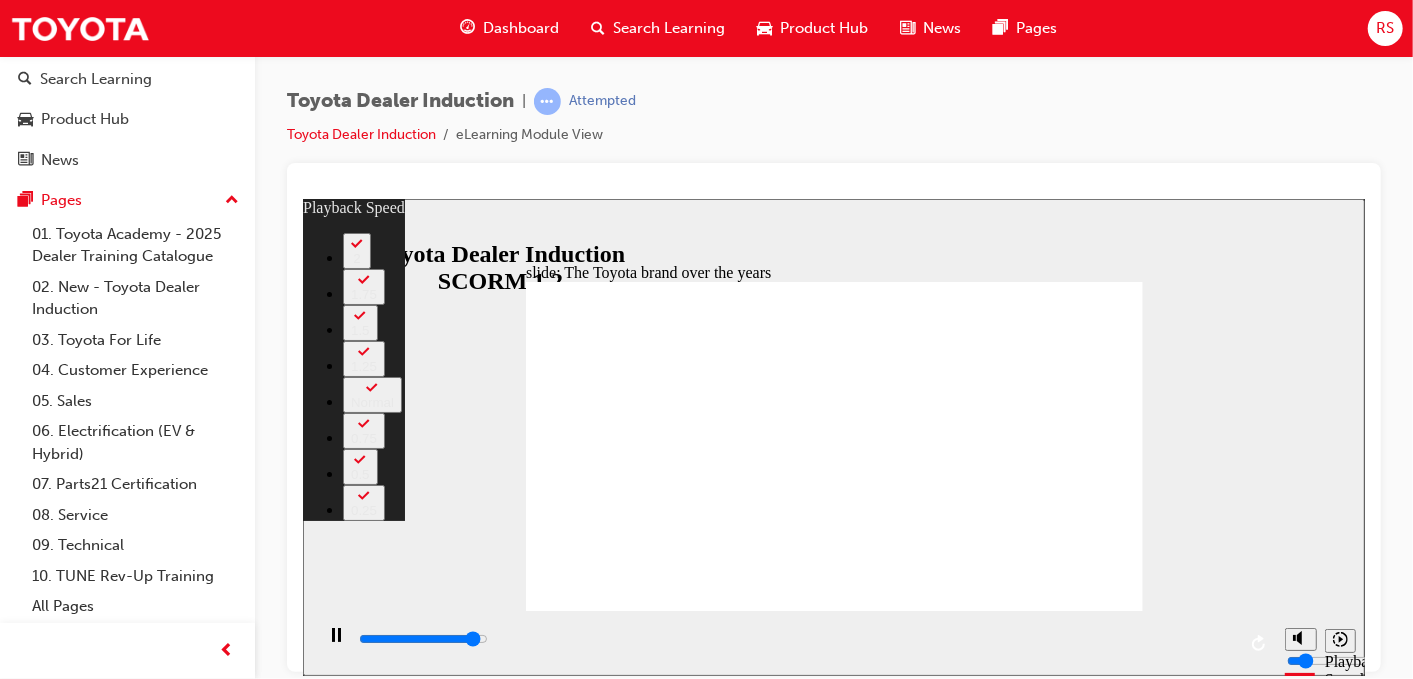 type on "7900" 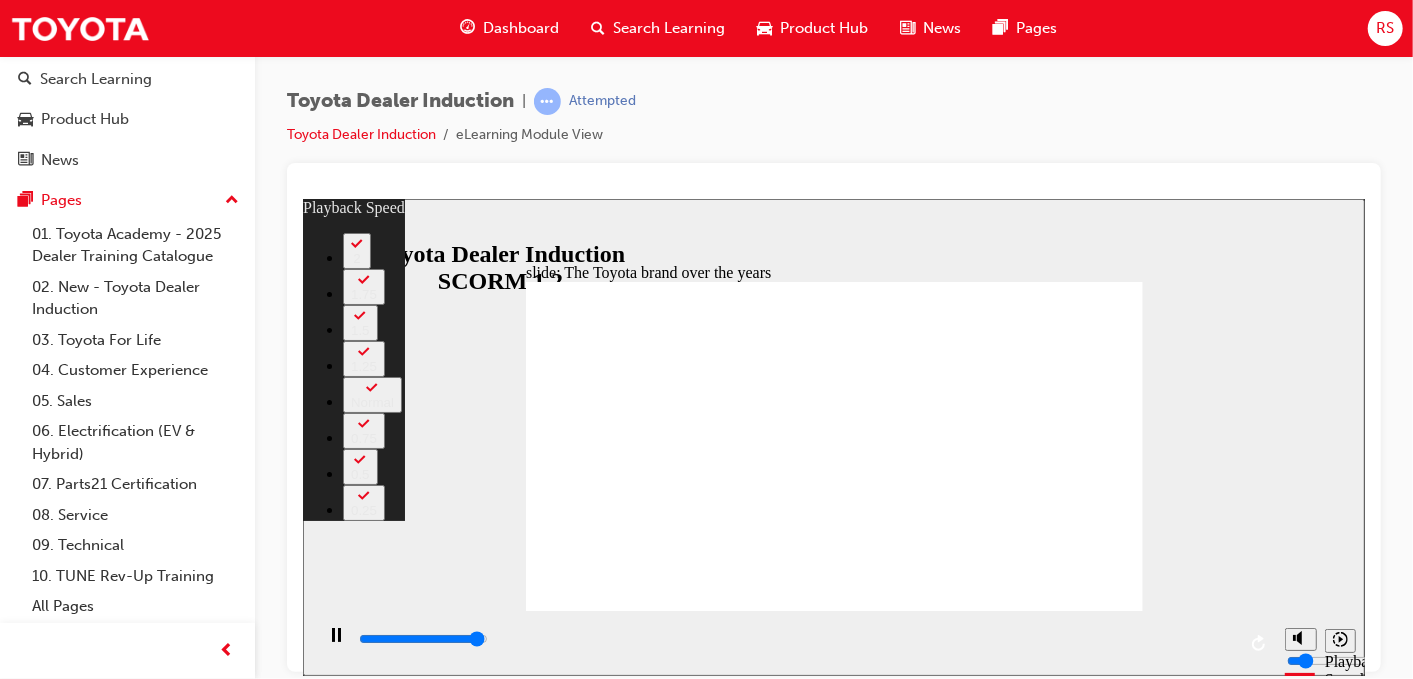 type on "8200" 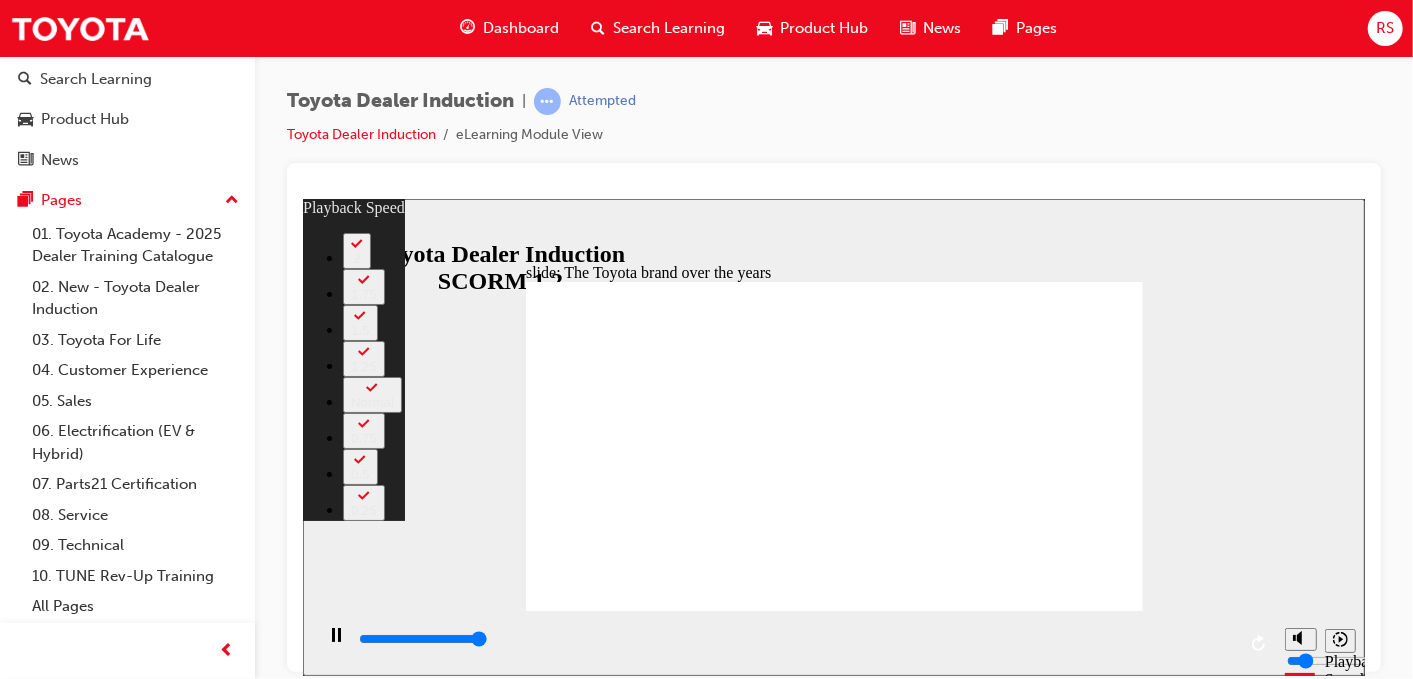 type on "8400" 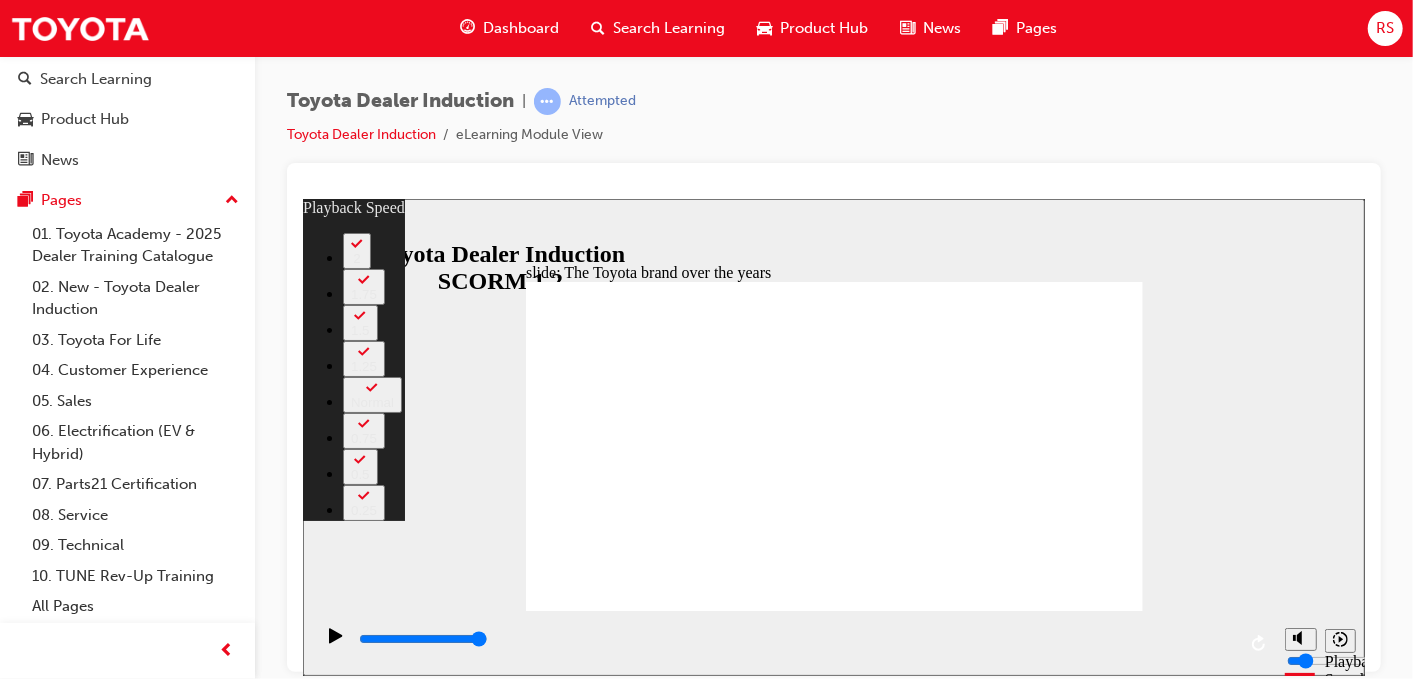 click 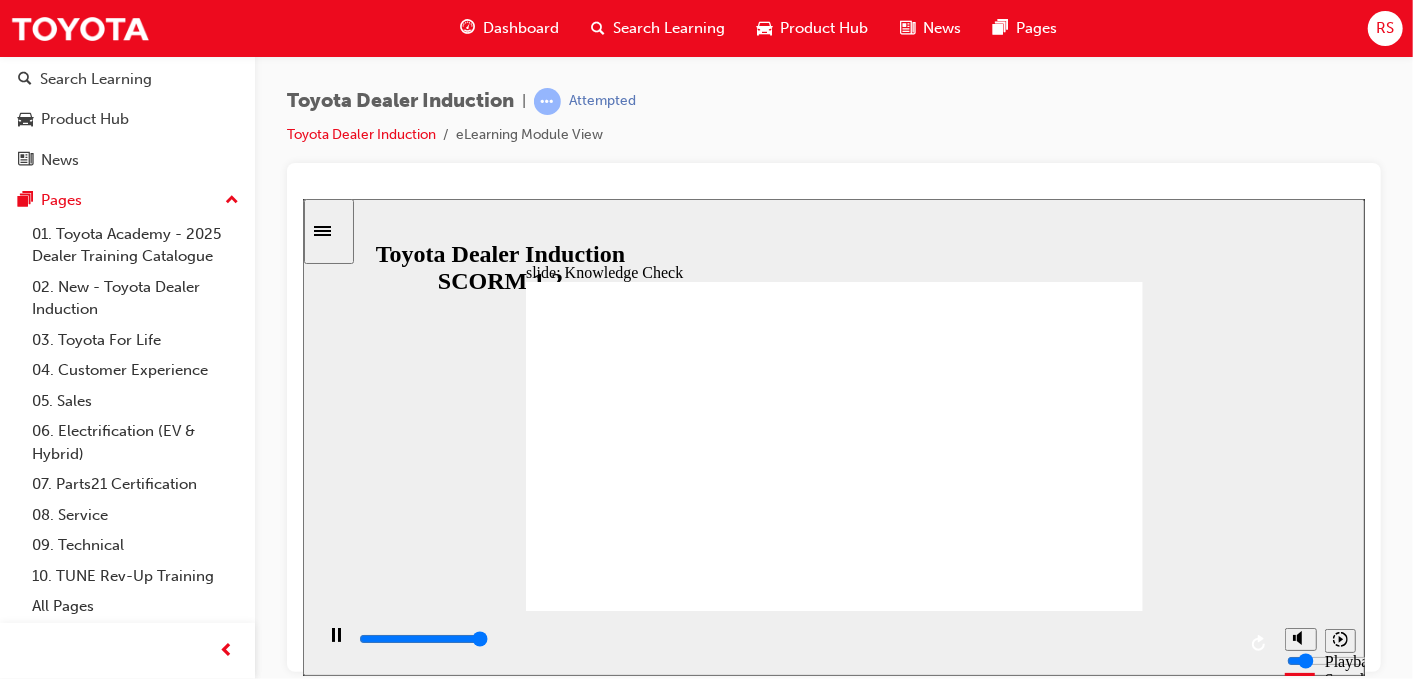 type on "5000" 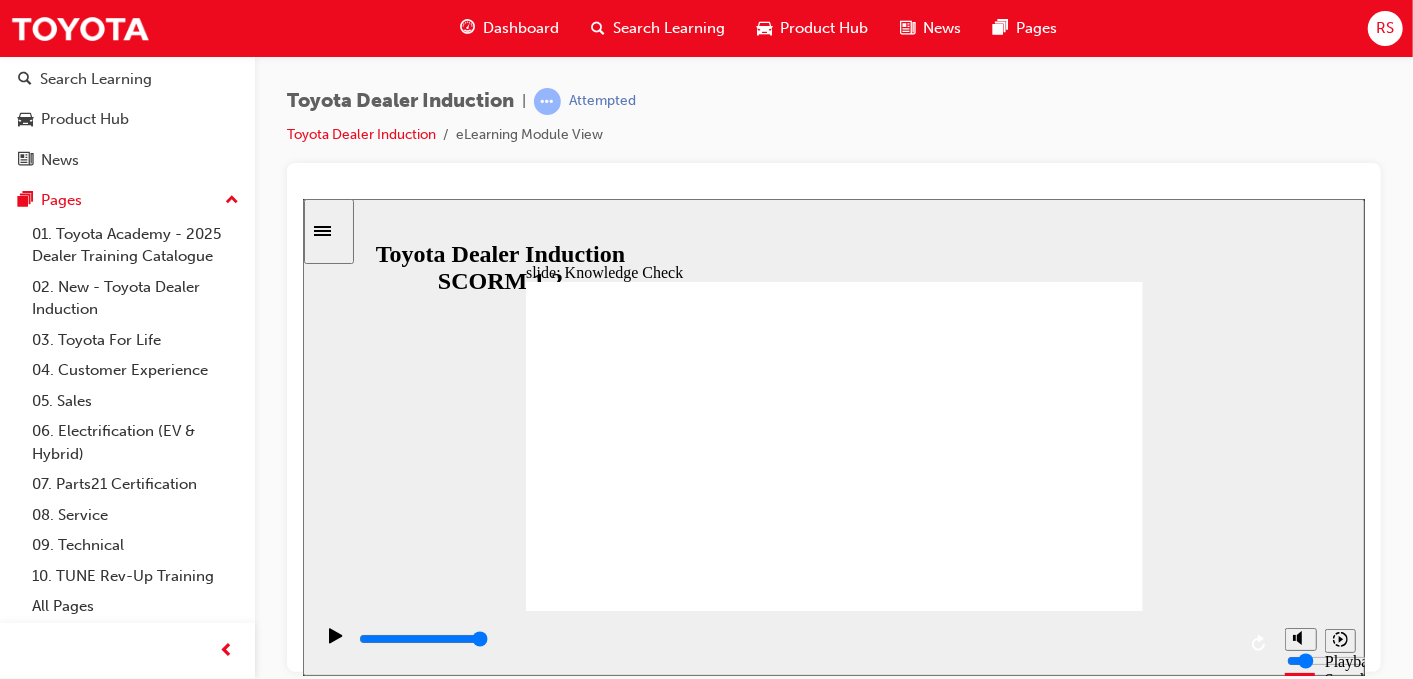 radio on "false" 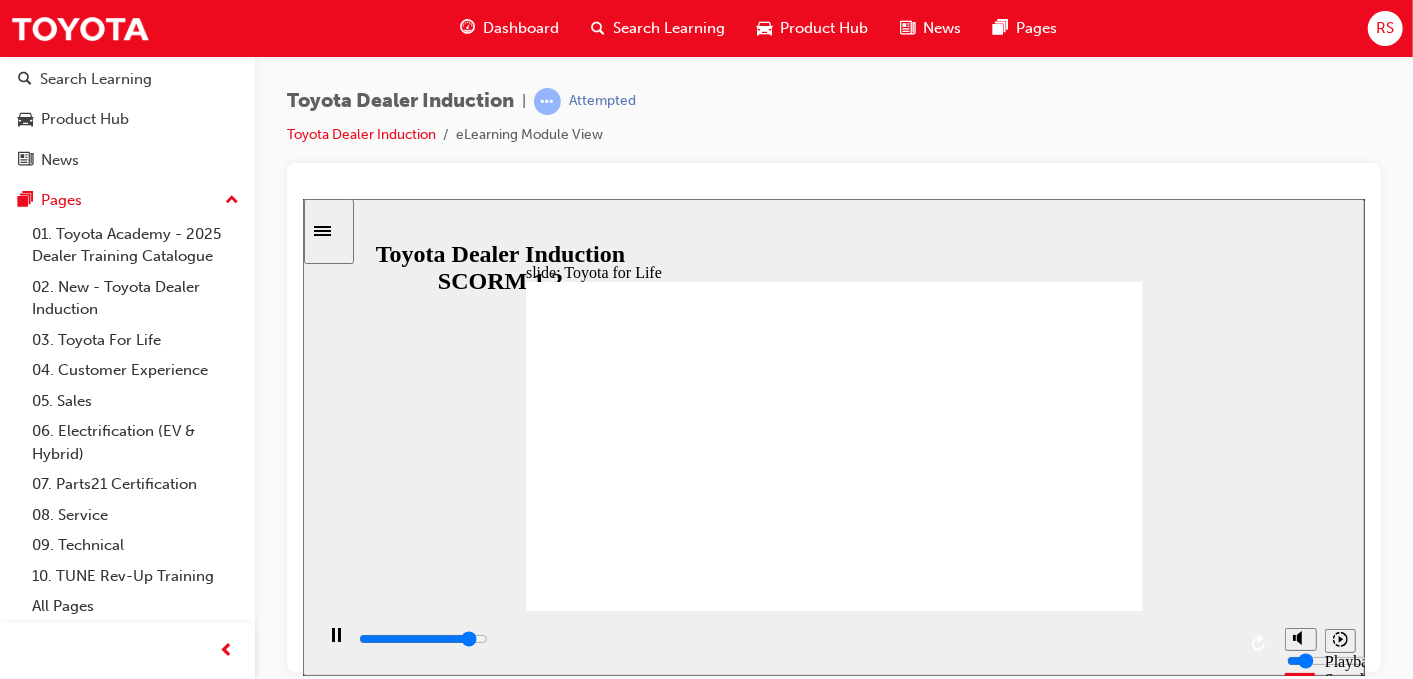 click 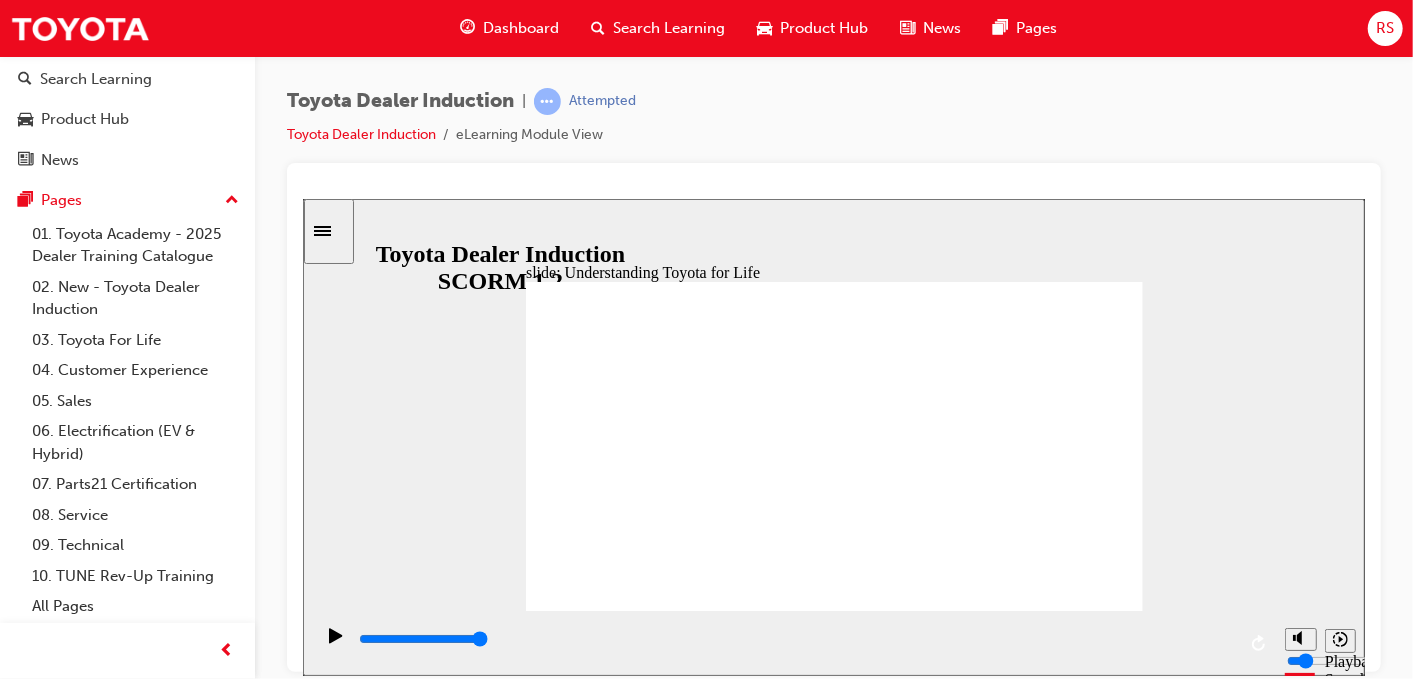 click 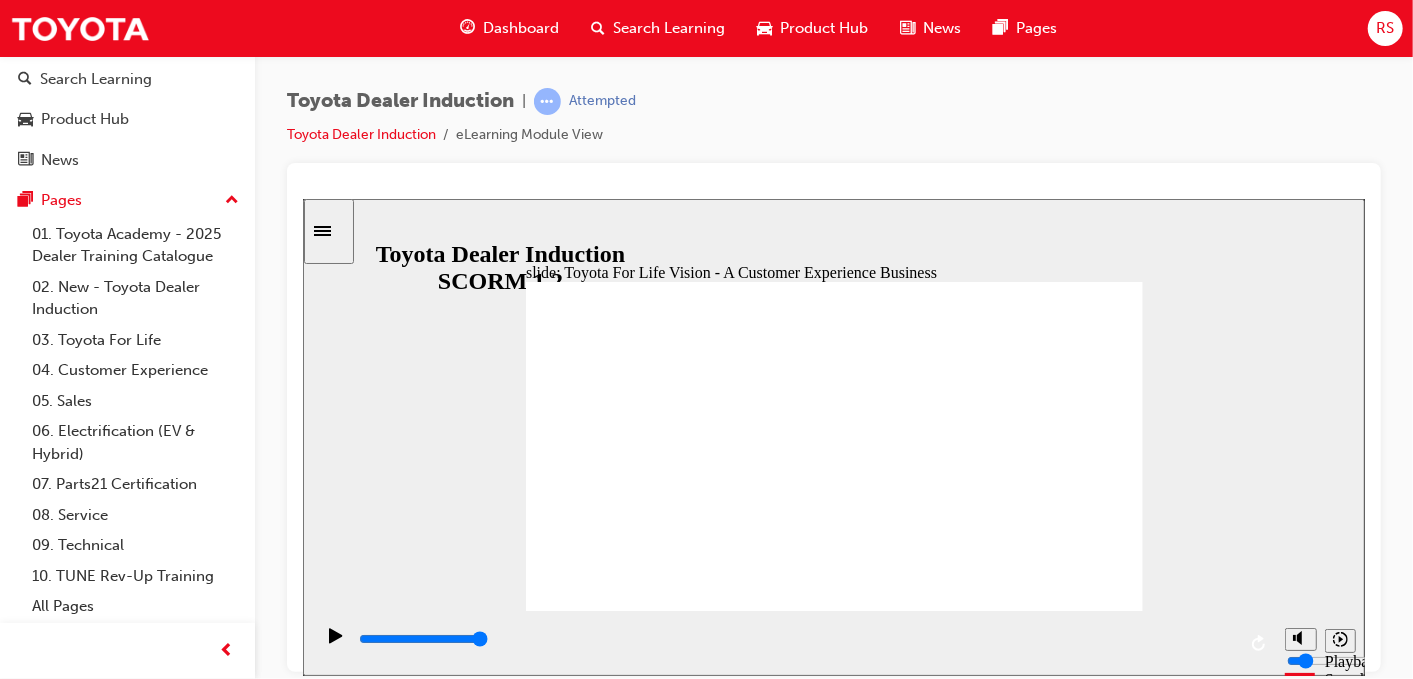 click 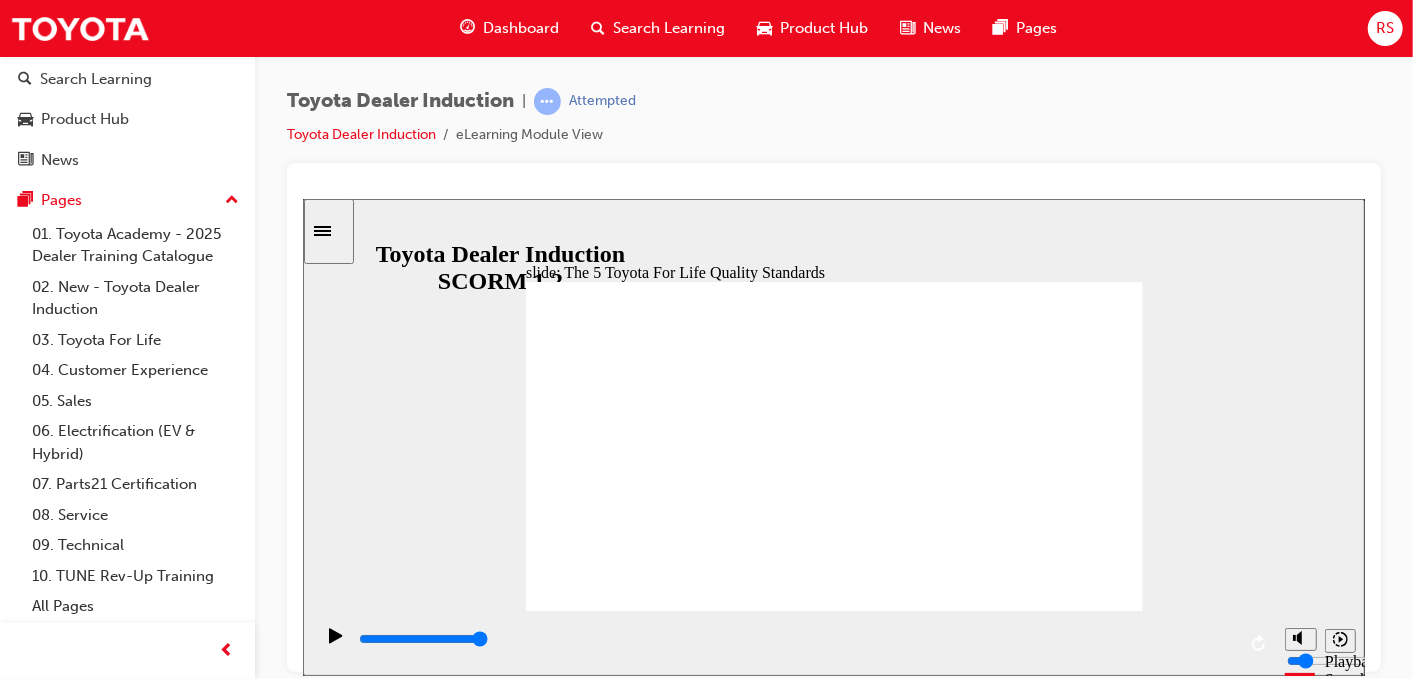 click 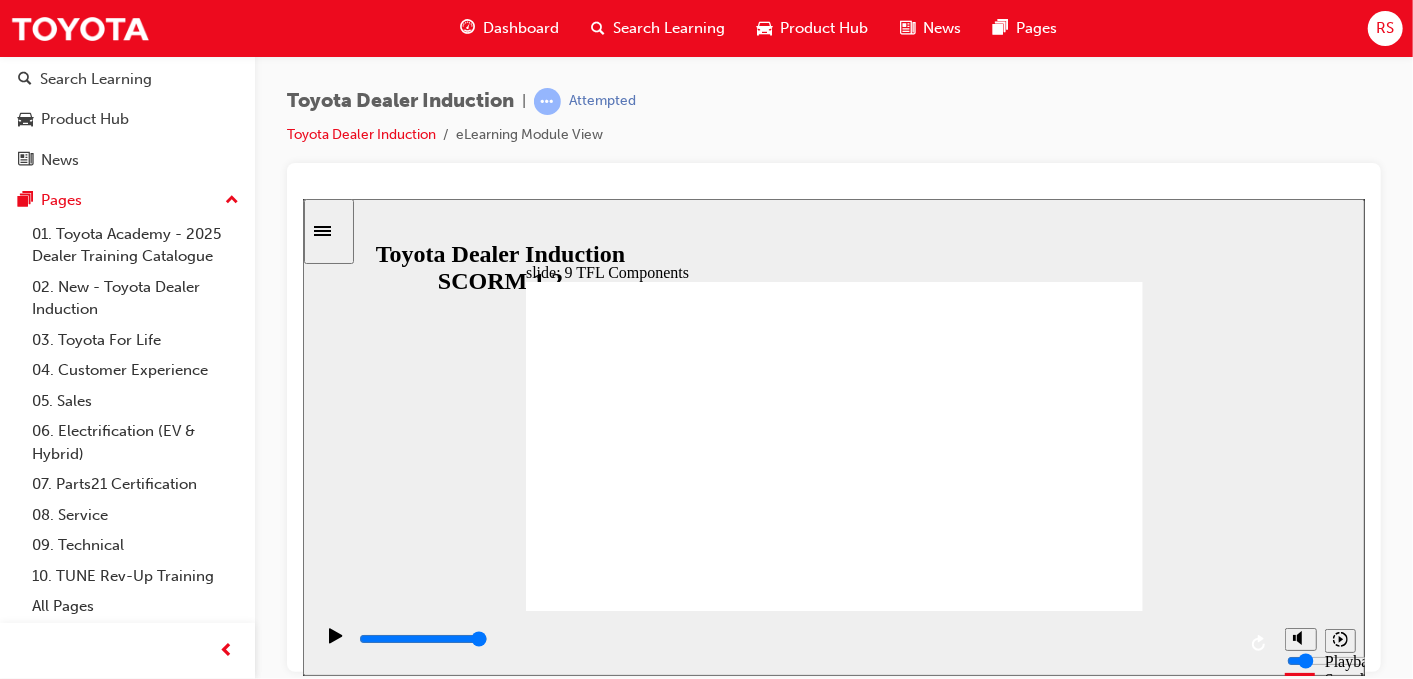 click 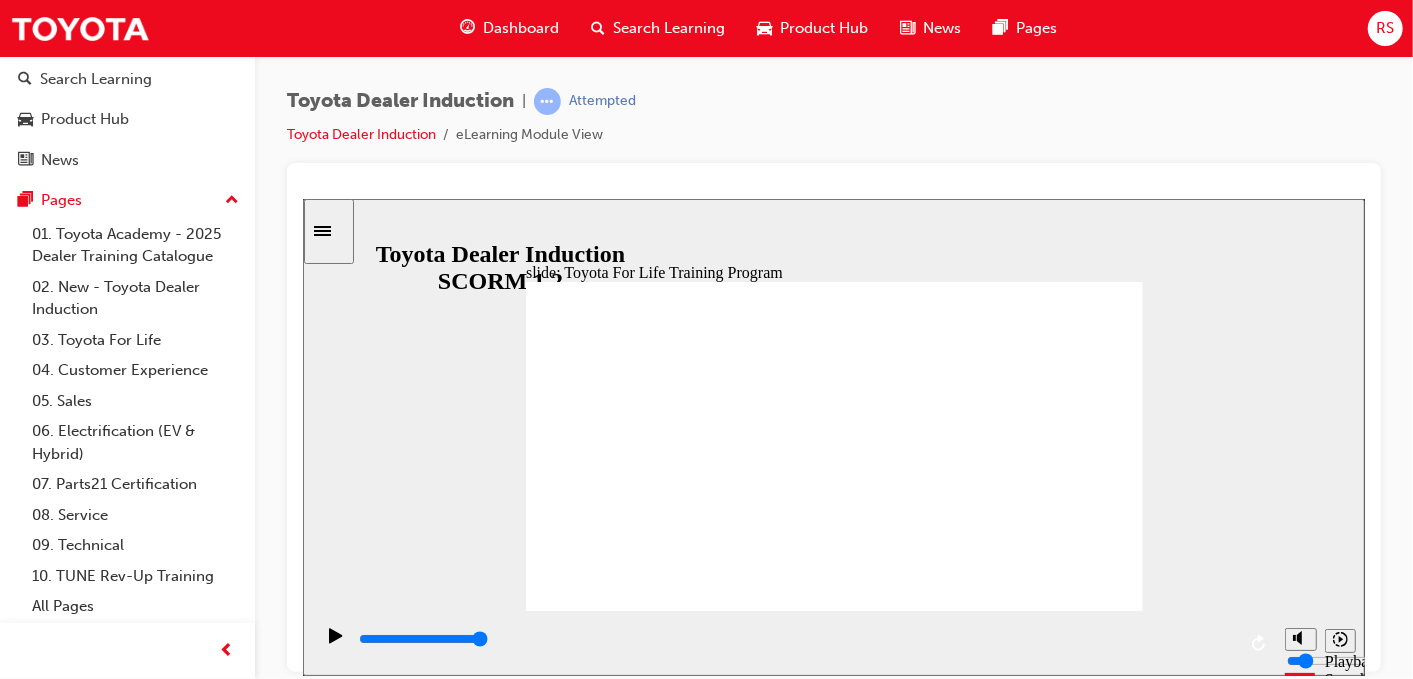 click 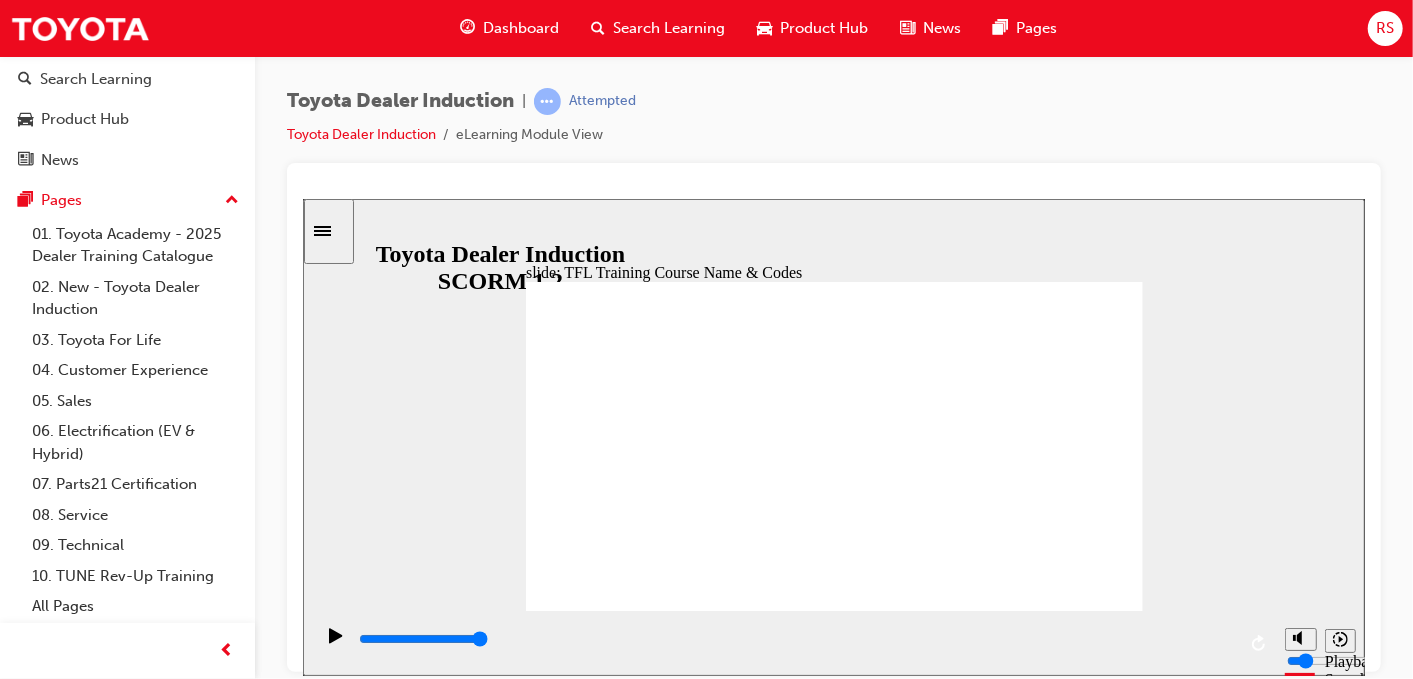 click 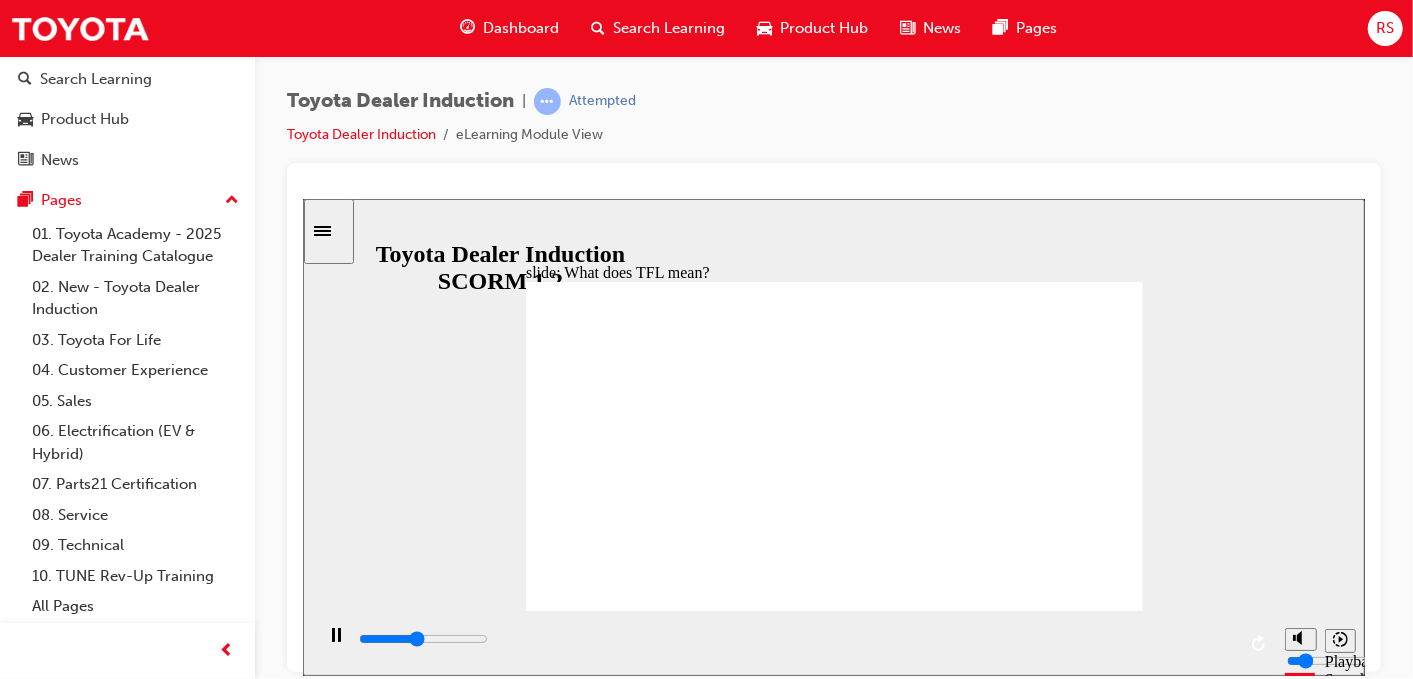 click 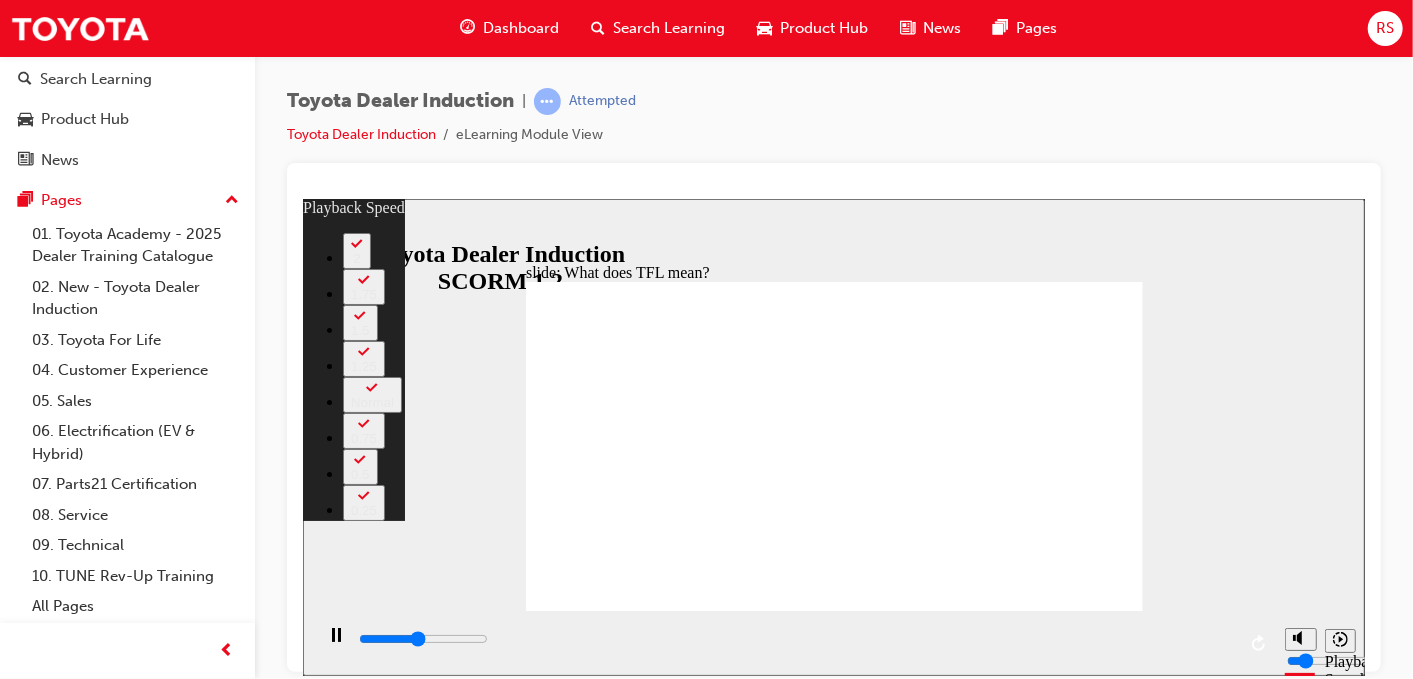 type on "4900" 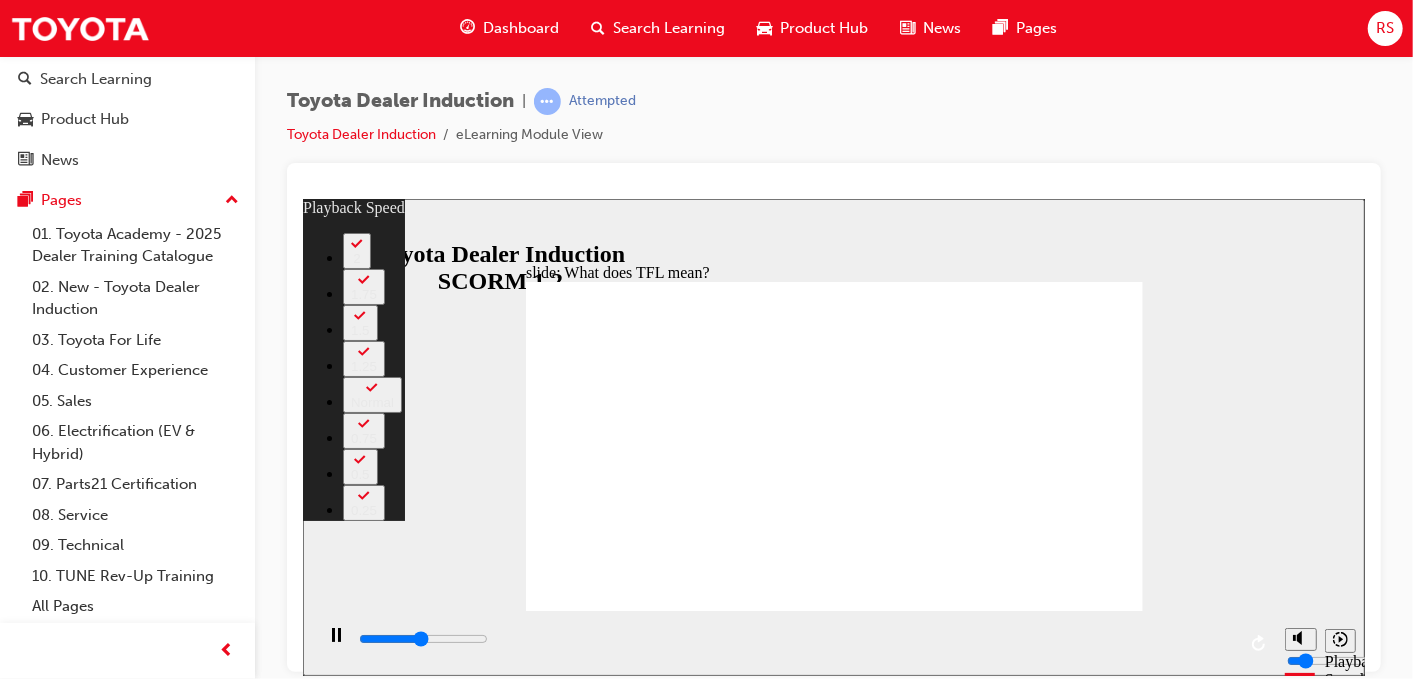 type on "5300" 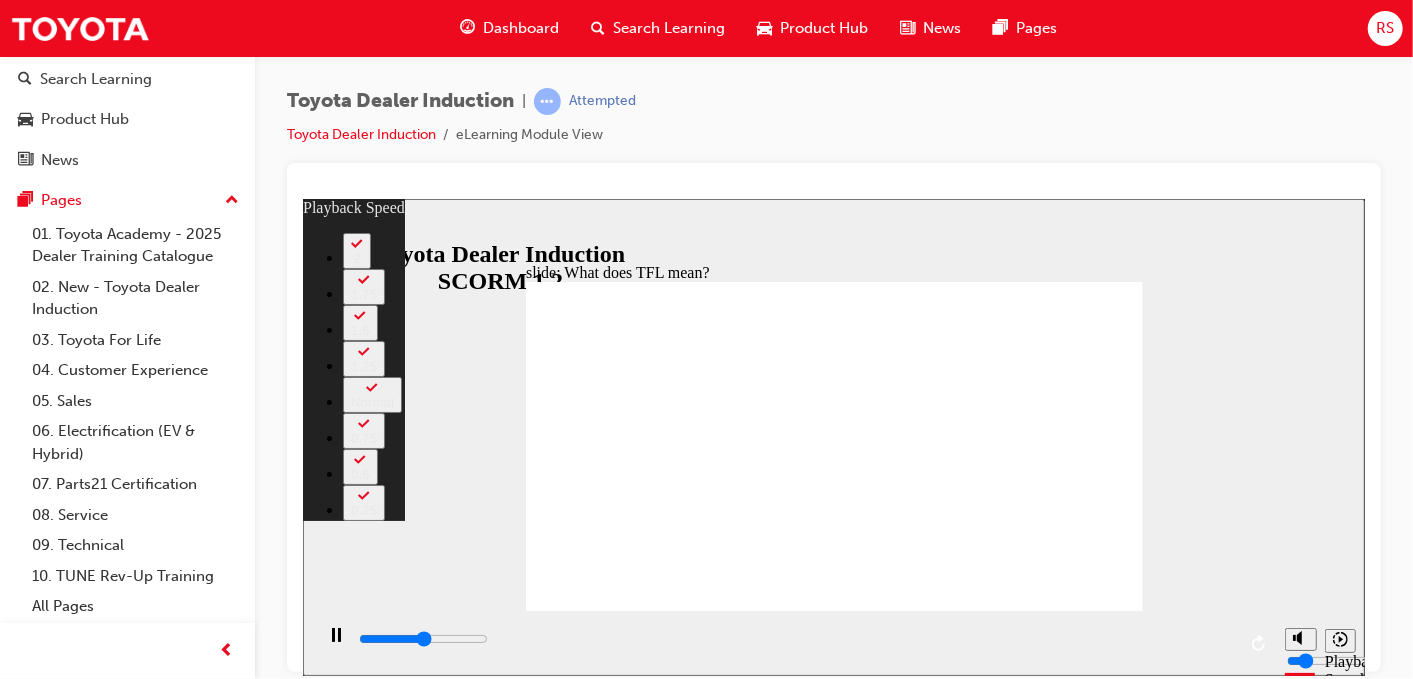 type on "5500" 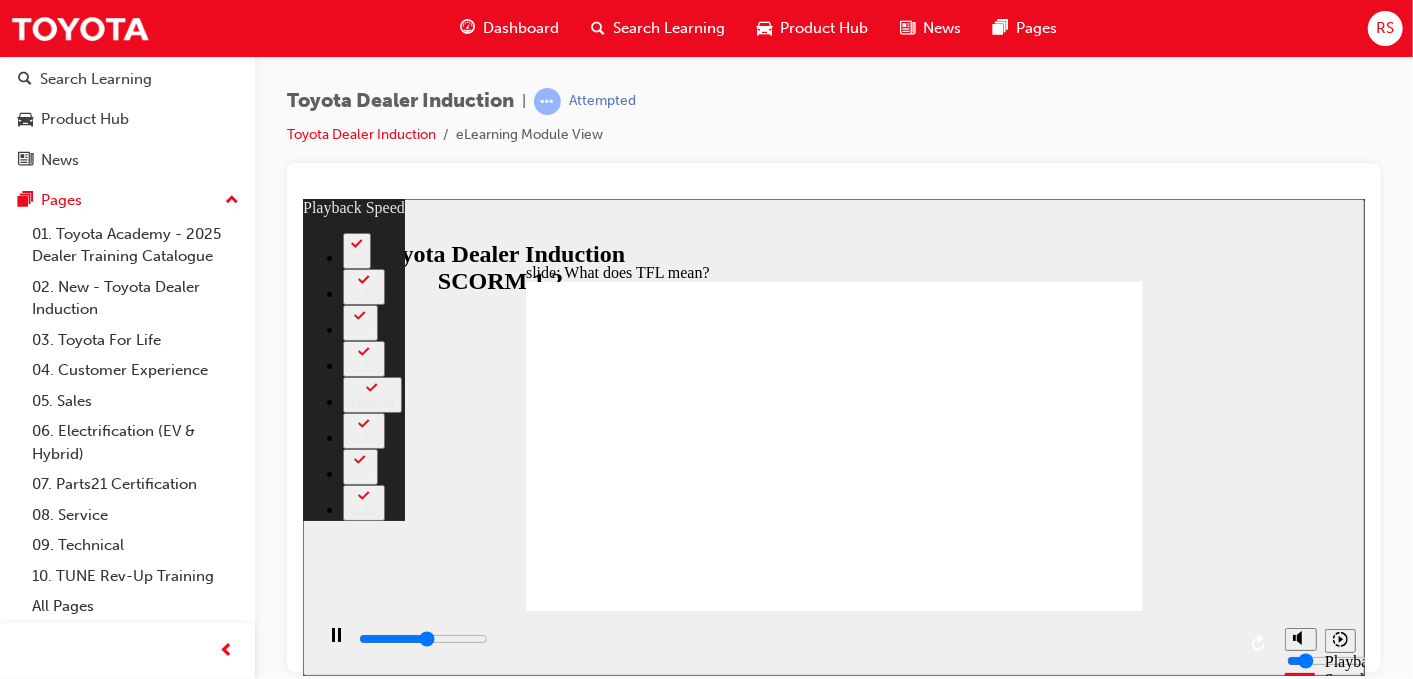 type on "5800" 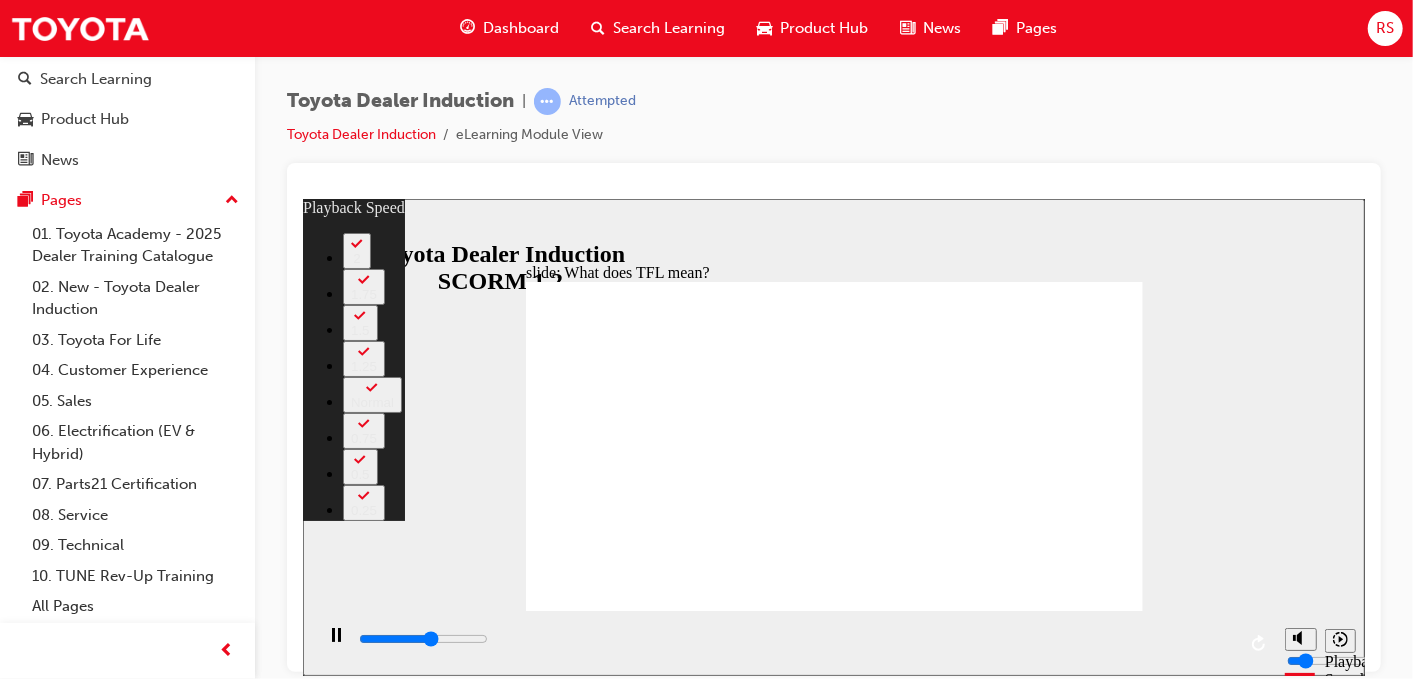 type on "6200" 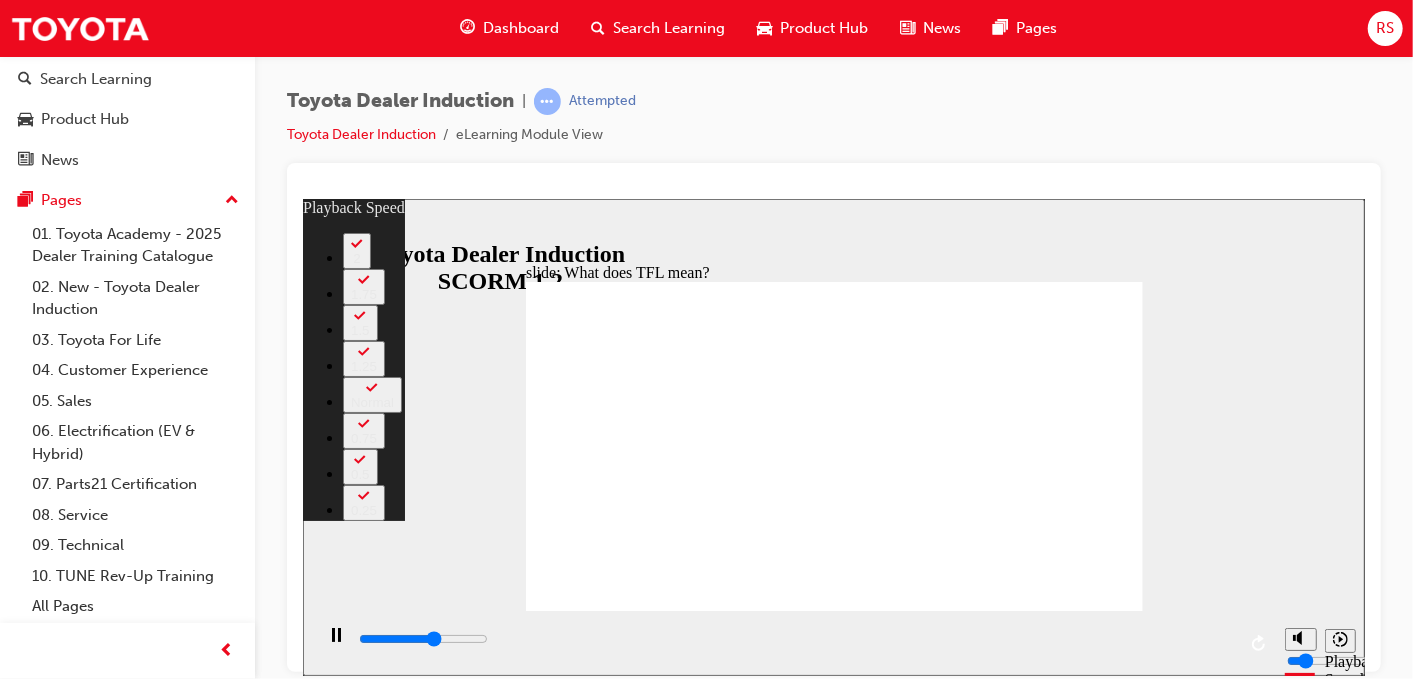 type on "6400" 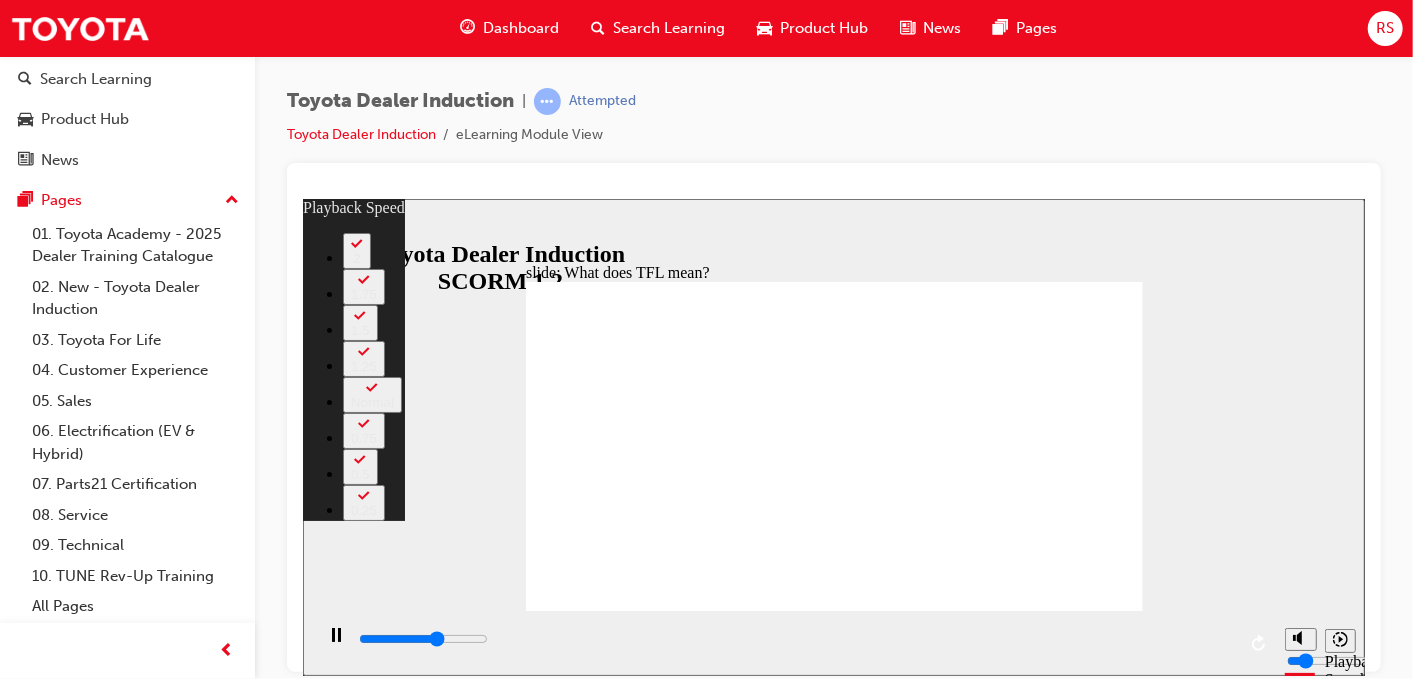 type on "6700" 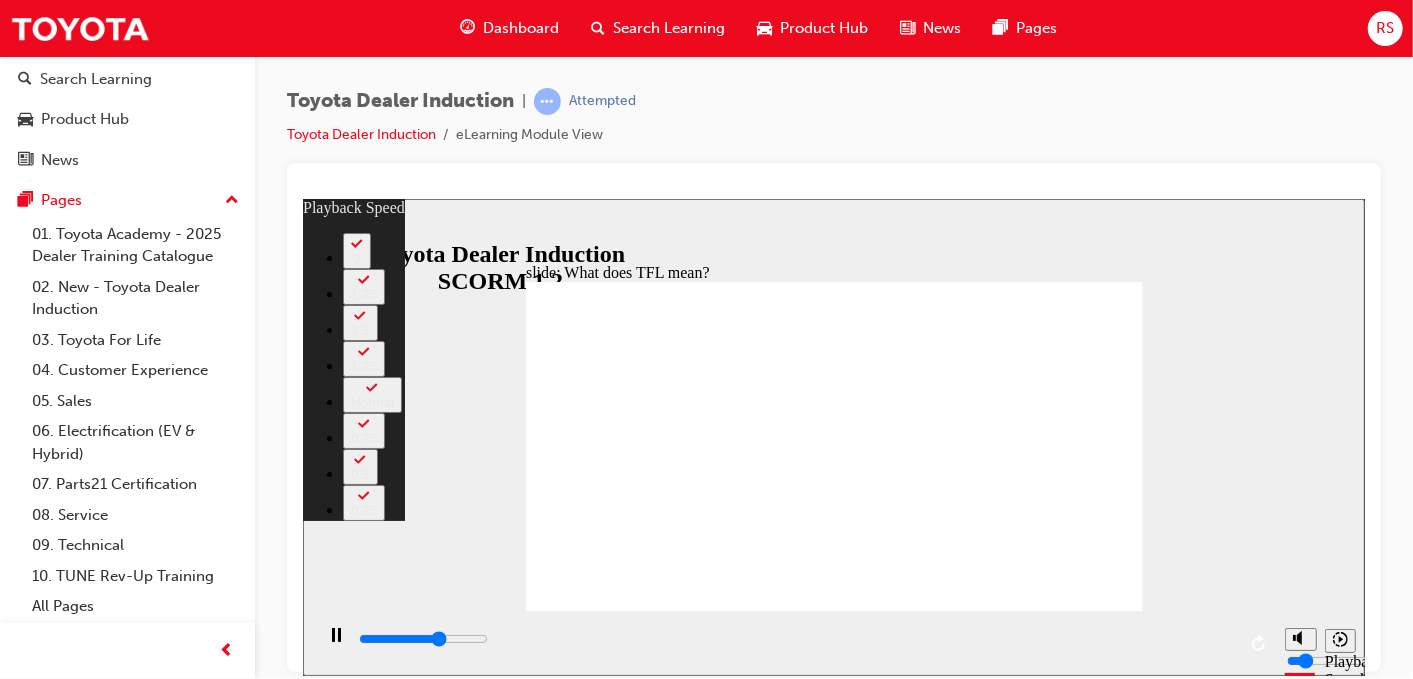 type on "7000" 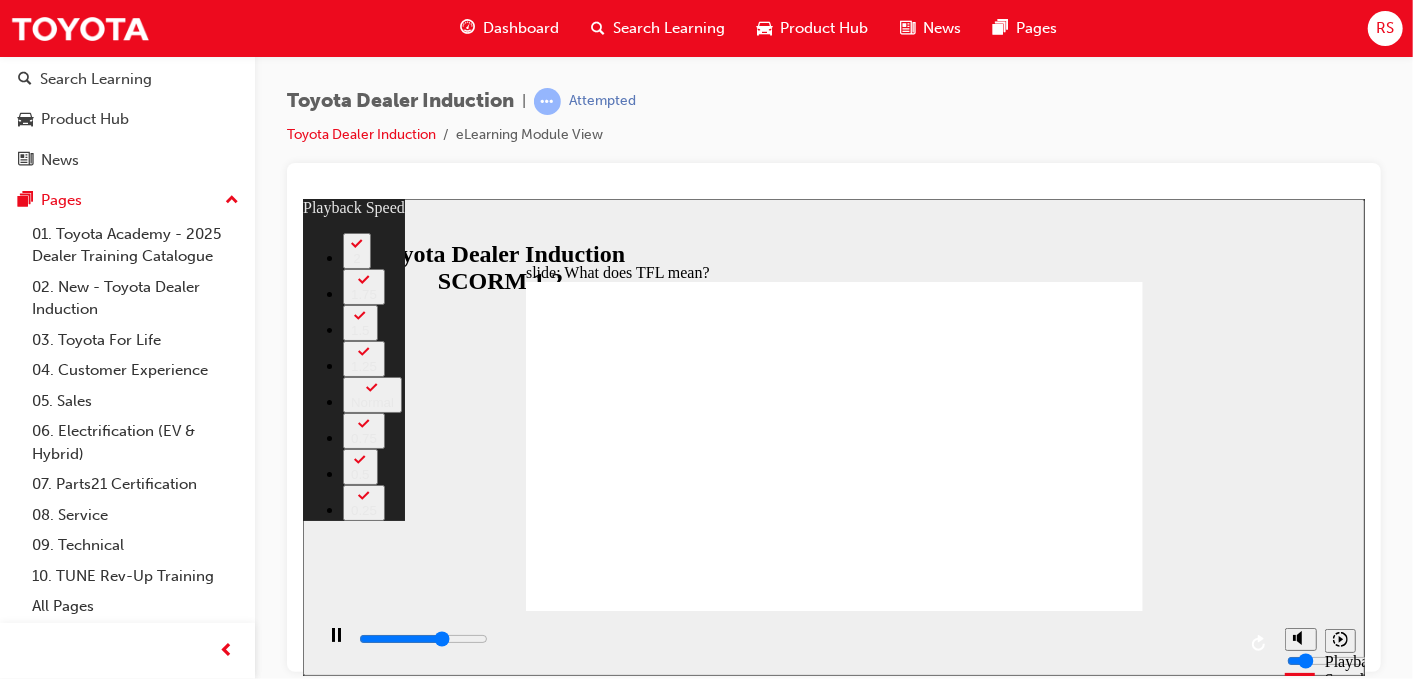 type on "7300" 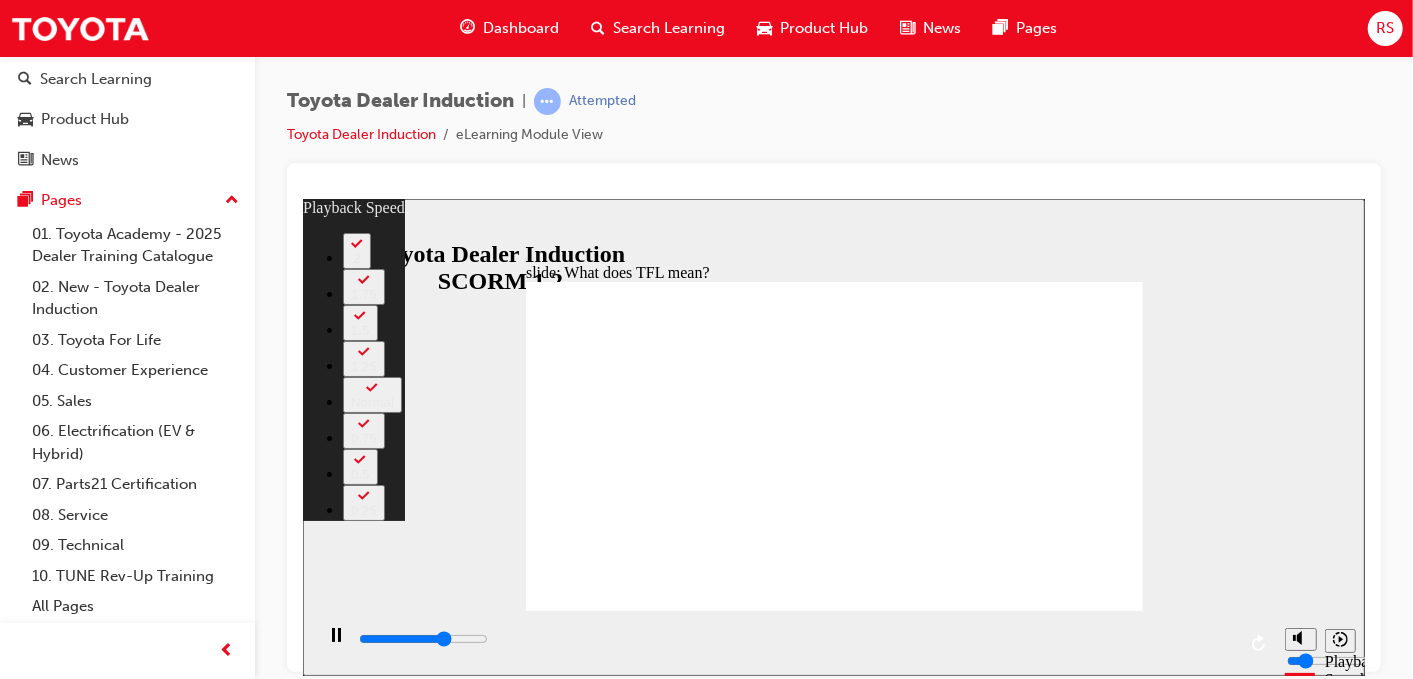 type on "7400" 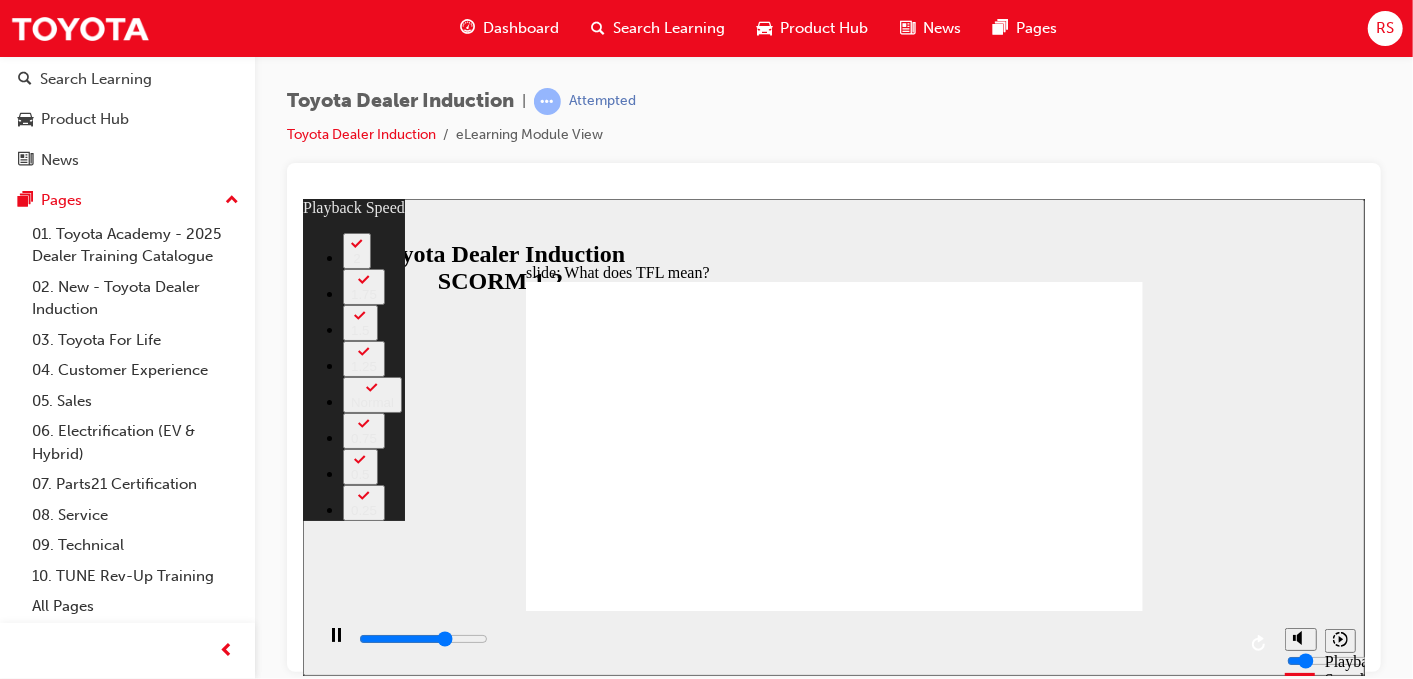 type on "7600" 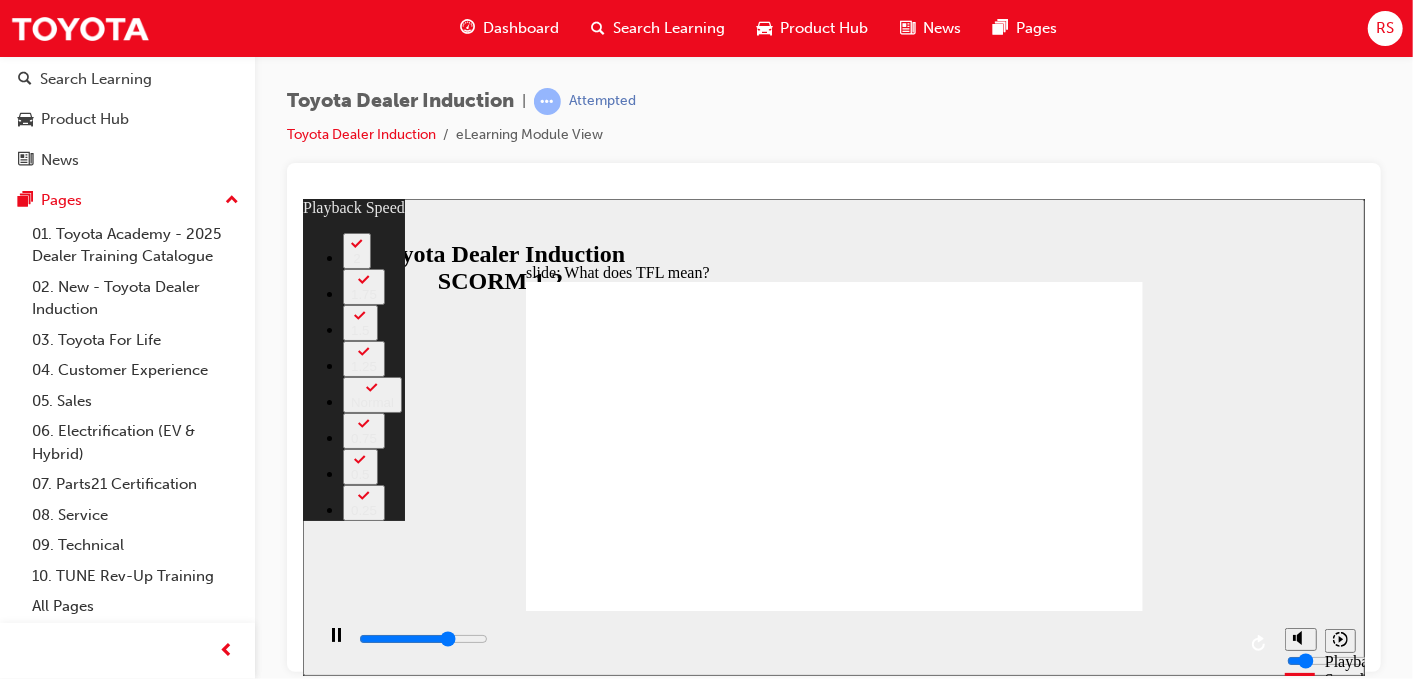 type on "7800" 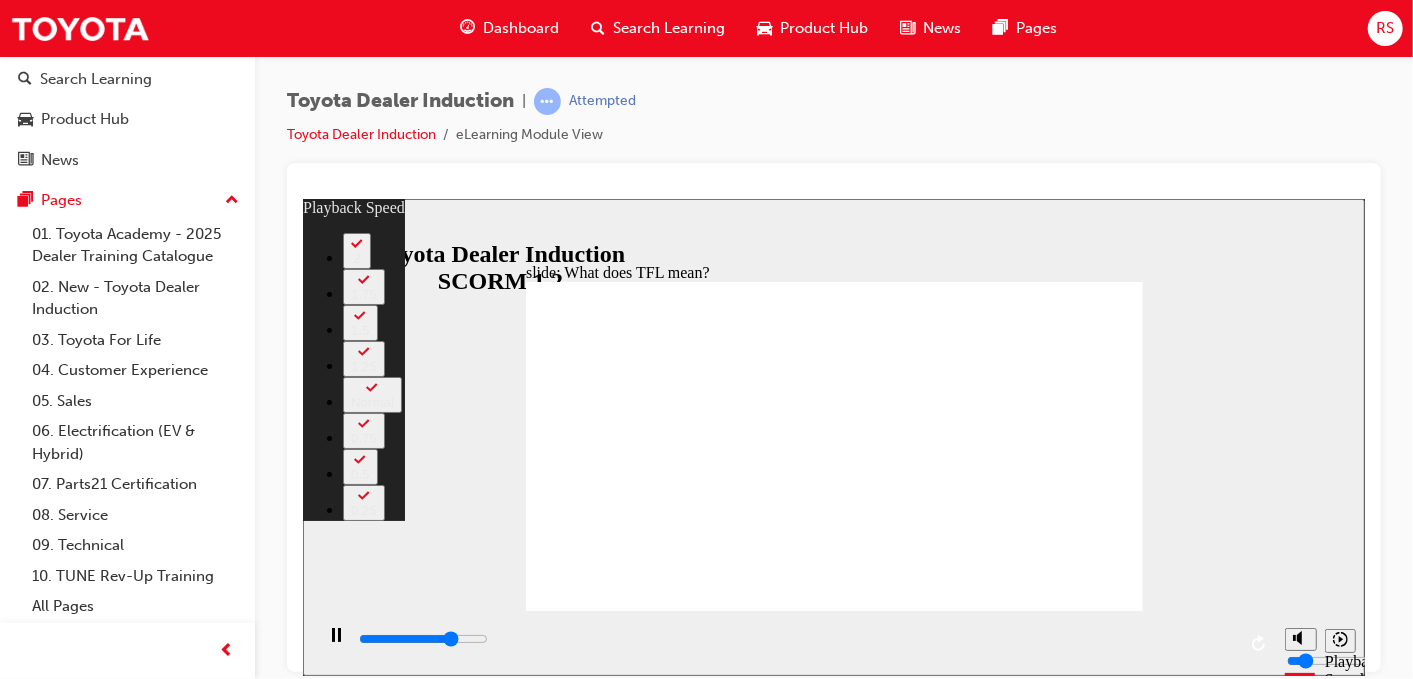 type on "8100" 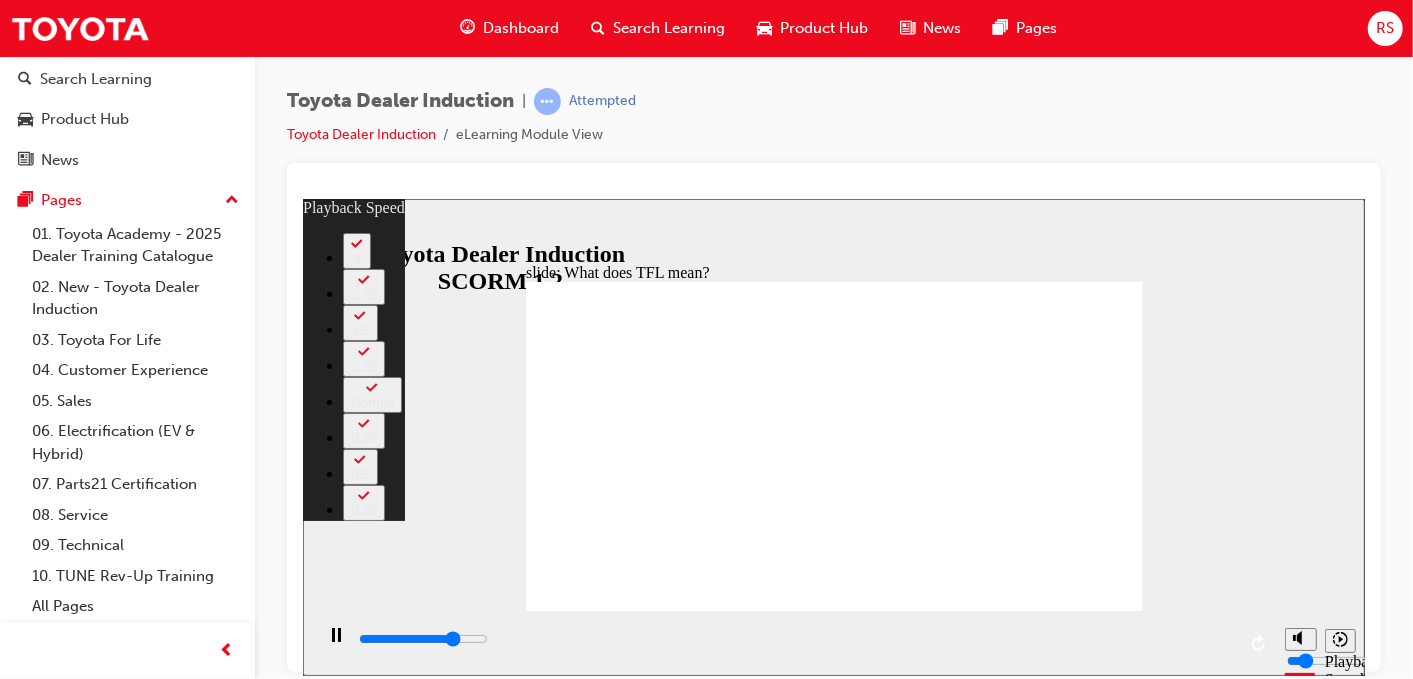type on "8400" 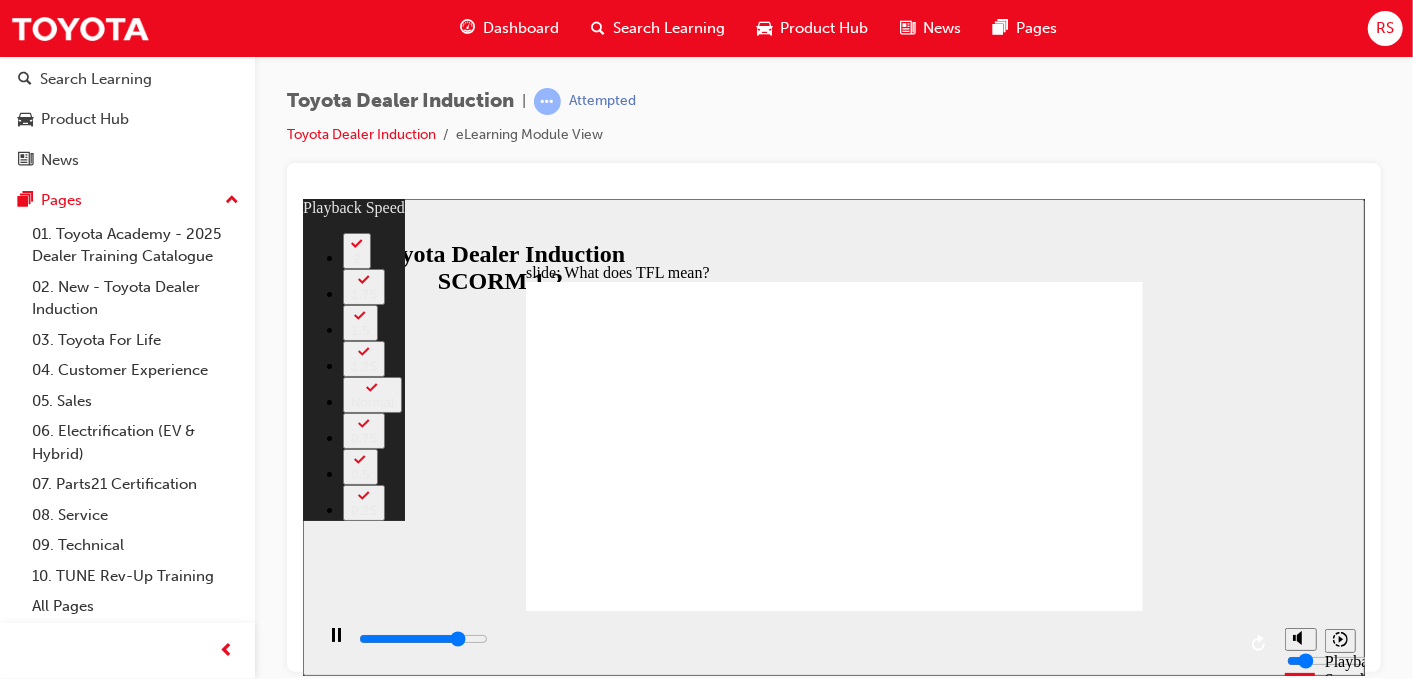 type on "8700" 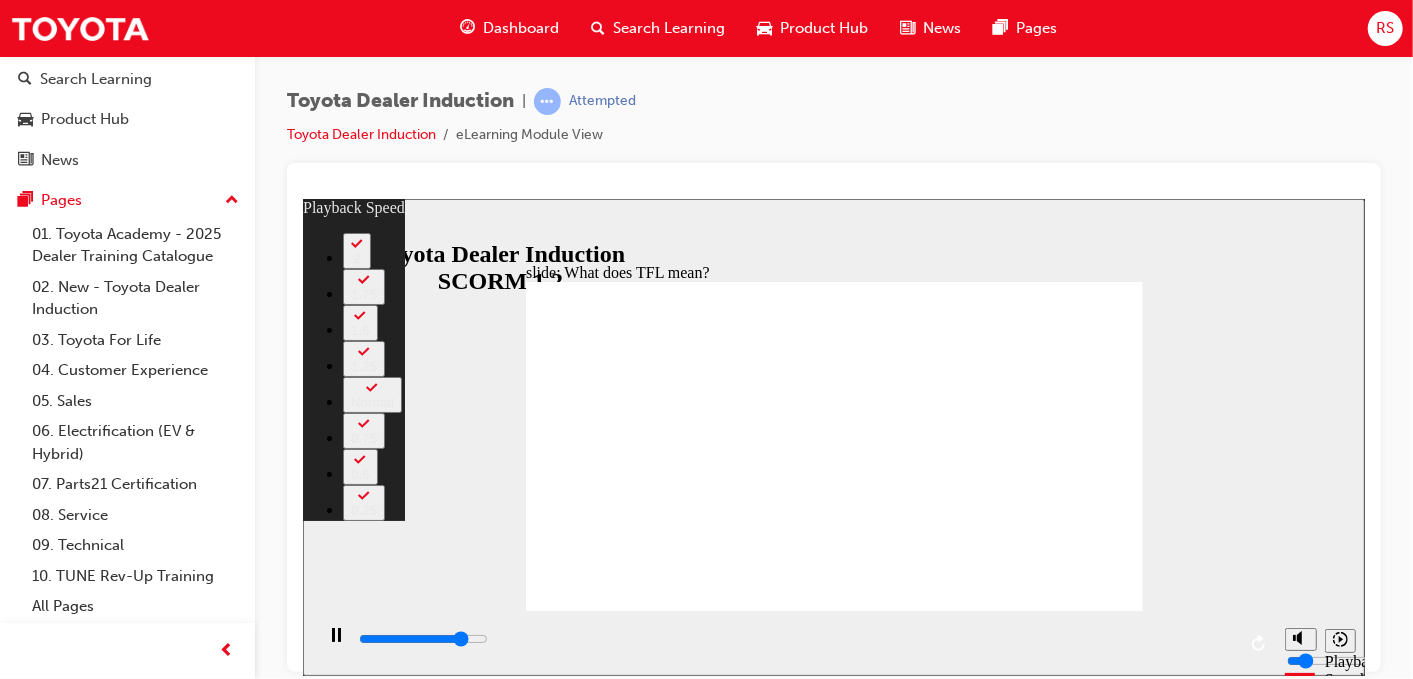 type on "9000" 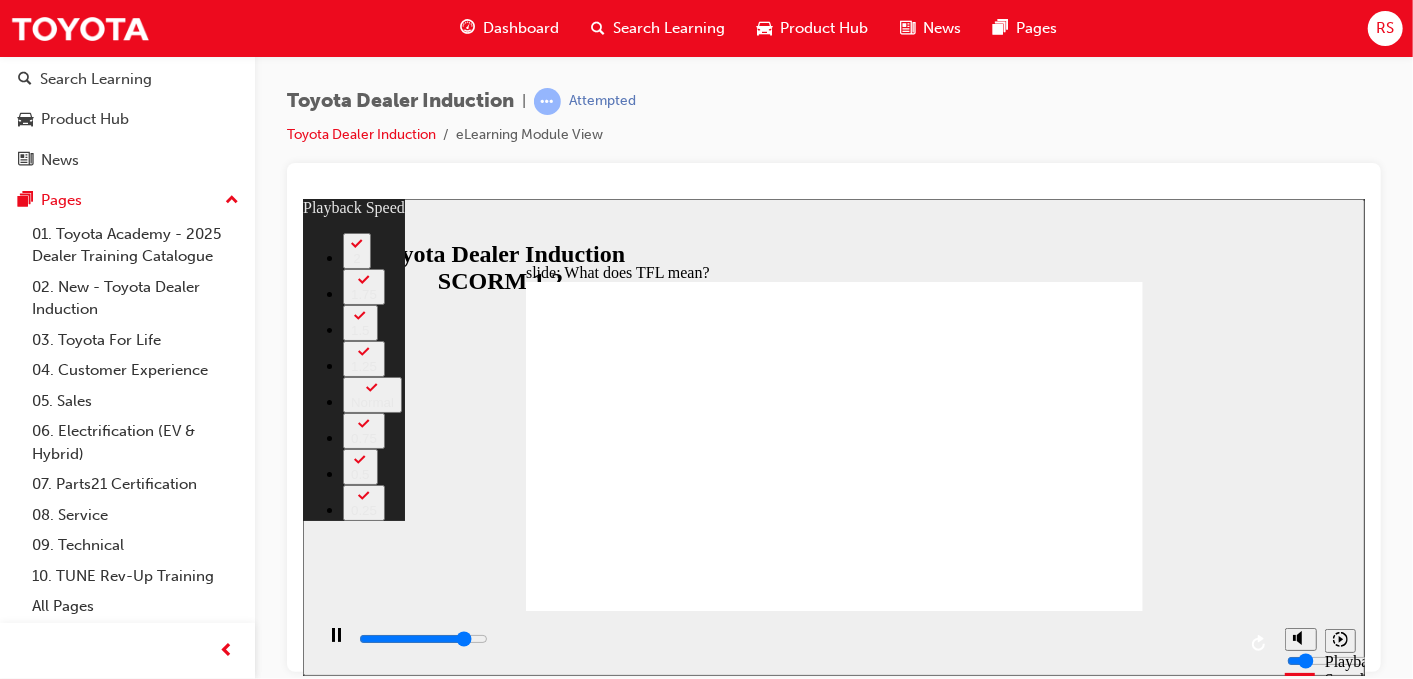 type on "9300" 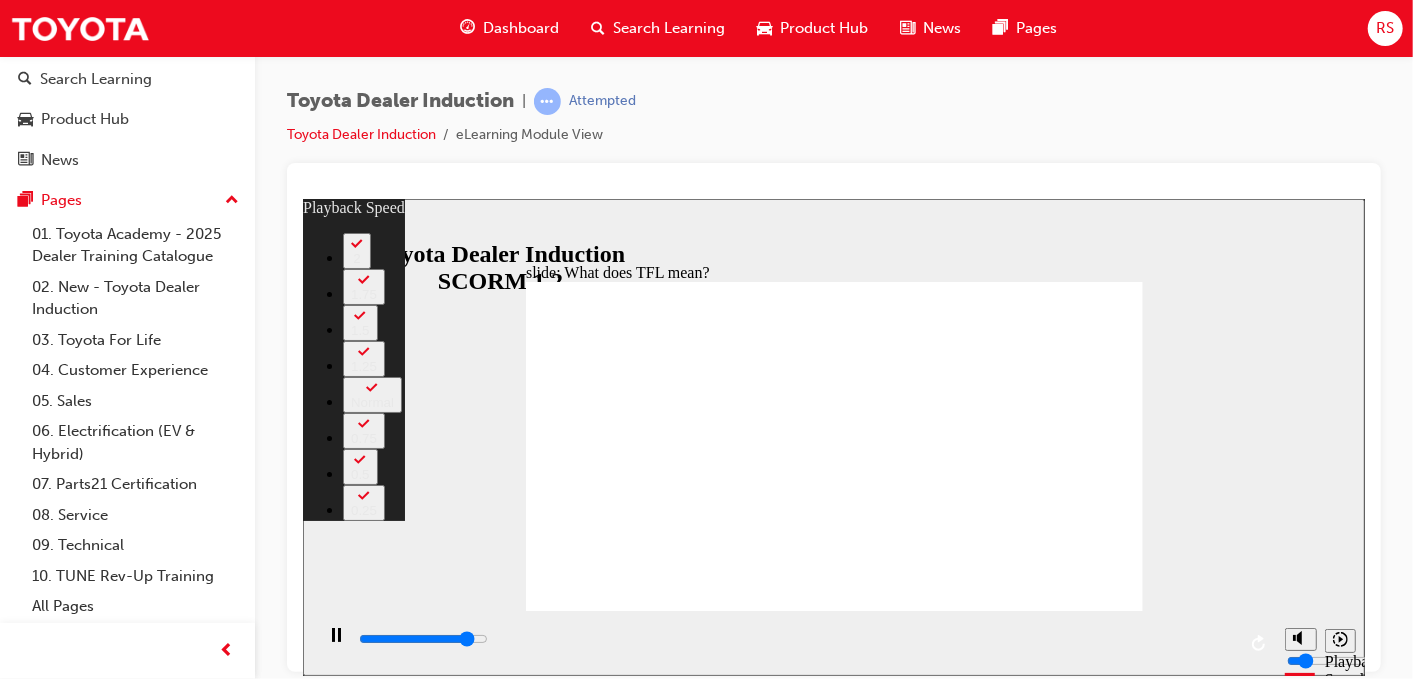 type on "9600" 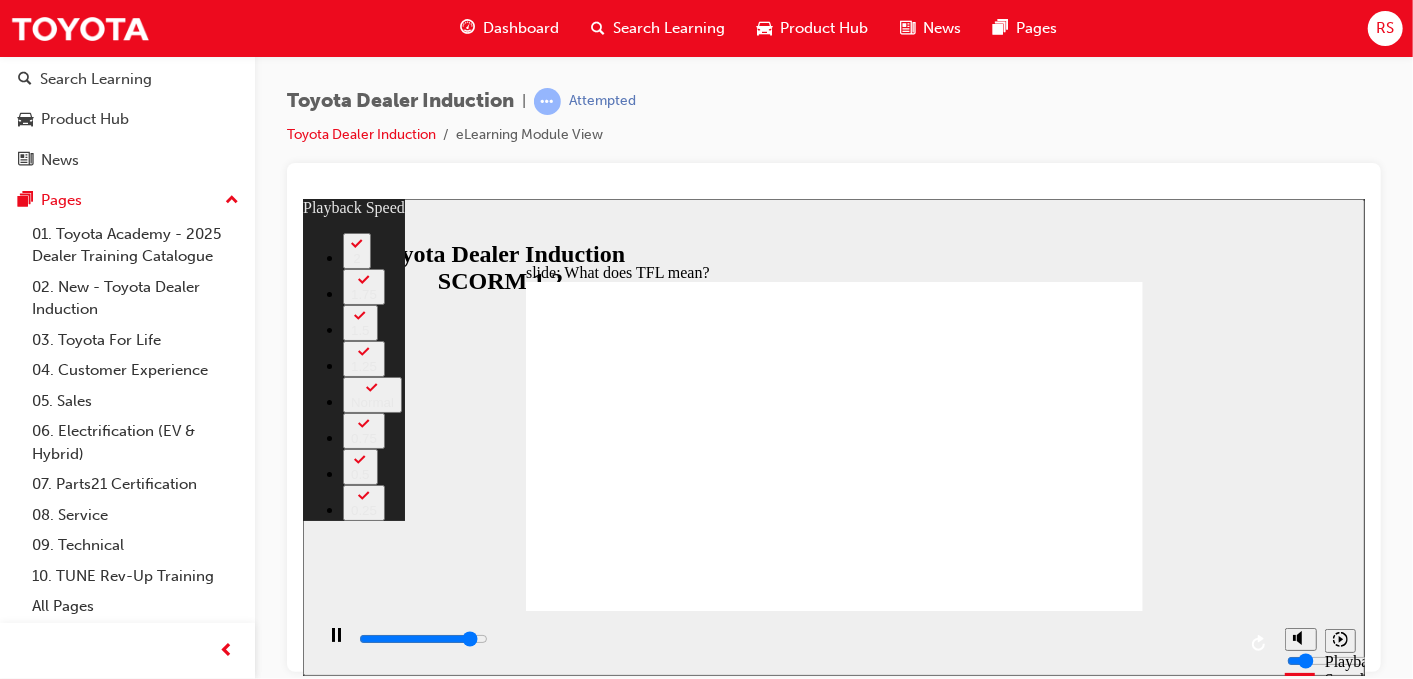 type on "9900" 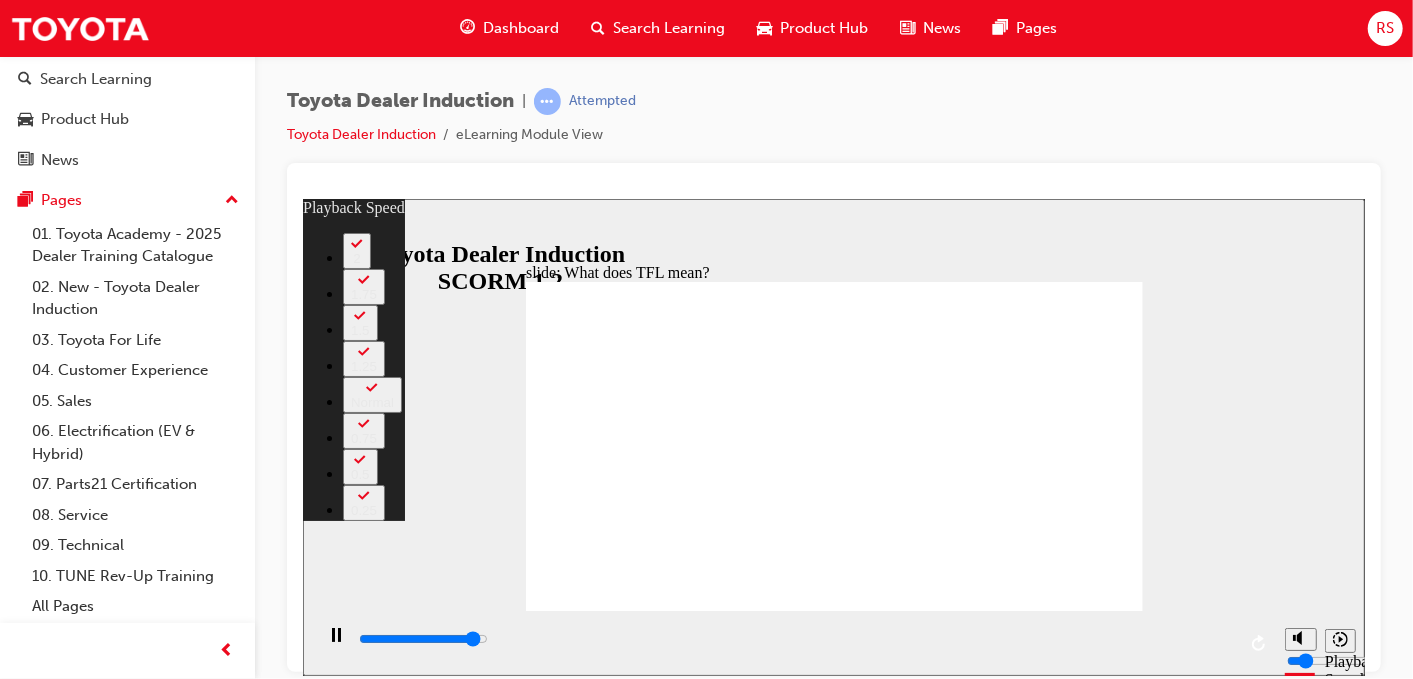 type on "10200" 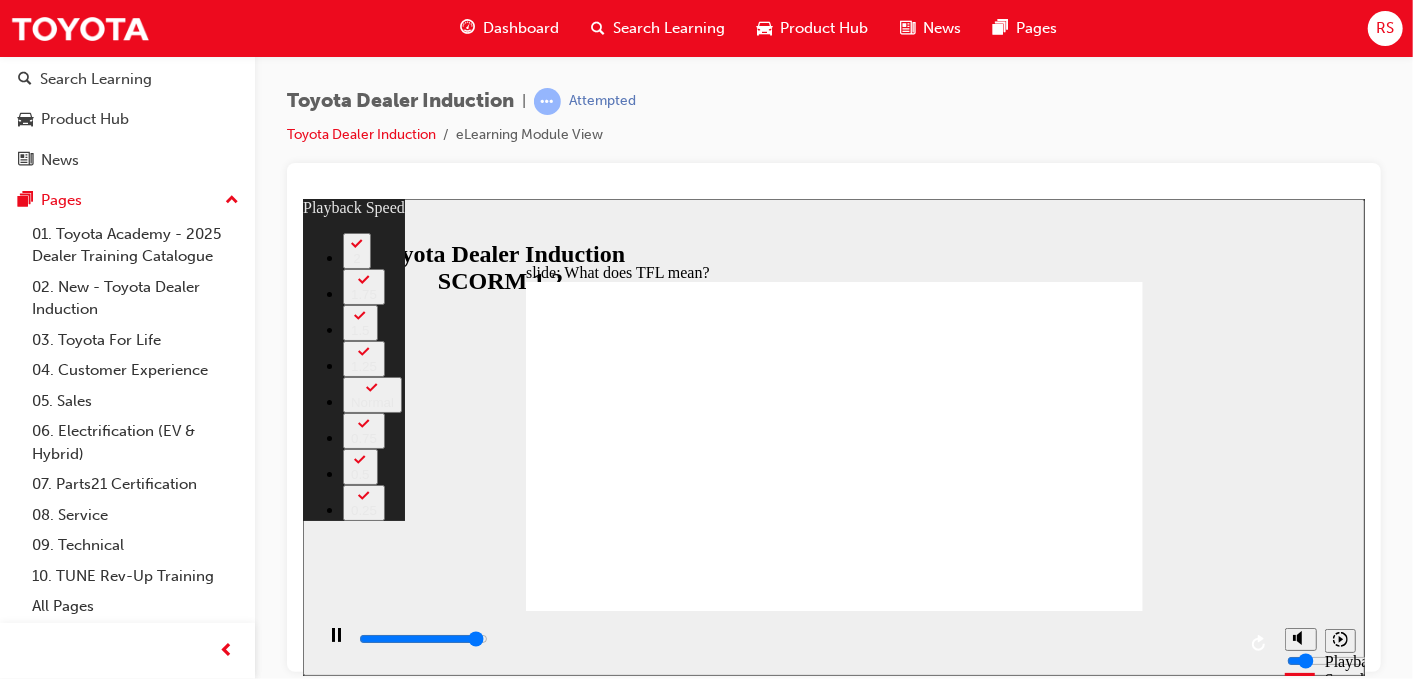 type on "10500" 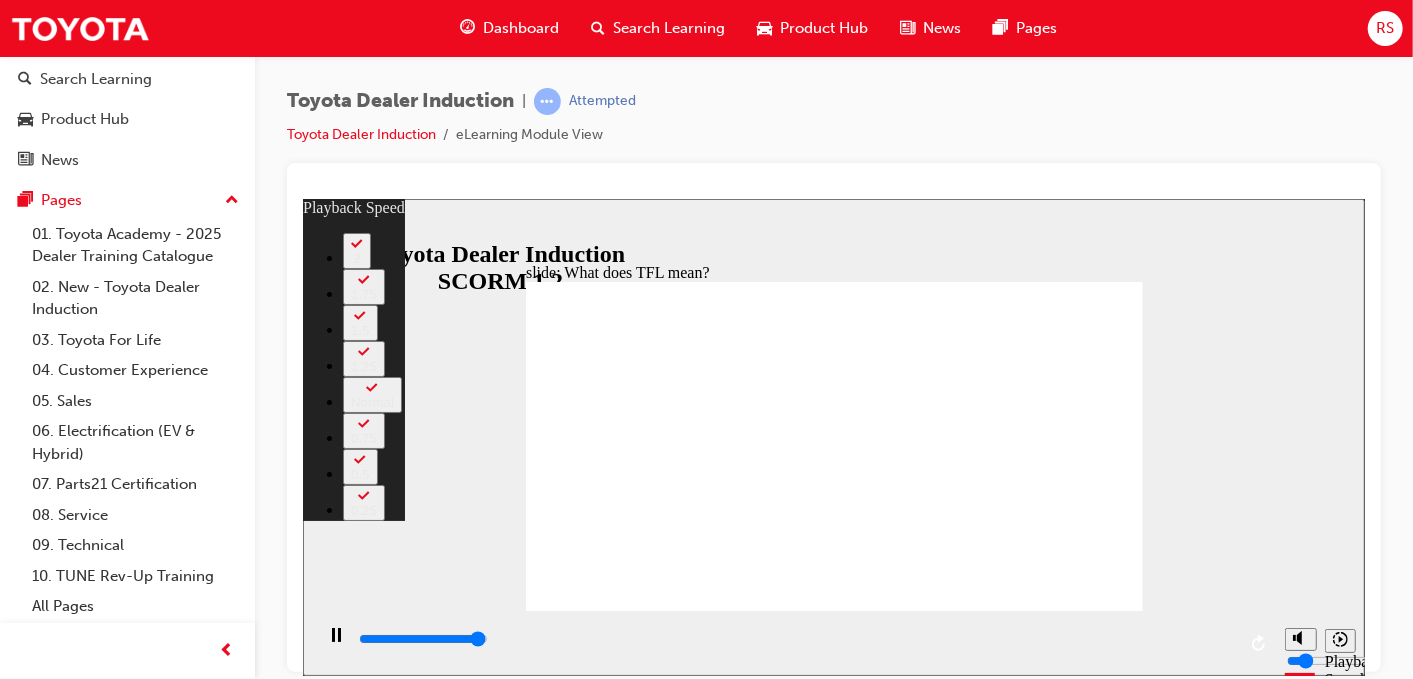 type on "10800" 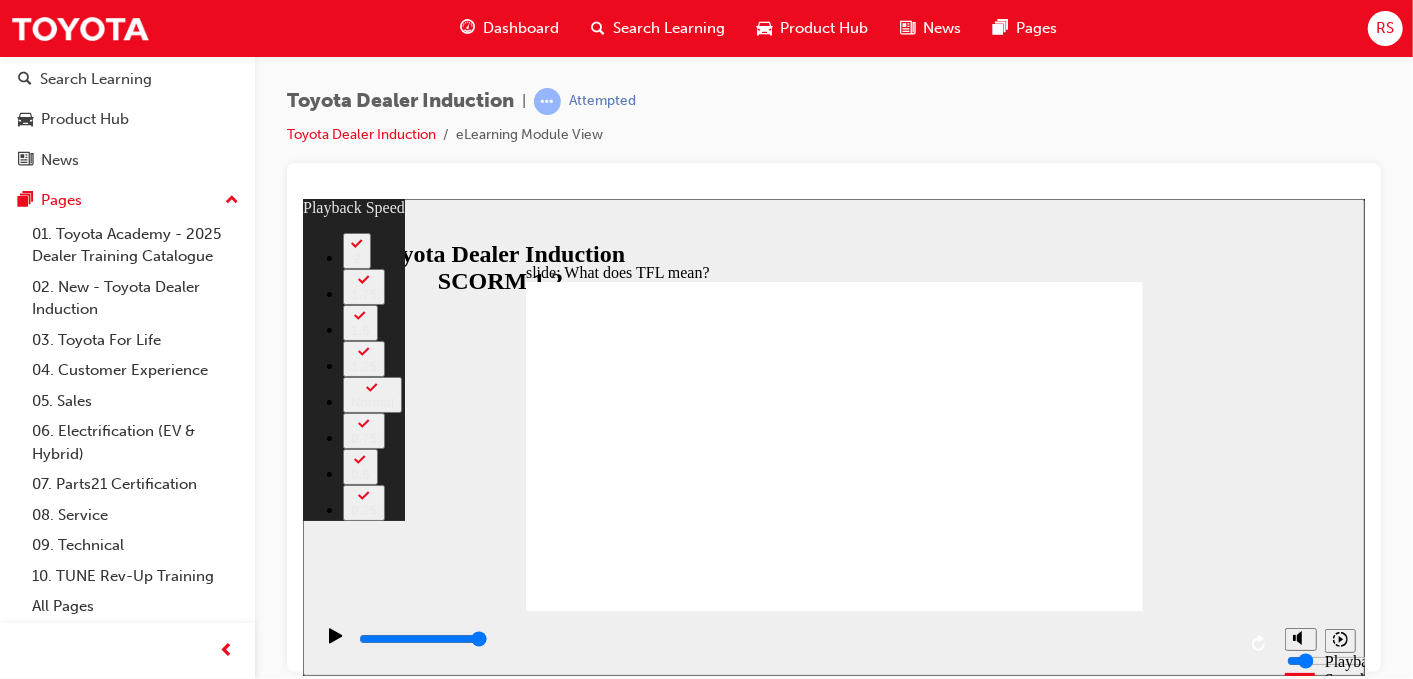 type on "10800" 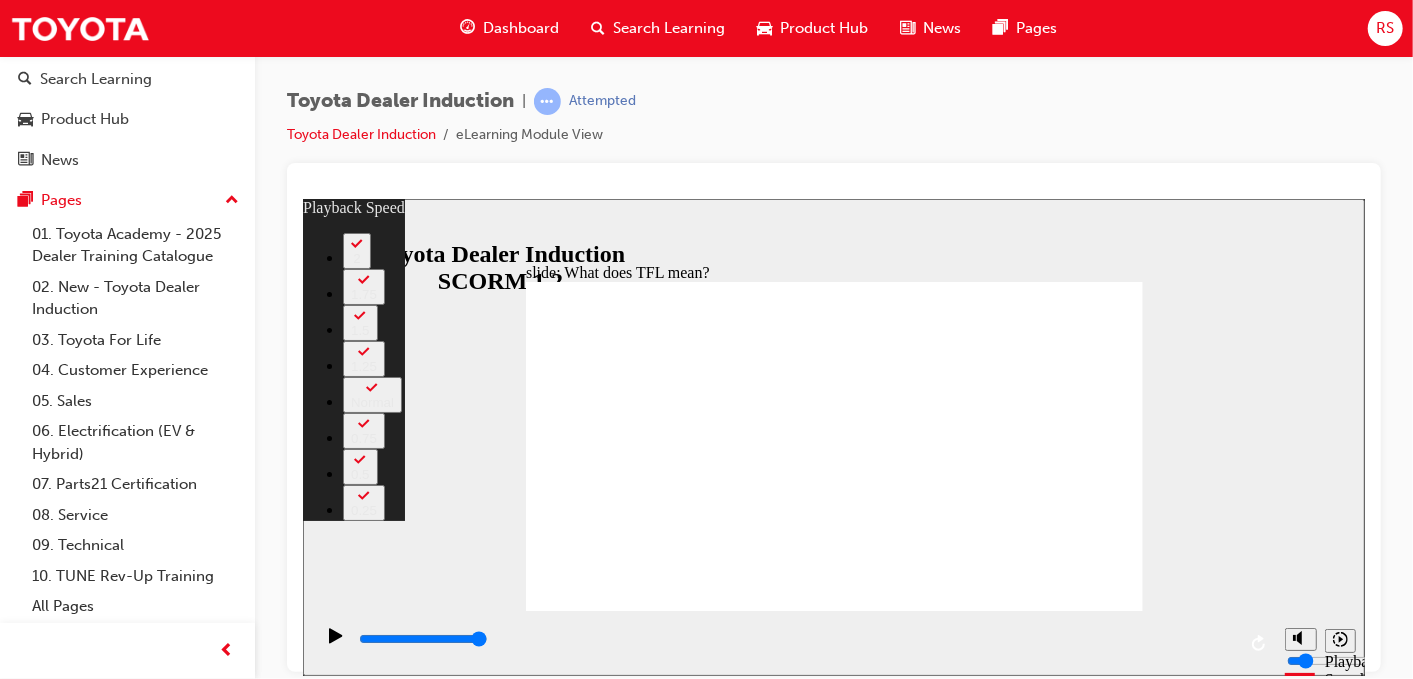 click 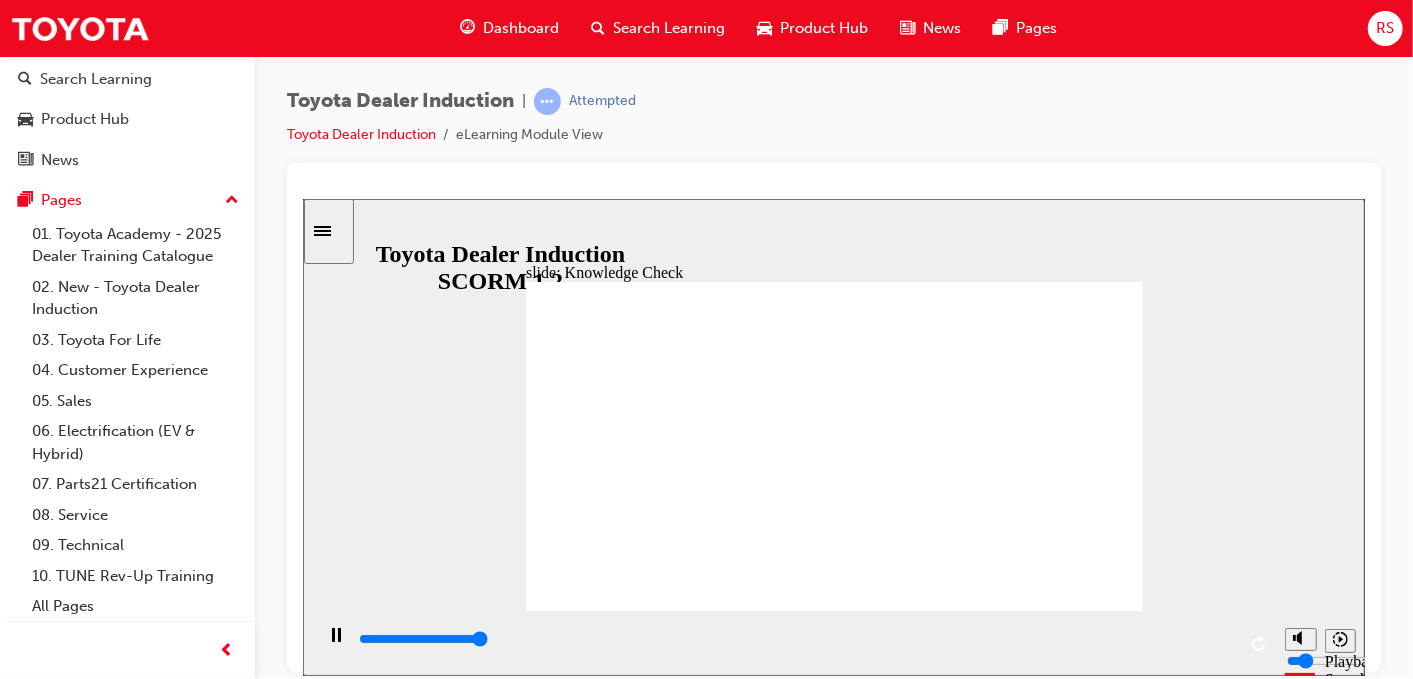 type on "5000" 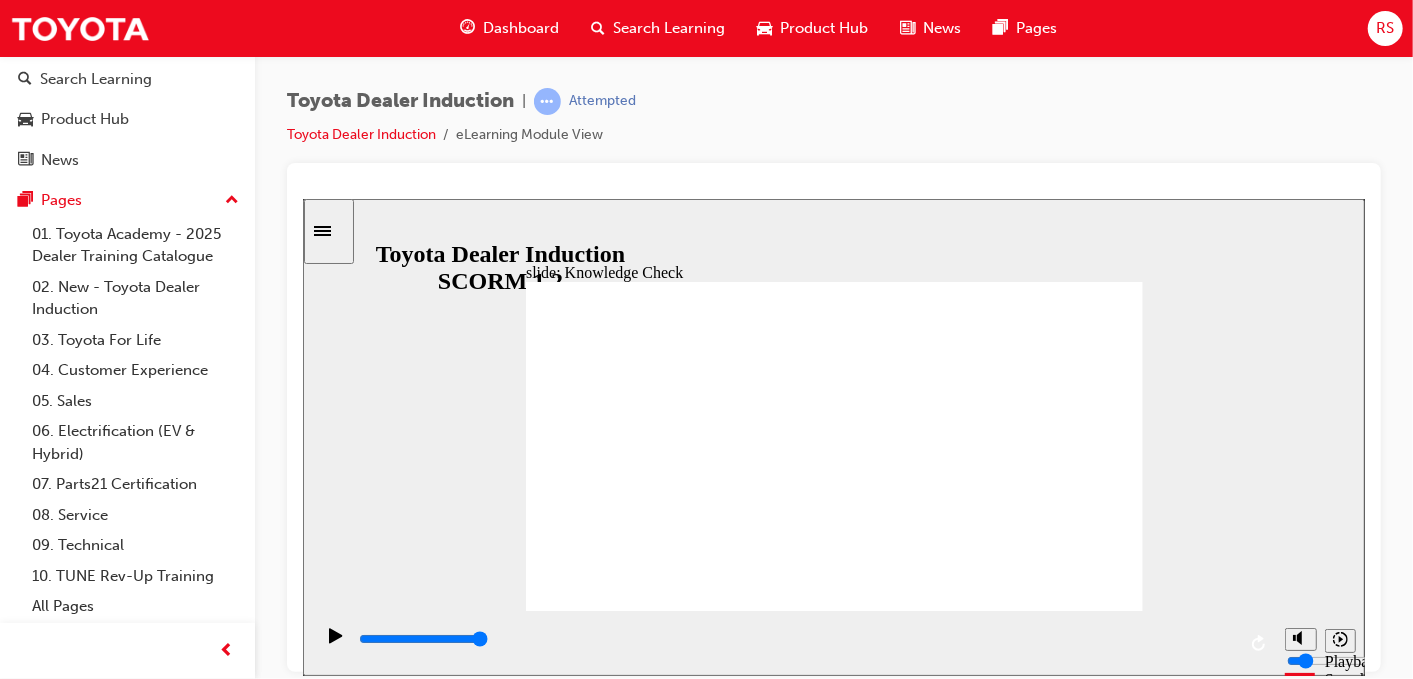 radio on "true" 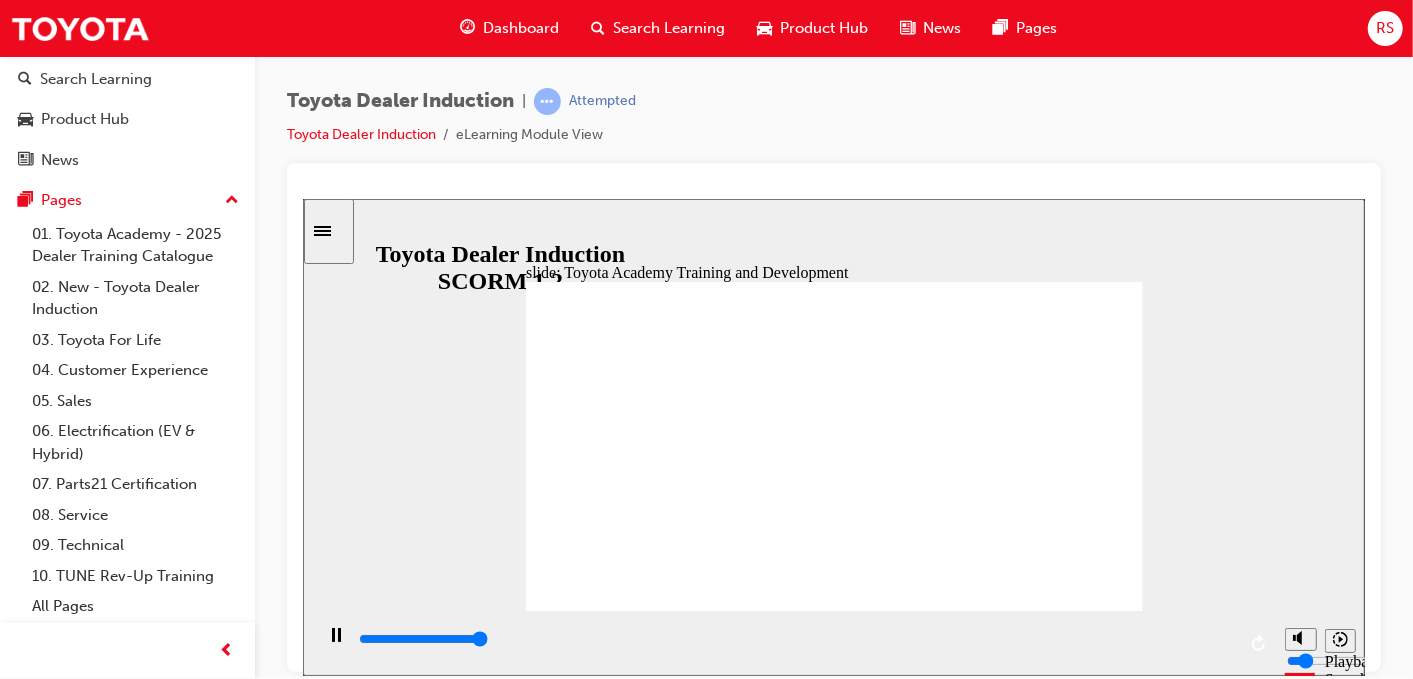 click 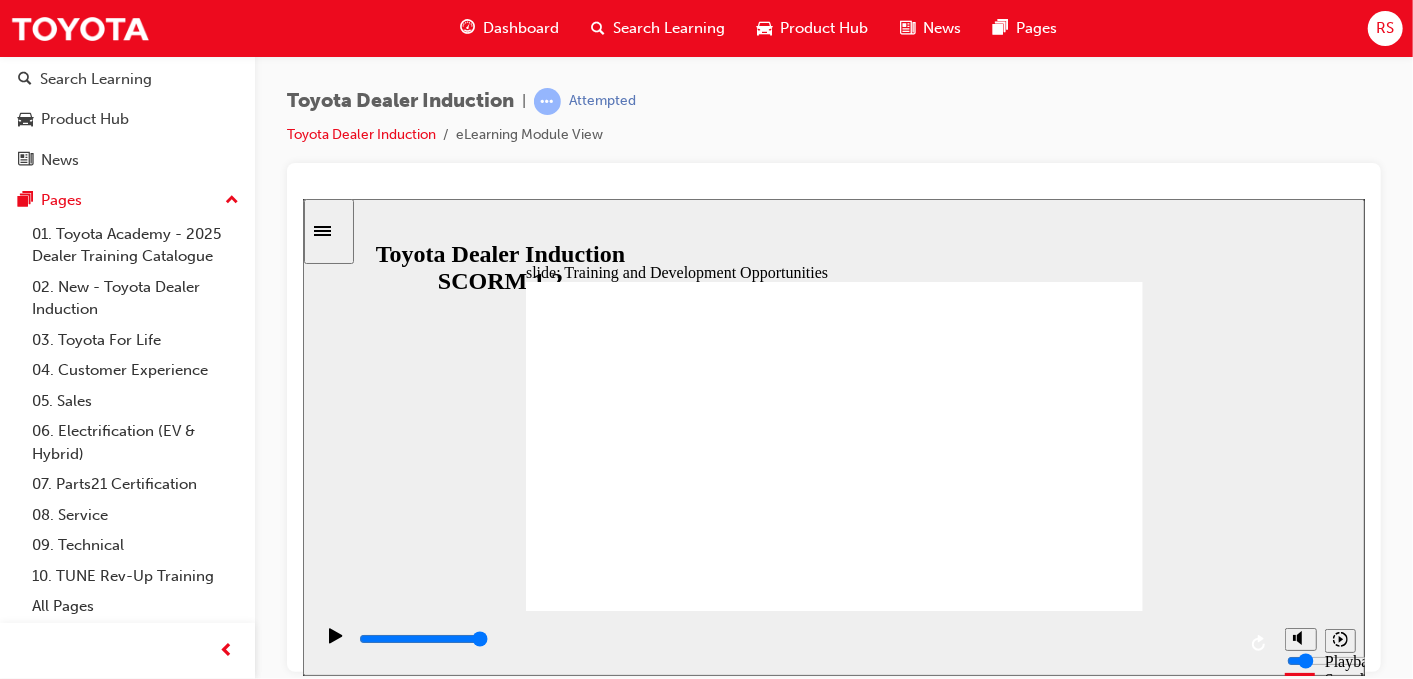 click 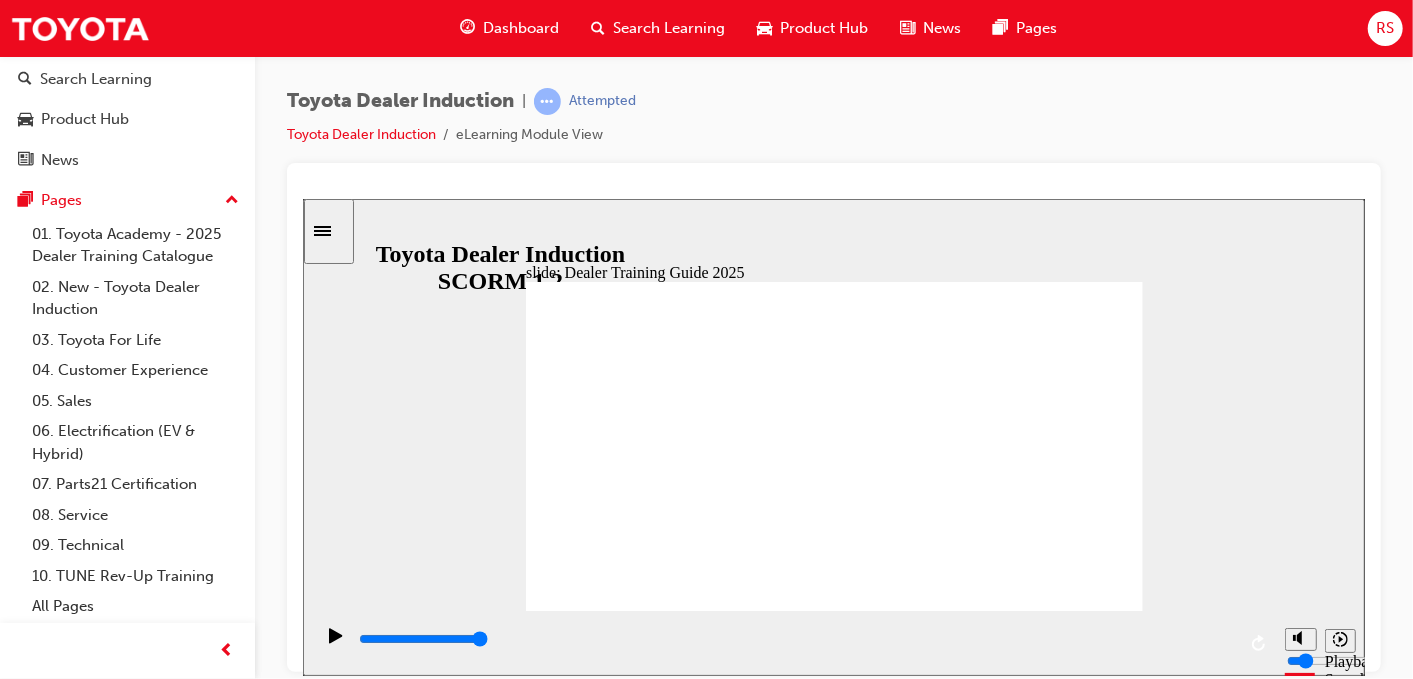 click 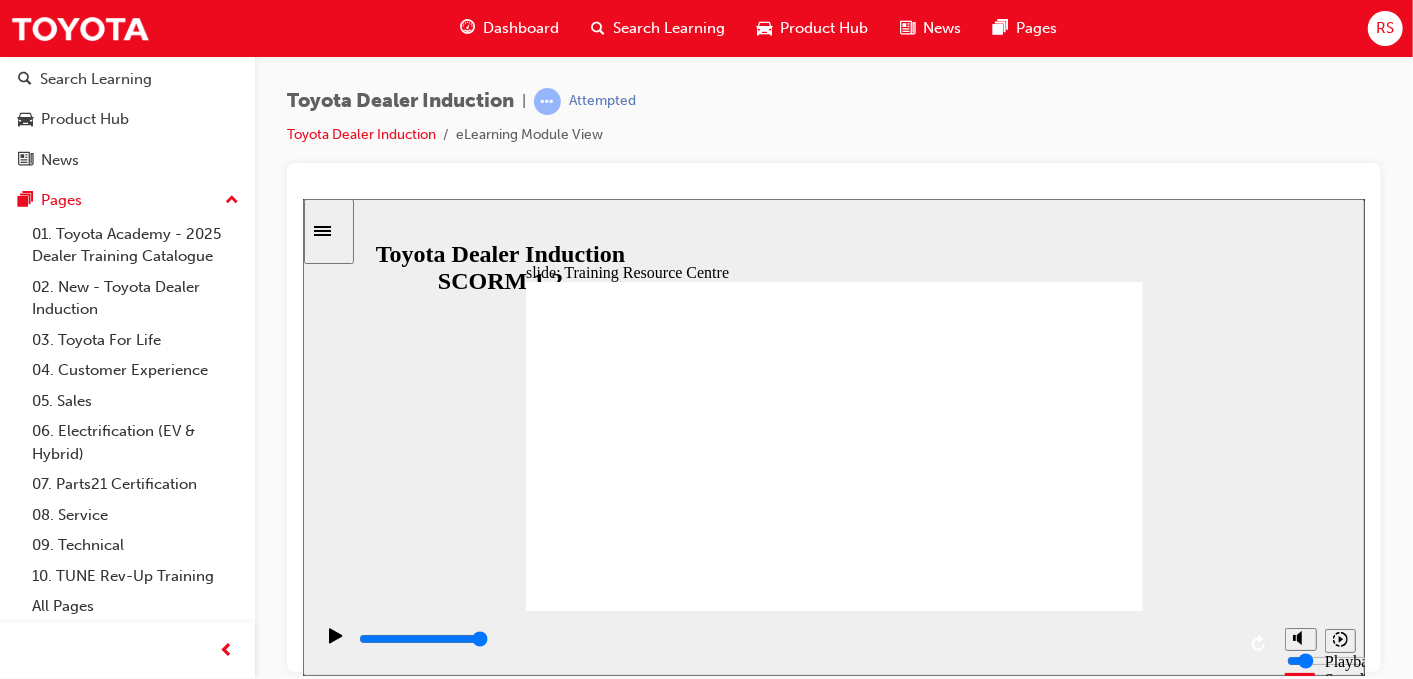 click 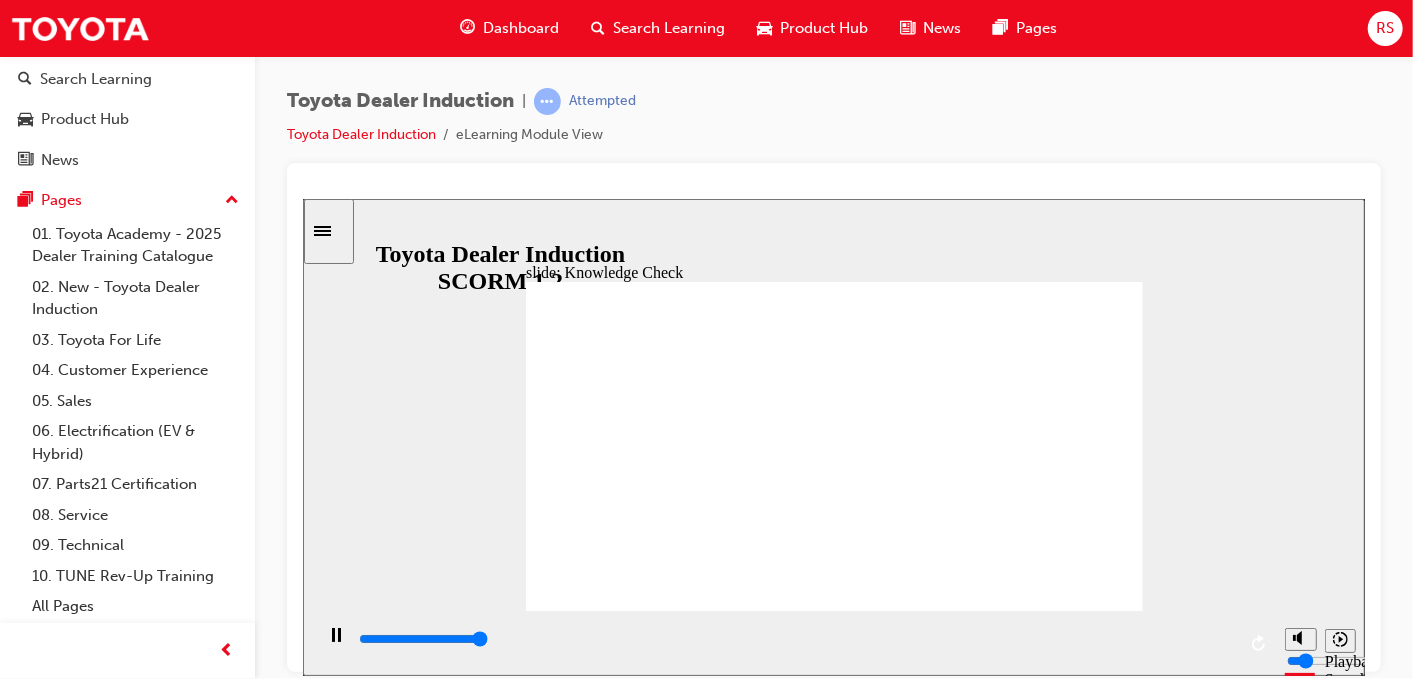 type on "5000" 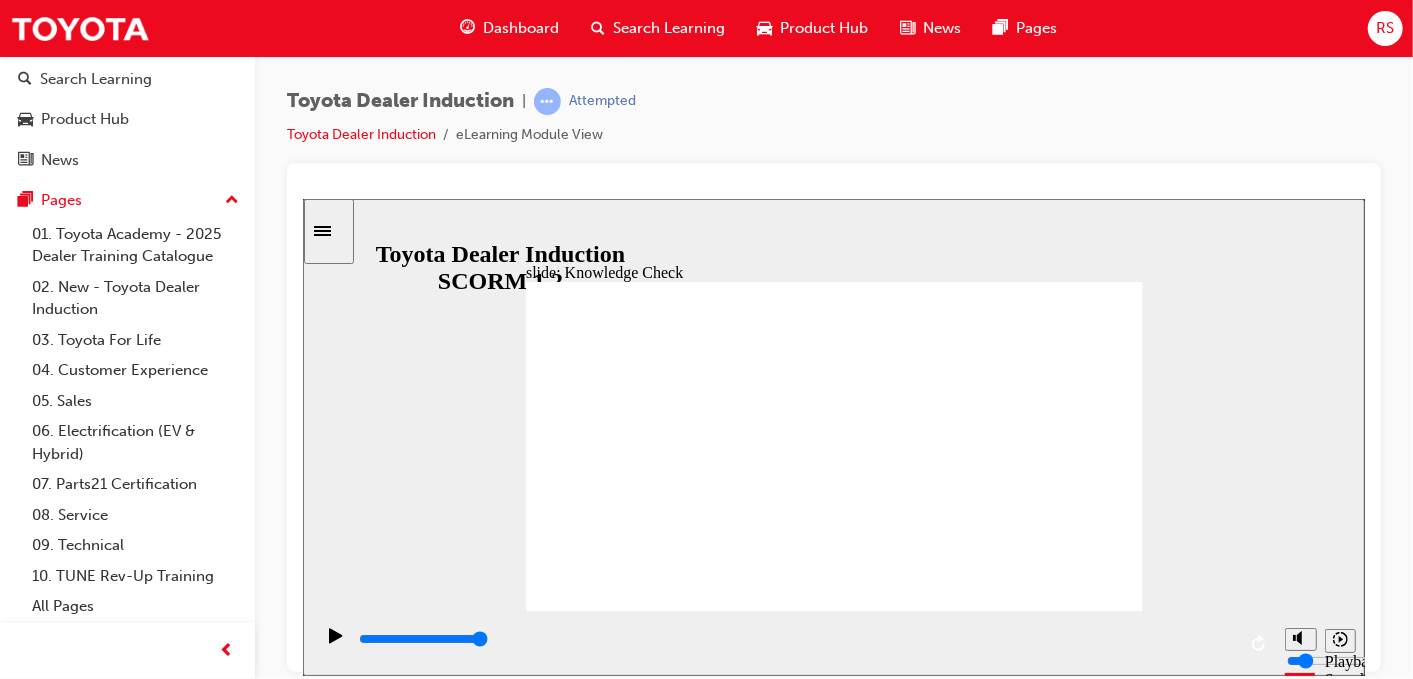 radio on "true" 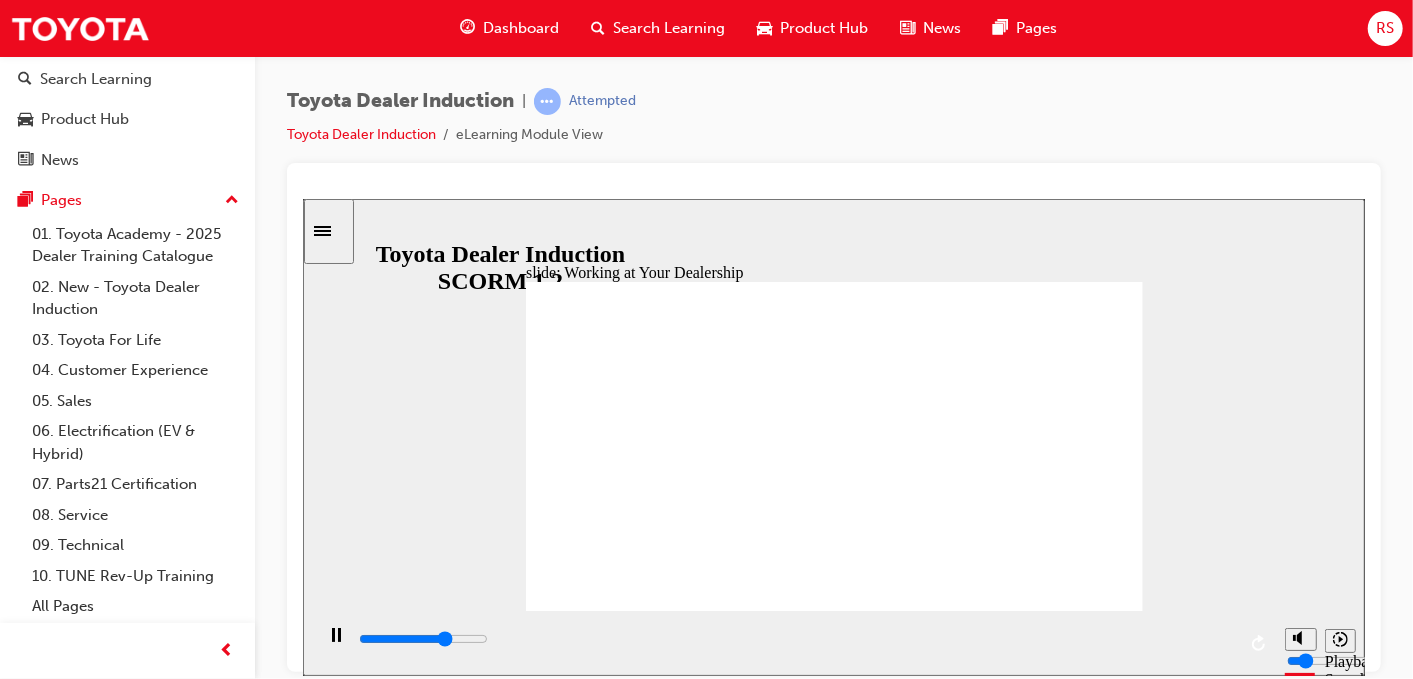 click 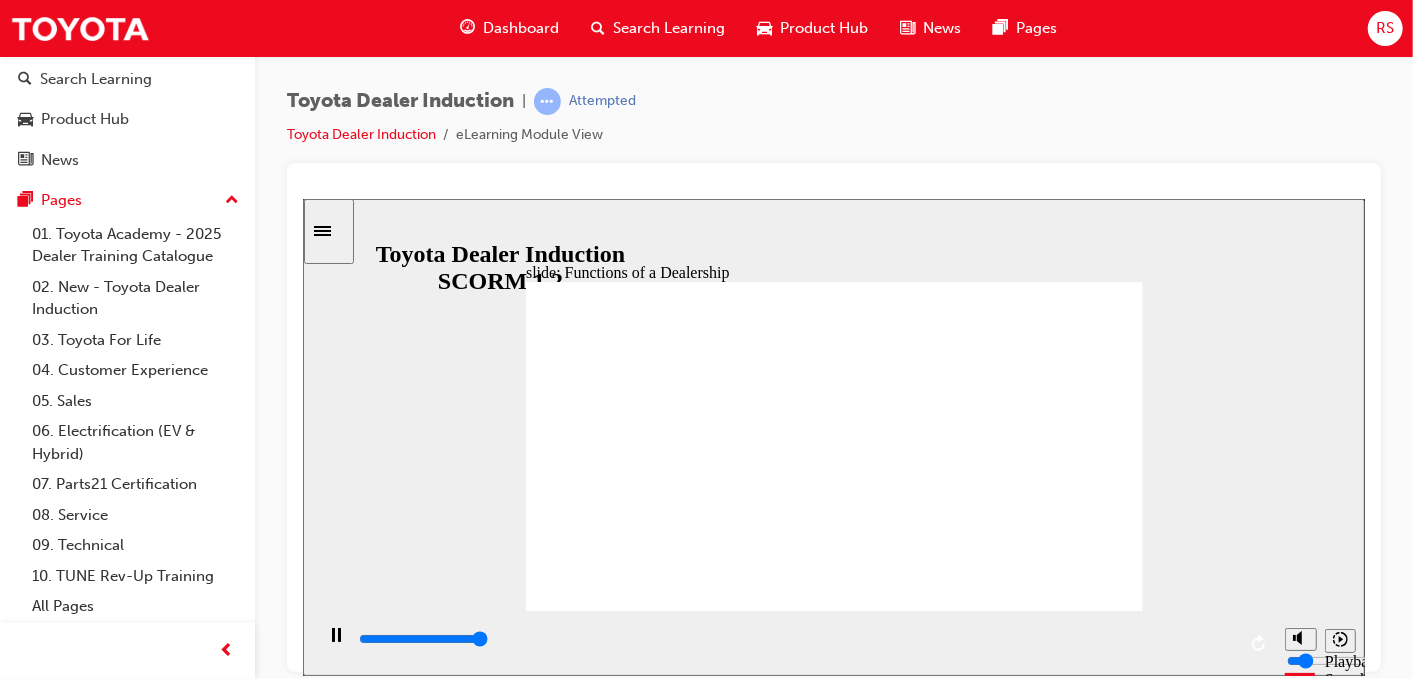 type on "70200" 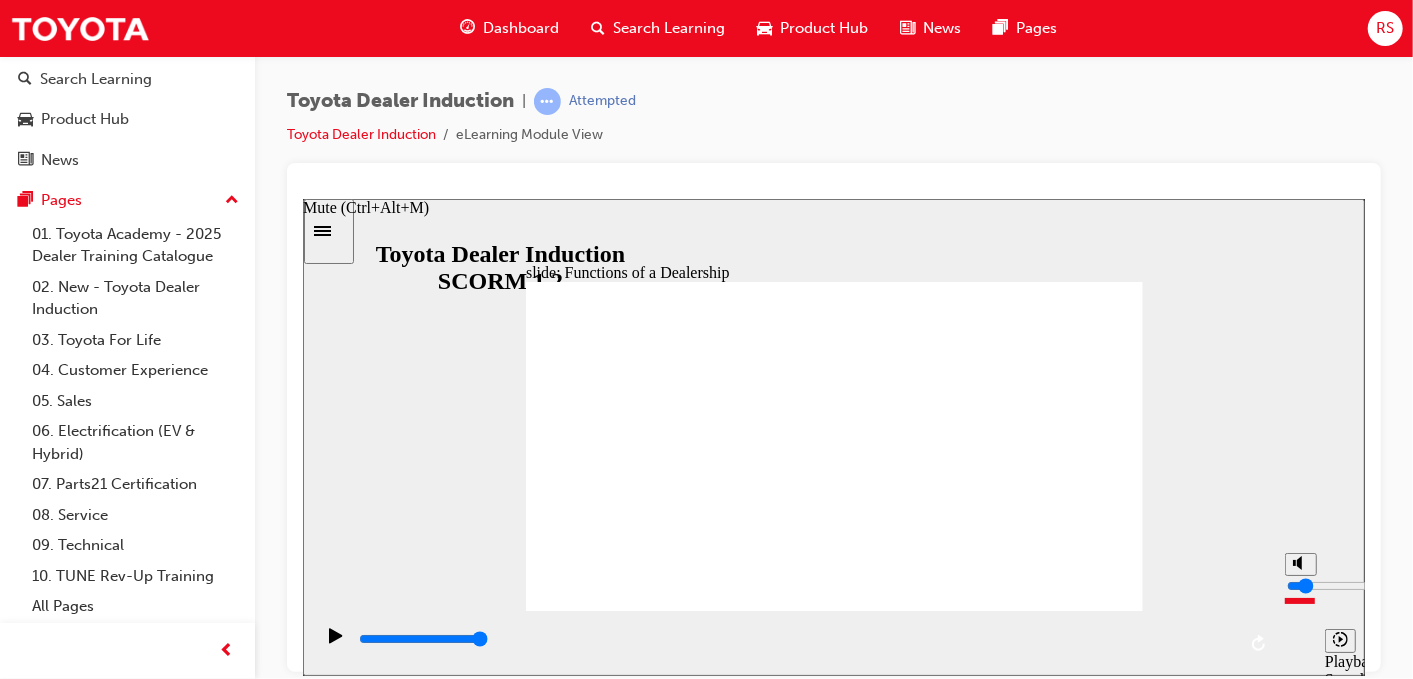 click at bounding box center [1299, 612] 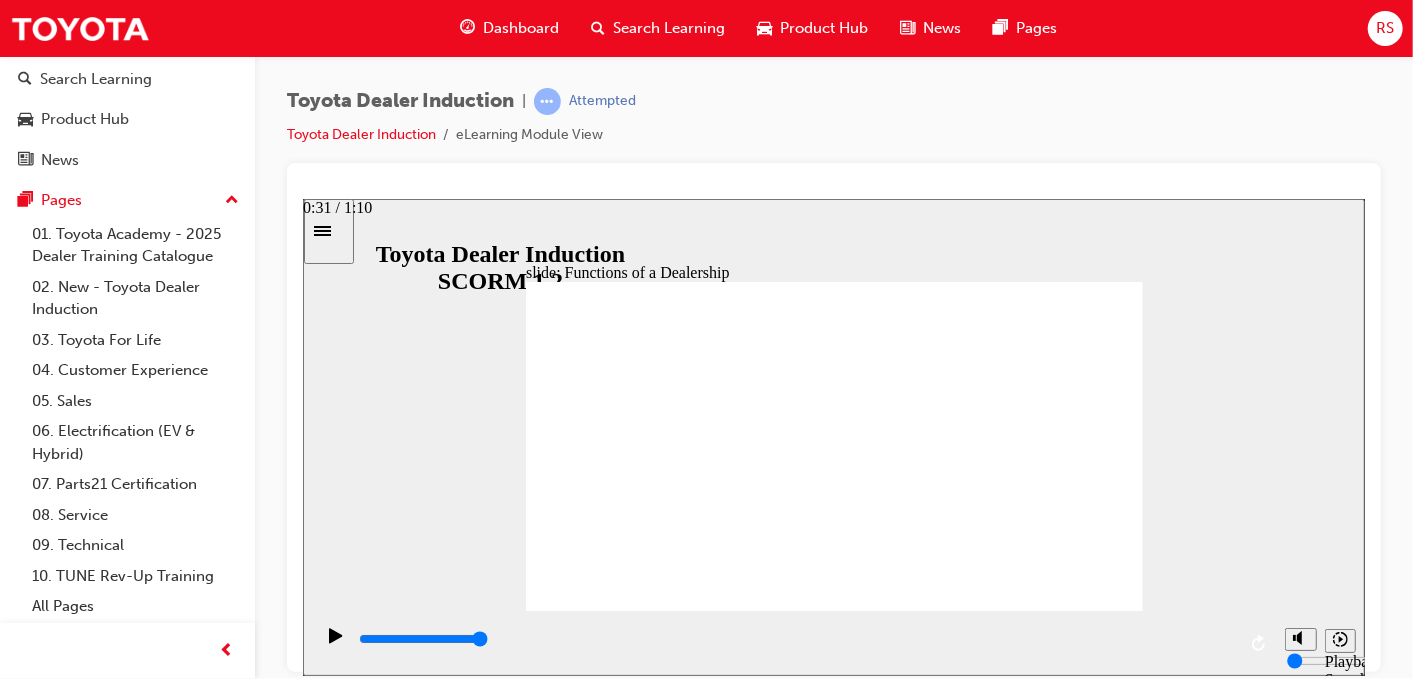 click at bounding box center (795, 639) 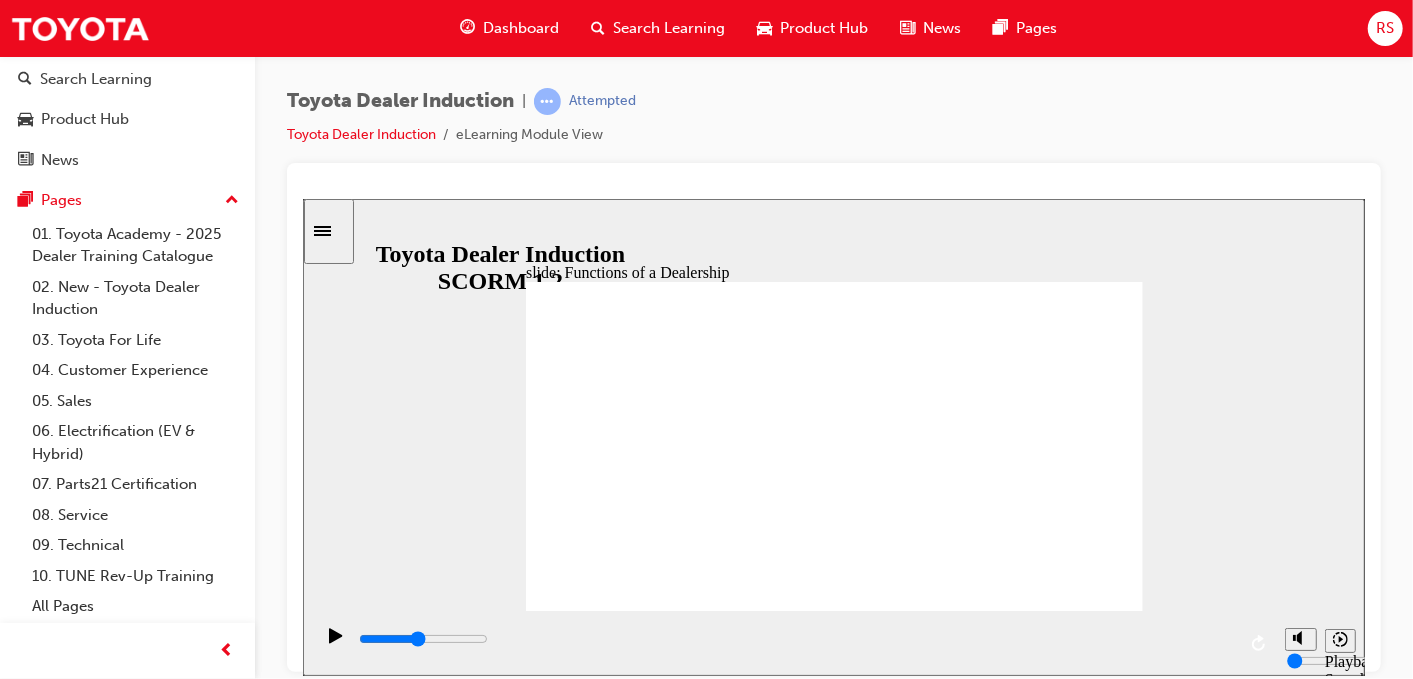 click 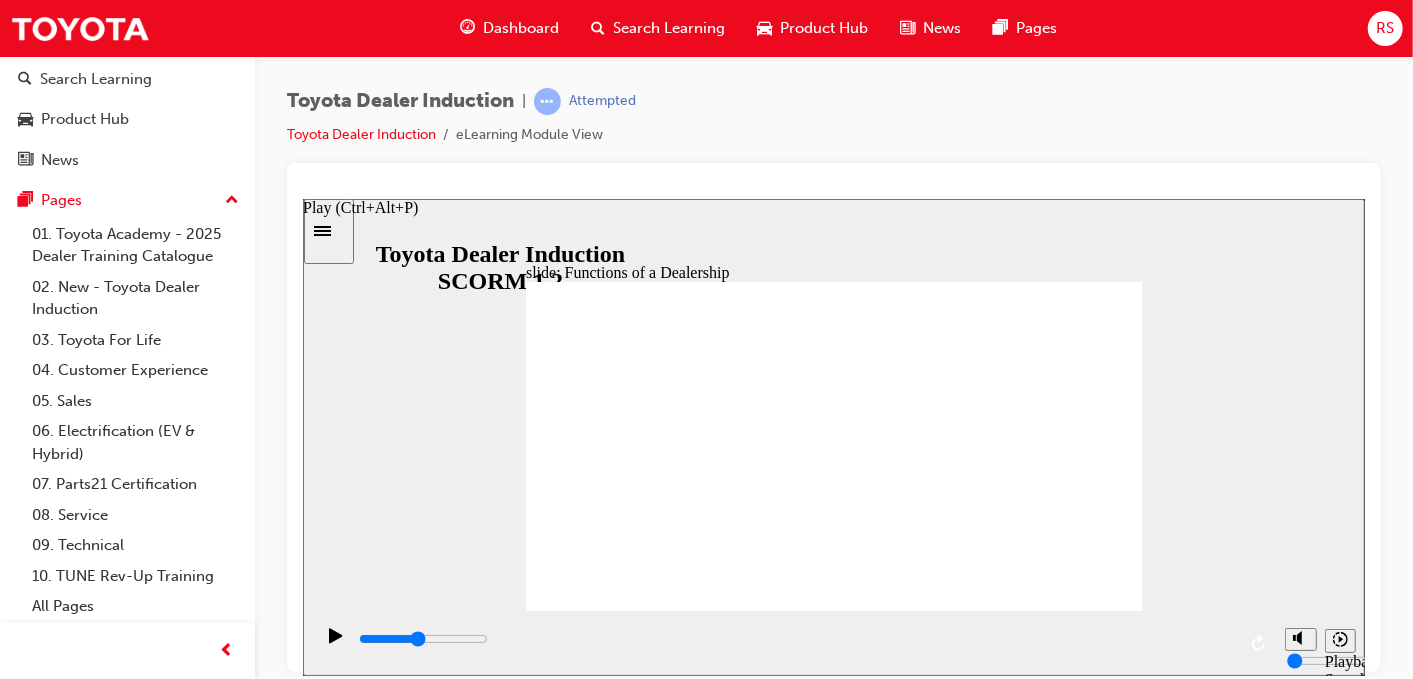 click at bounding box center [335, 644] 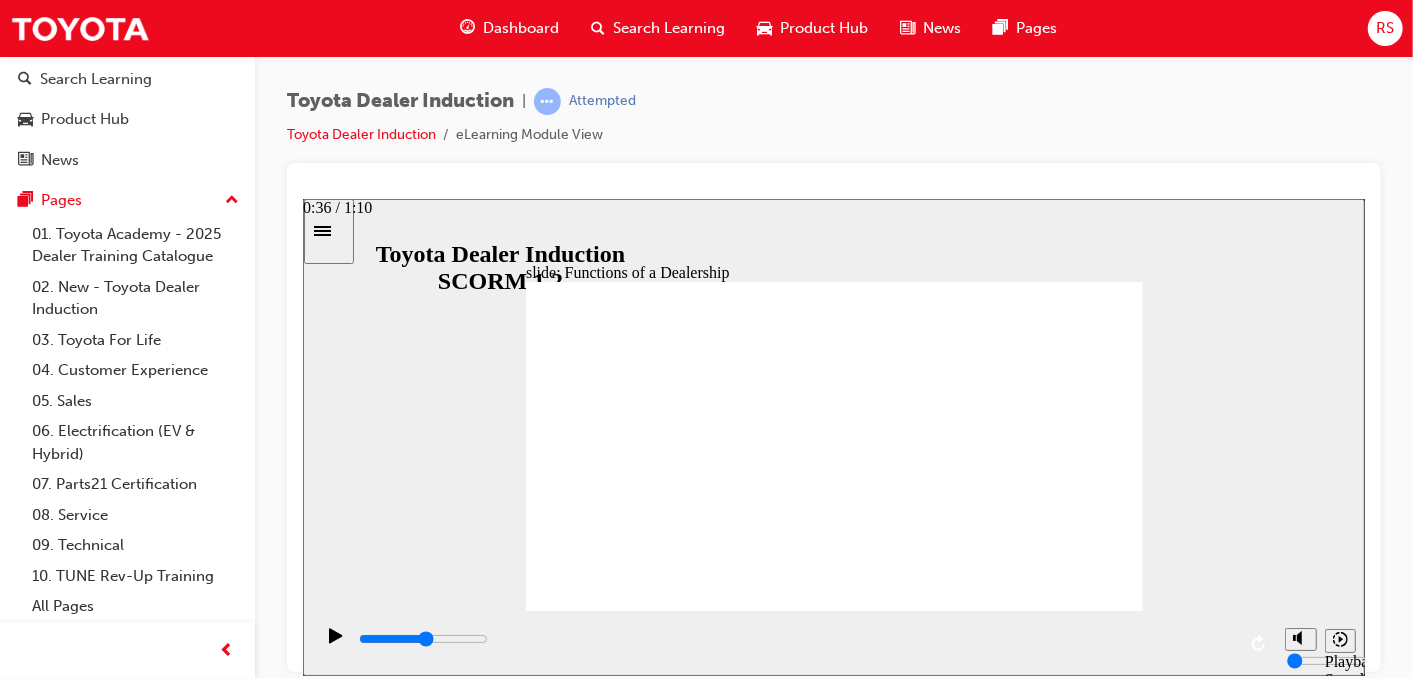 click at bounding box center (795, 639) 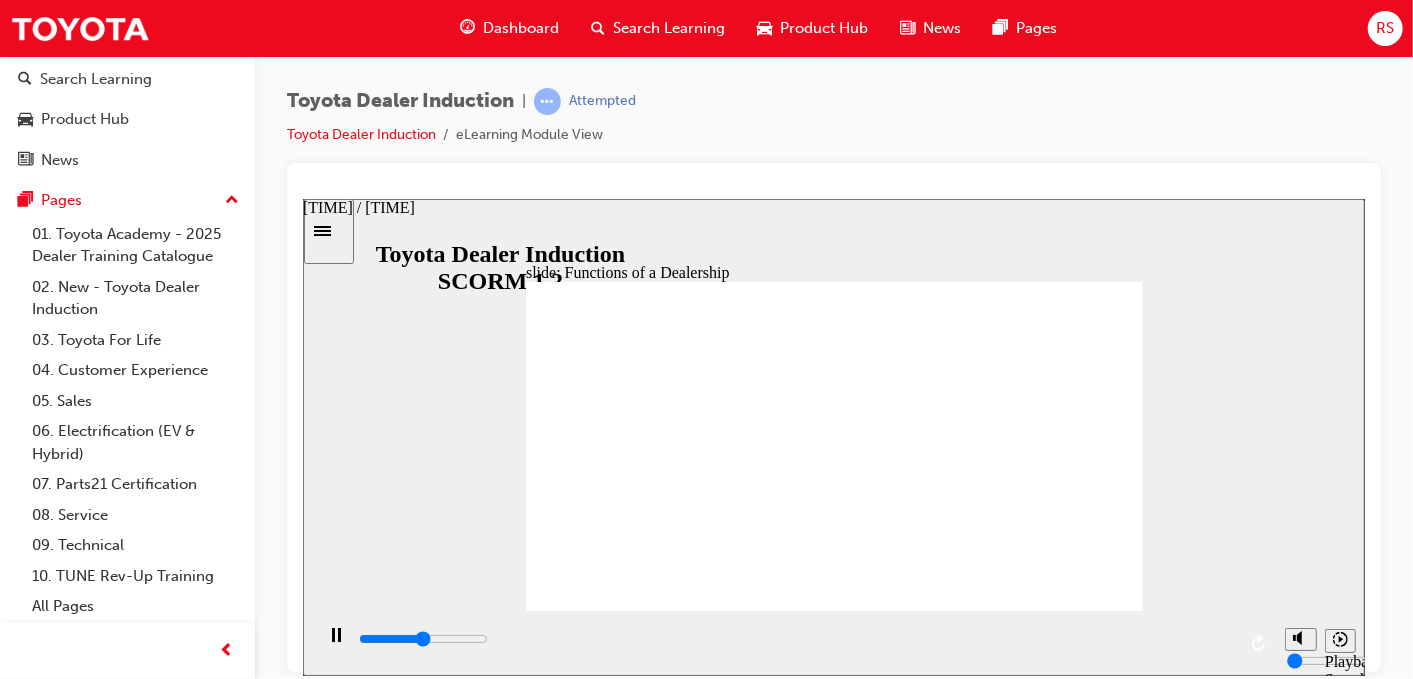click at bounding box center [422, 638] 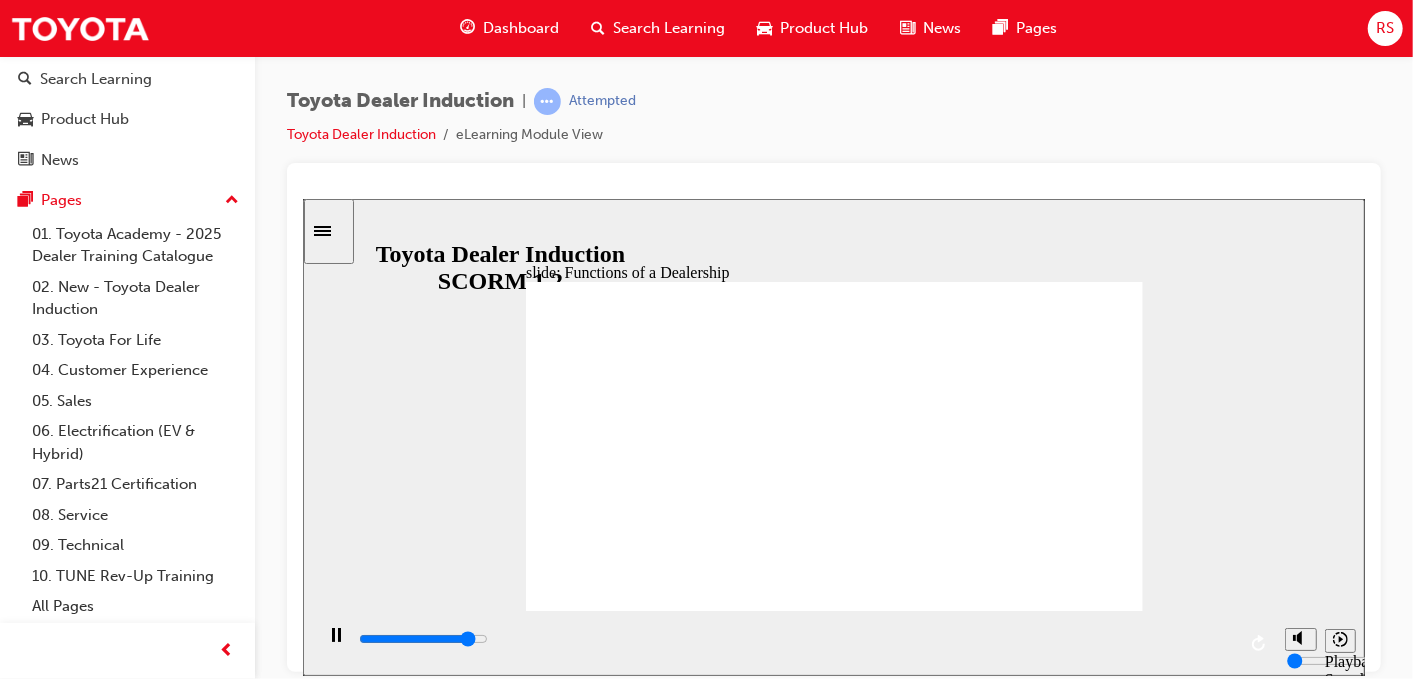 click 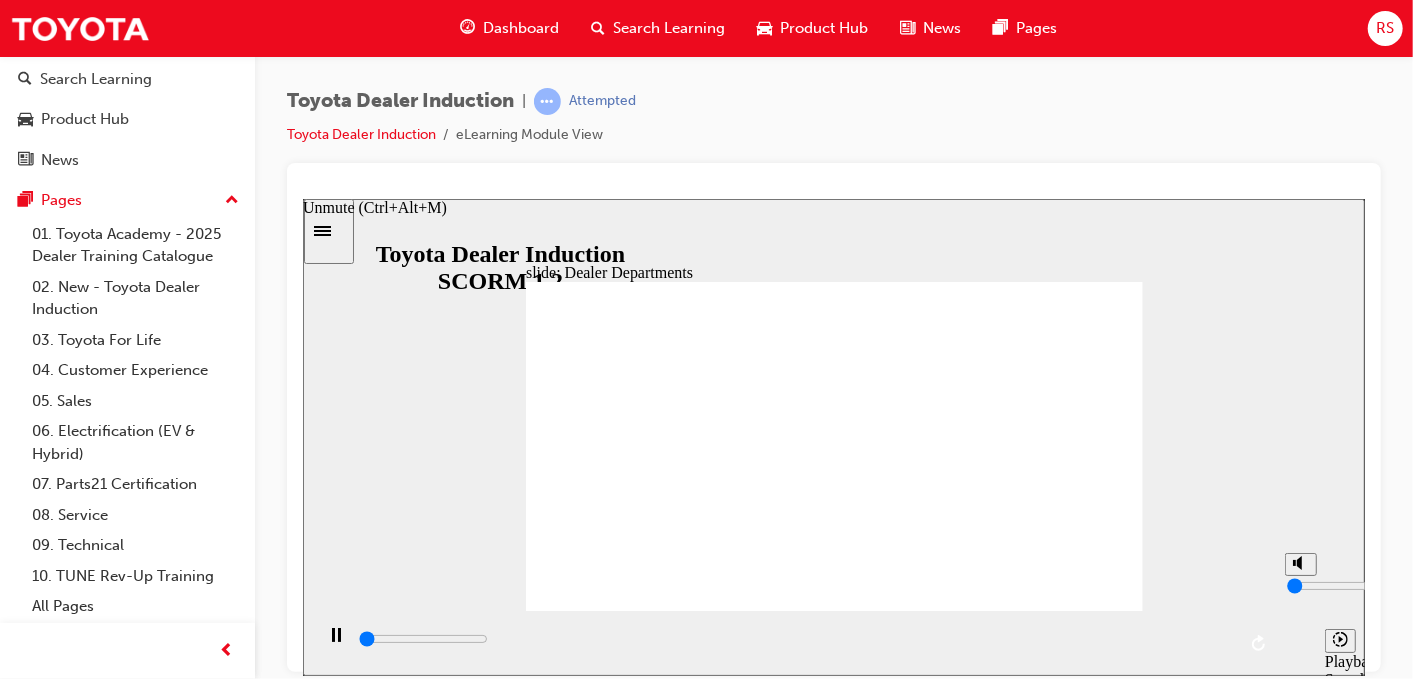 click 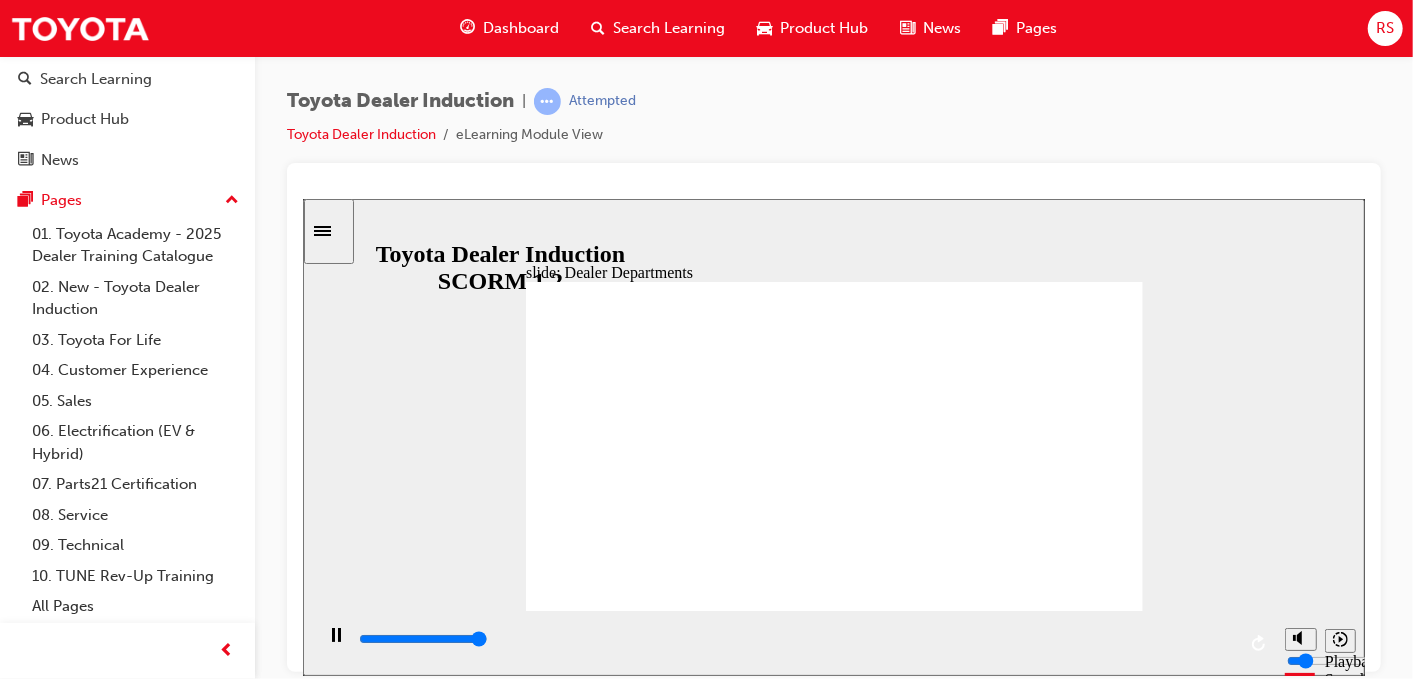 type on "4300" 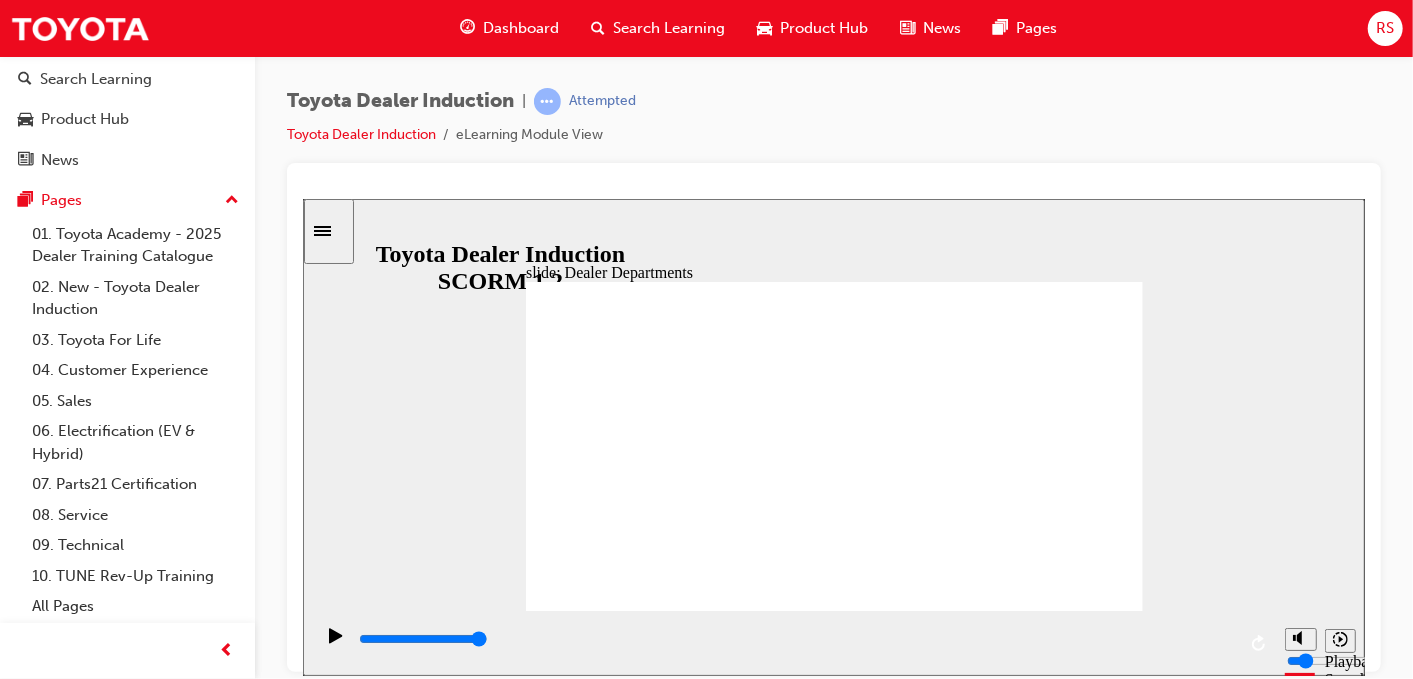 click 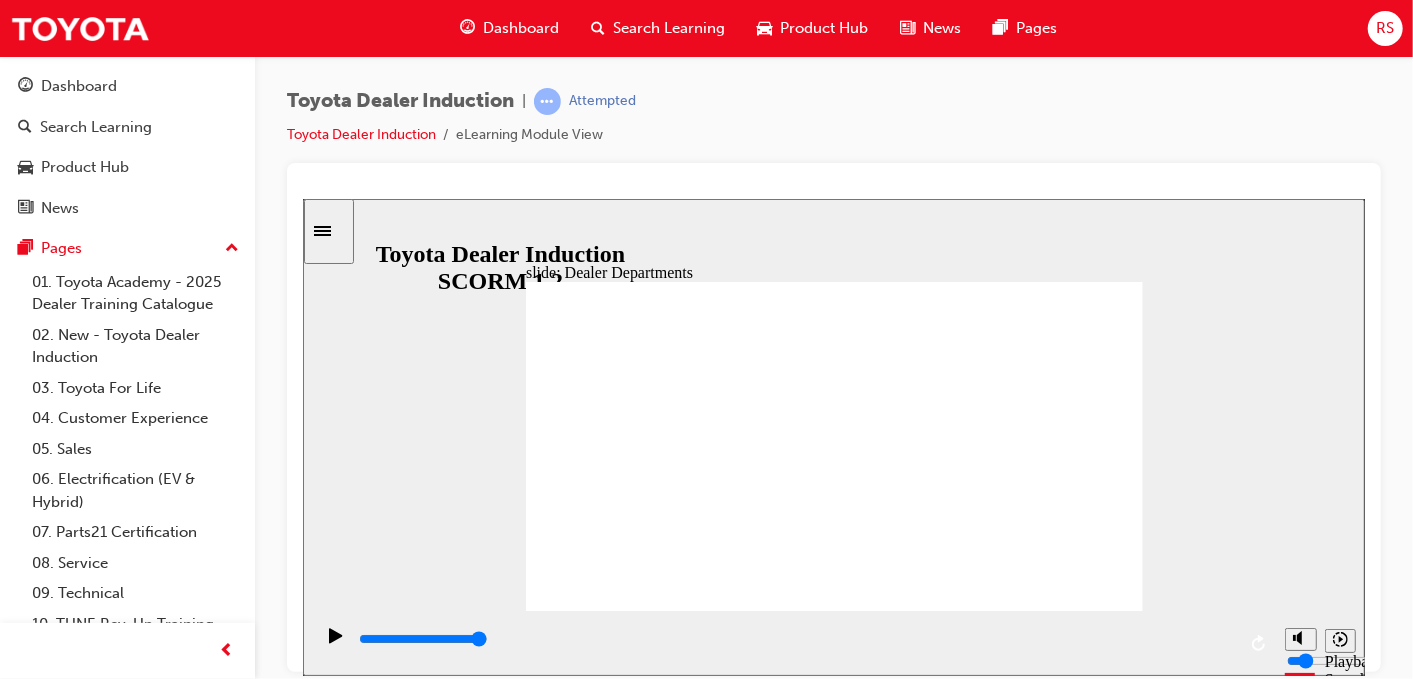 scroll, scrollTop: 0, scrollLeft: 0, axis: both 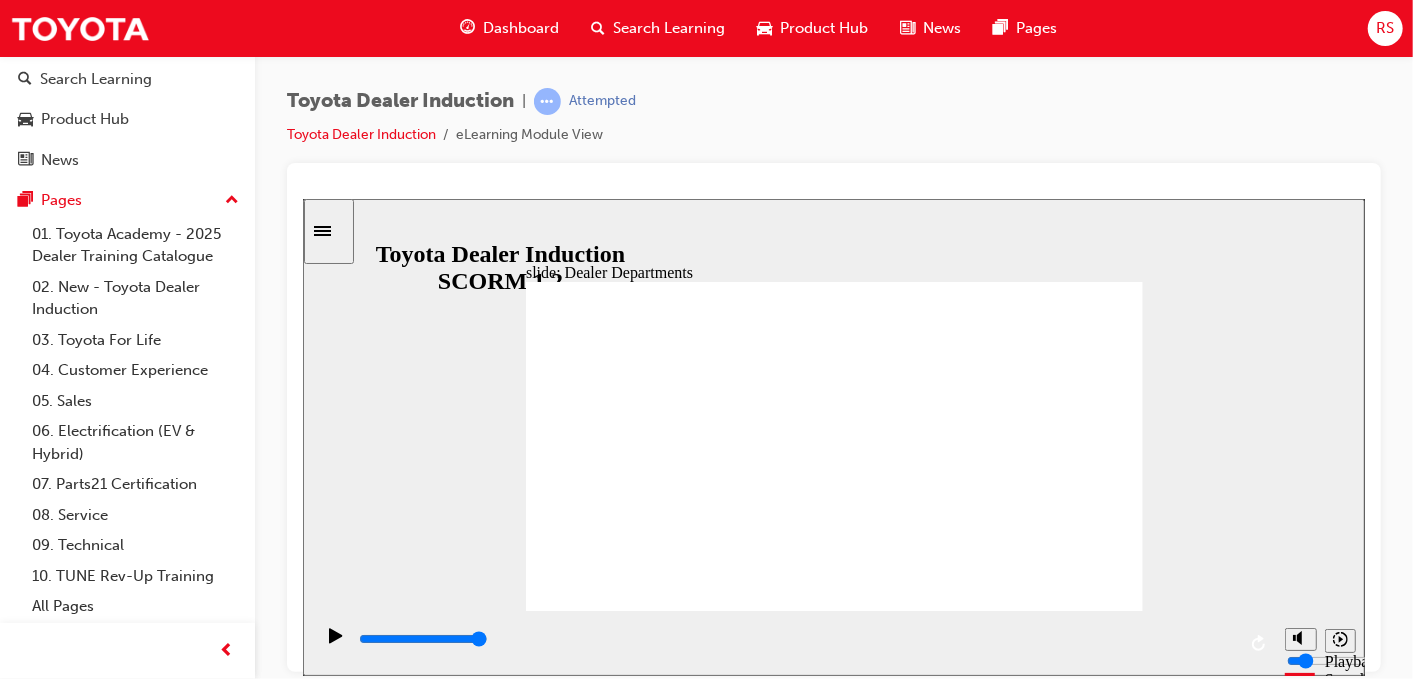 click 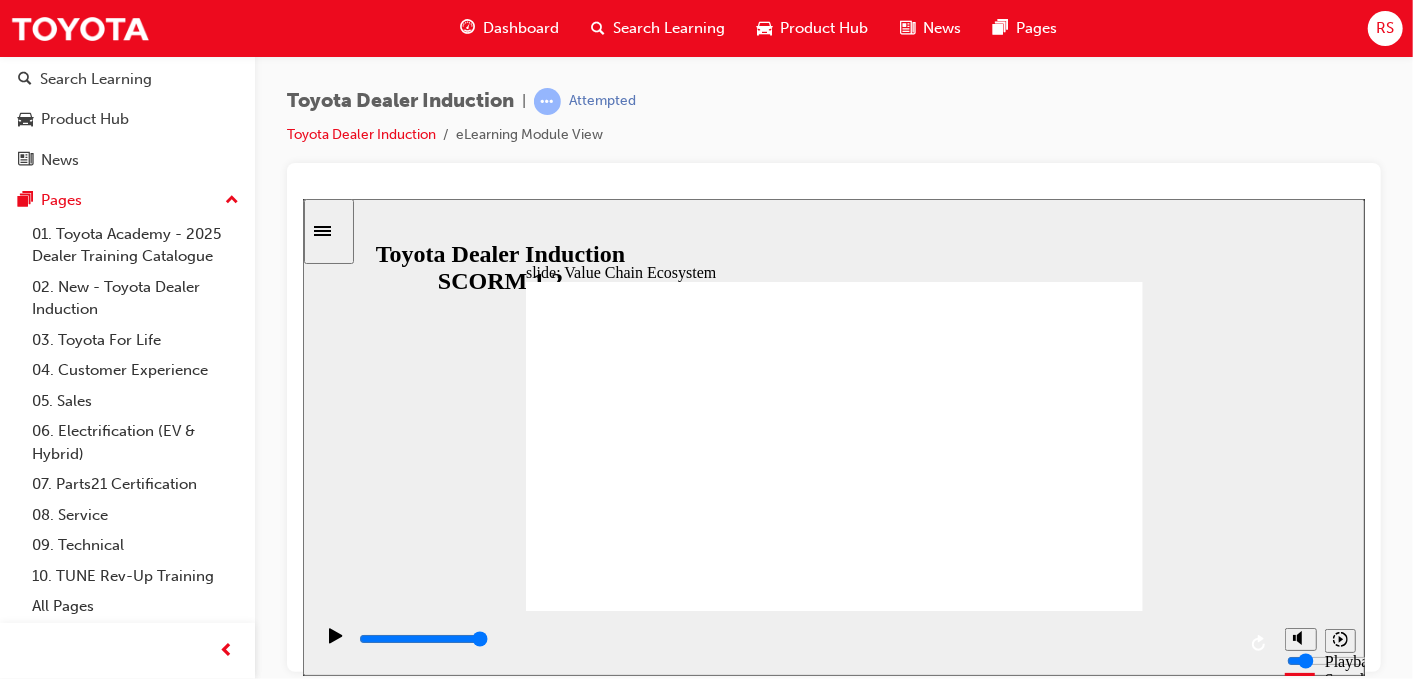 click 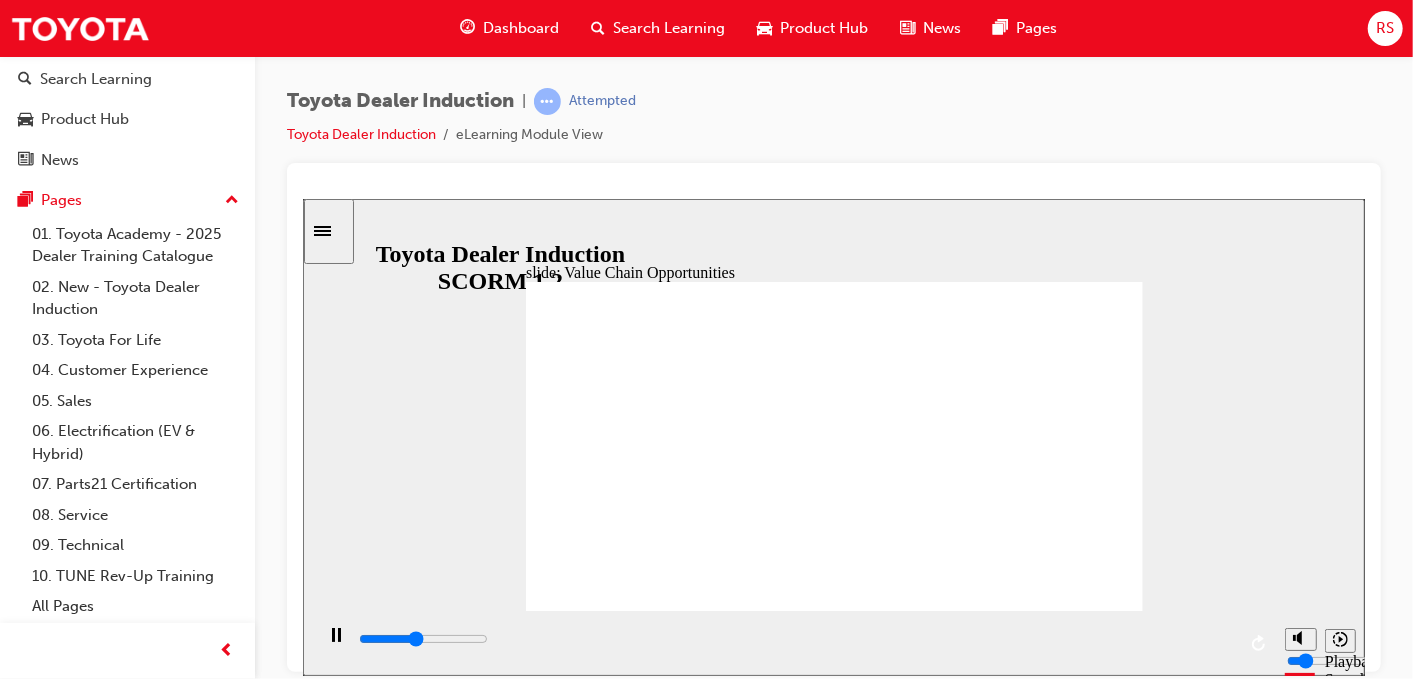 click 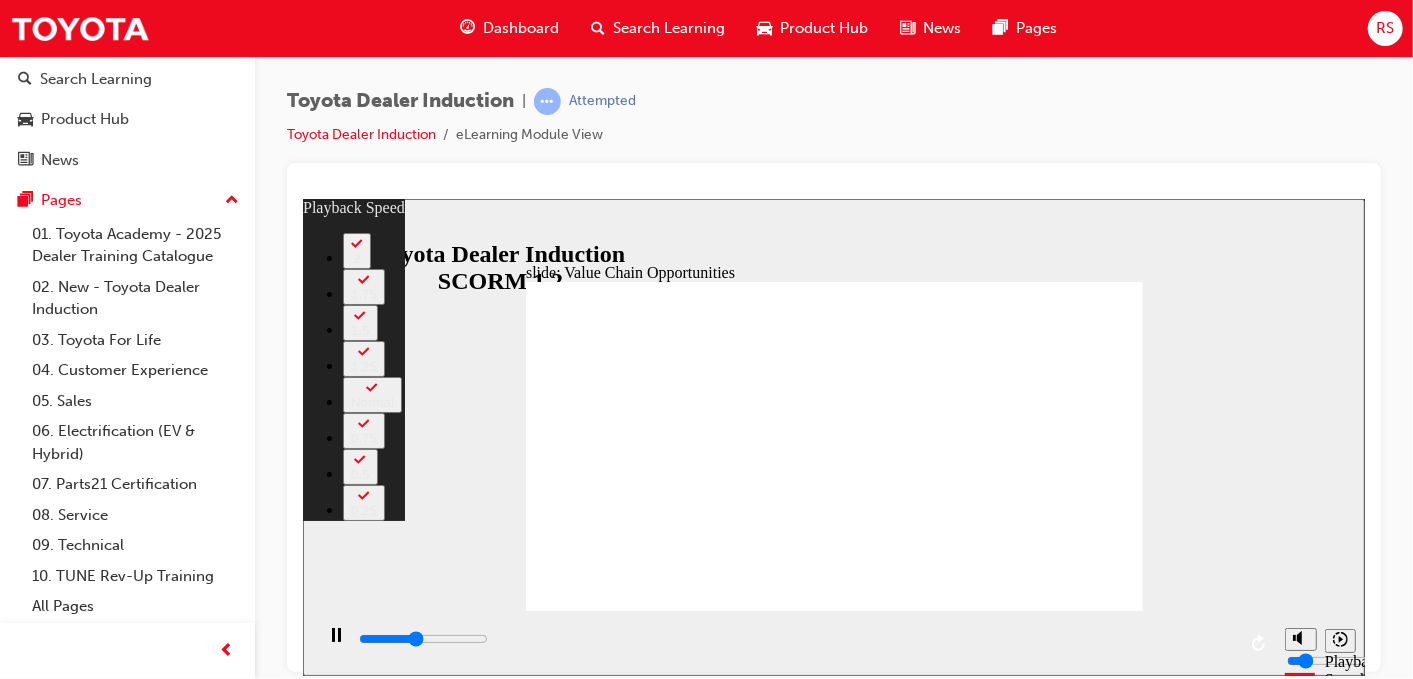 type on "4900" 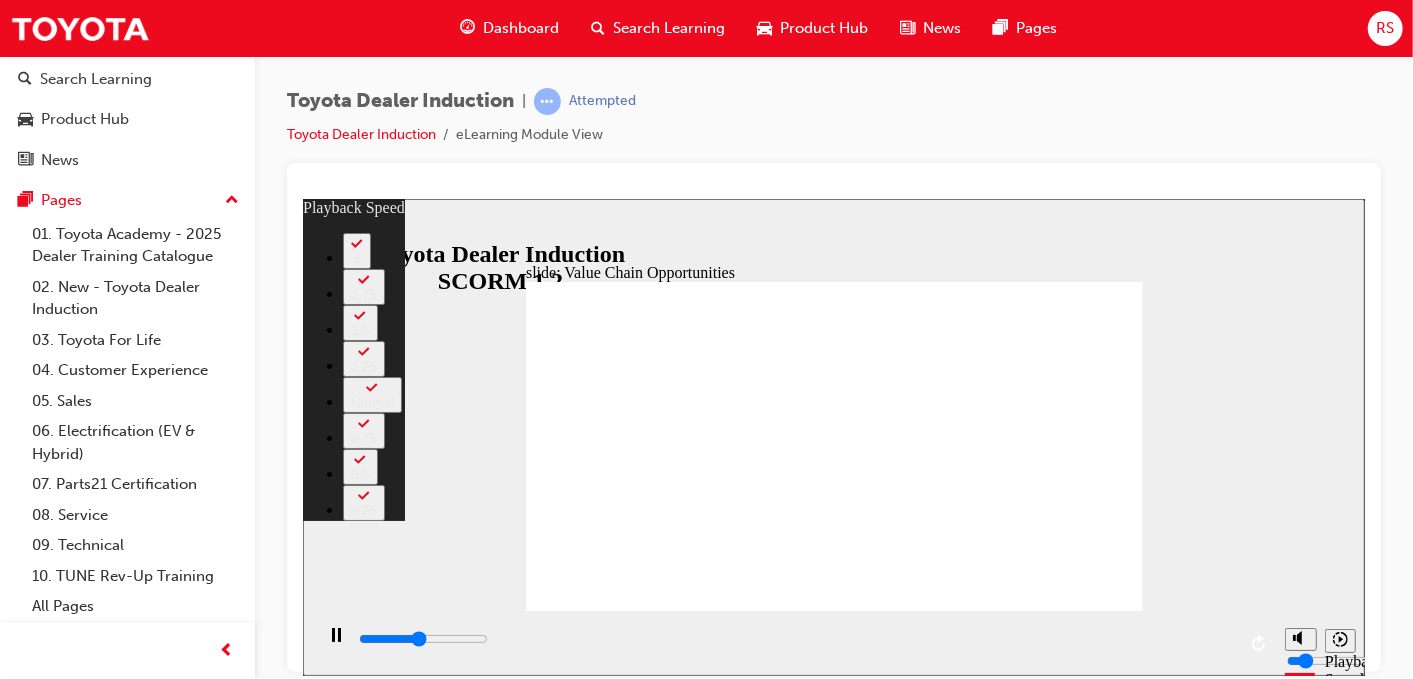 type on "5200" 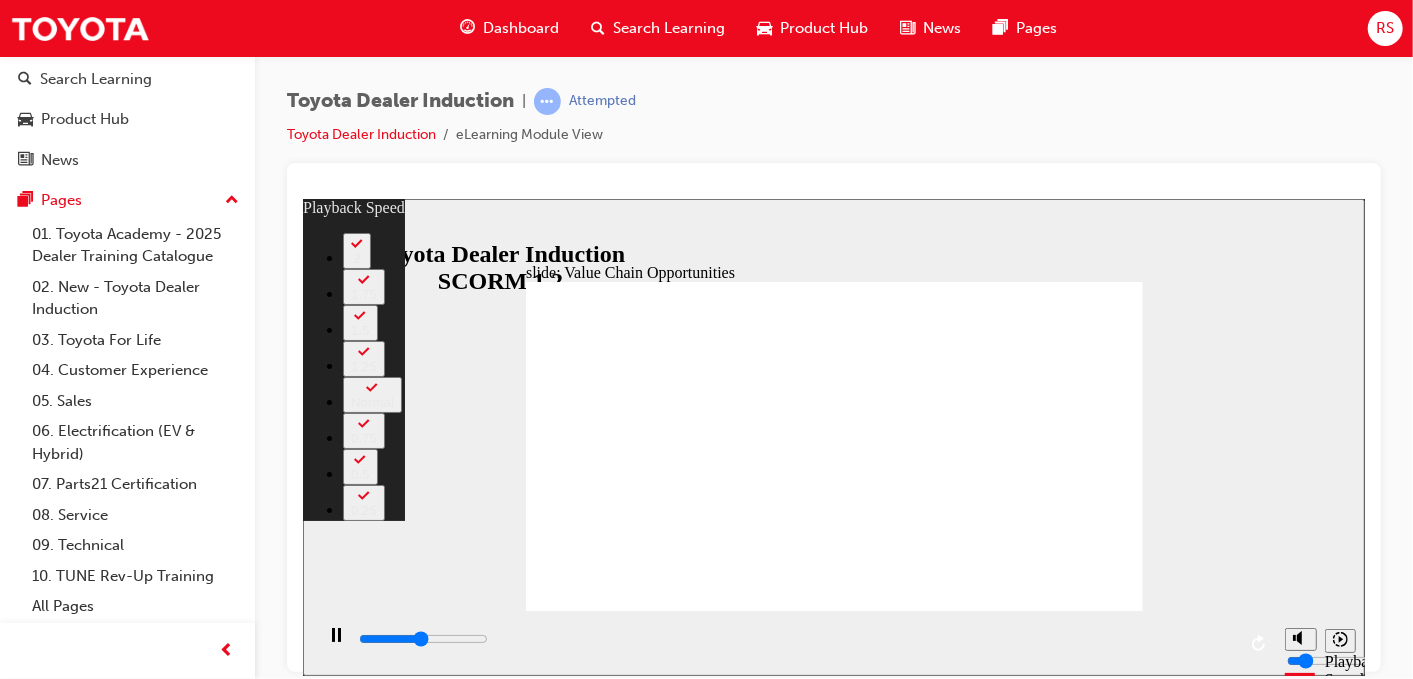 type on "5500" 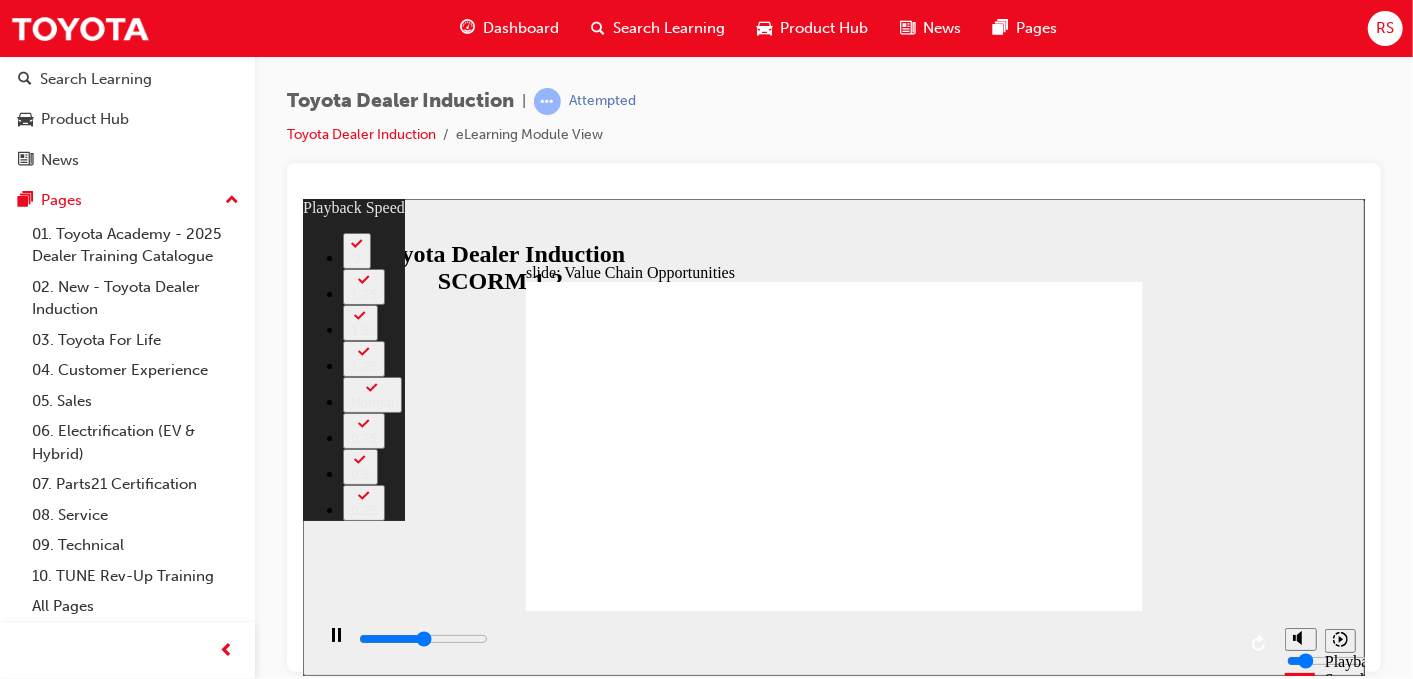 type on "5700" 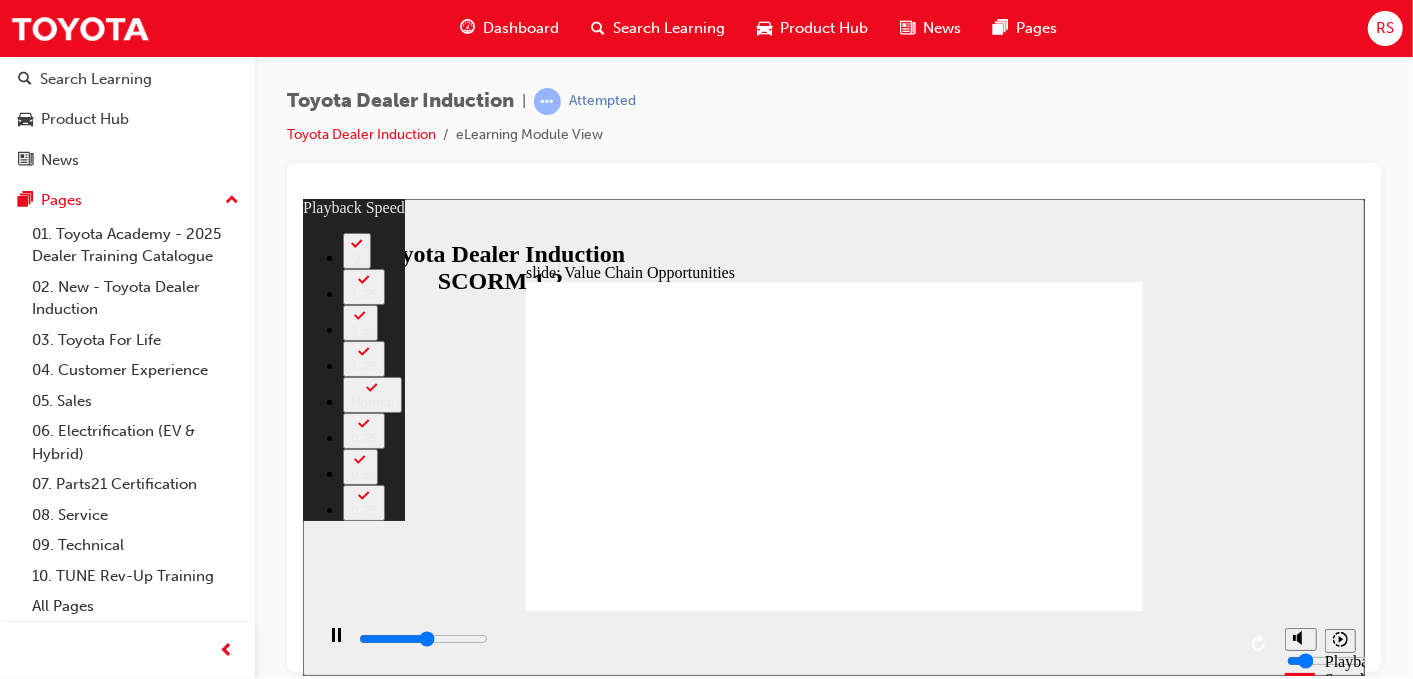 type on "6000" 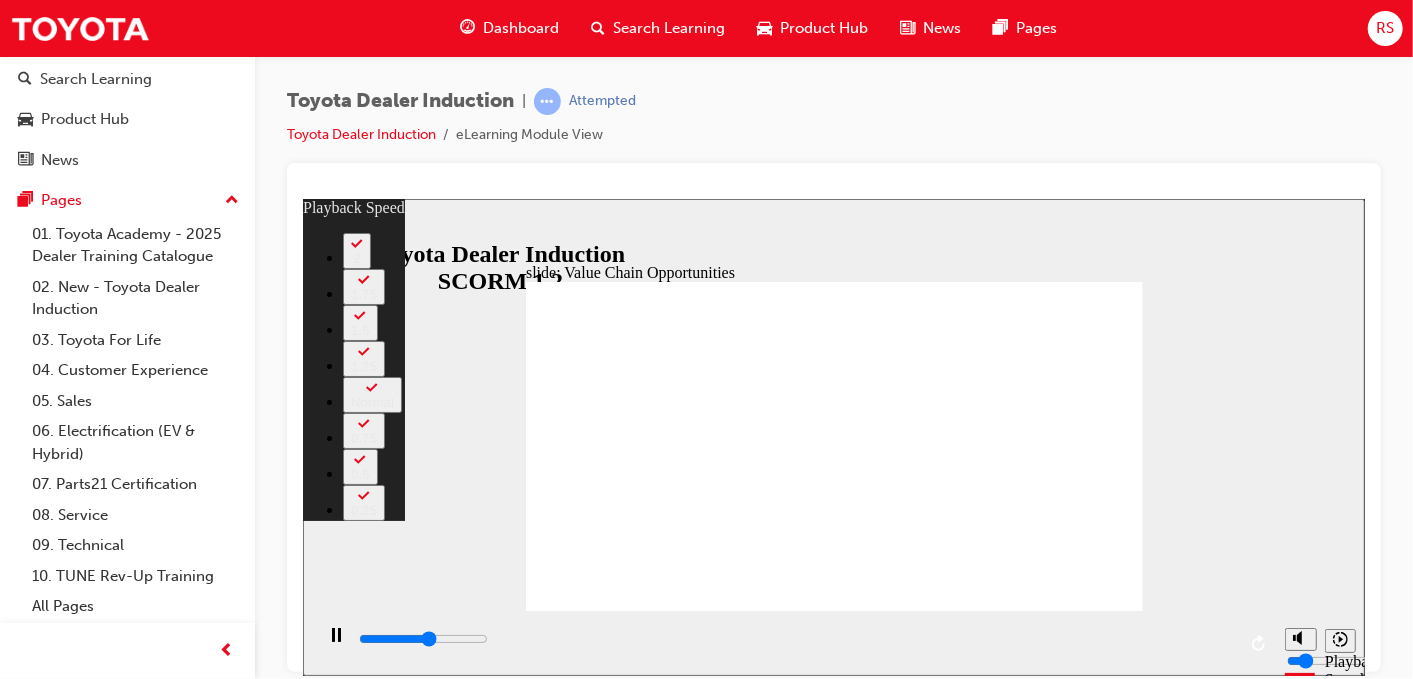type on "6300" 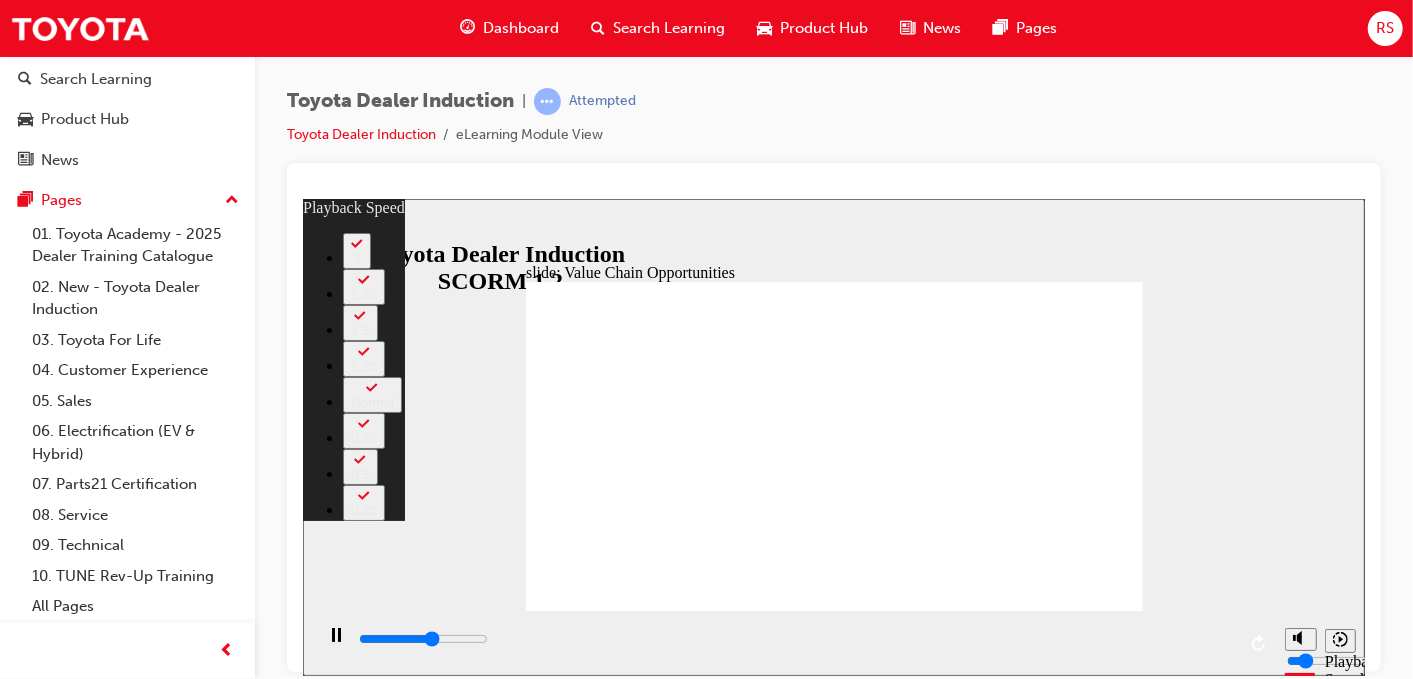 type on "6500" 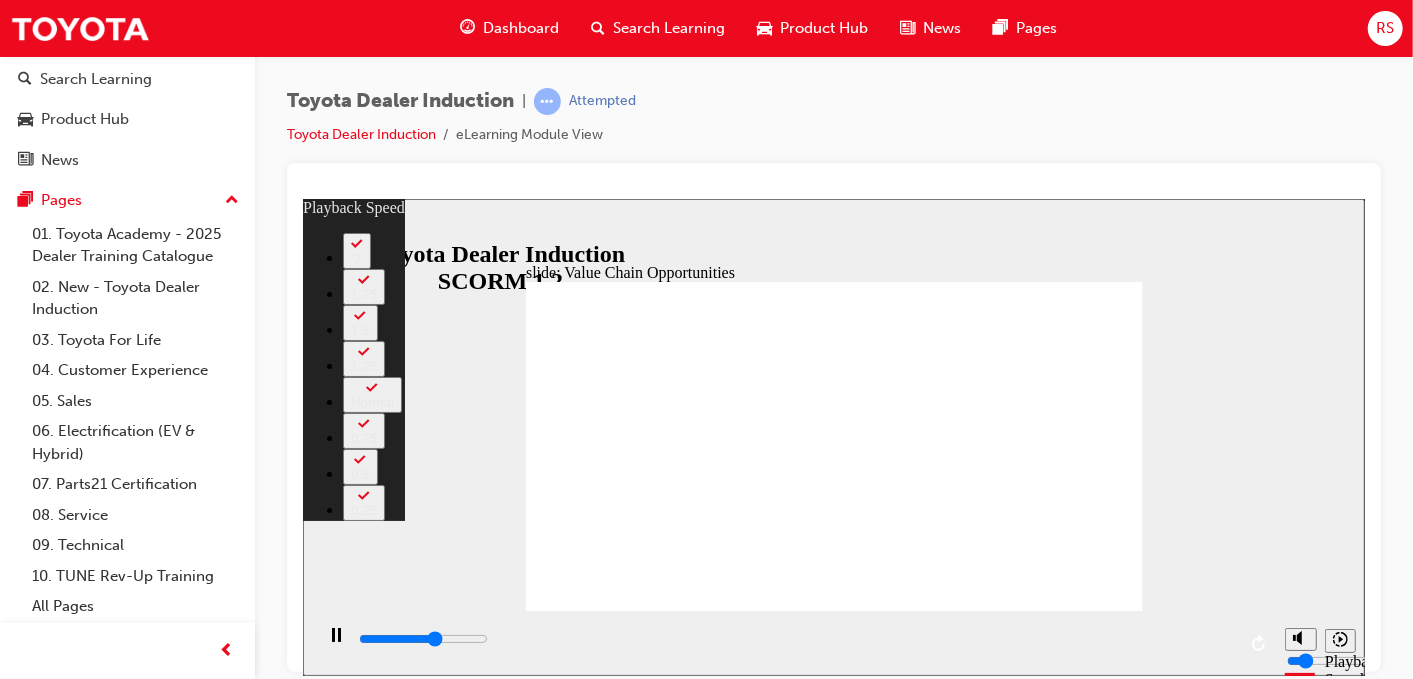 type on "6800" 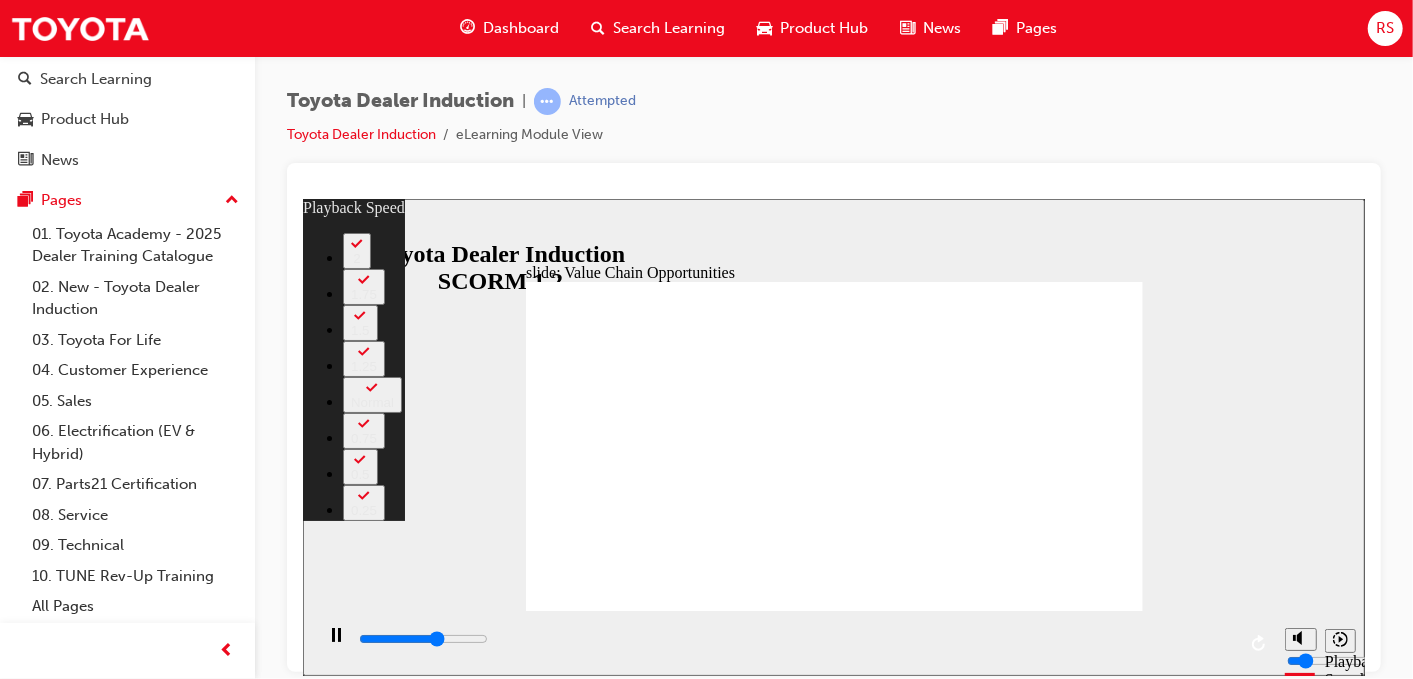 type on "7000" 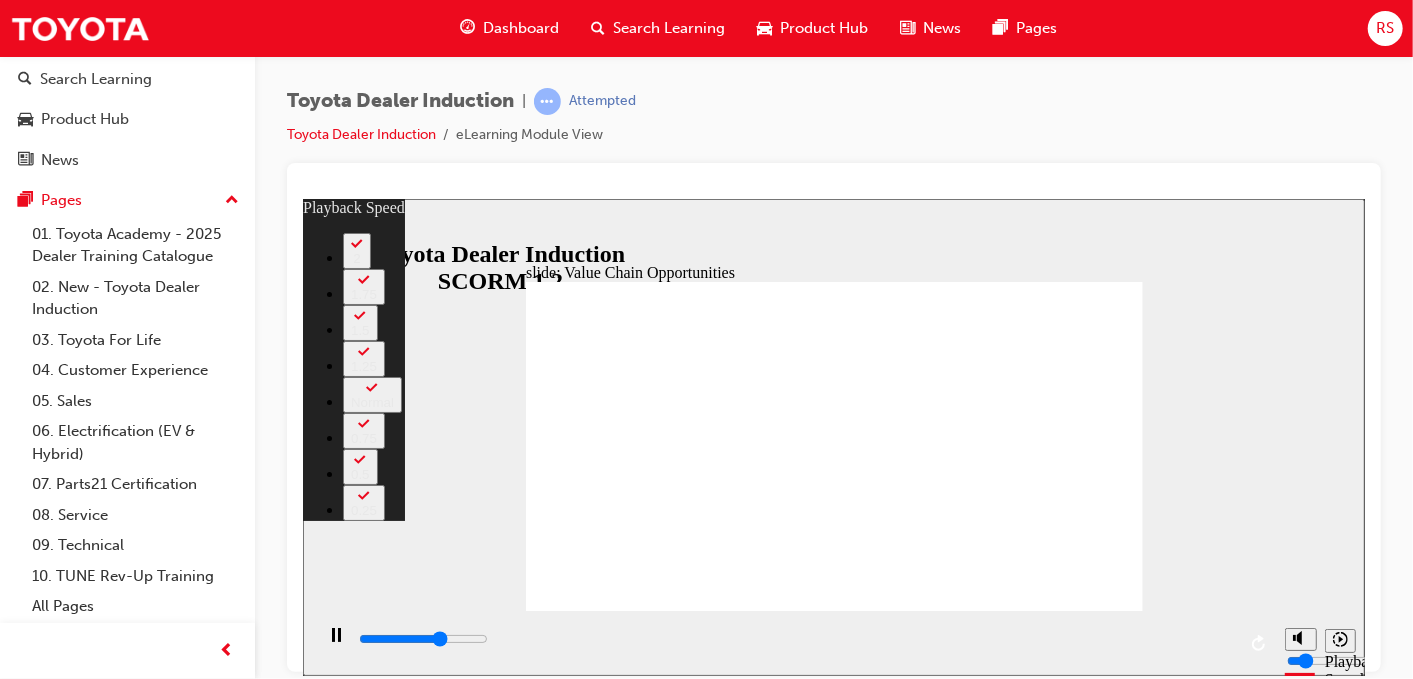 type on "7300" 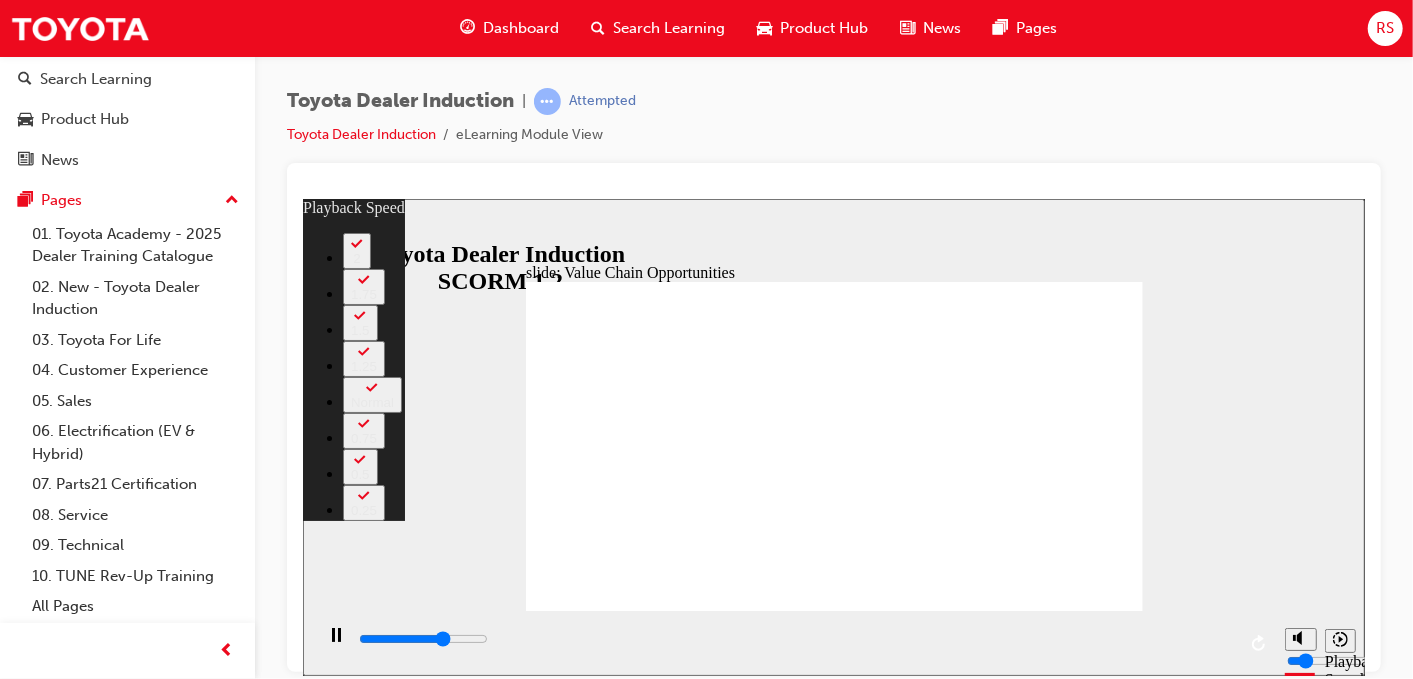 type on "7600" 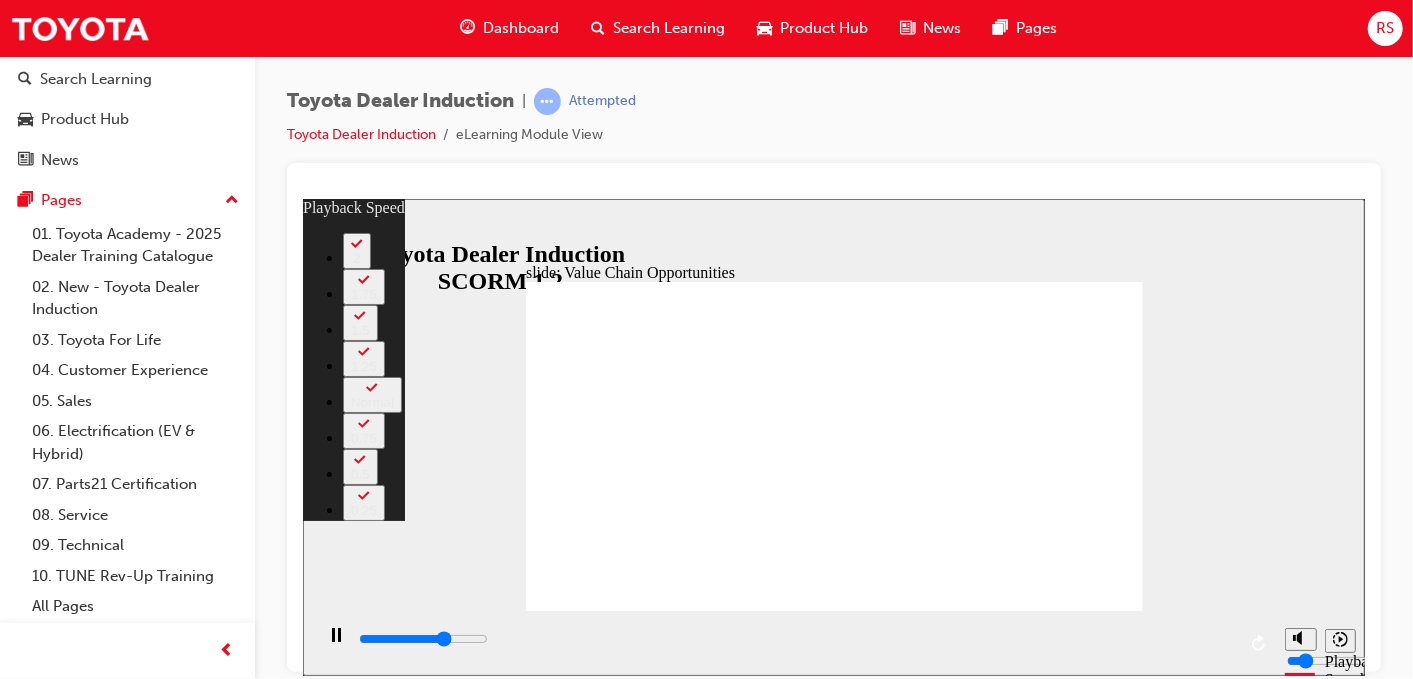 type on "7700" 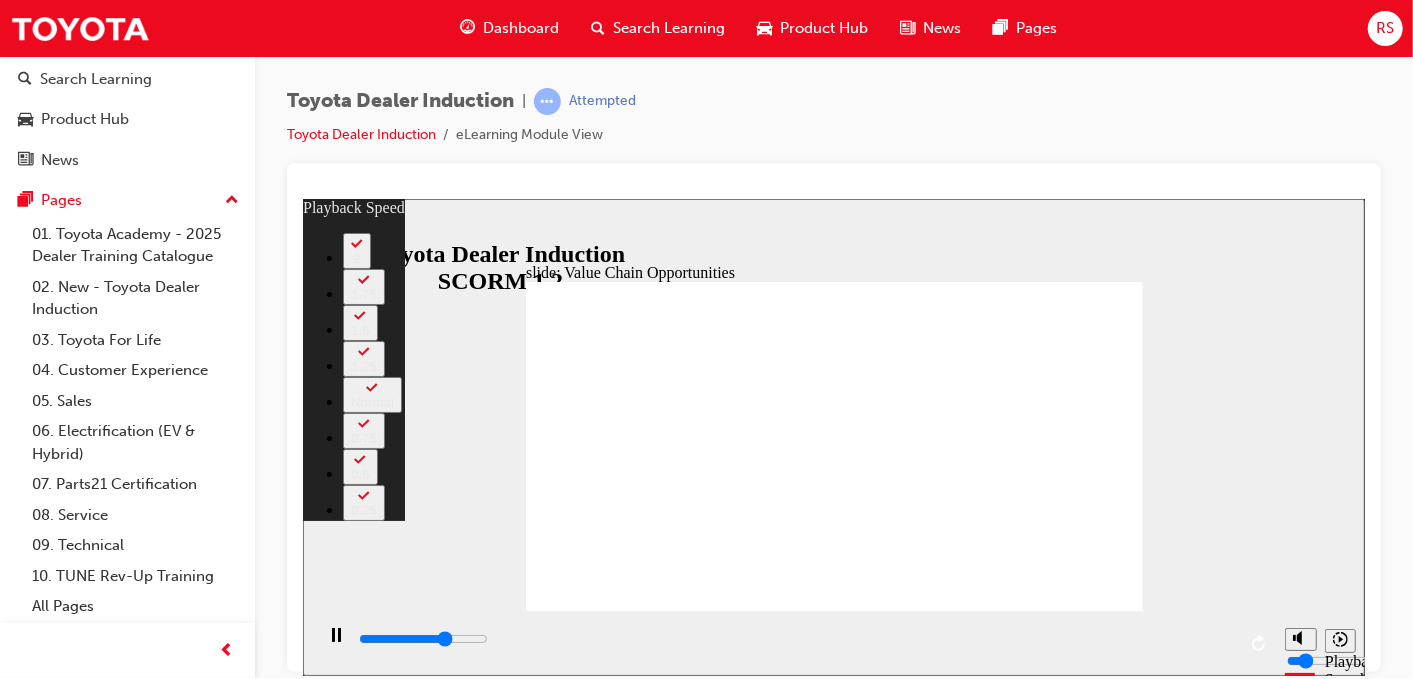 type on "7800" 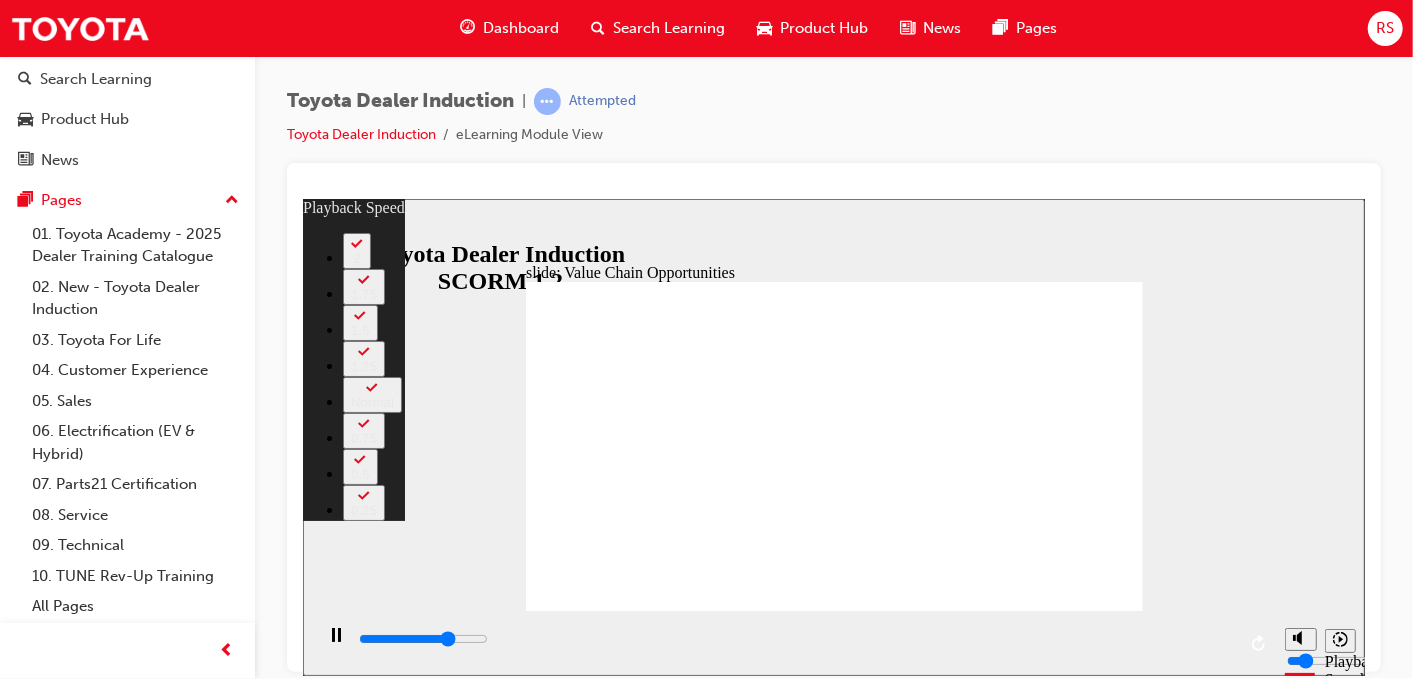 type on "8100" 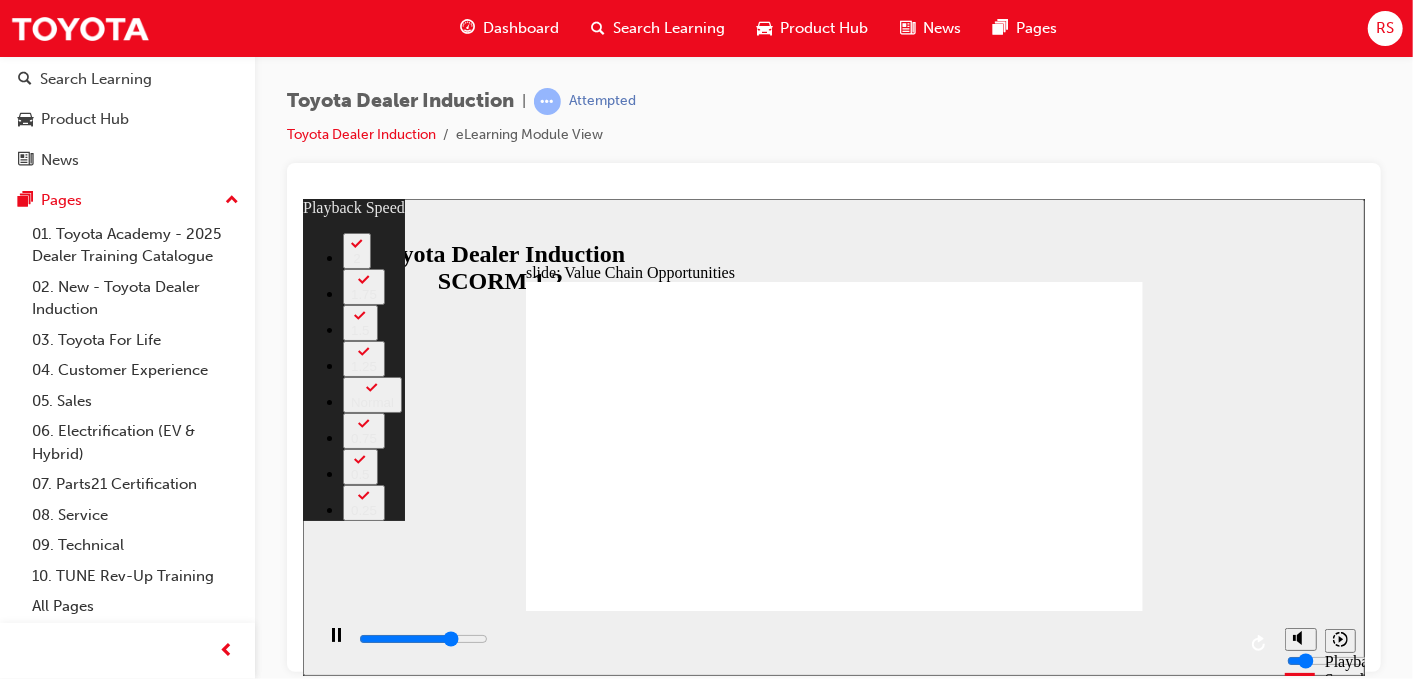 type on "8400" 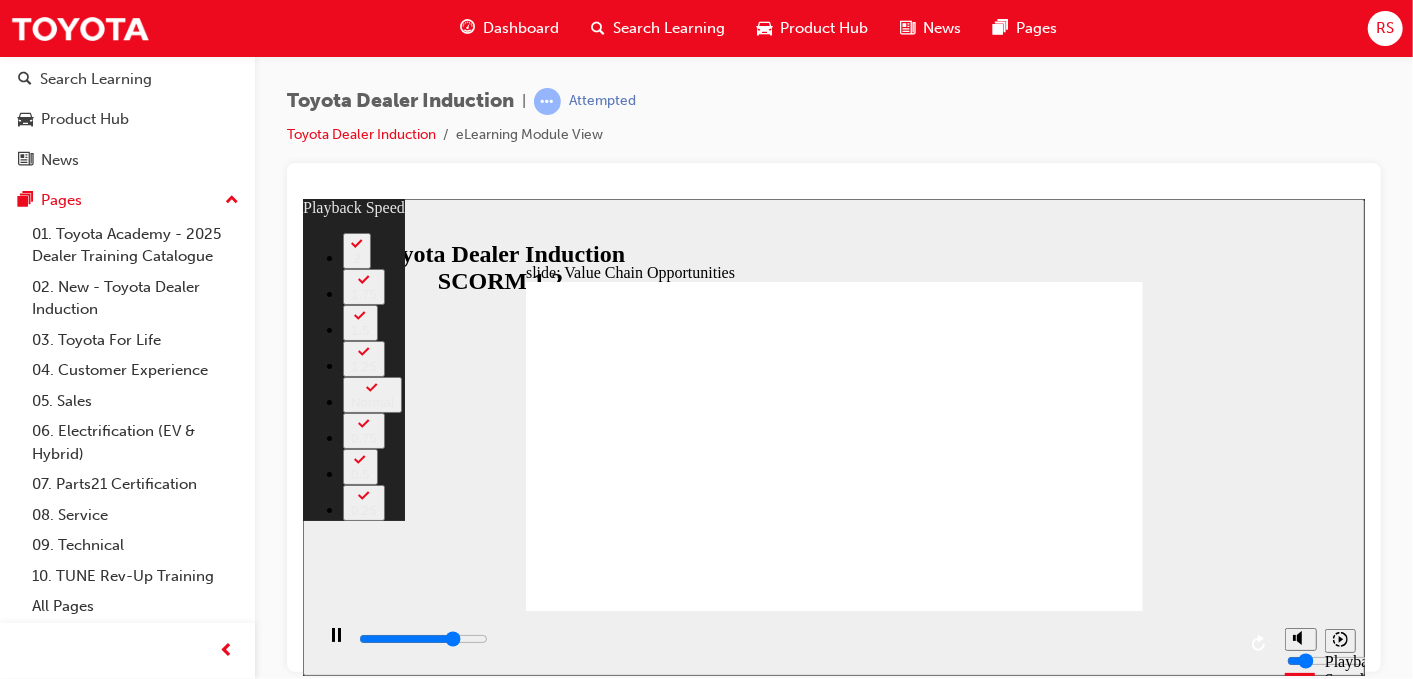 type on "8600" 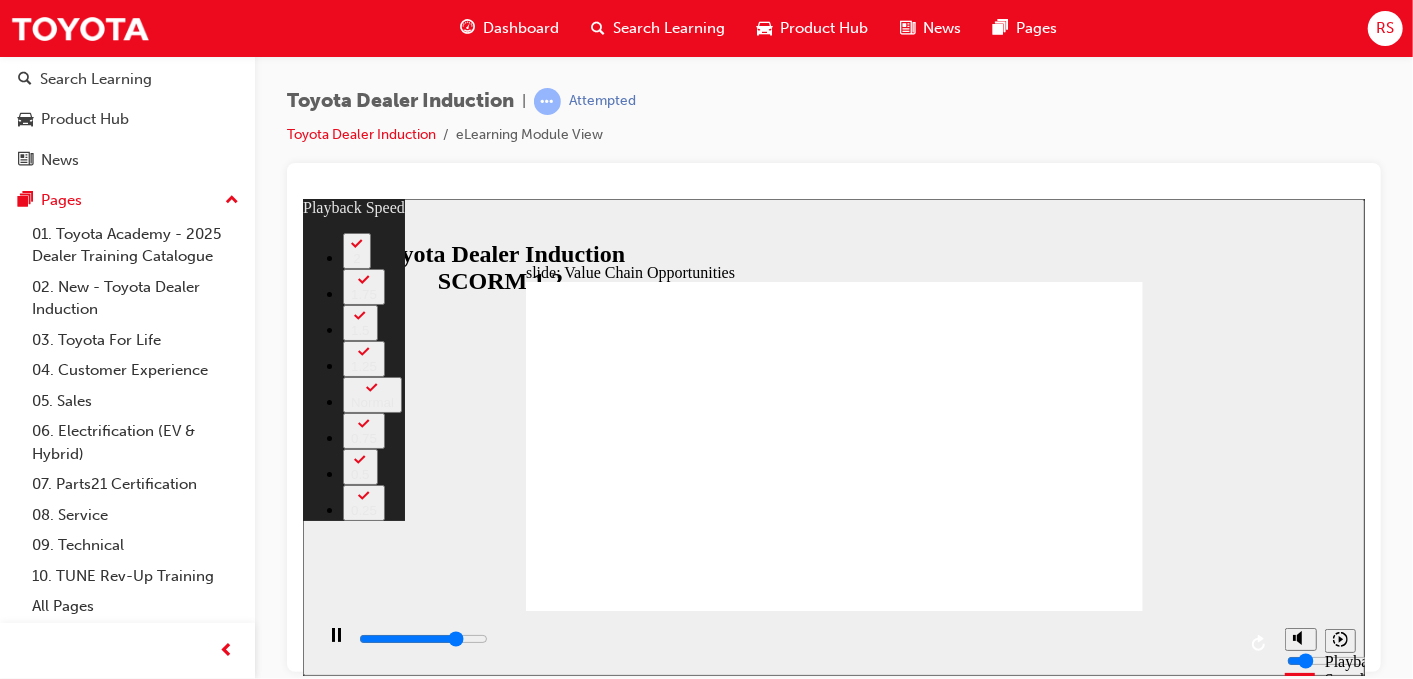 type on "8900" 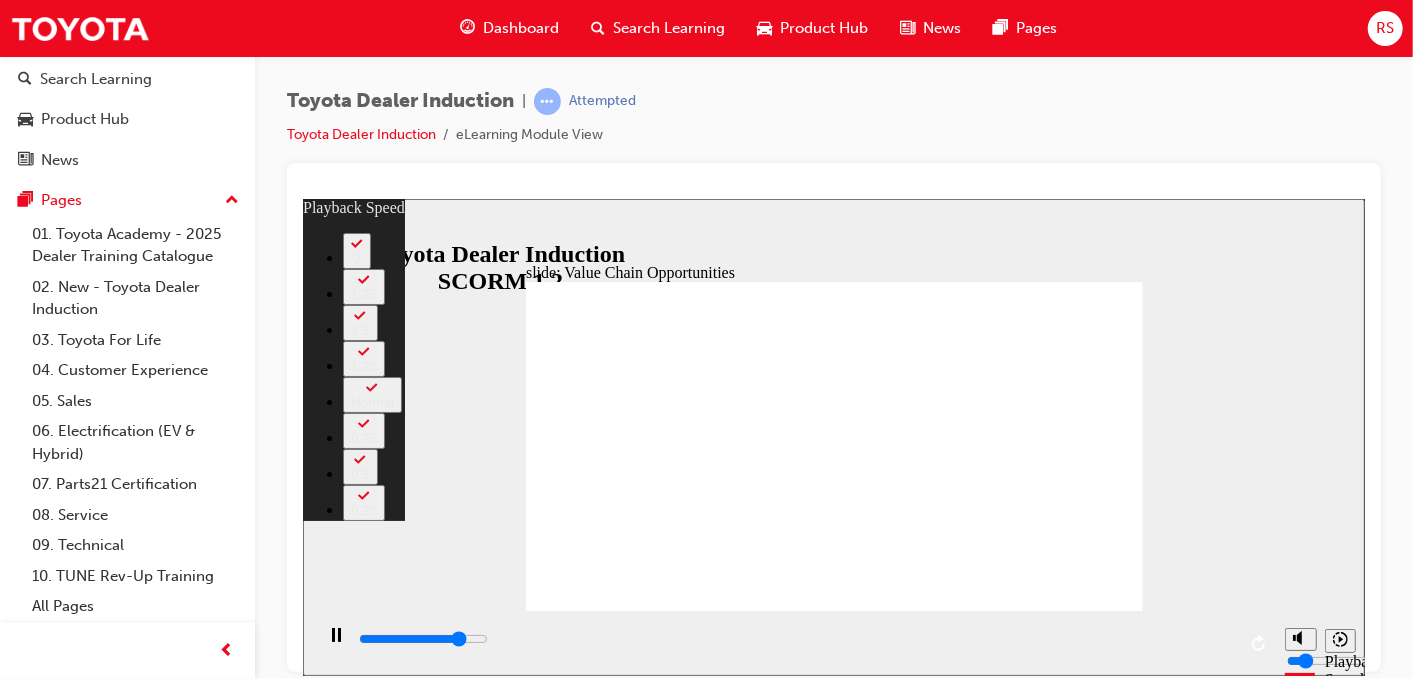type on "9200" 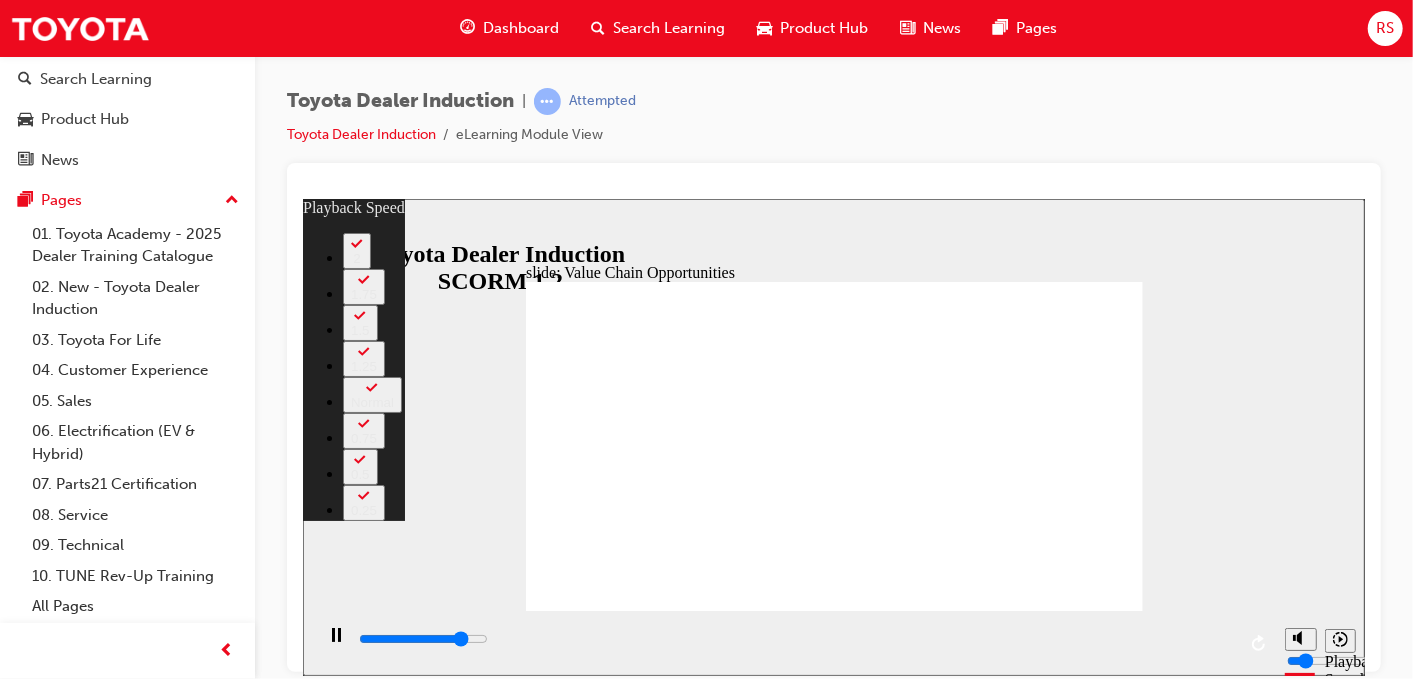 type on "9400" 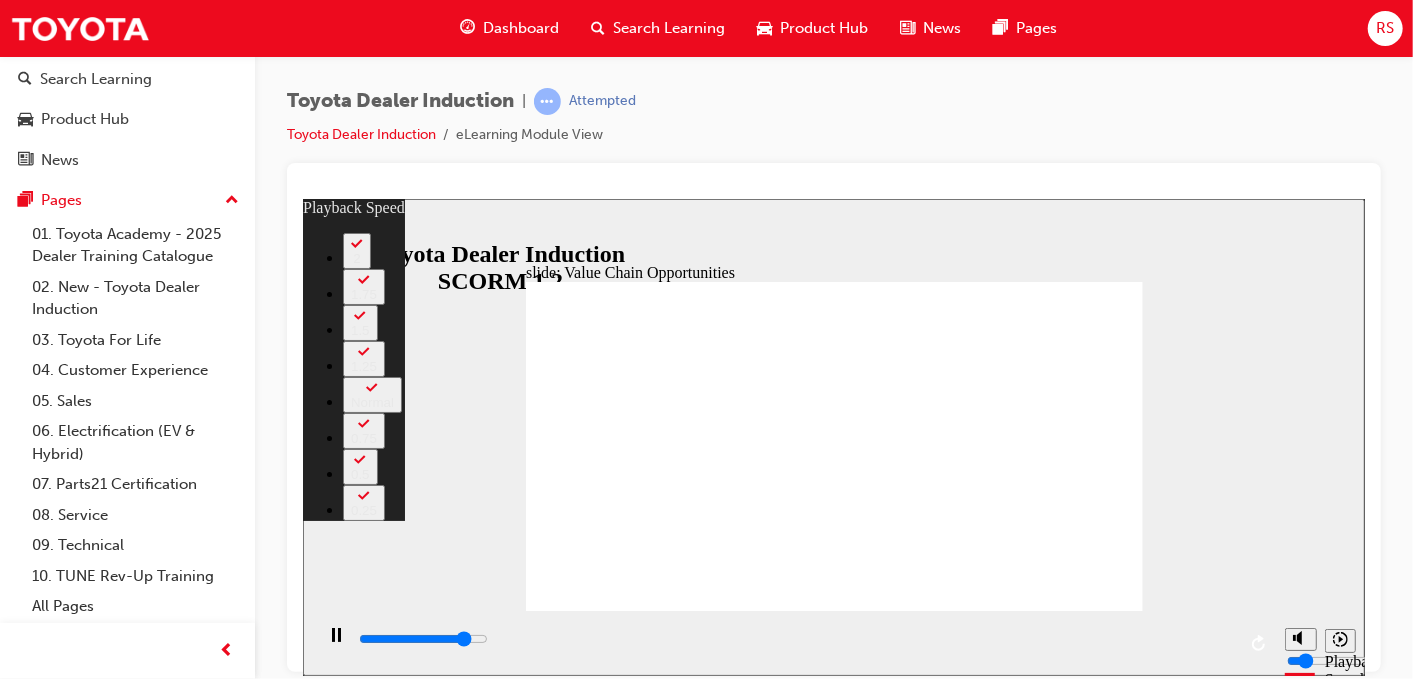 type on "9700" 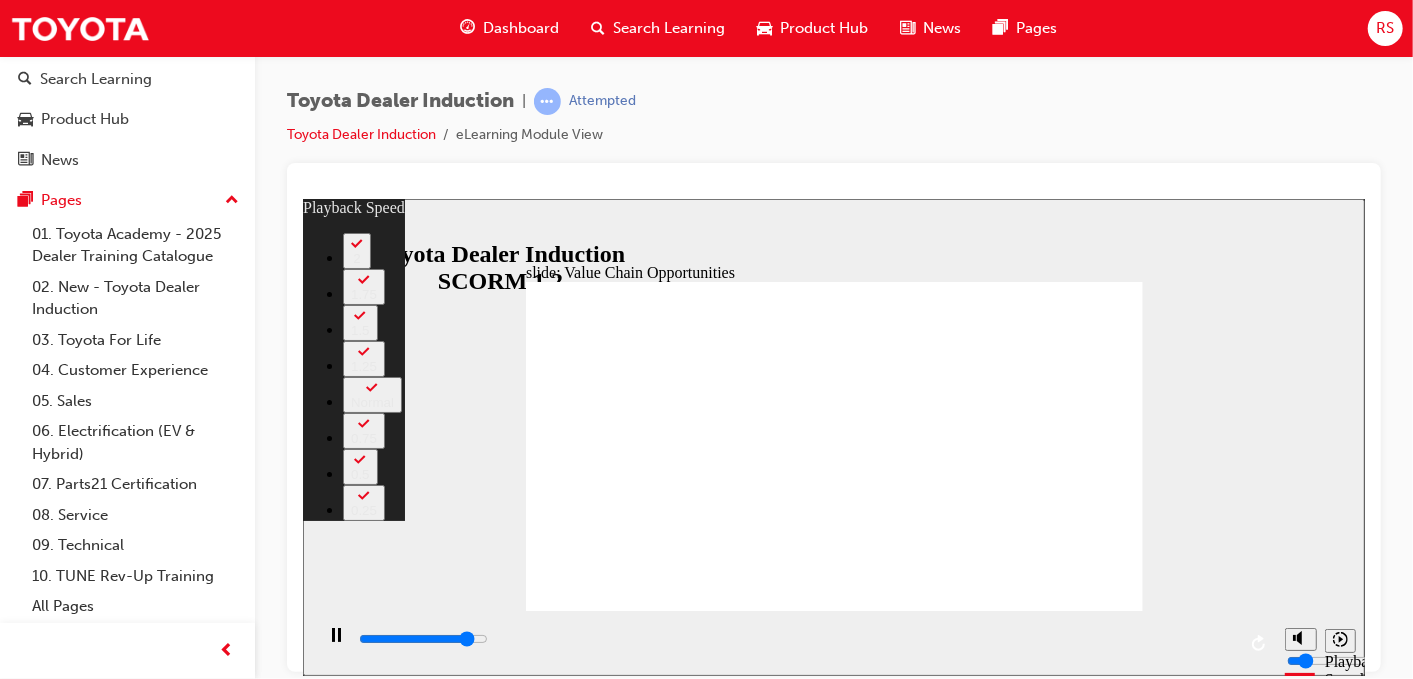 type on "10000" 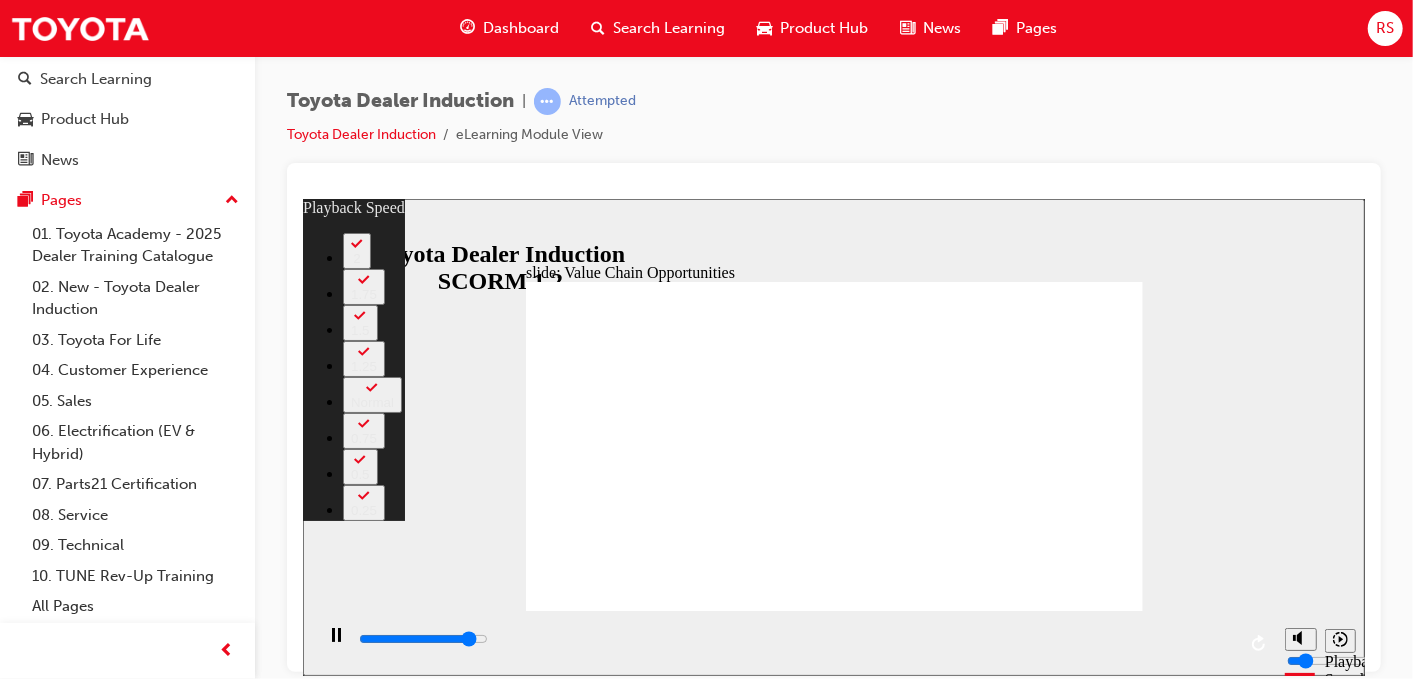 type on "10200" 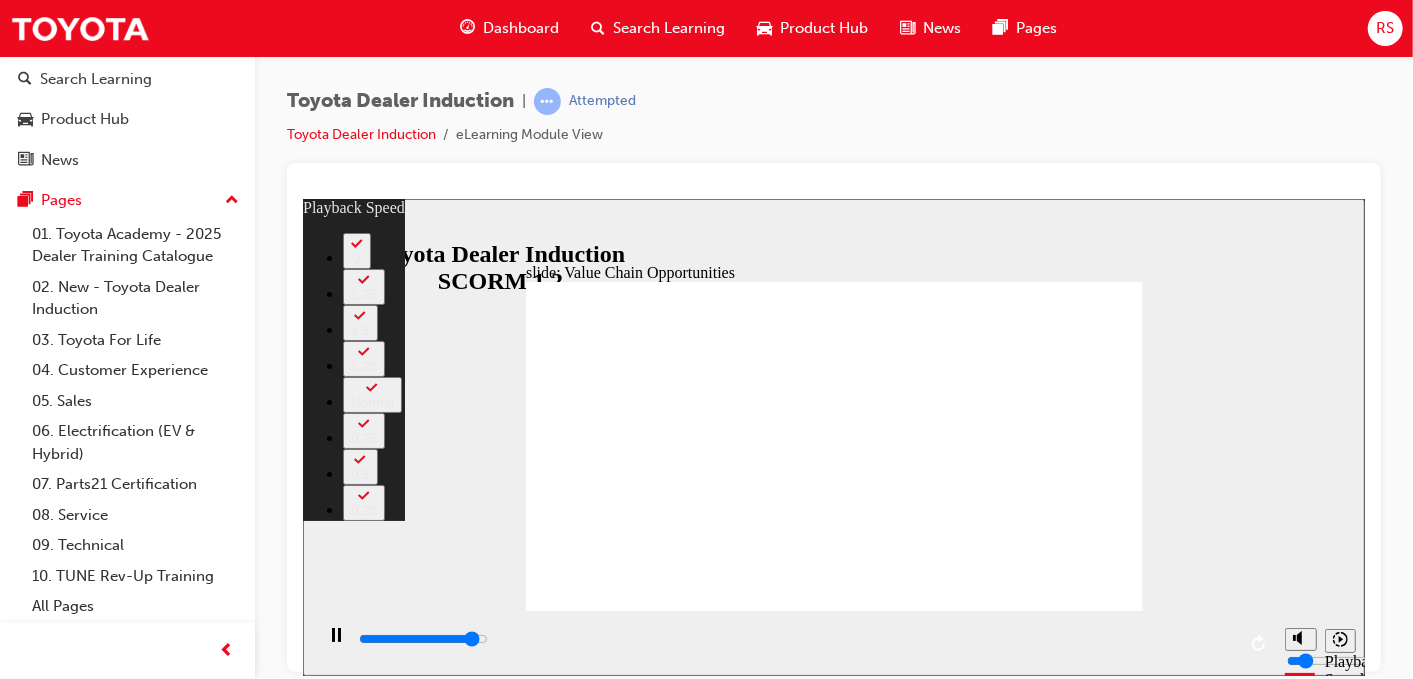type on "10500" 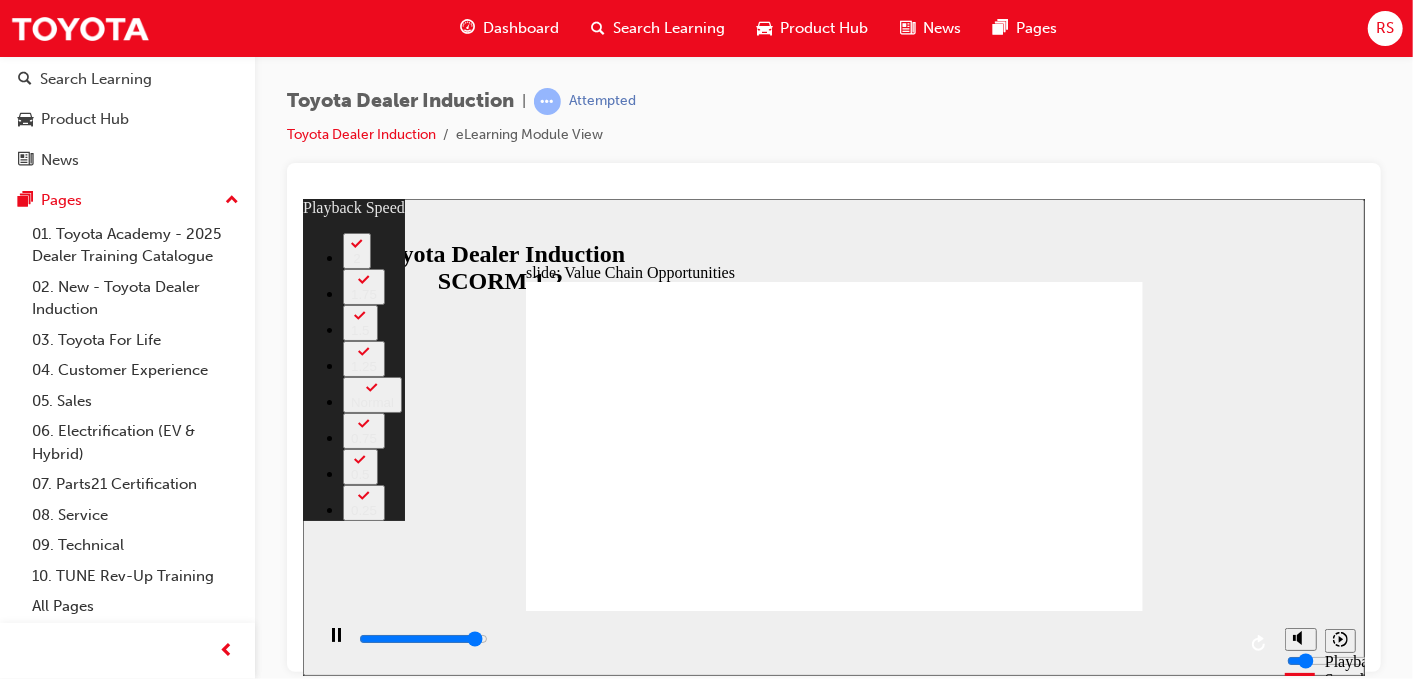 type on "10800" 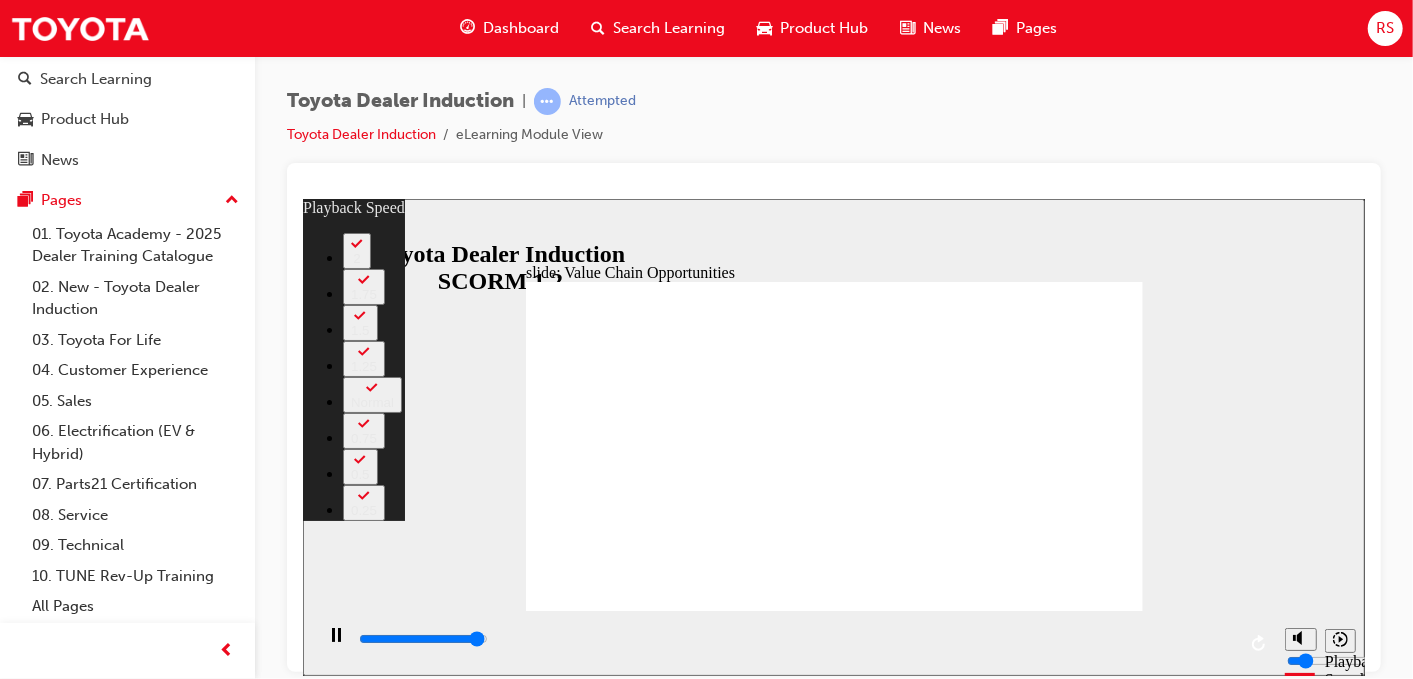 type on "11000" 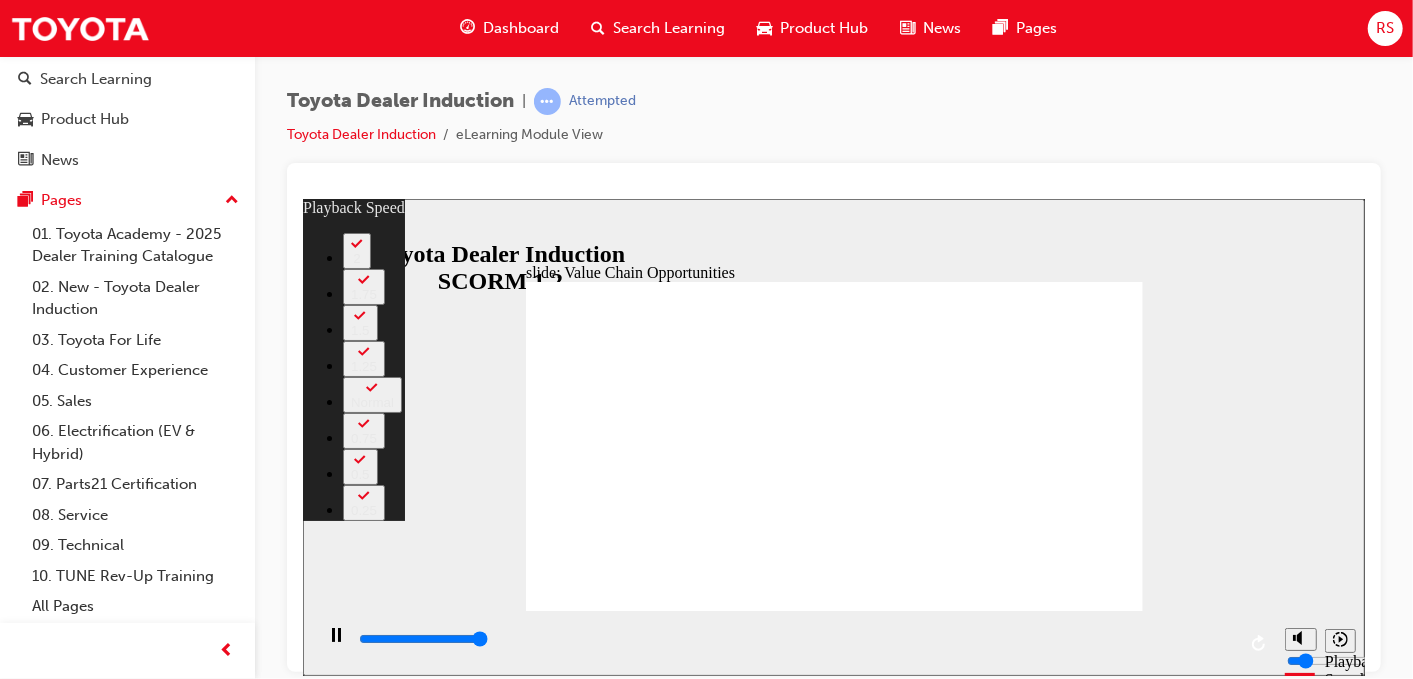 type on "11300" 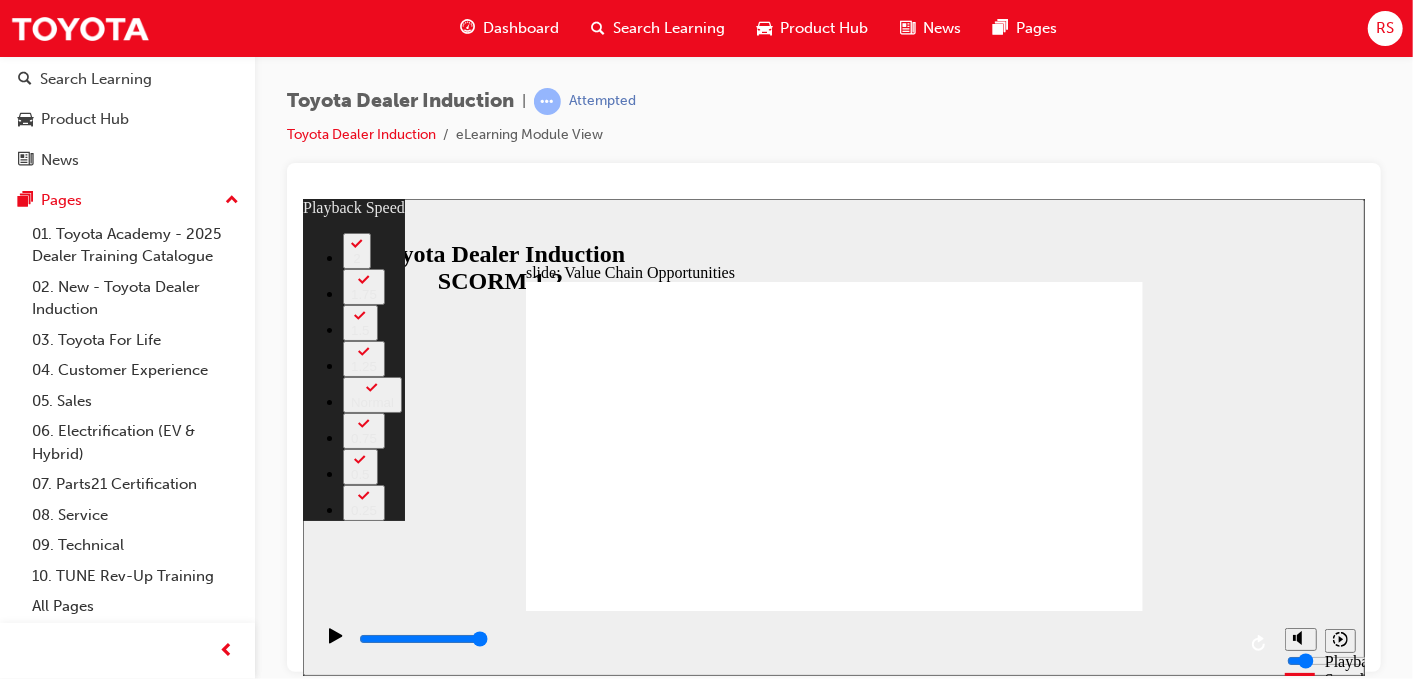 click 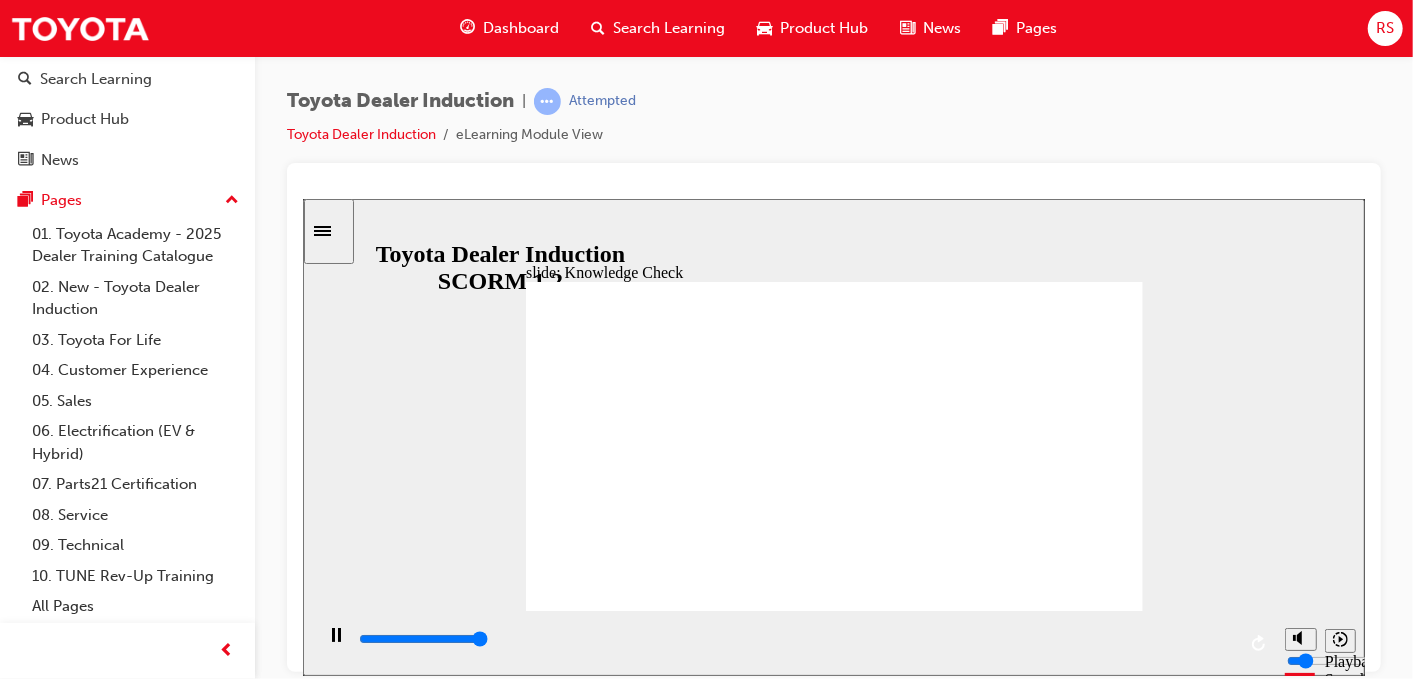 type on "5000" 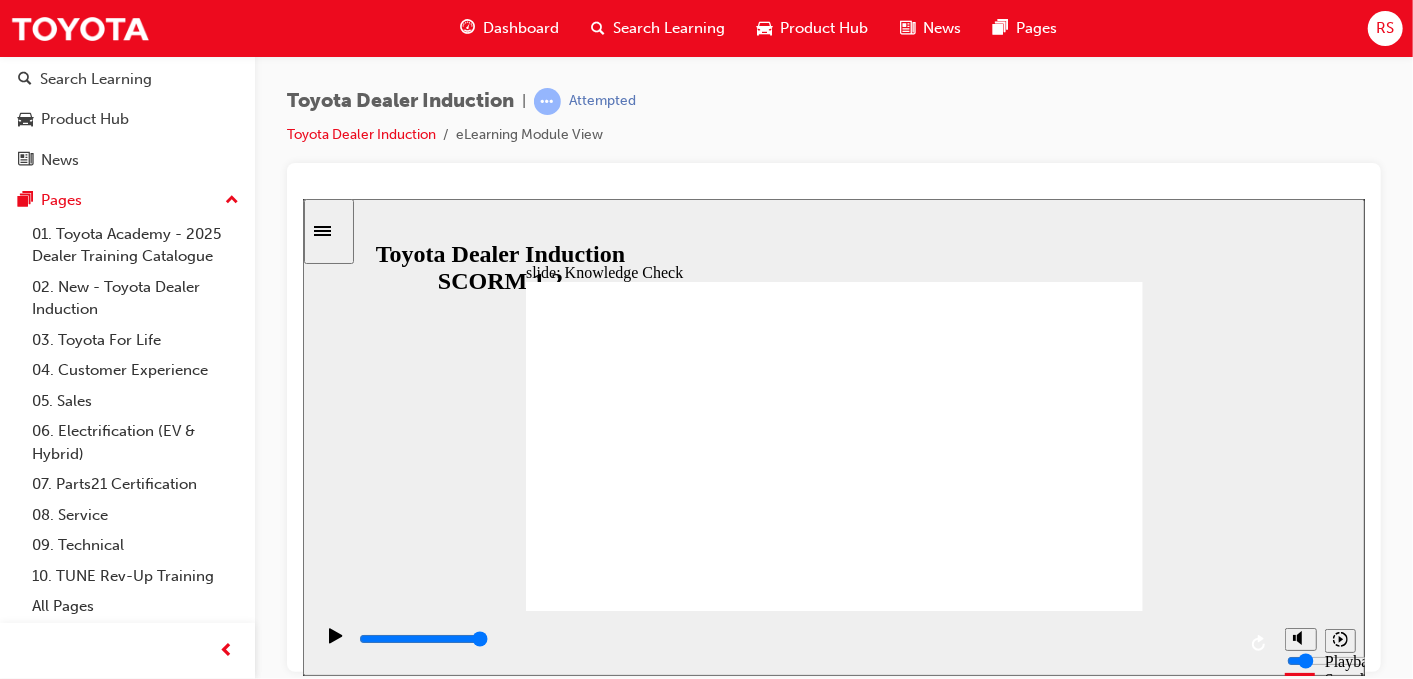 radio on "true" 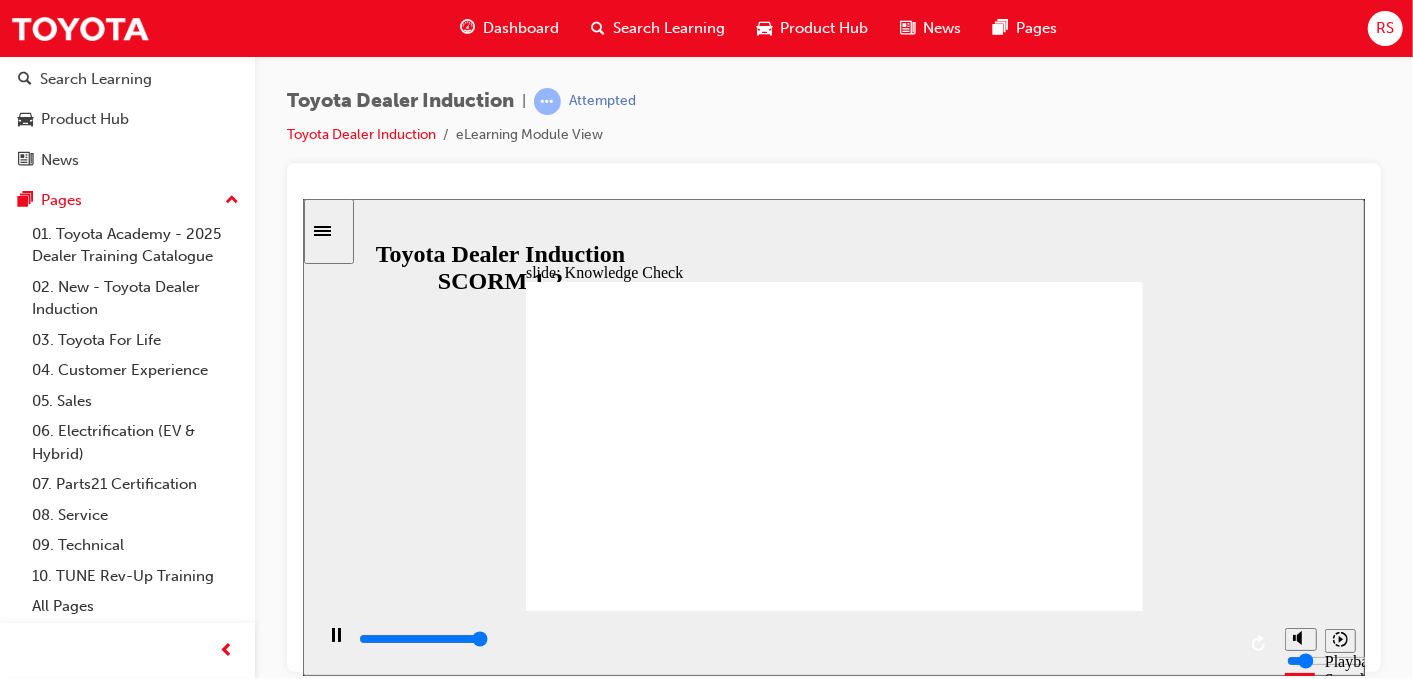 type on "5000" 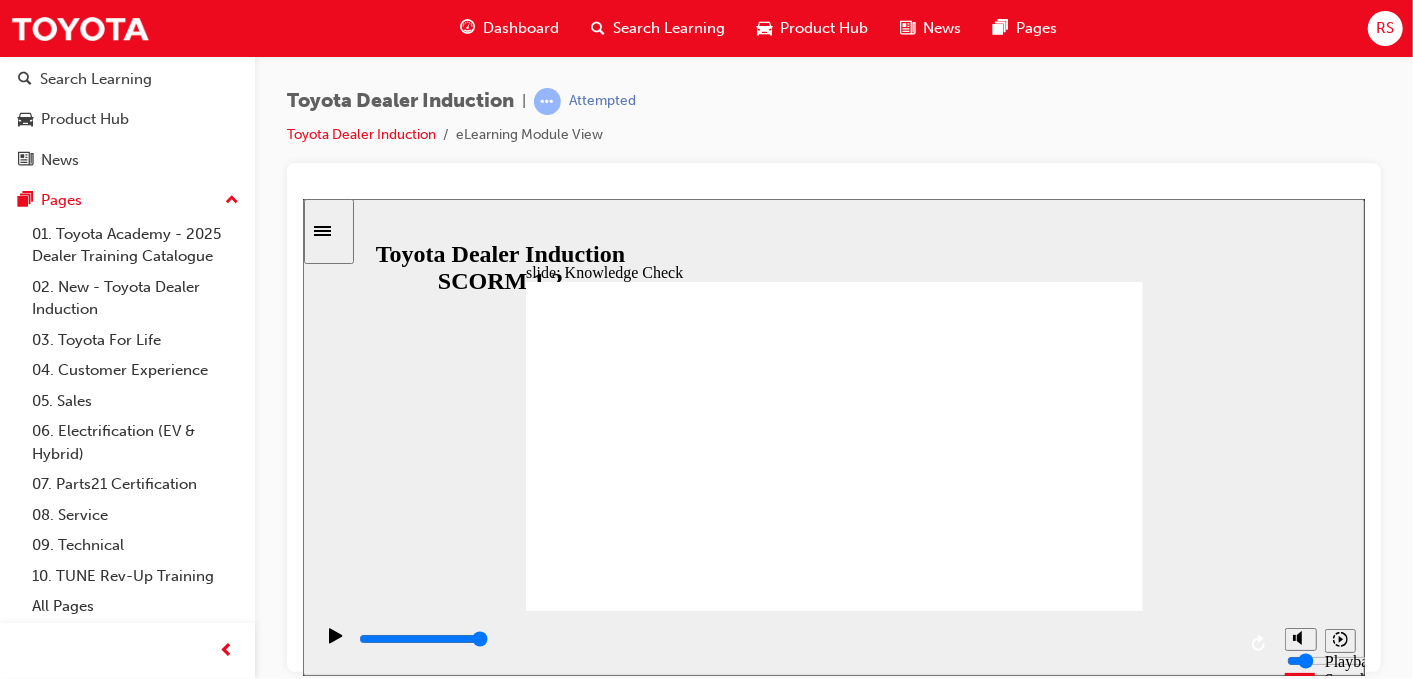 radio on "true" 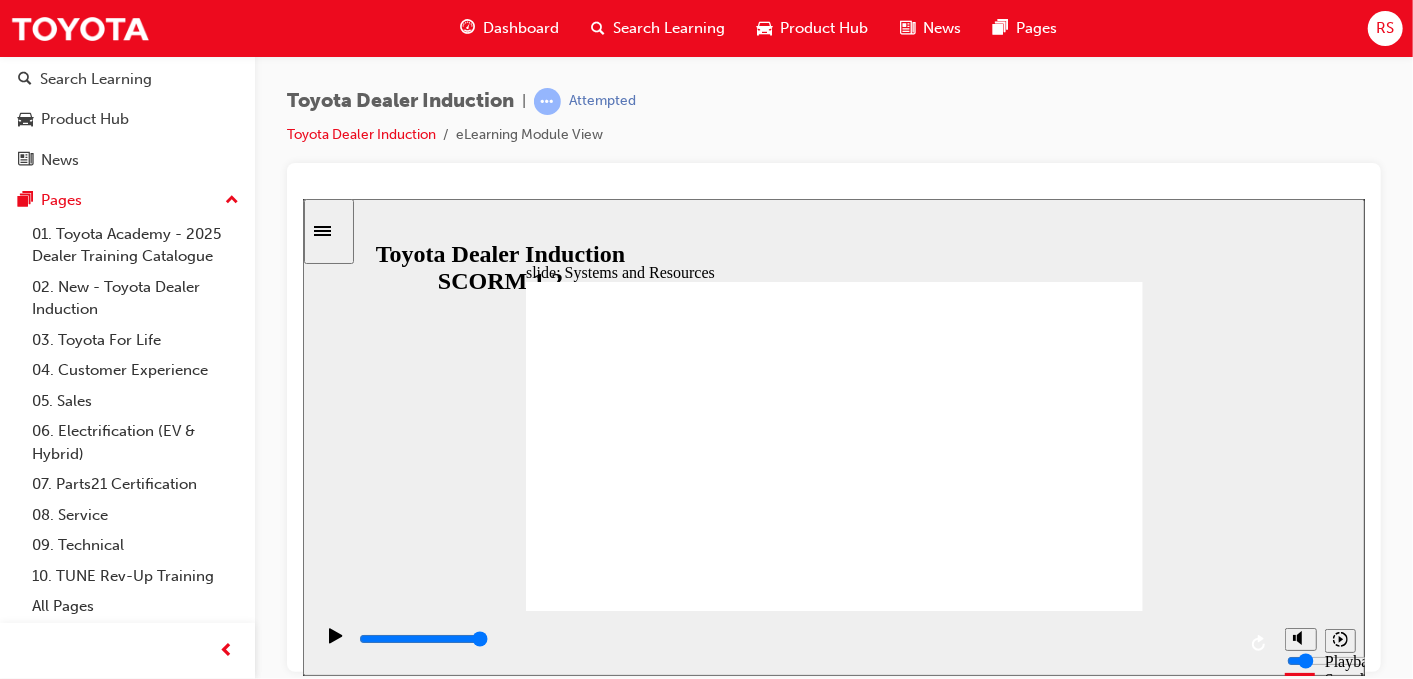 click 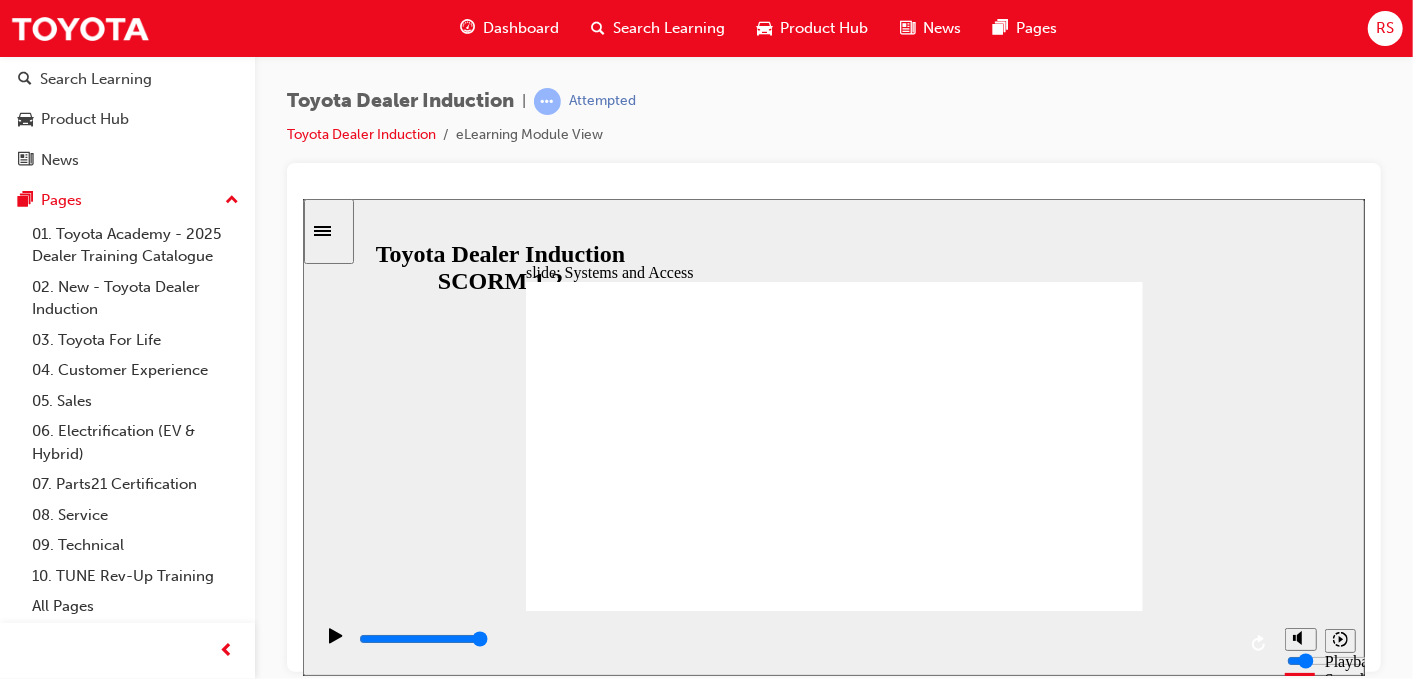 click 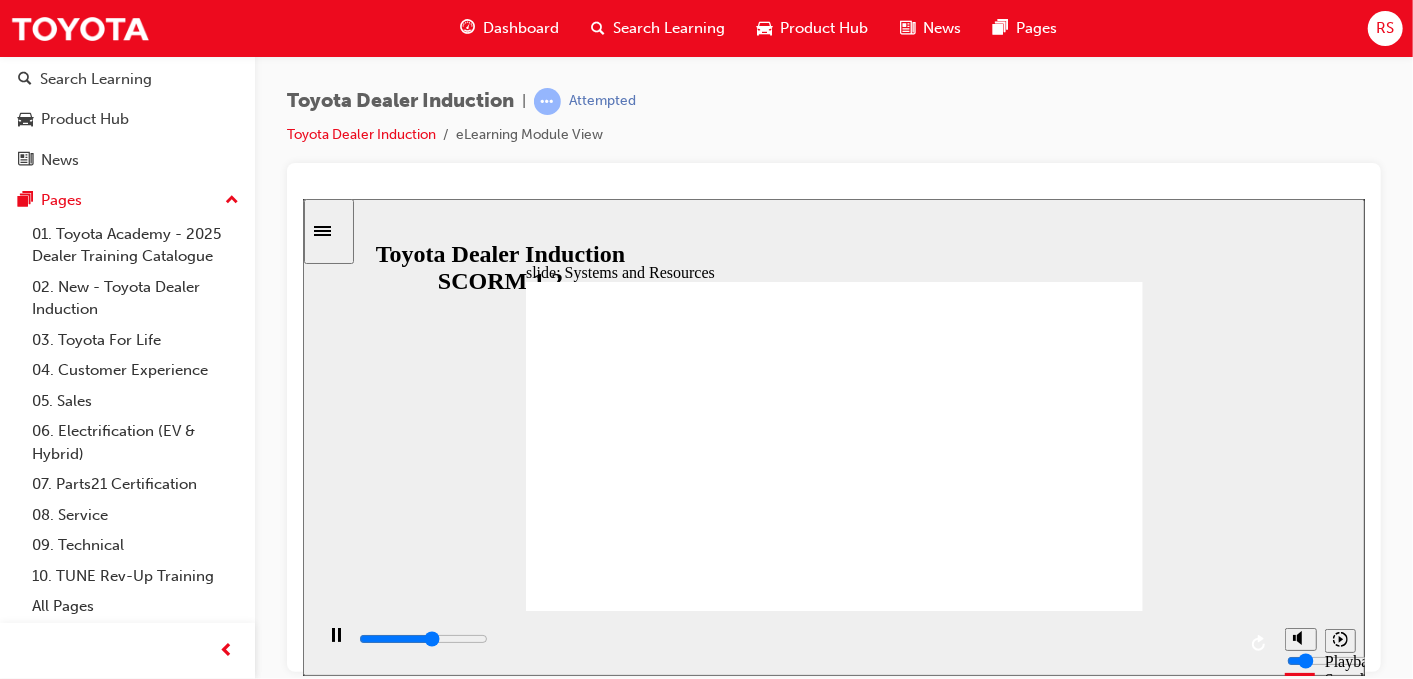 click 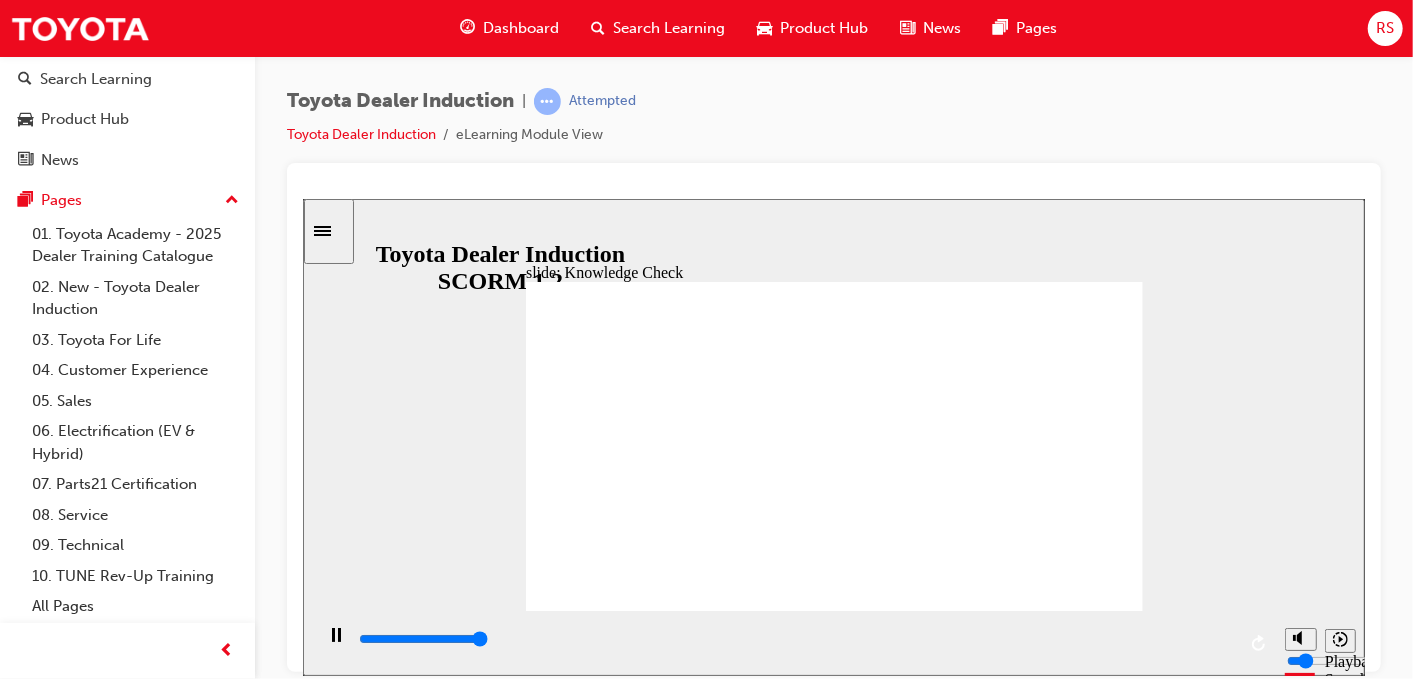 type on "5000" 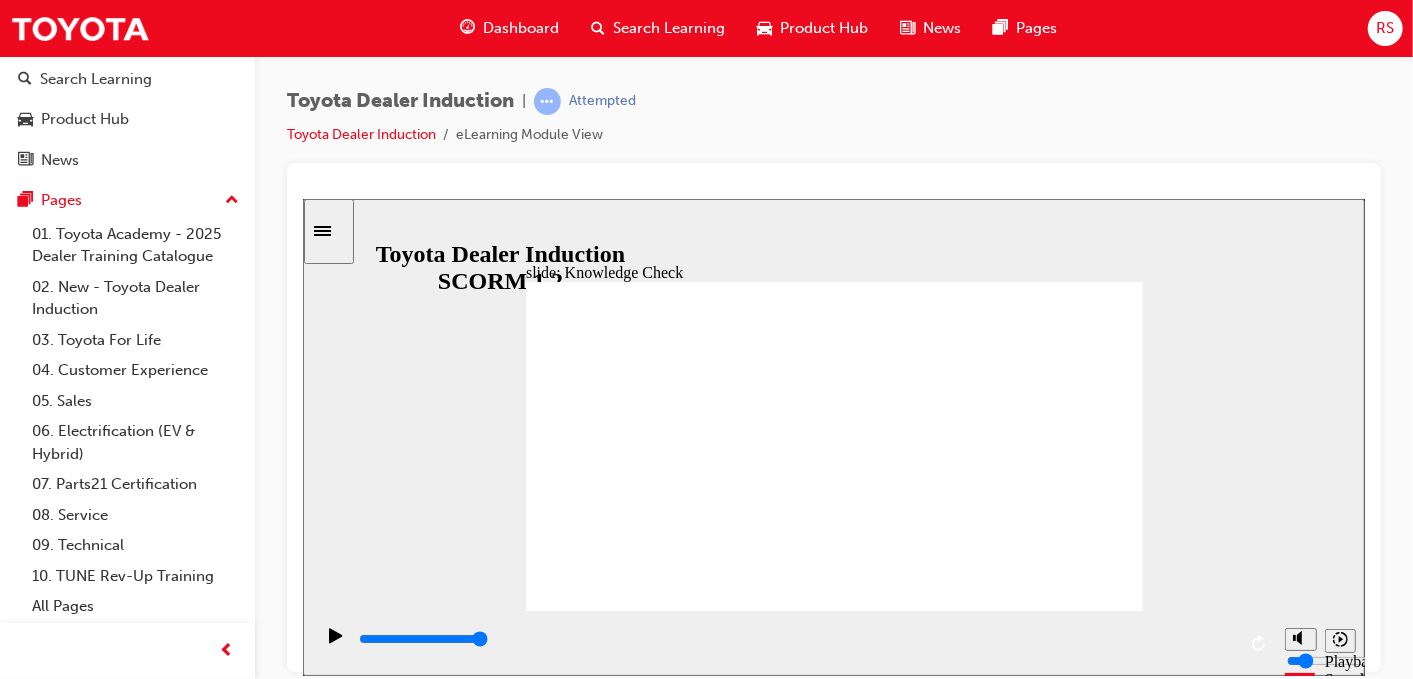 radio on "true" 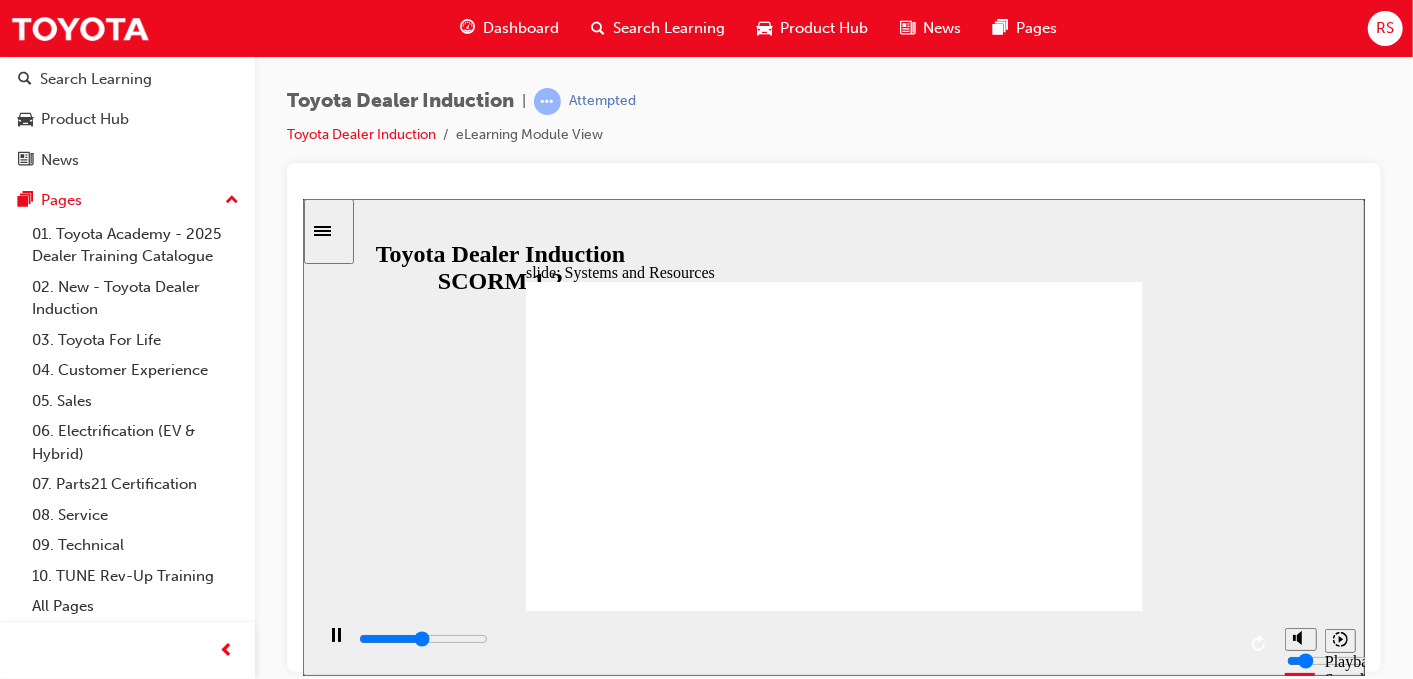 click 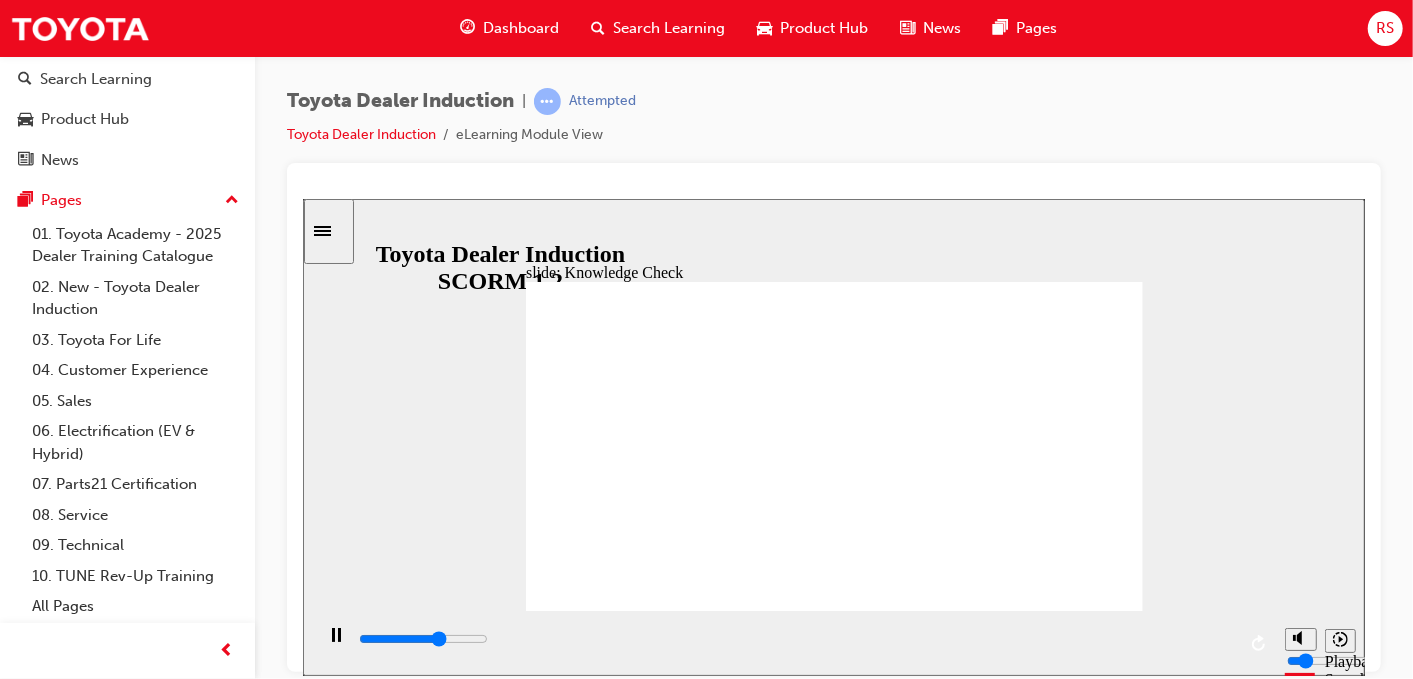 type on "3300" 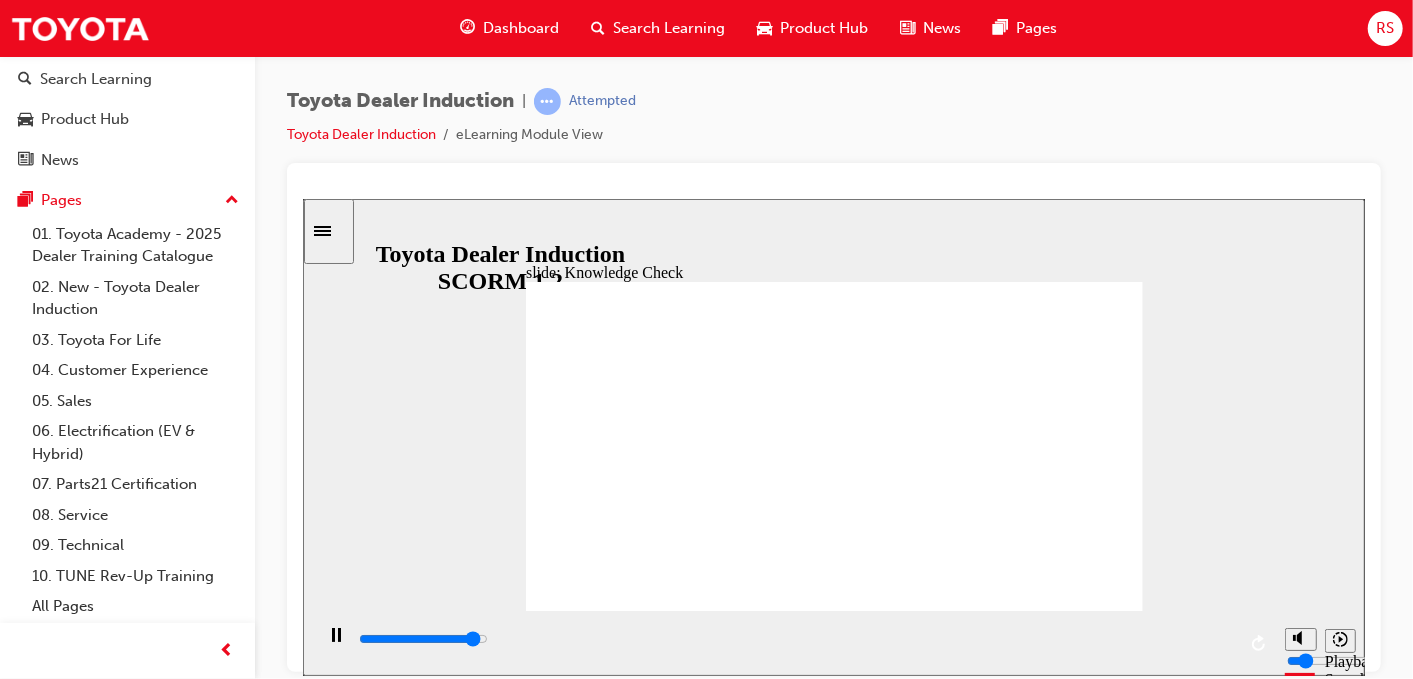 click 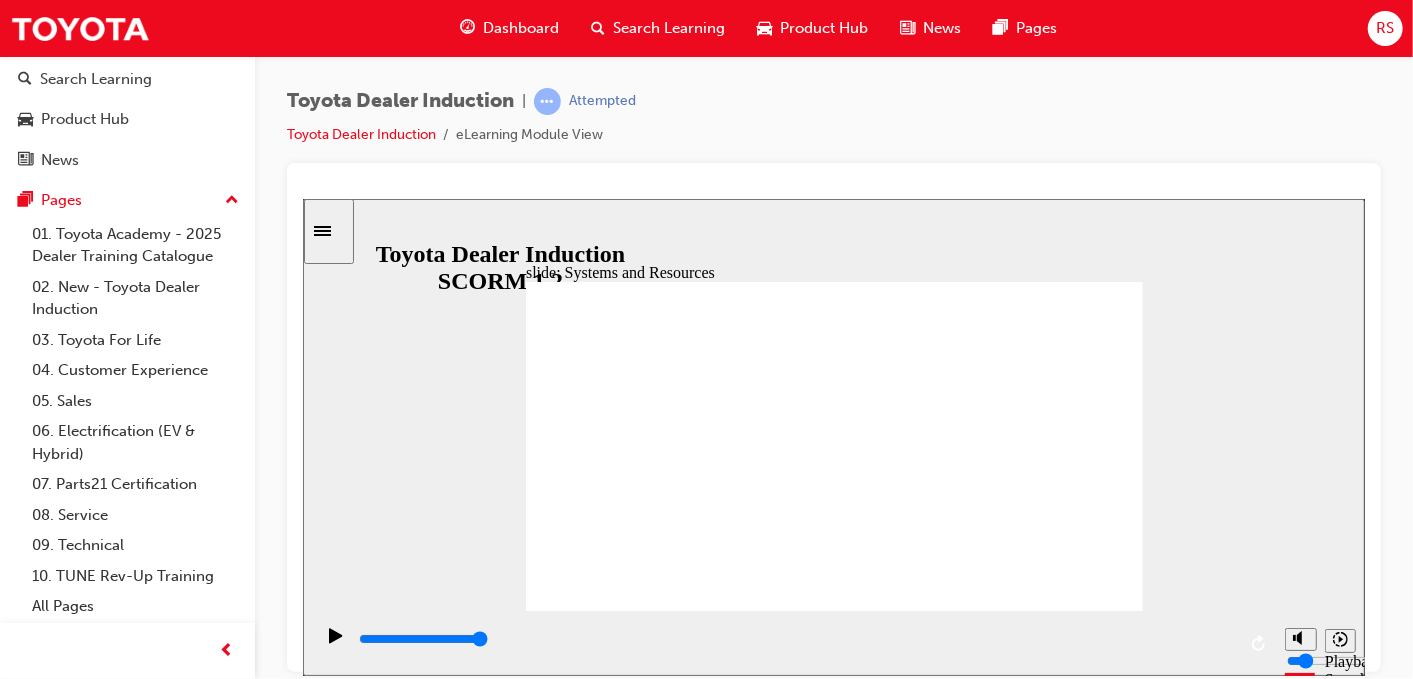 click 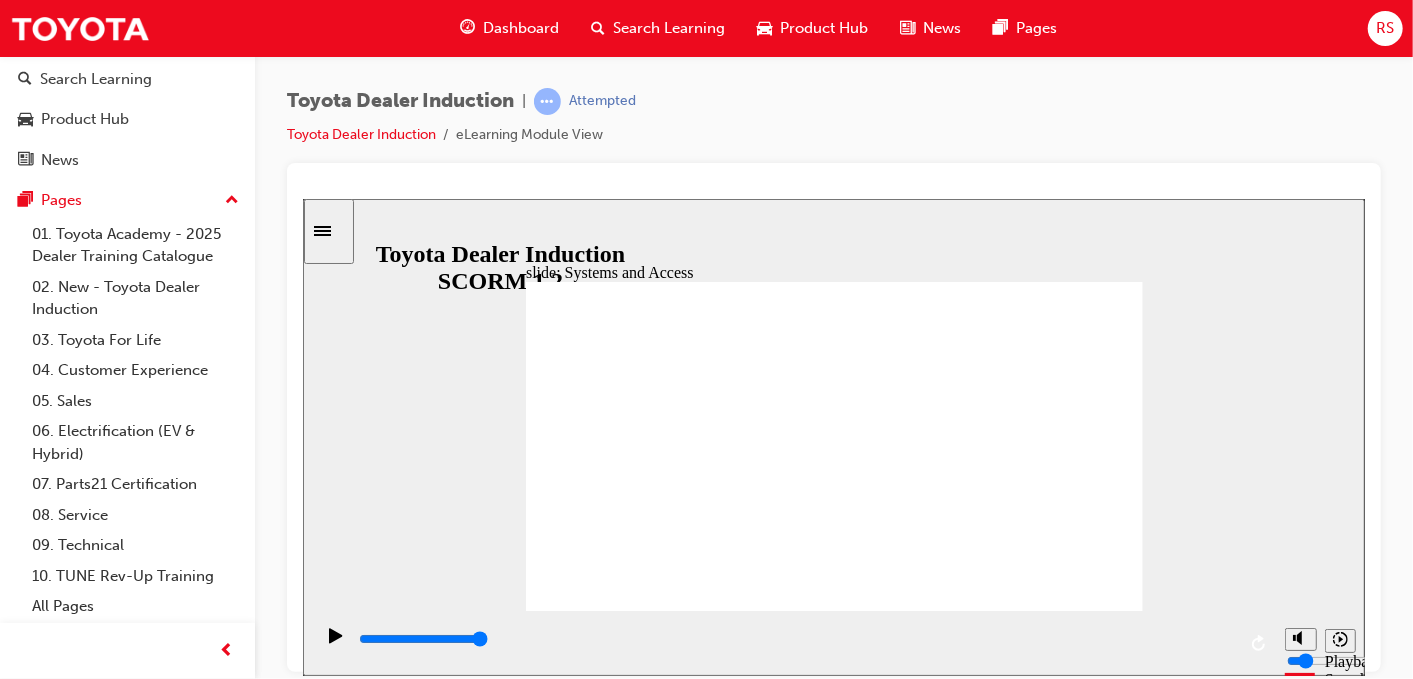 click at bounding box center [833, 3254] 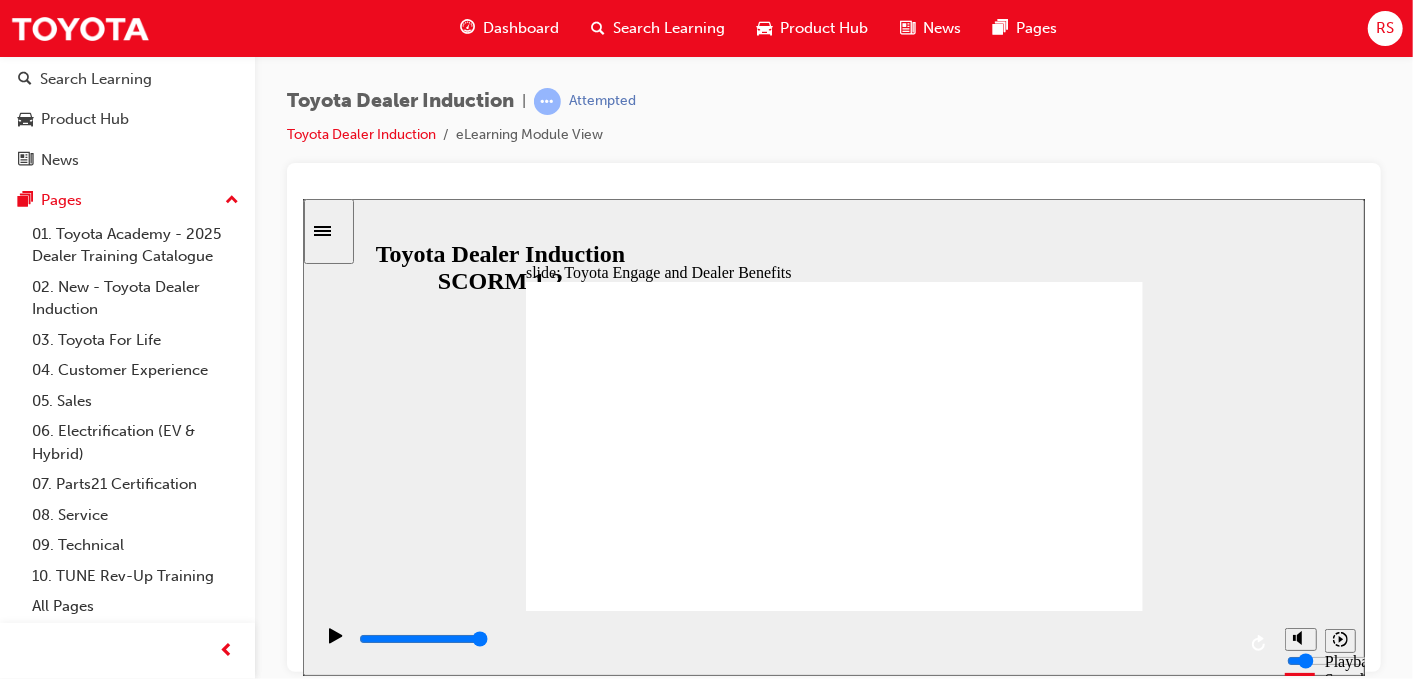 click 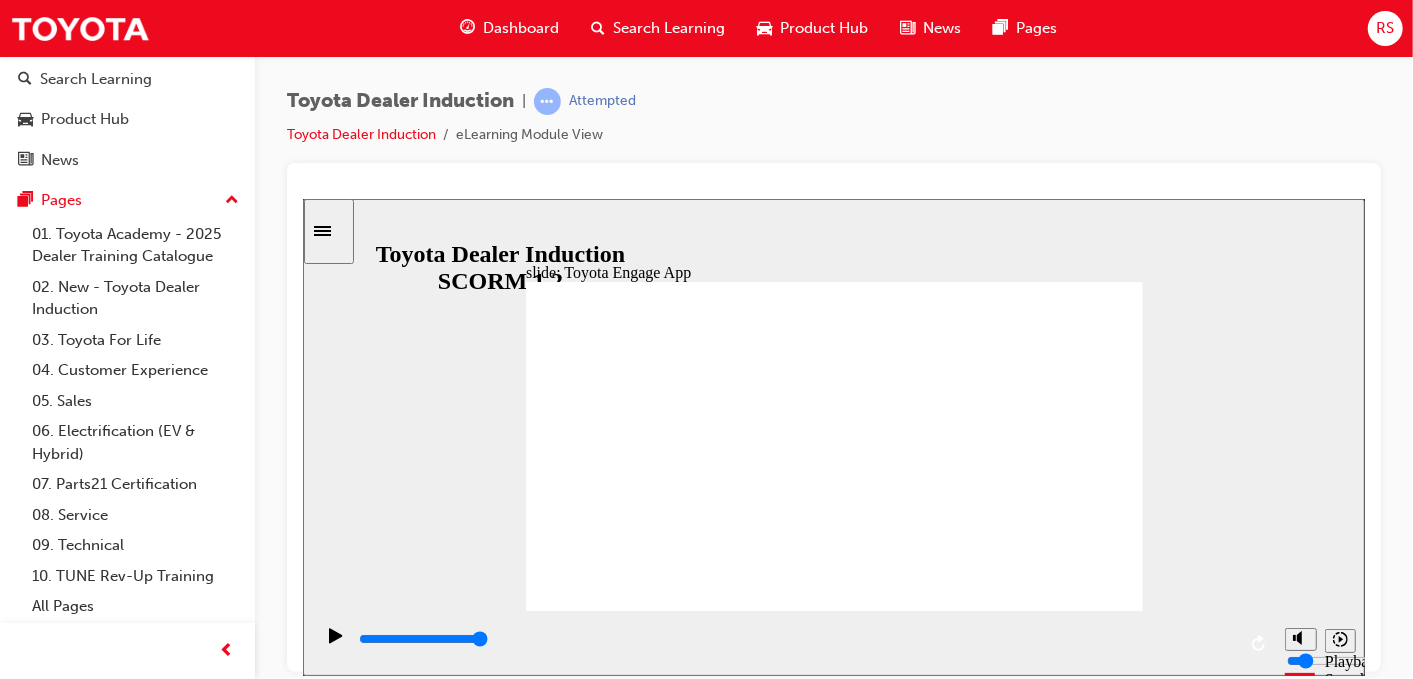 click 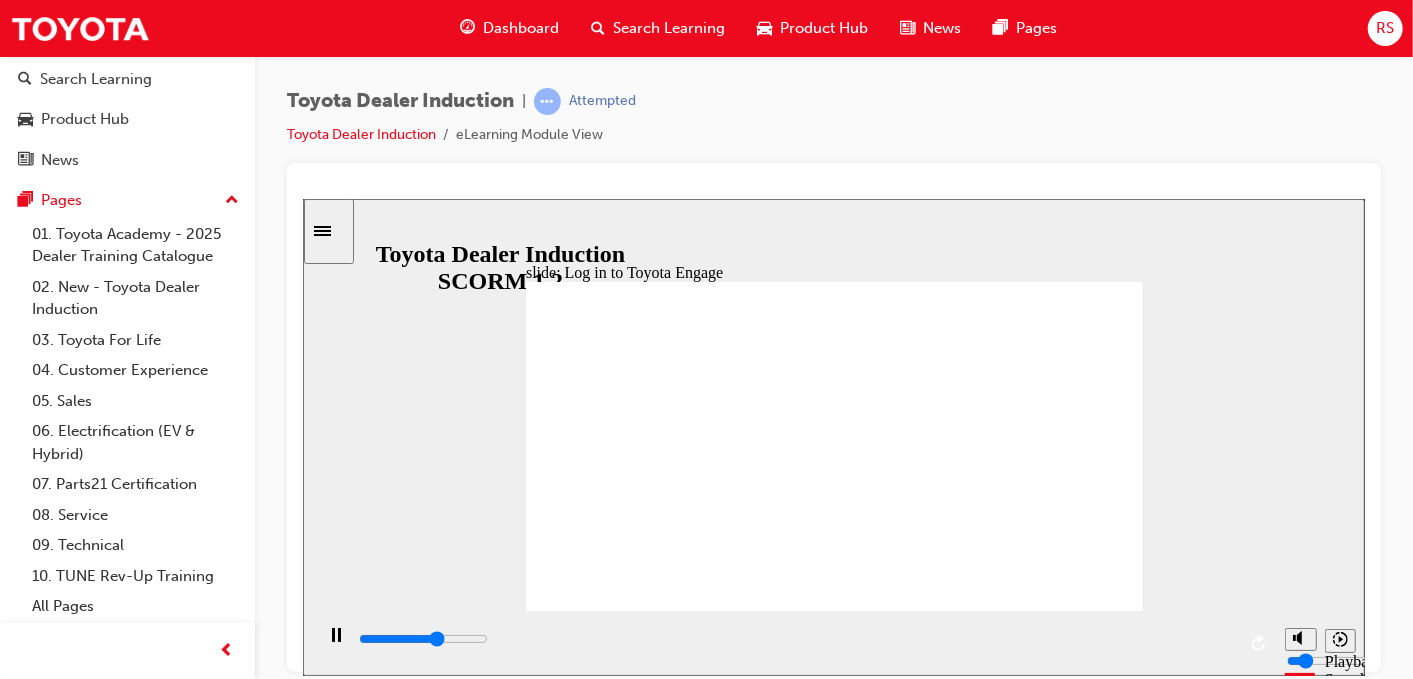 click 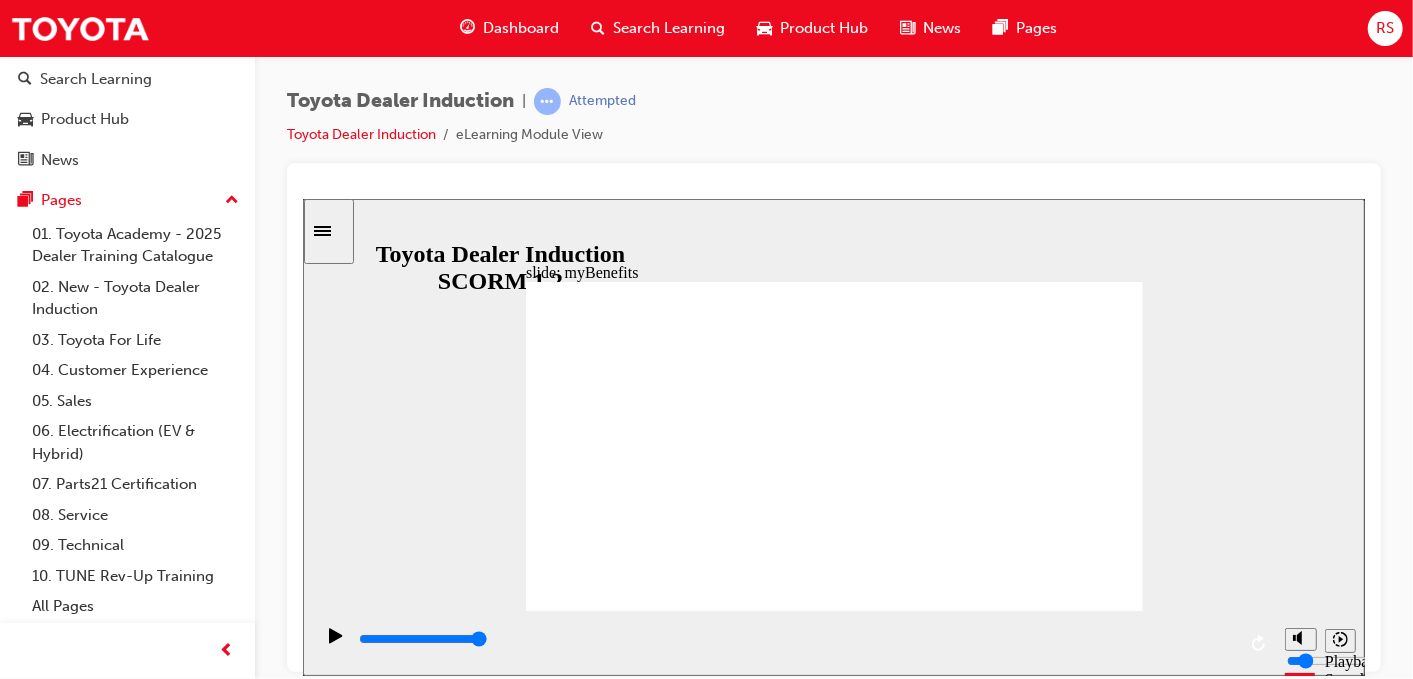 click 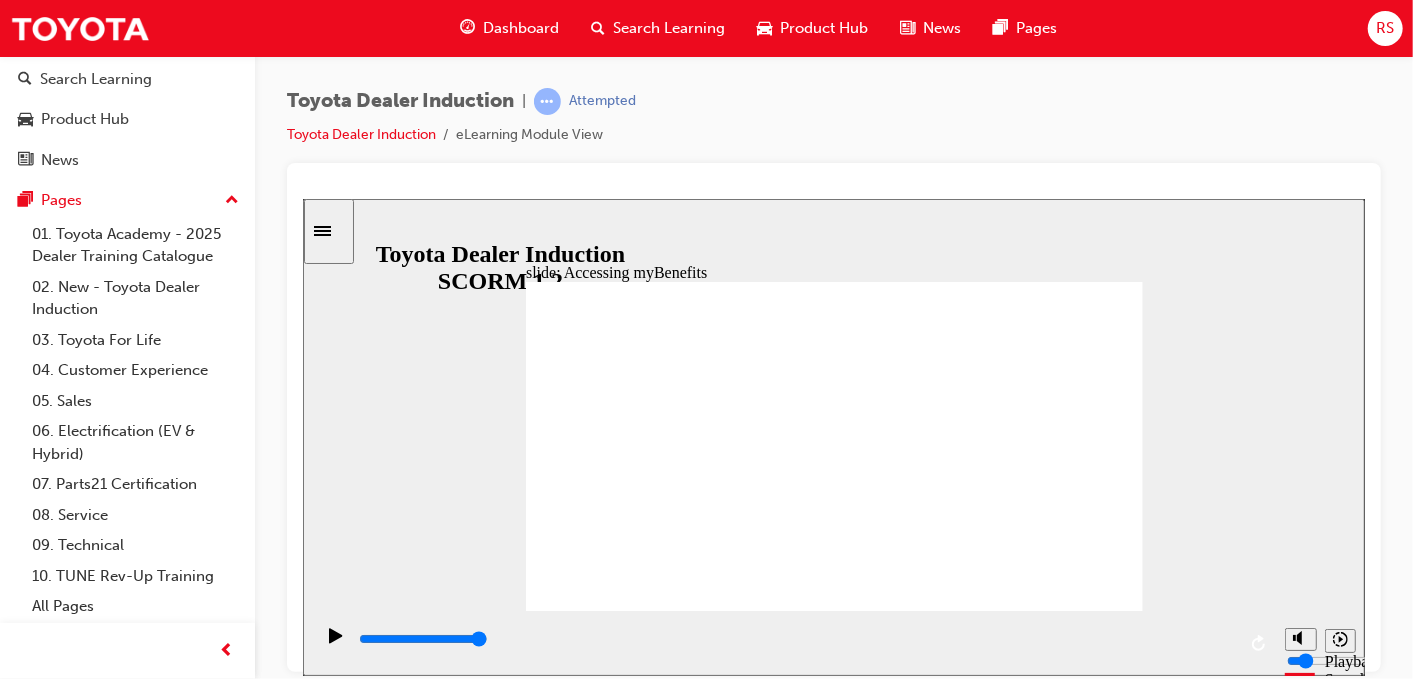 click 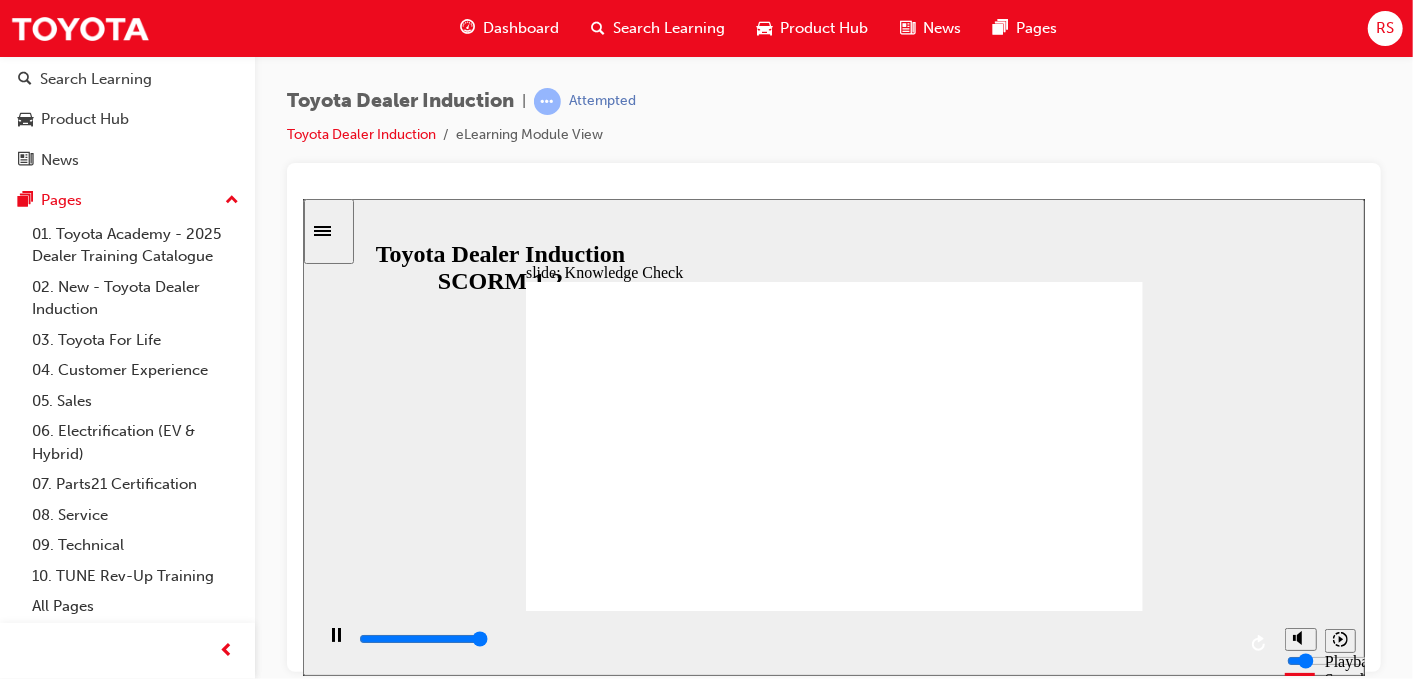 click at bounding box center [618, 1360] 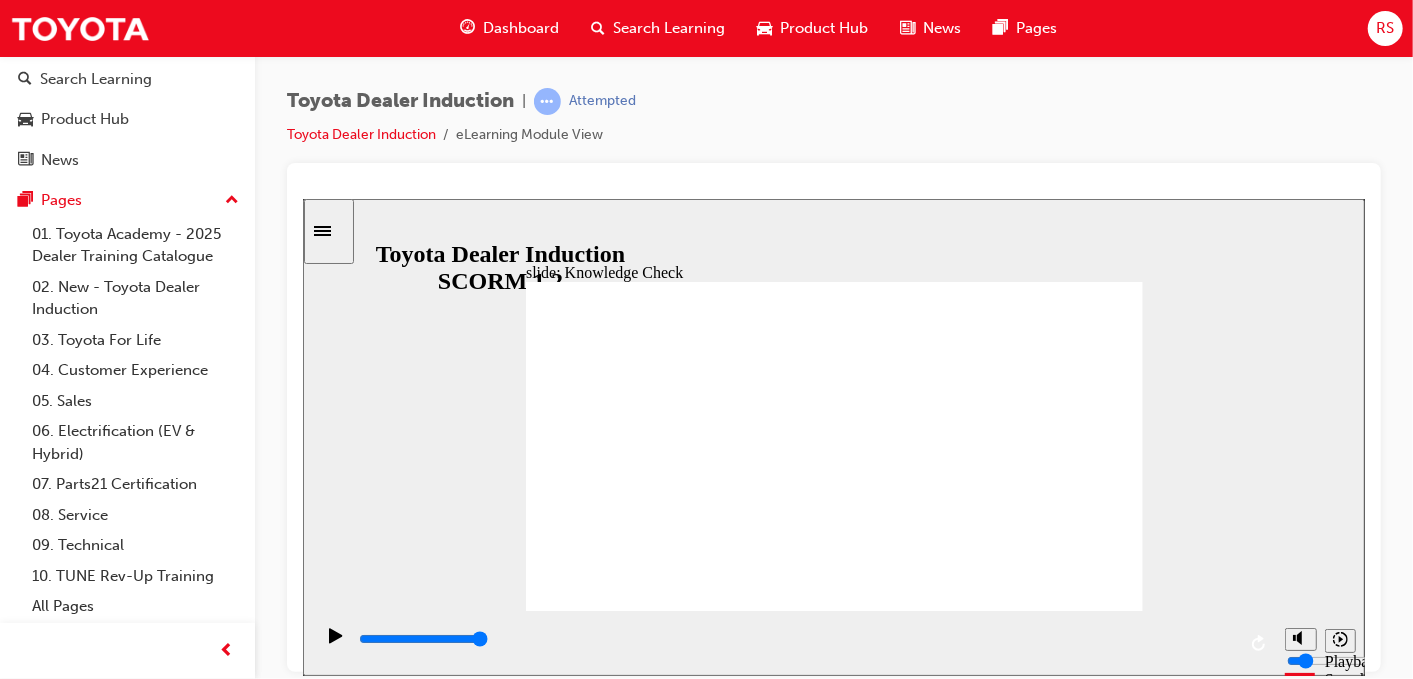 type on "app" 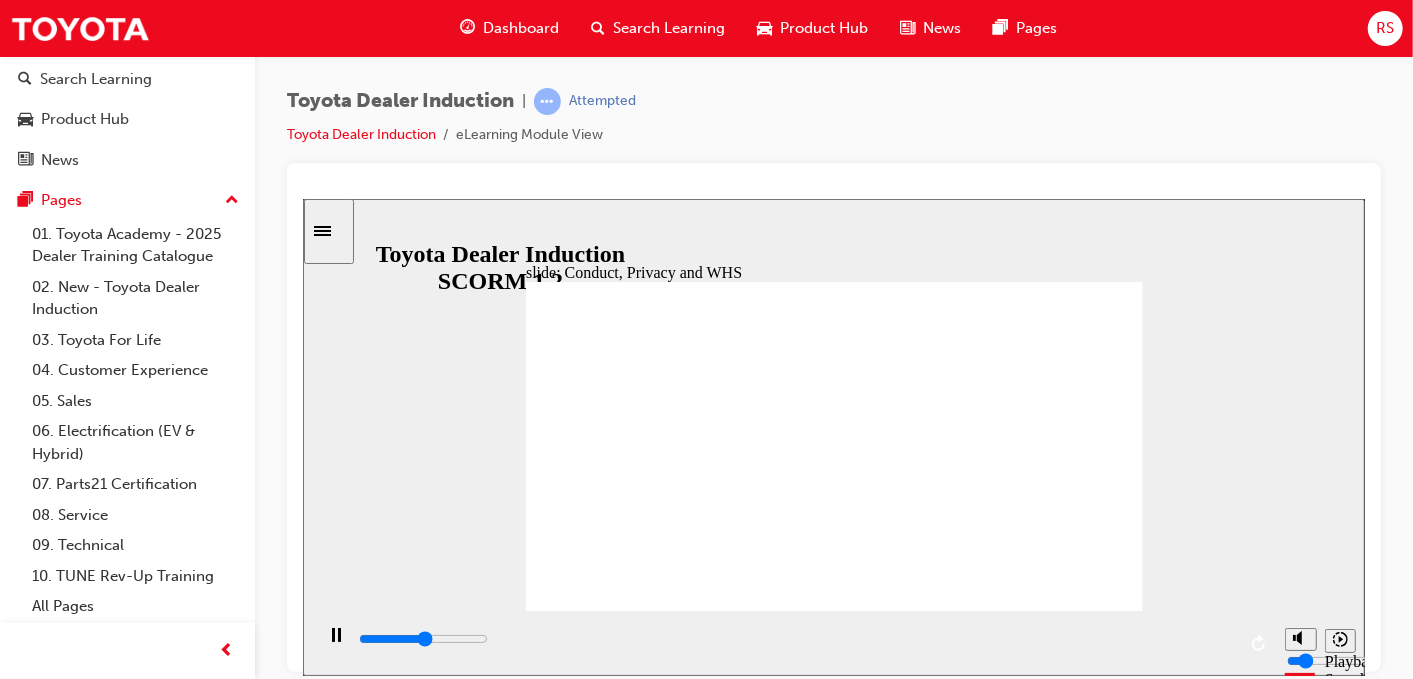 click 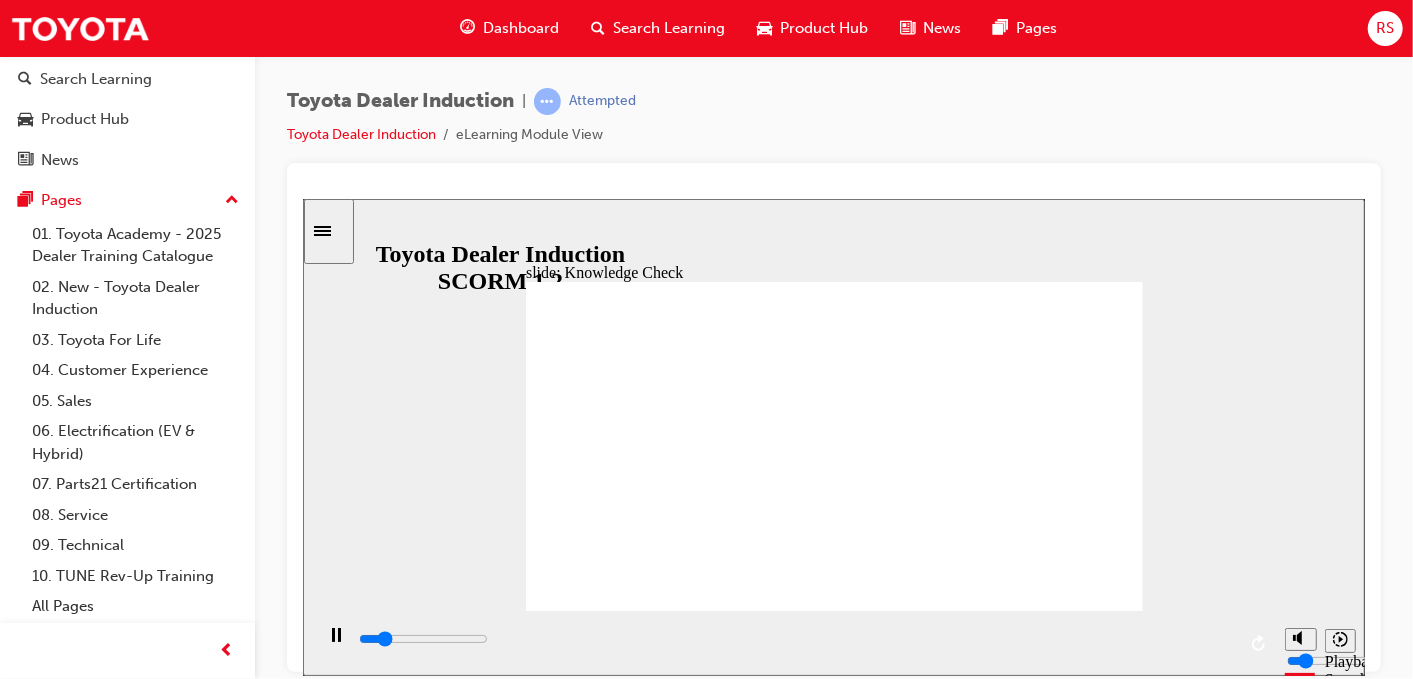 type on "800" 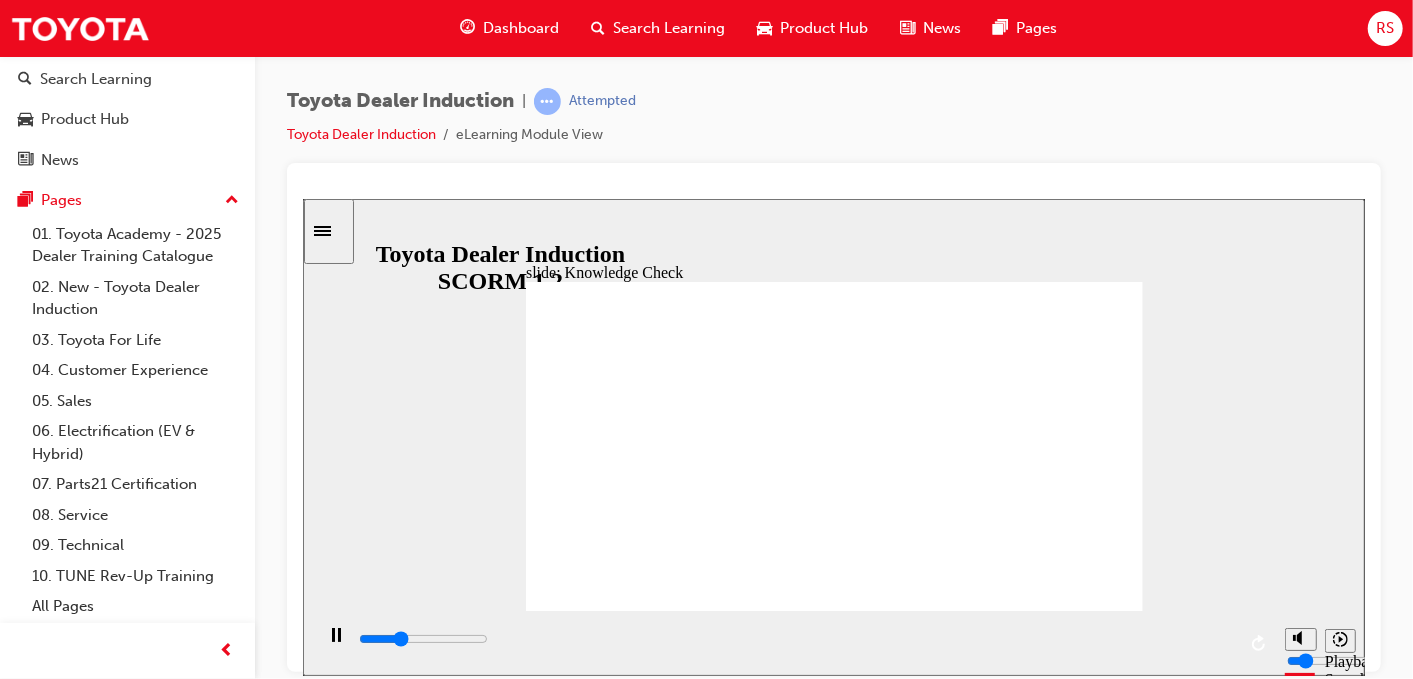 click on "app" at bounding box center [618, 1360] 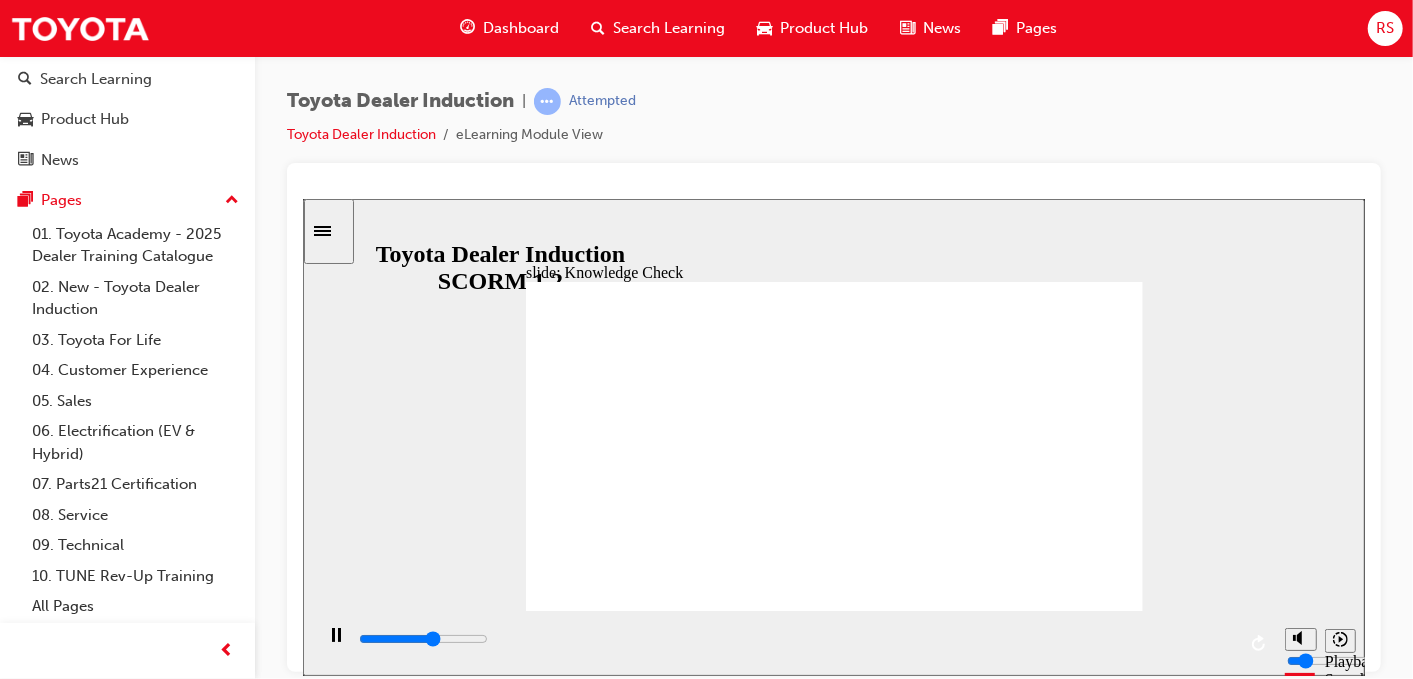 type on "2900" 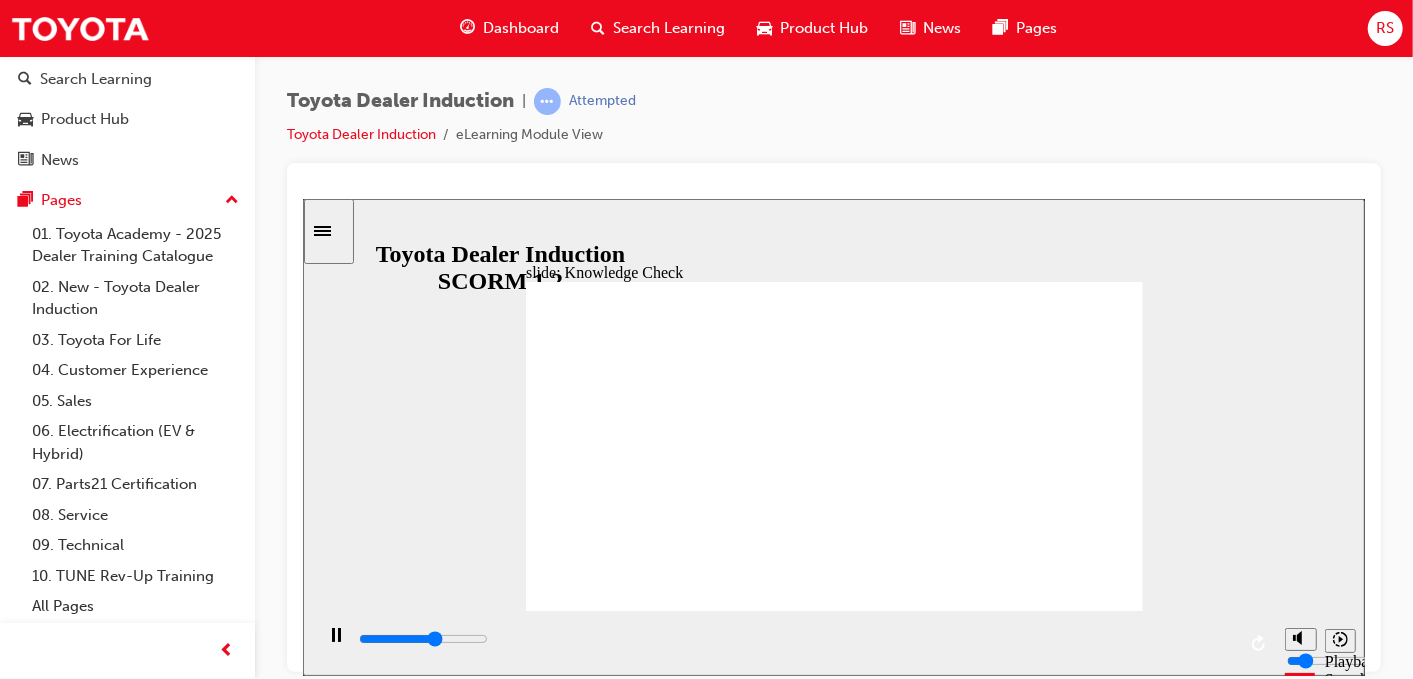 type on "a" 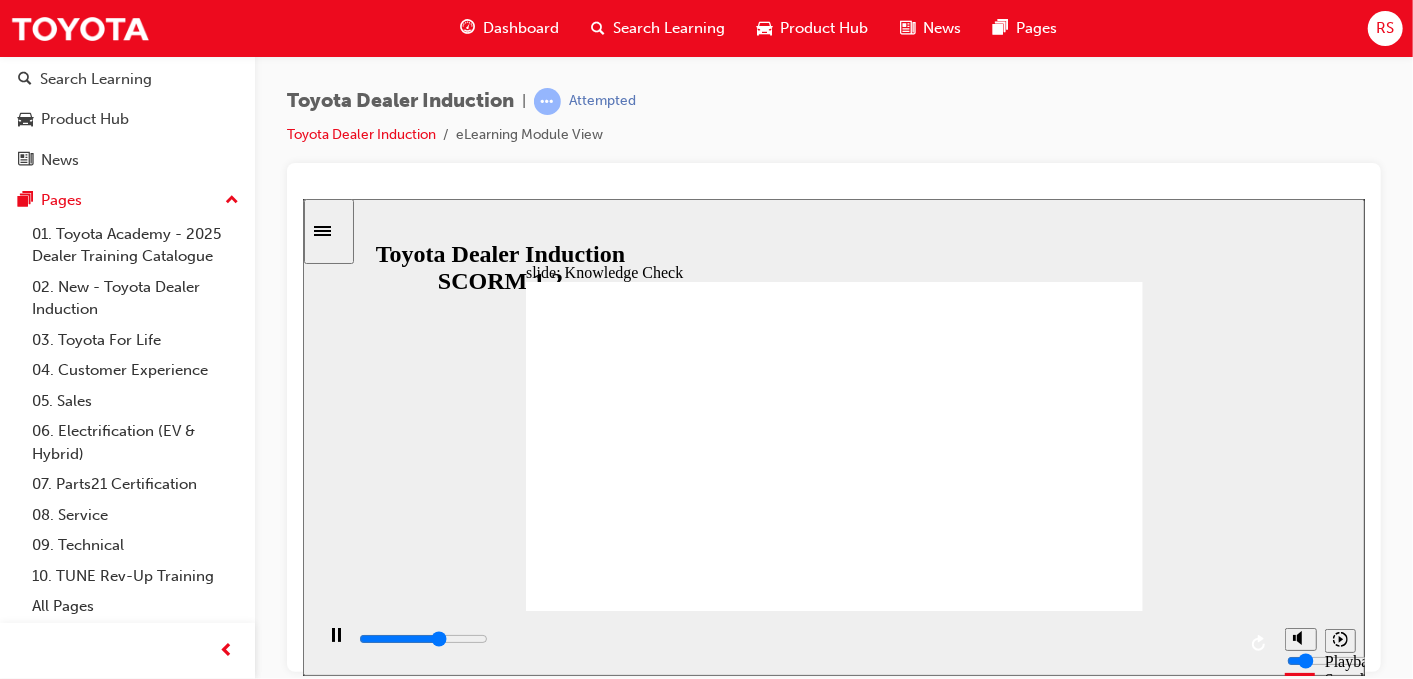 type on "3200" 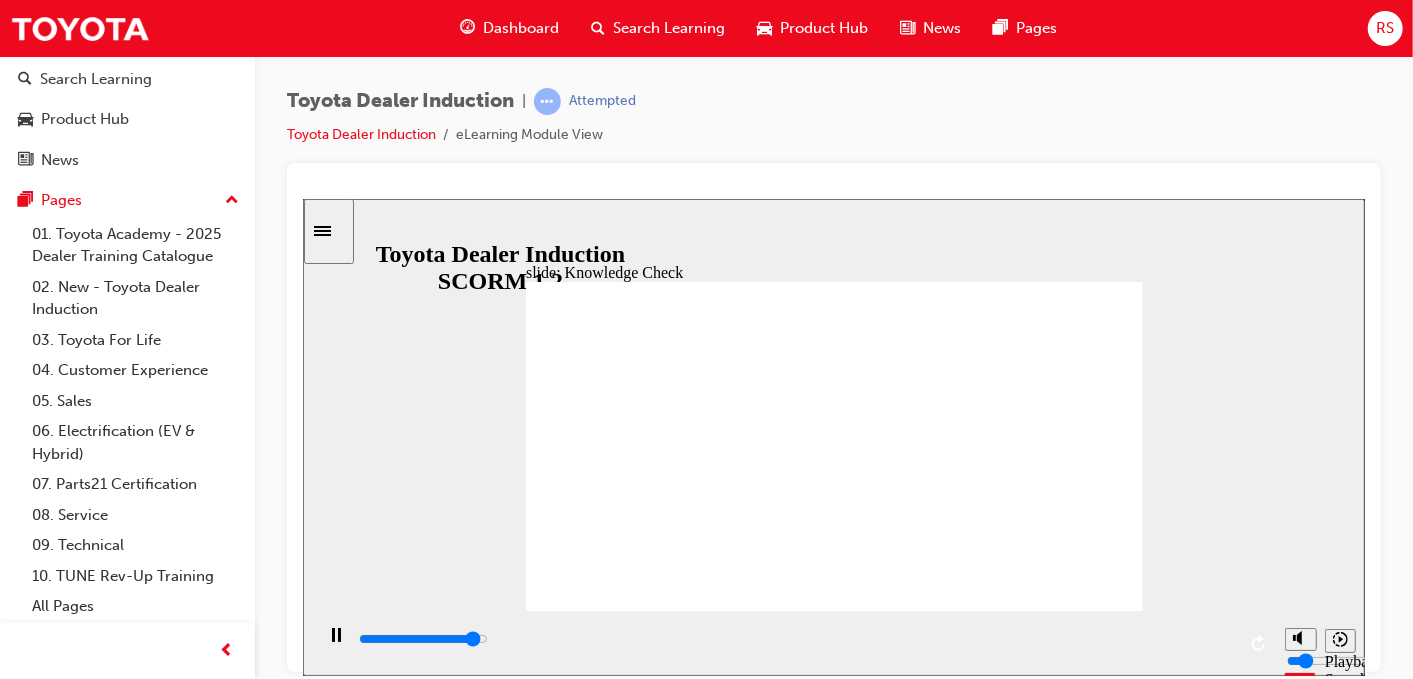click at bounding box center (618, 1360) 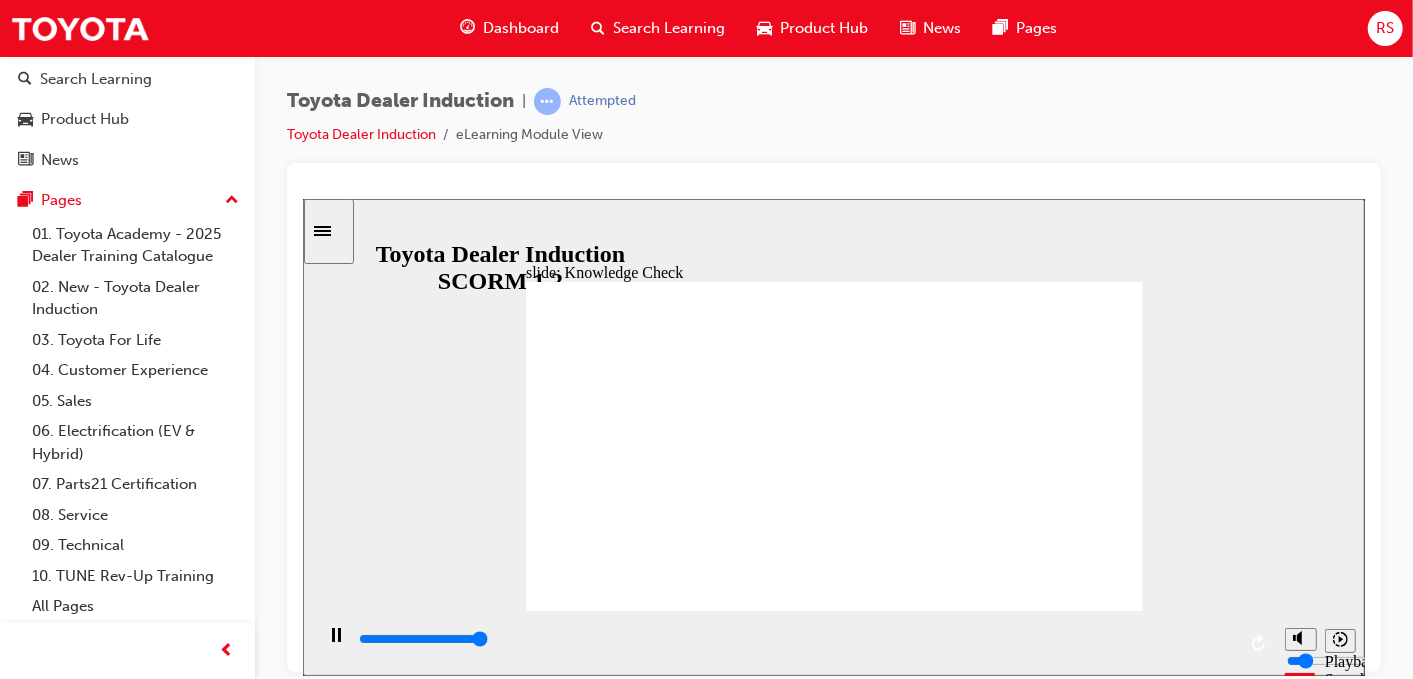 type on "5000" 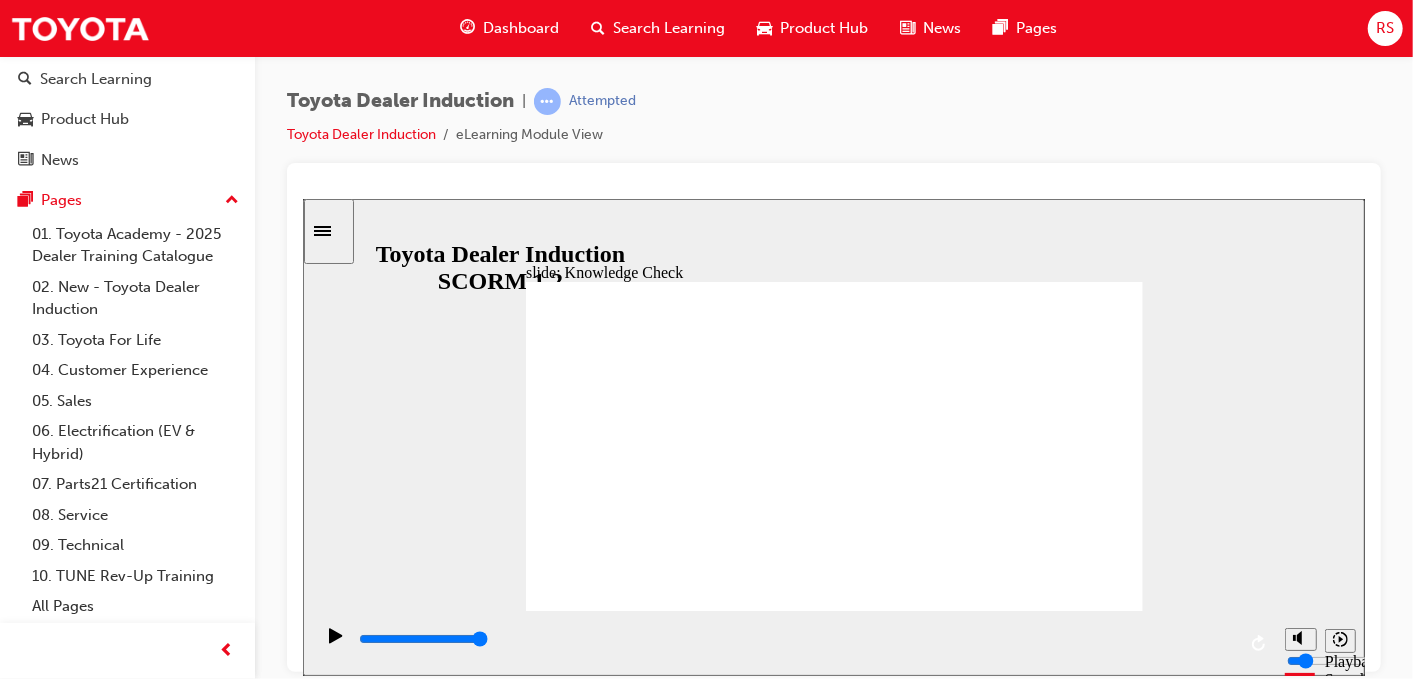 type on "toyota central" 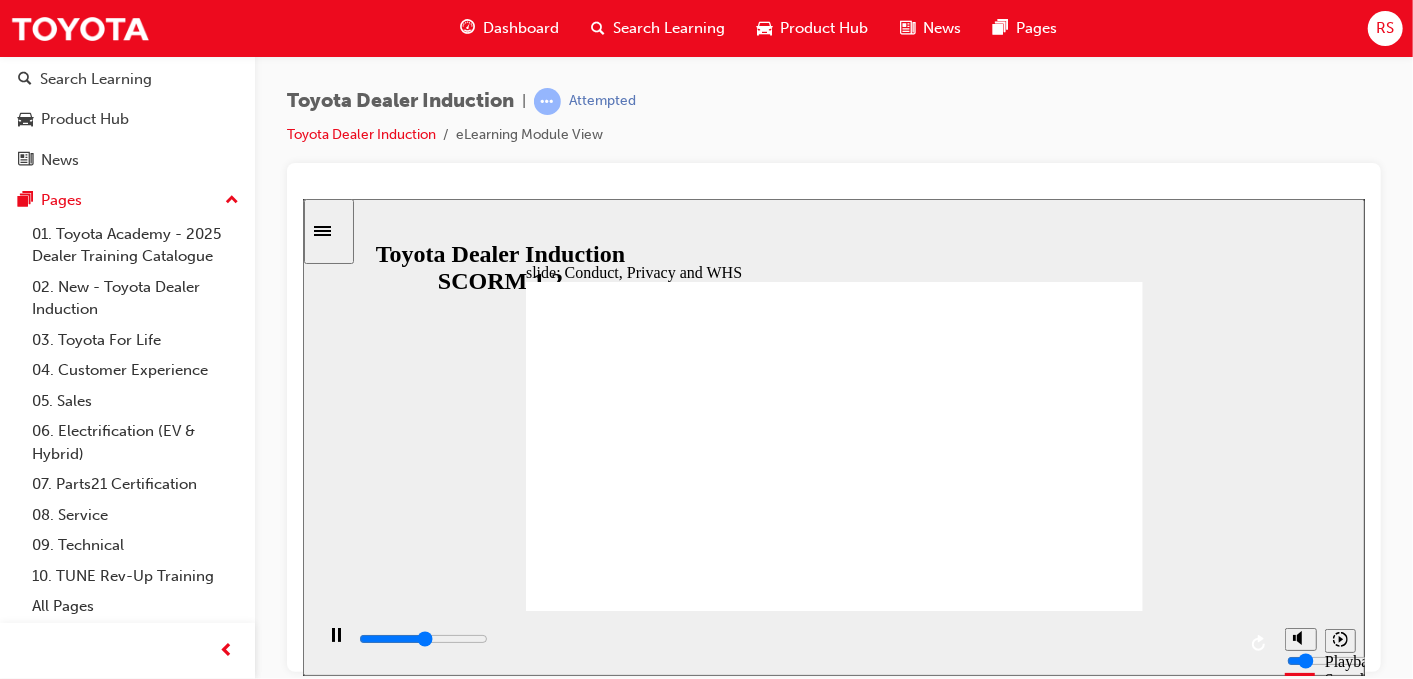 click 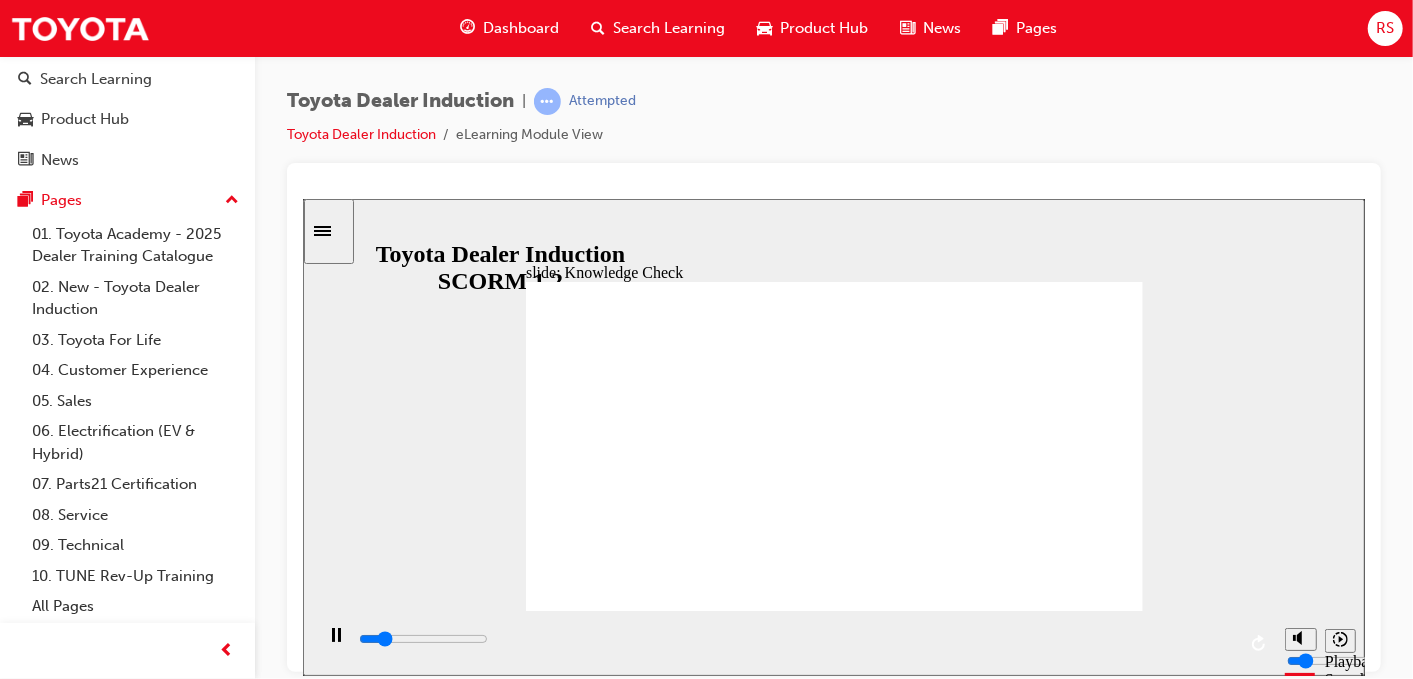type on "800" 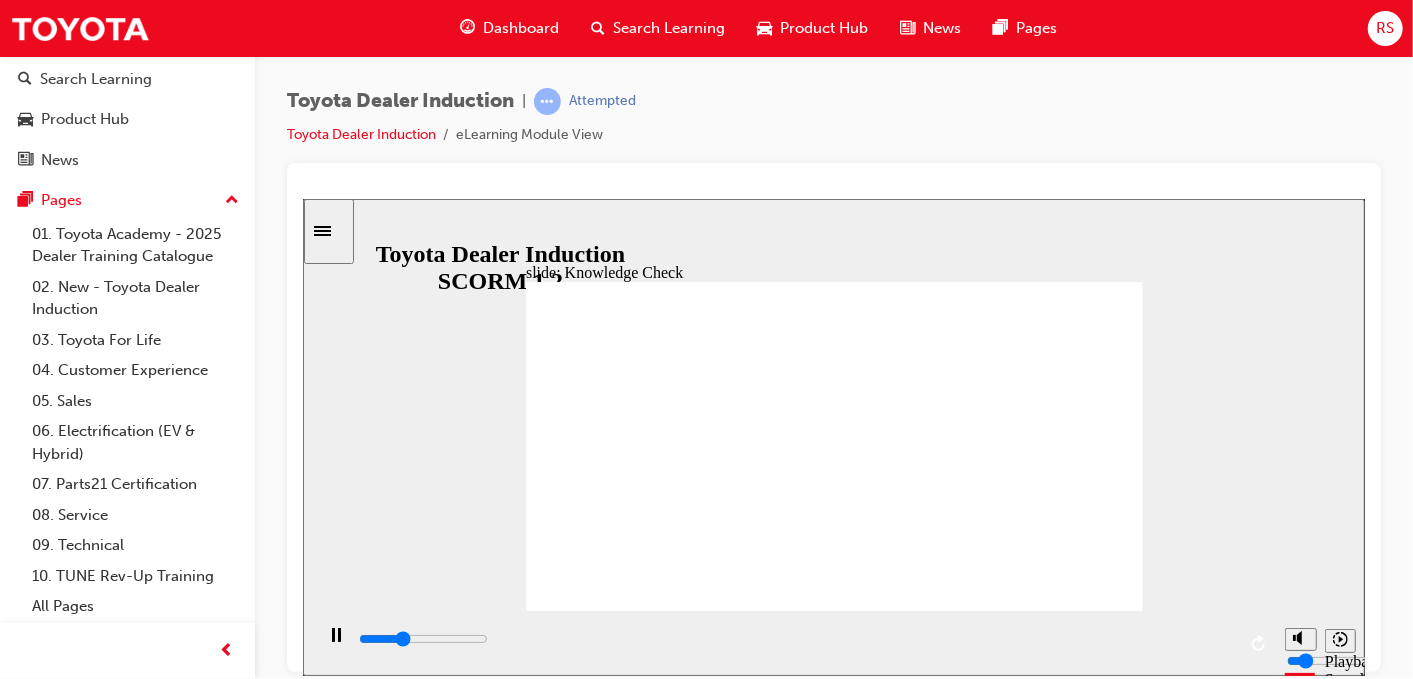 click on "toyota central" at bounding box center (618, 1360) 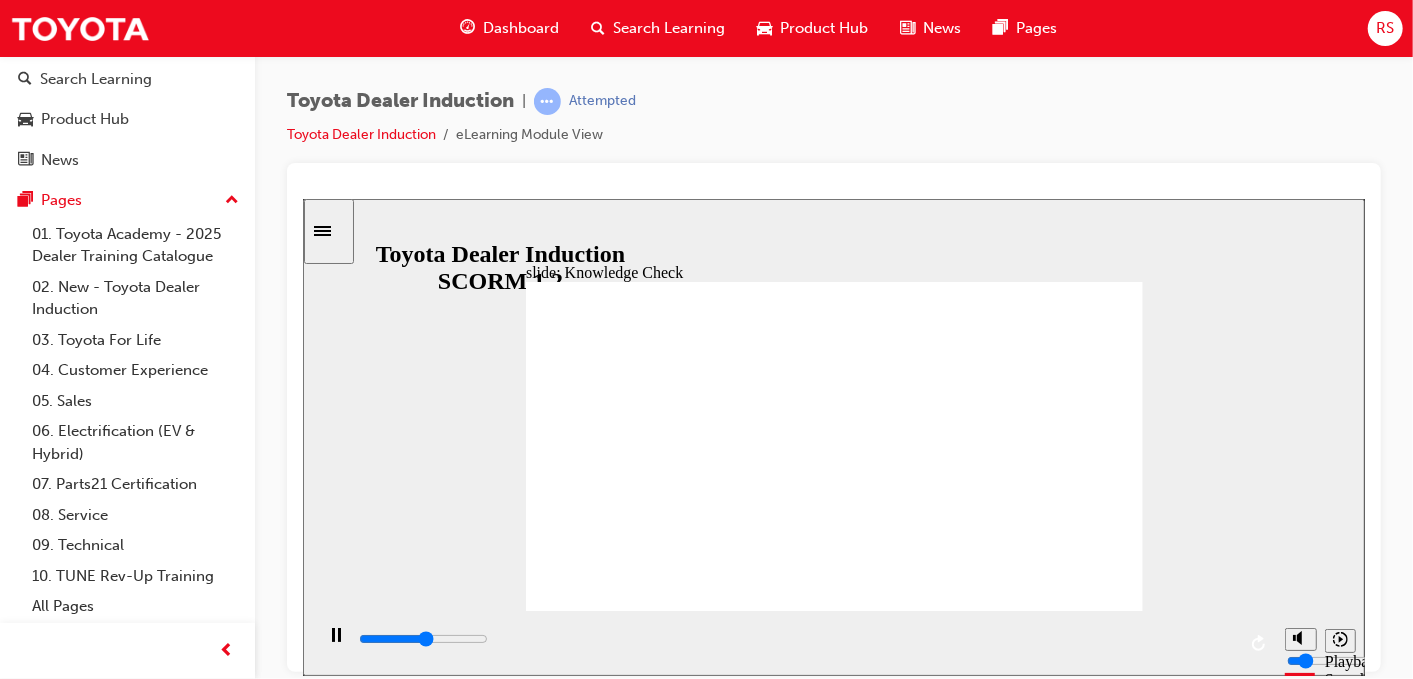 type on "2600" 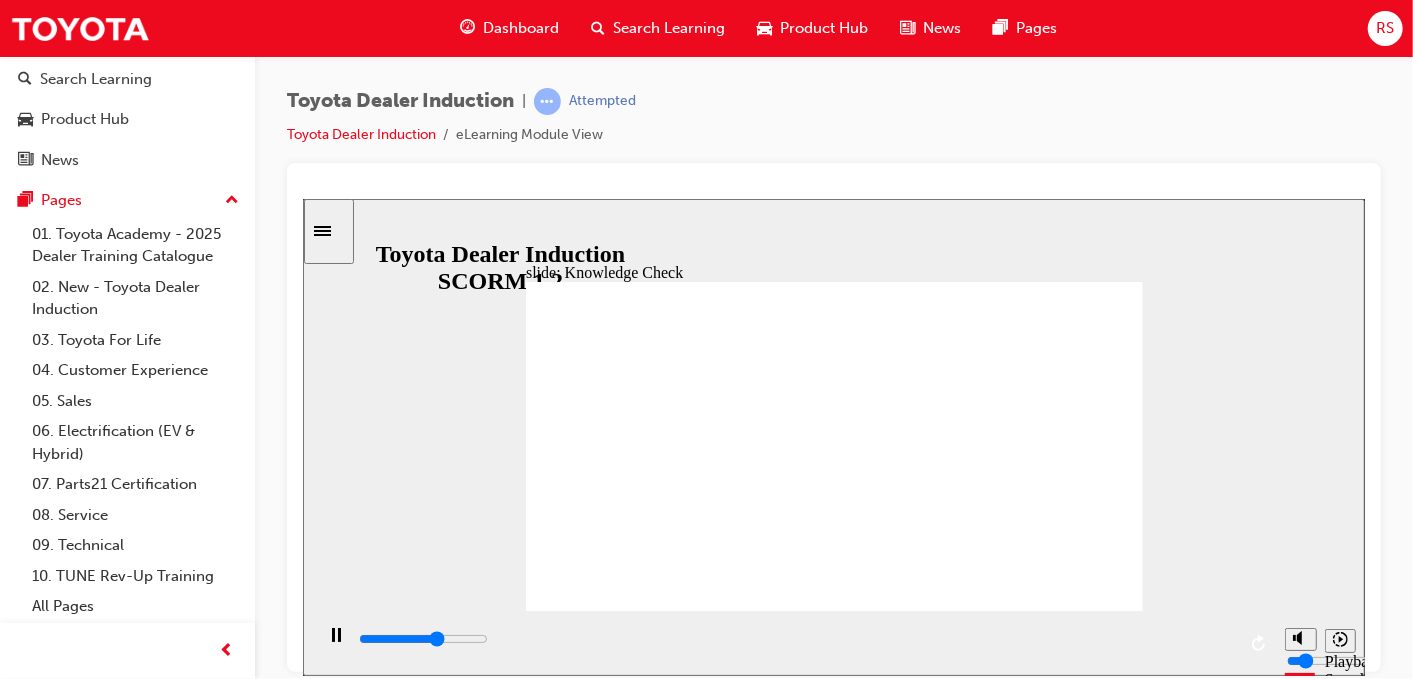 type on "3100" 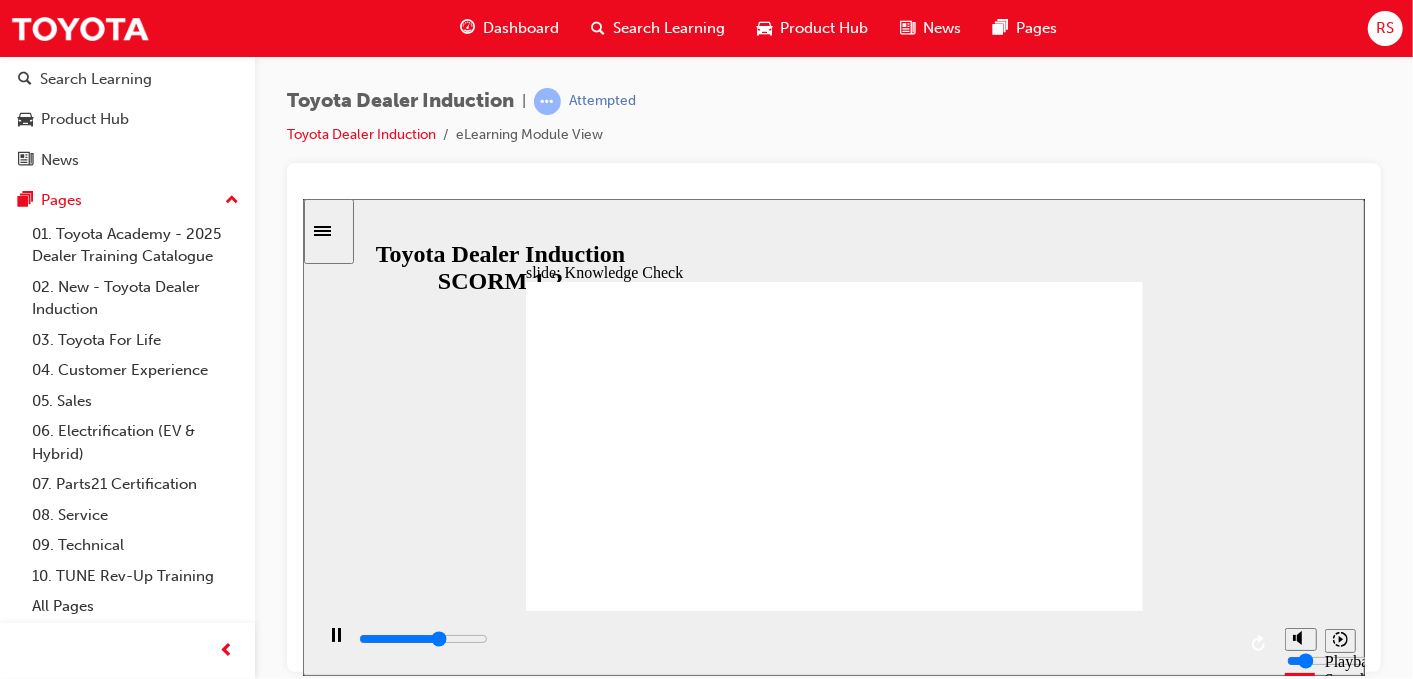 type on "toyota c" 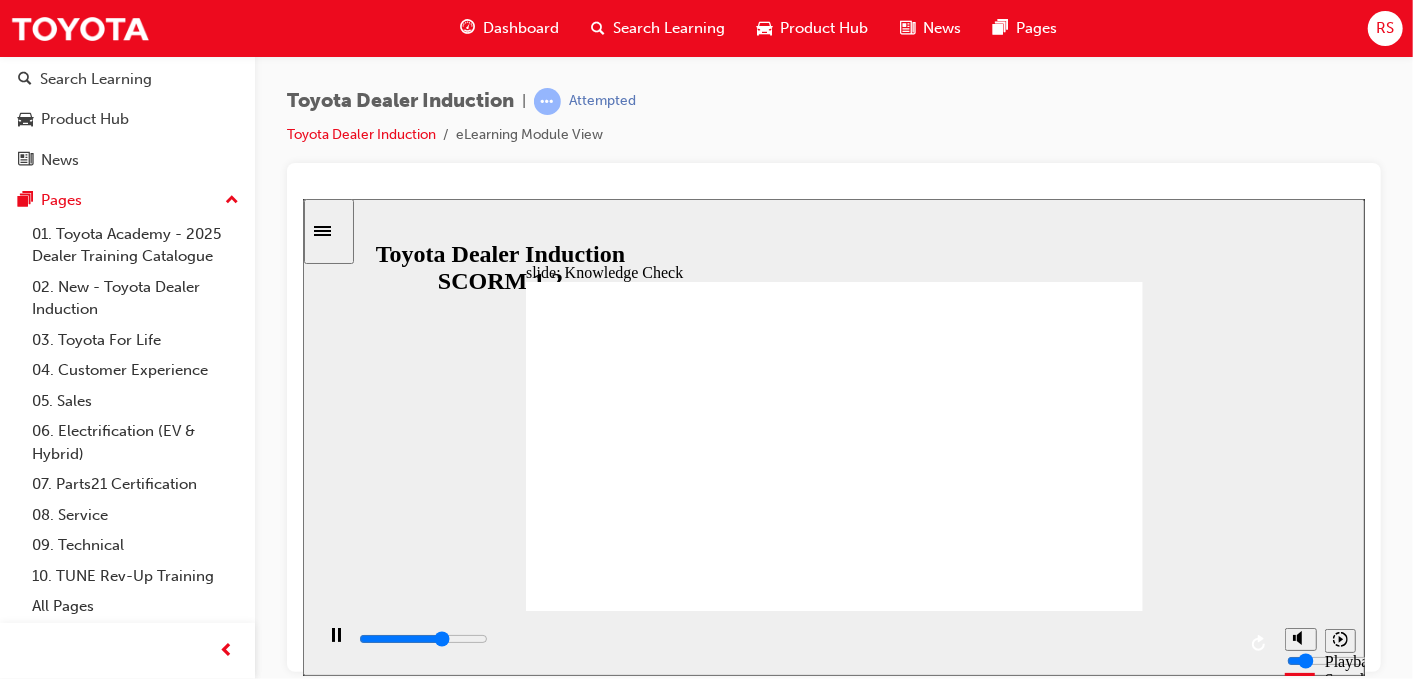 type on "toyot" 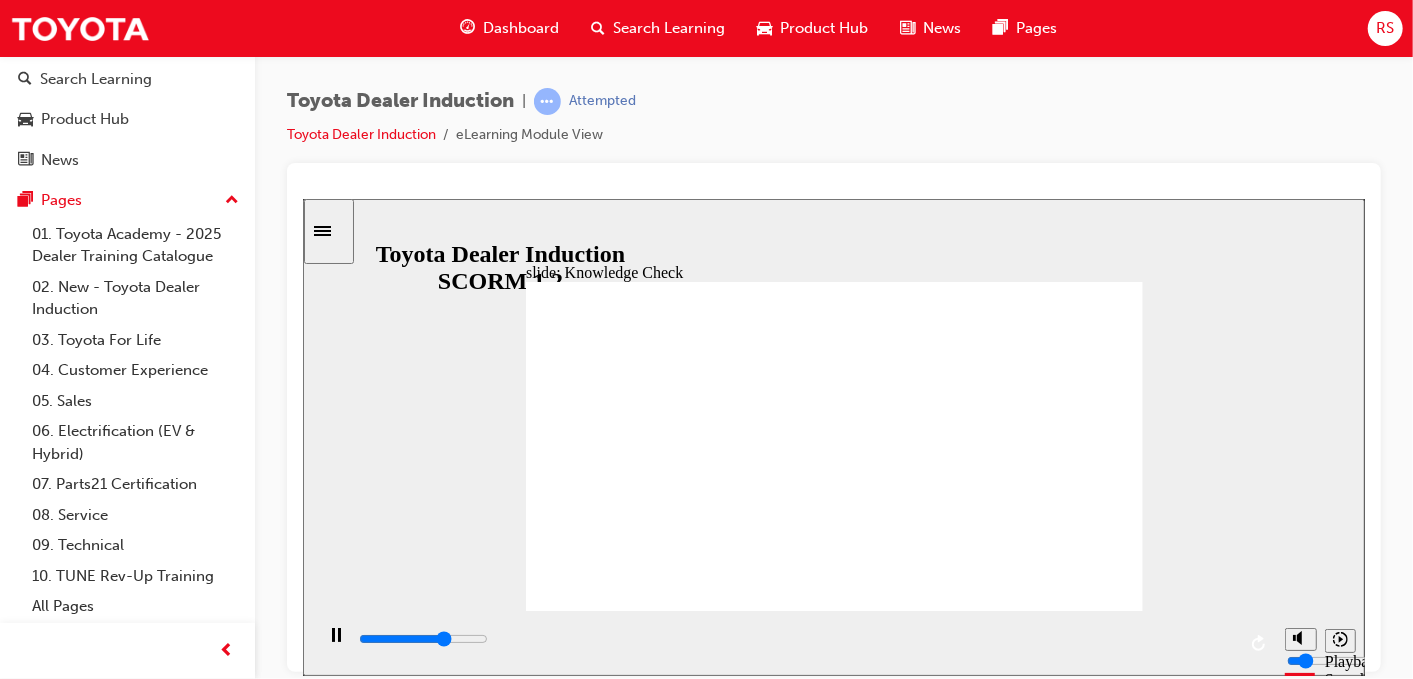 type on "3400" 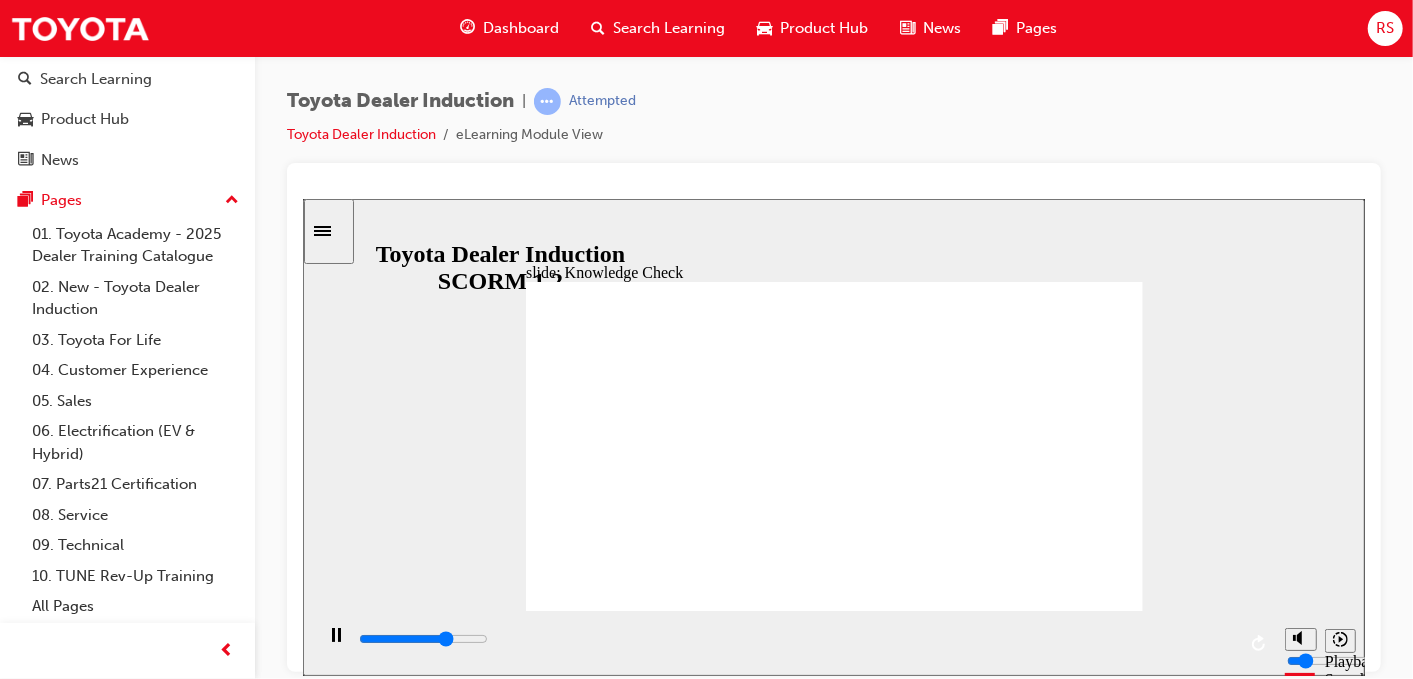 type 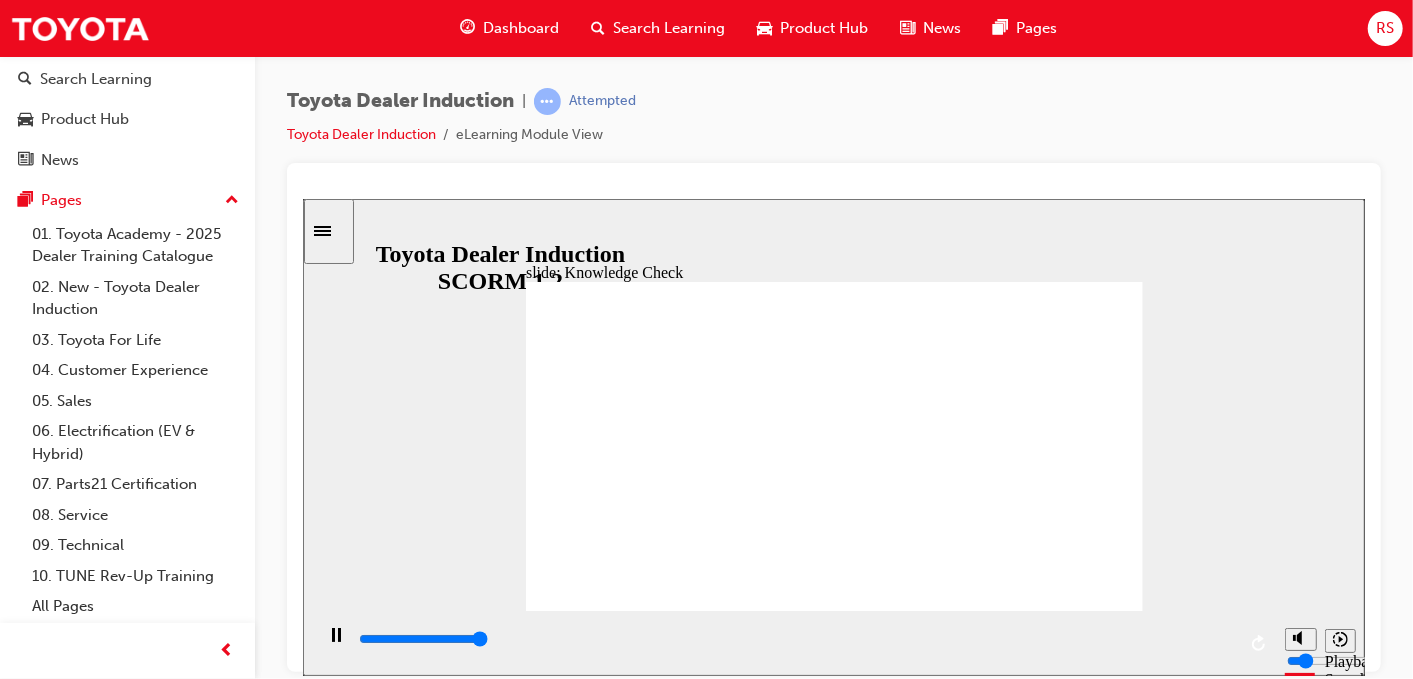type on "5000" 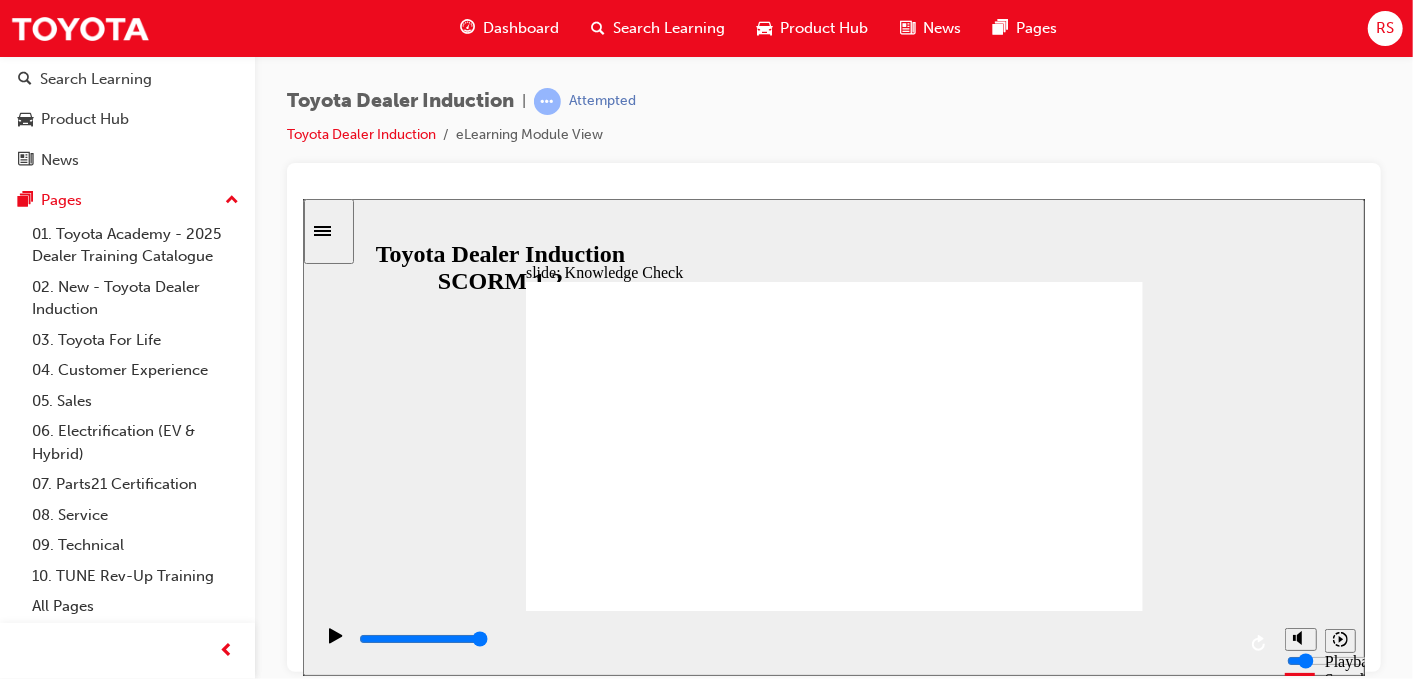 click at bounding box center [618, 1360] 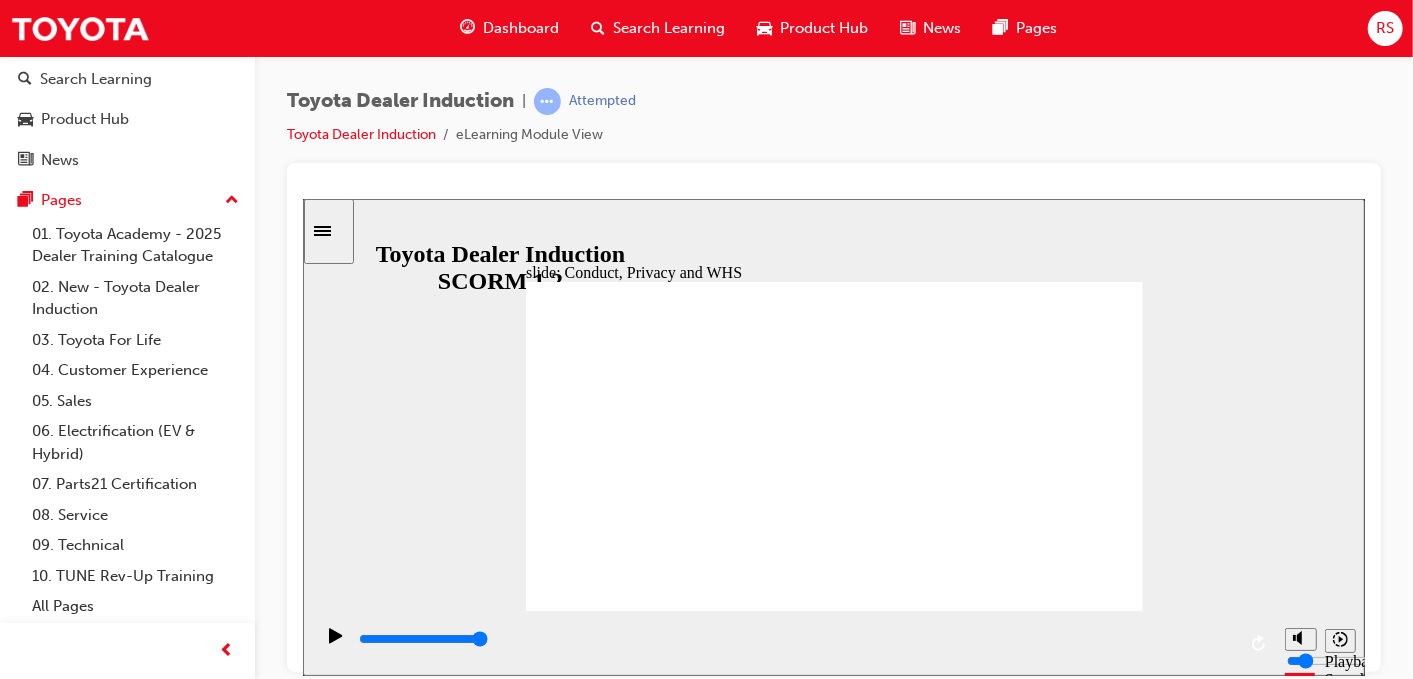 click 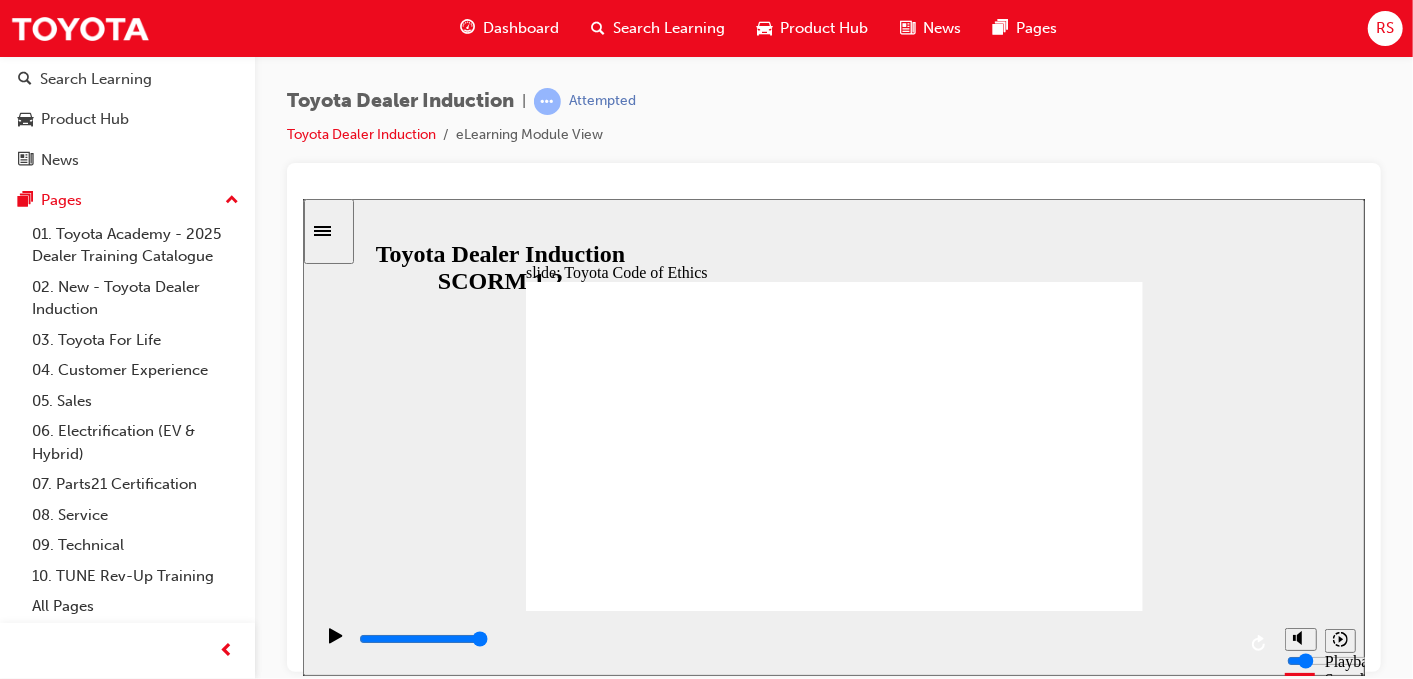 click 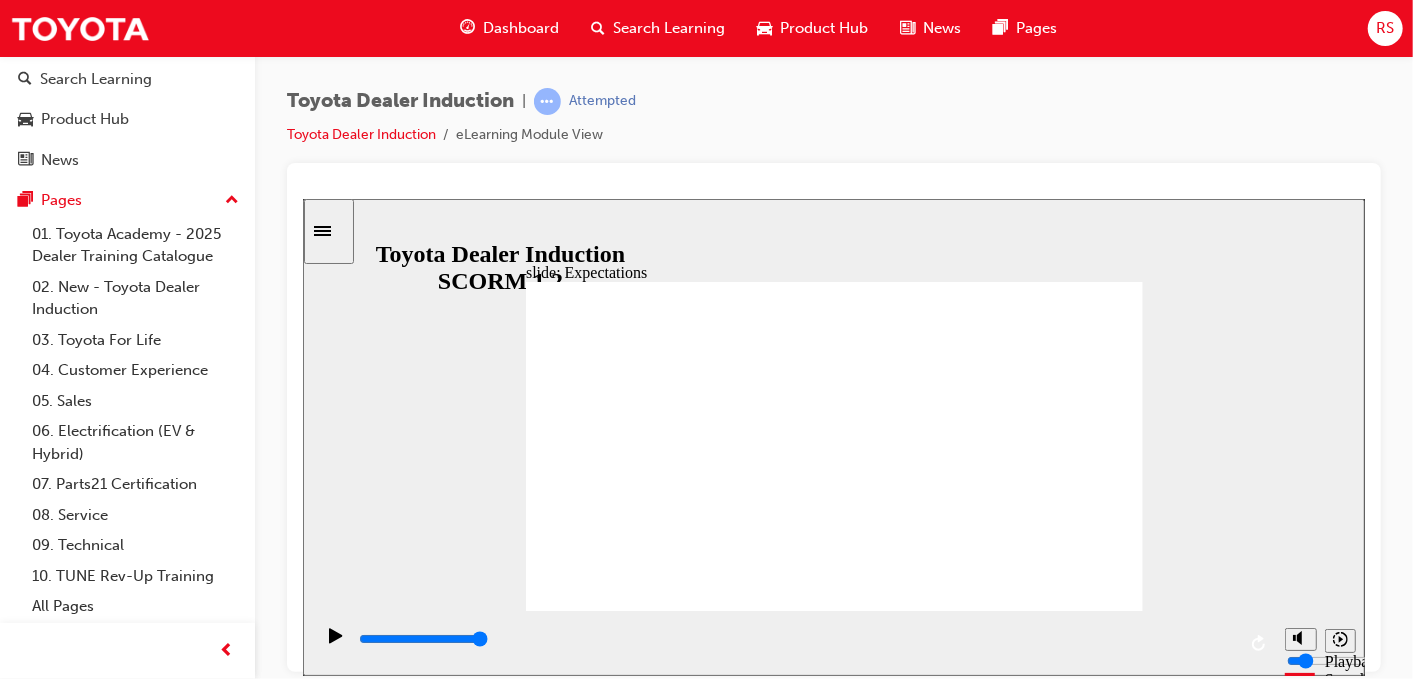click 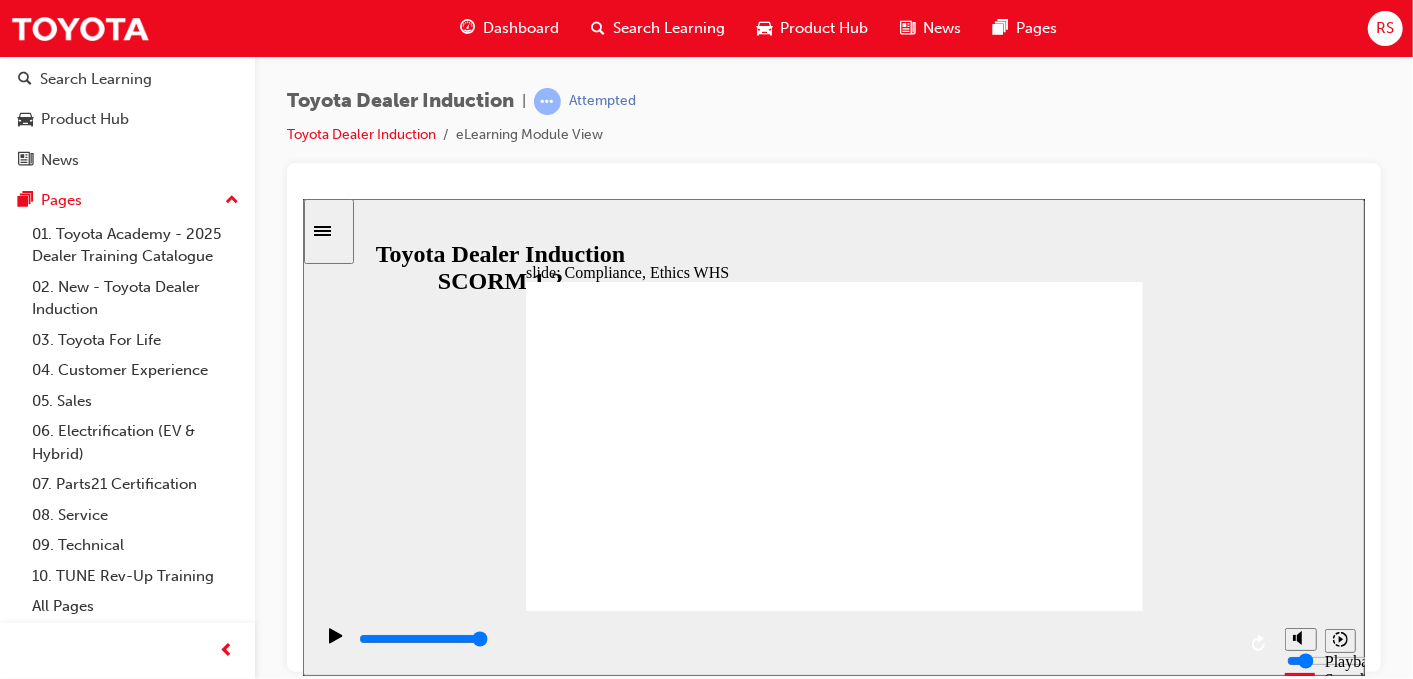 click 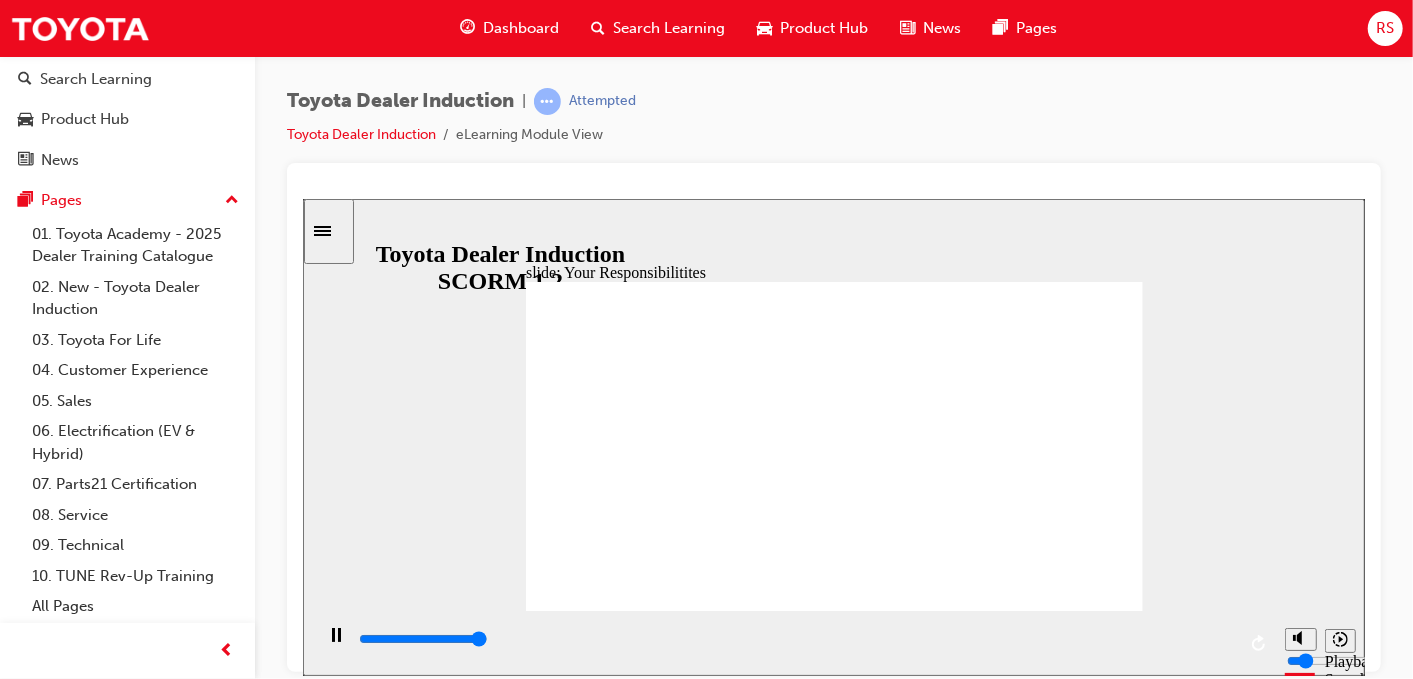 type on "8400" 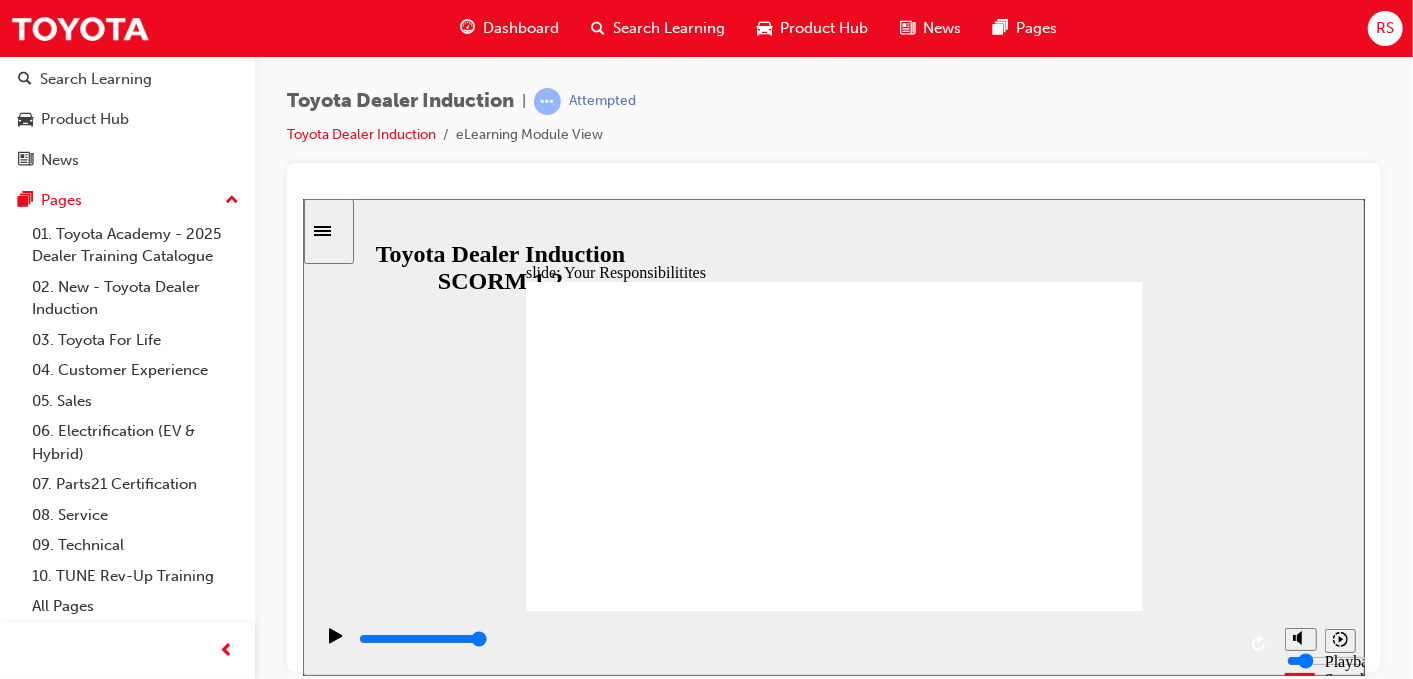 checkbox on "true" 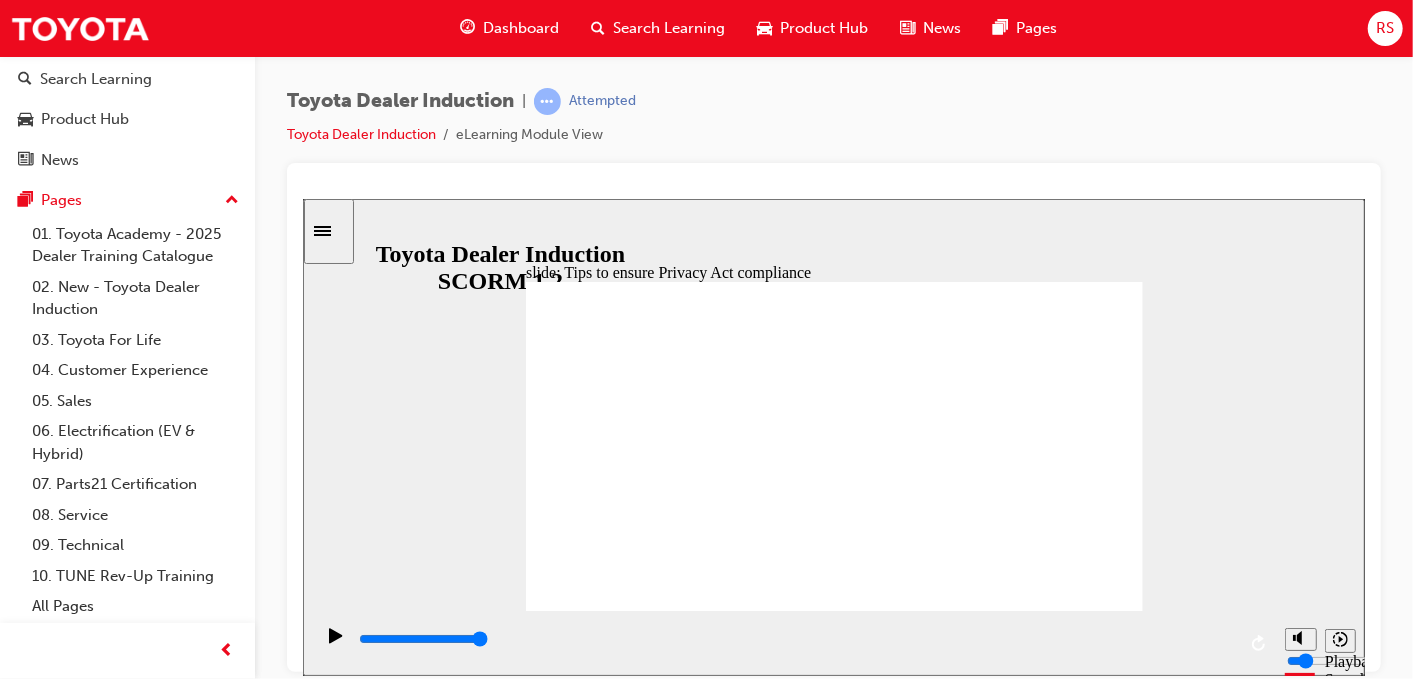click at bounding box center (833, 1866) 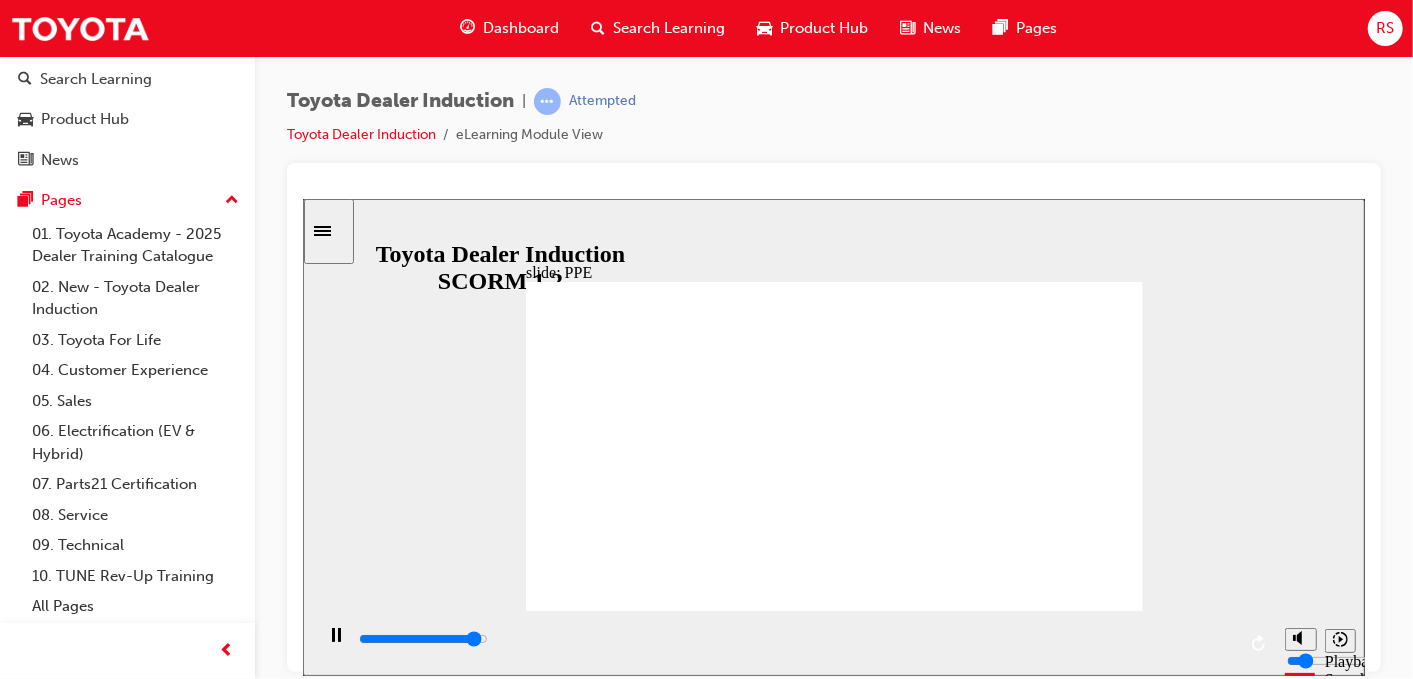 click 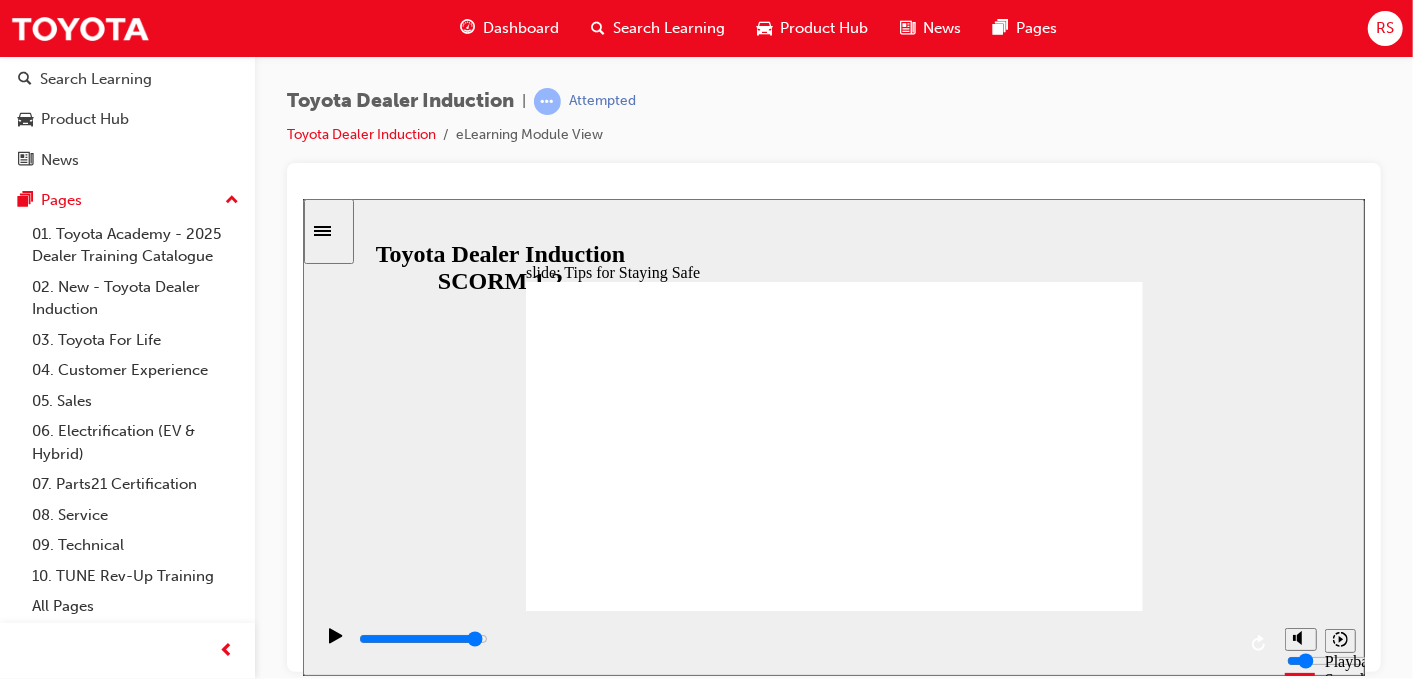 click at bounding box center [833, 5683] 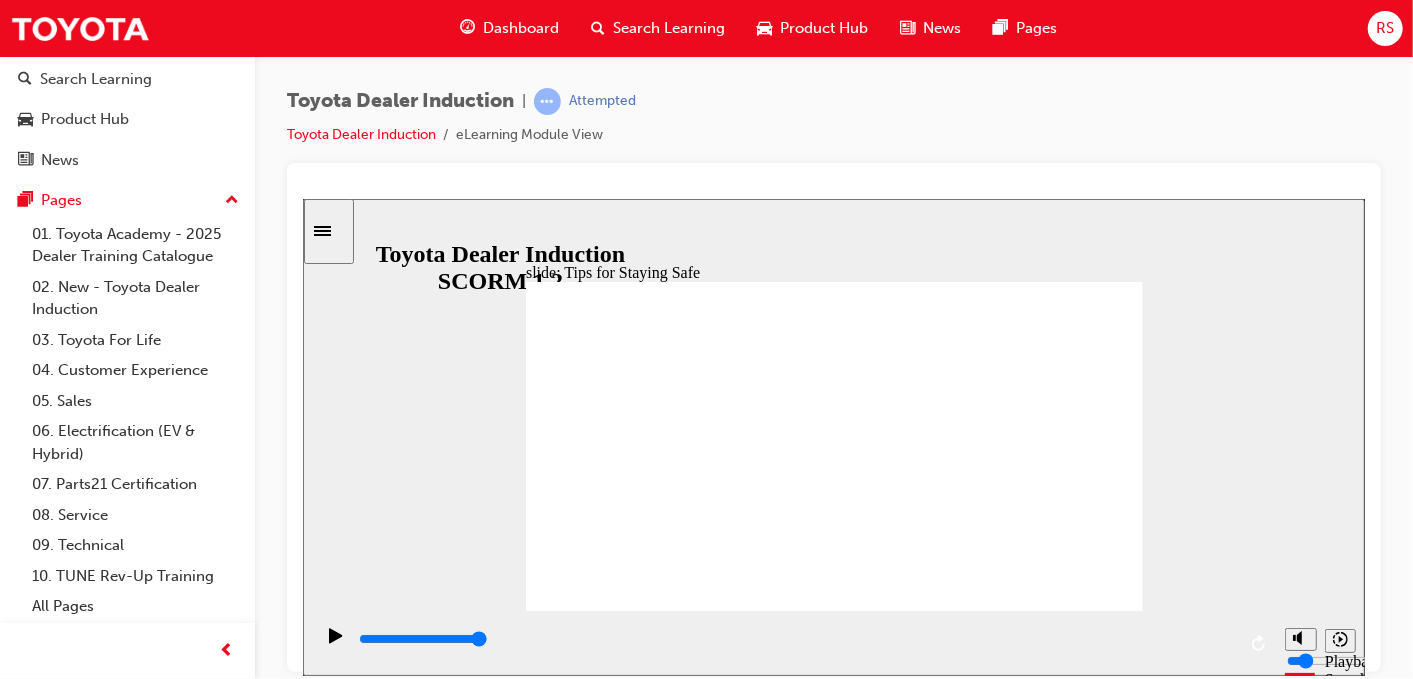 click 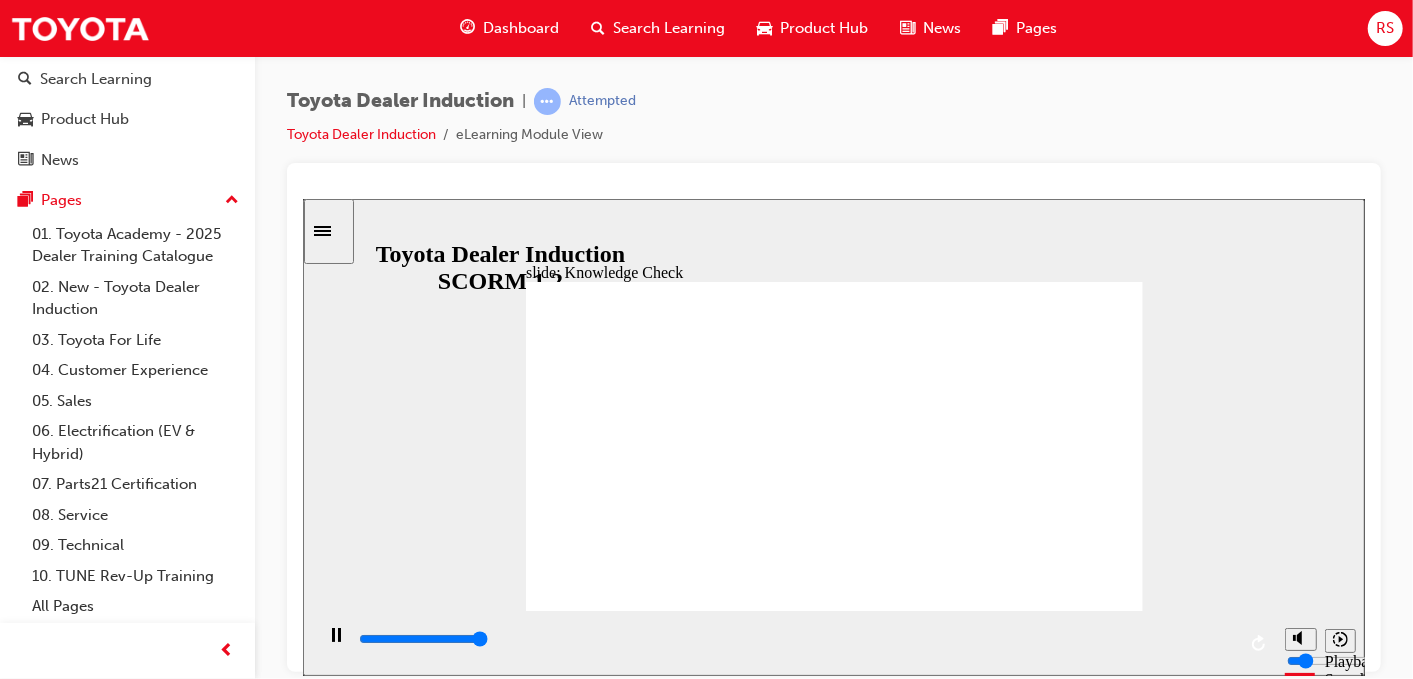 type on "5000" 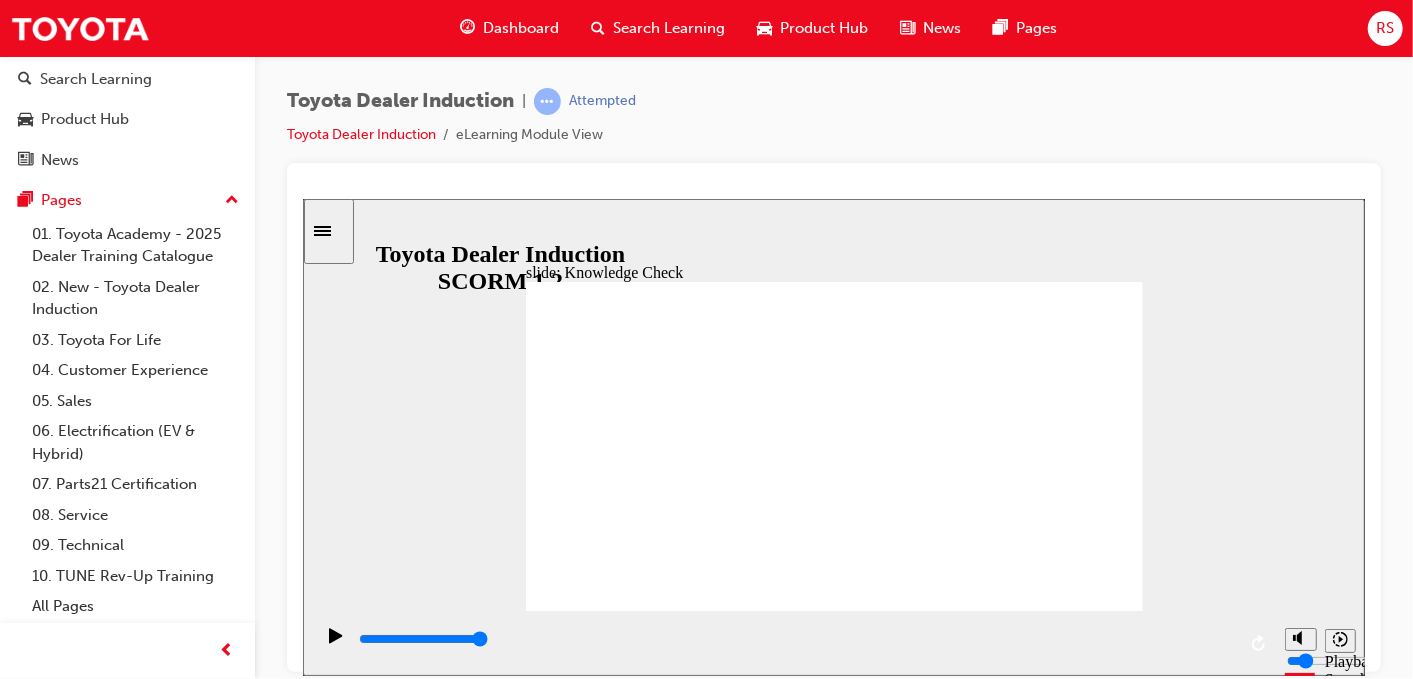 checkbox on "true" 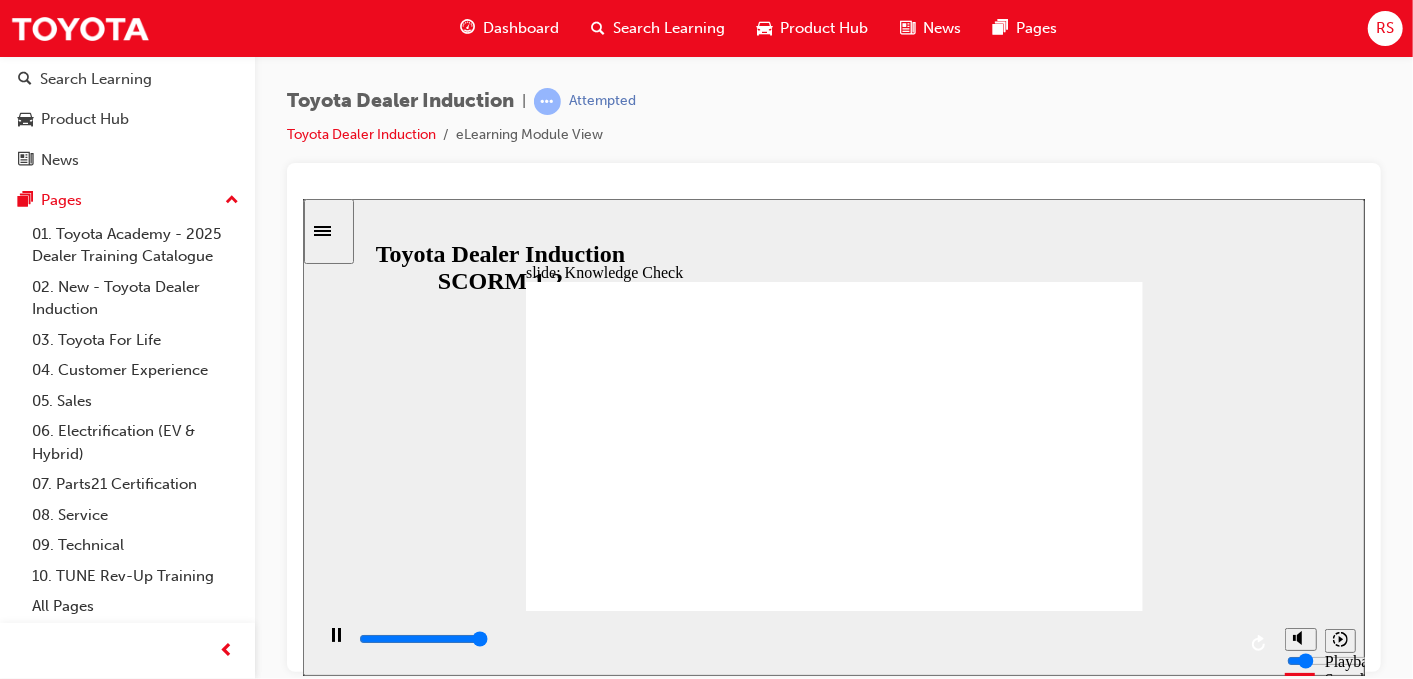 type on "5000" 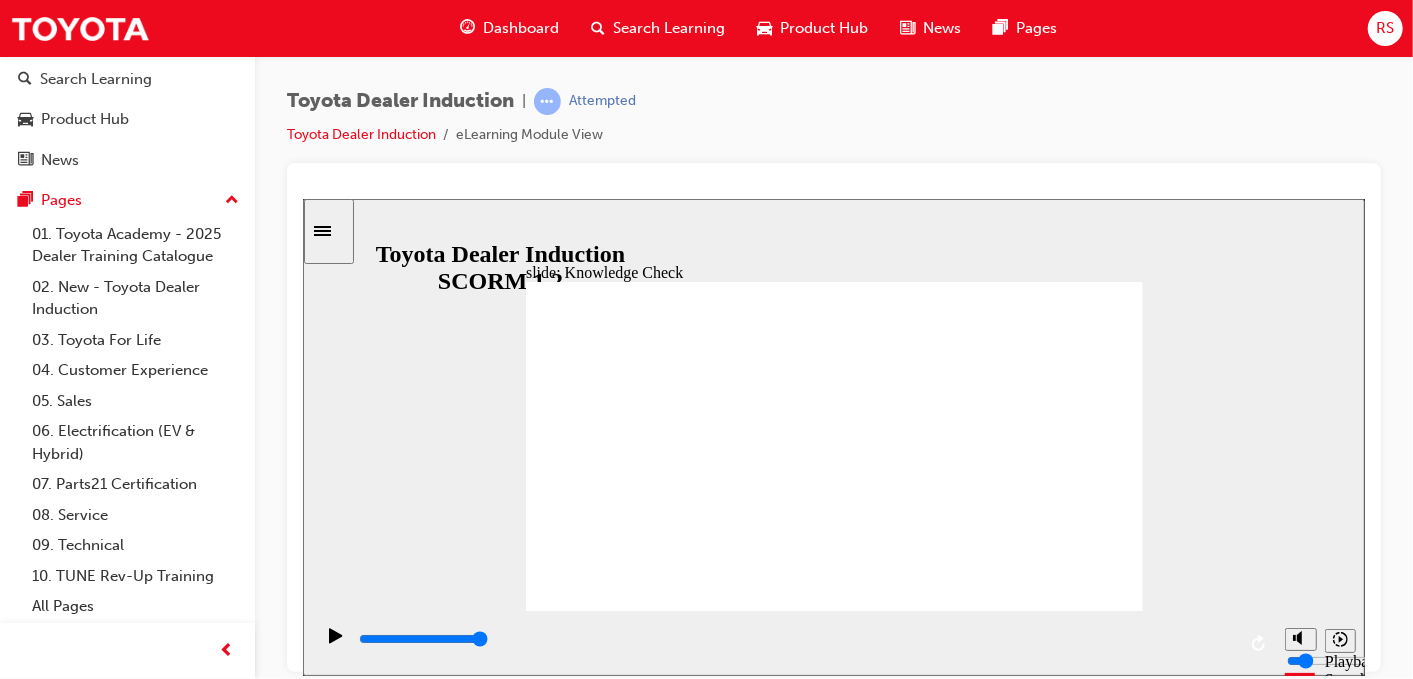 radio on "true" 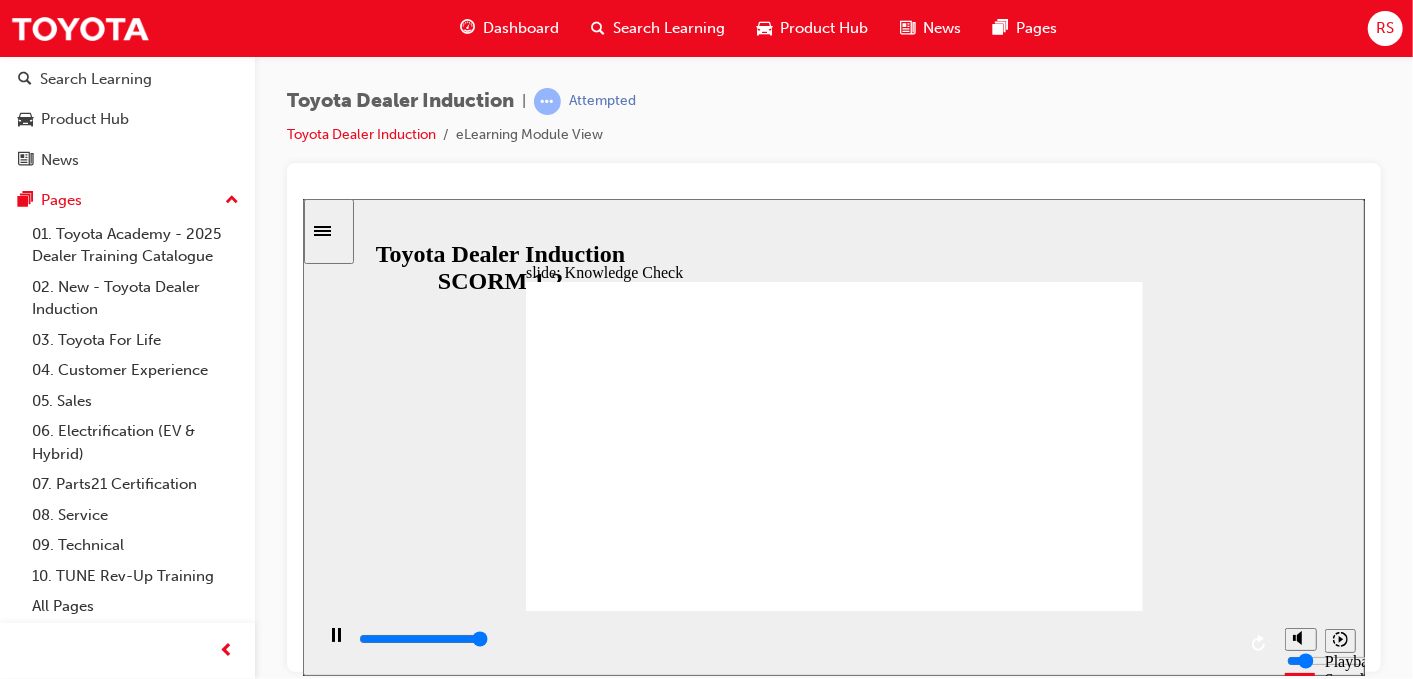 type on "5000" 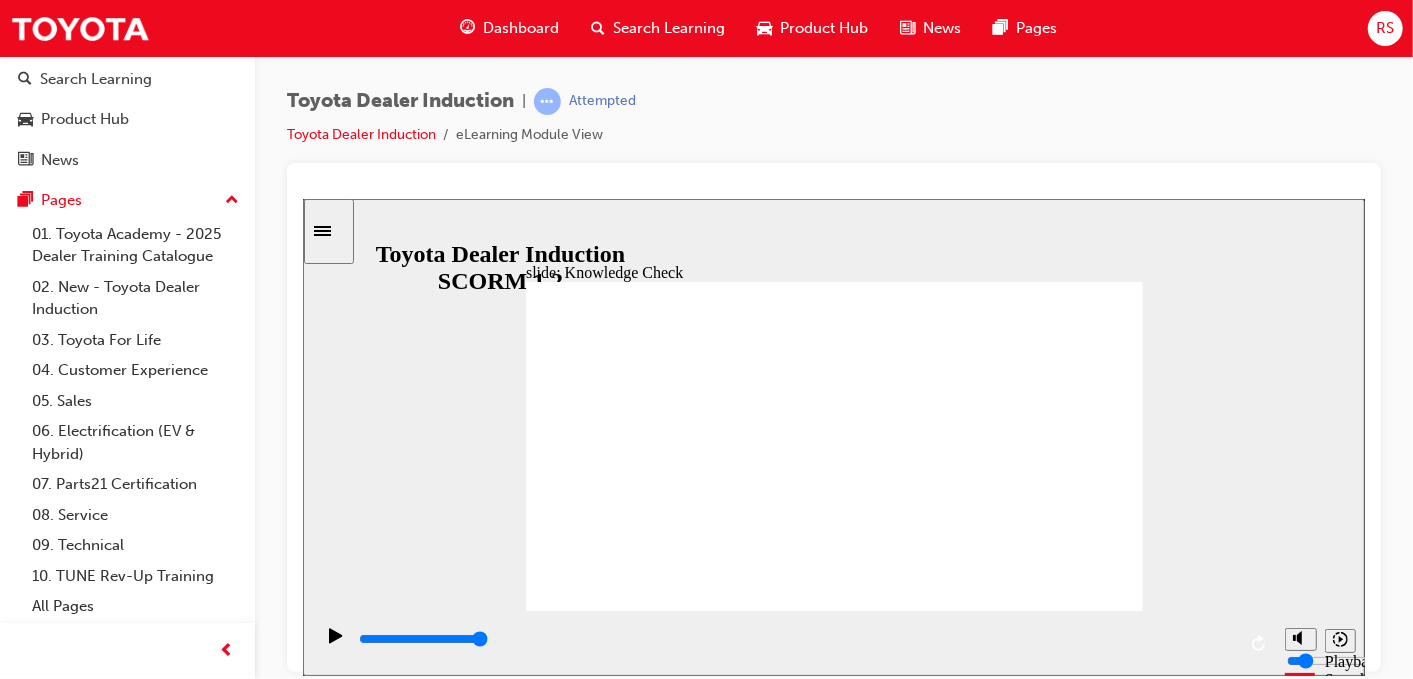 checkbox on "true" 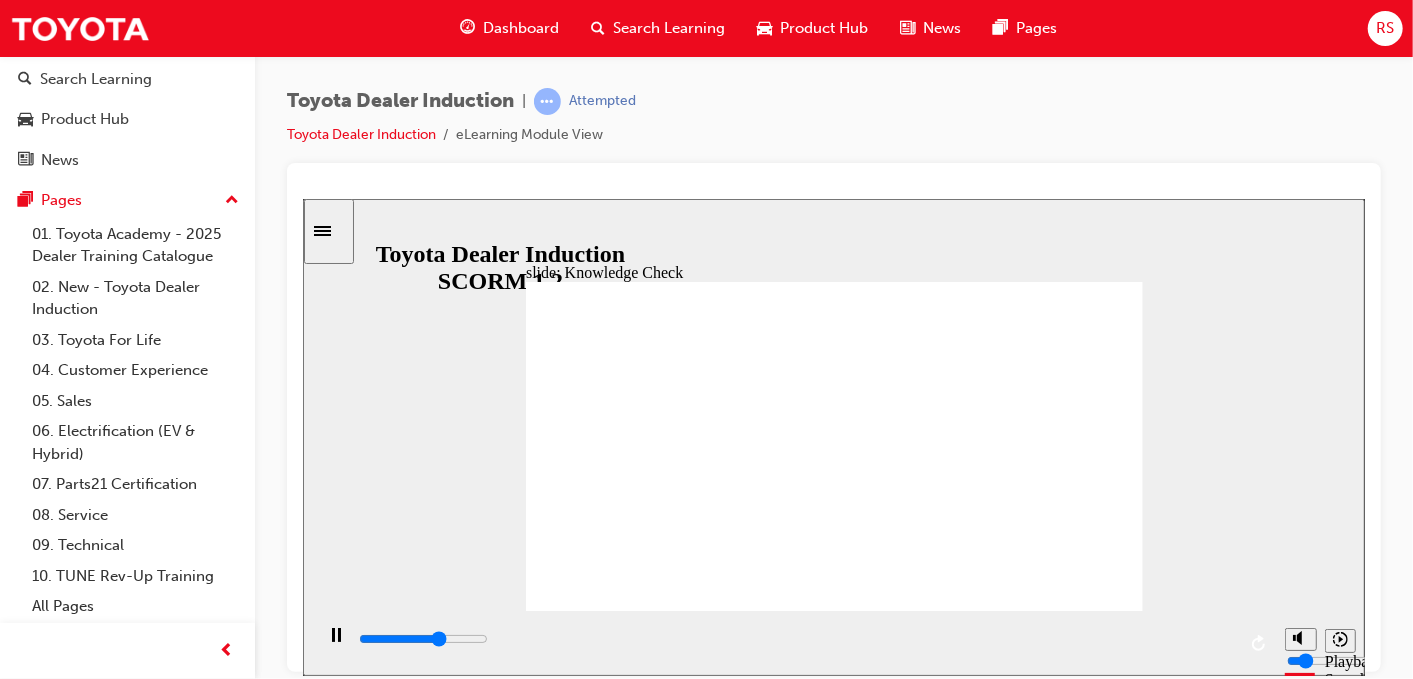click 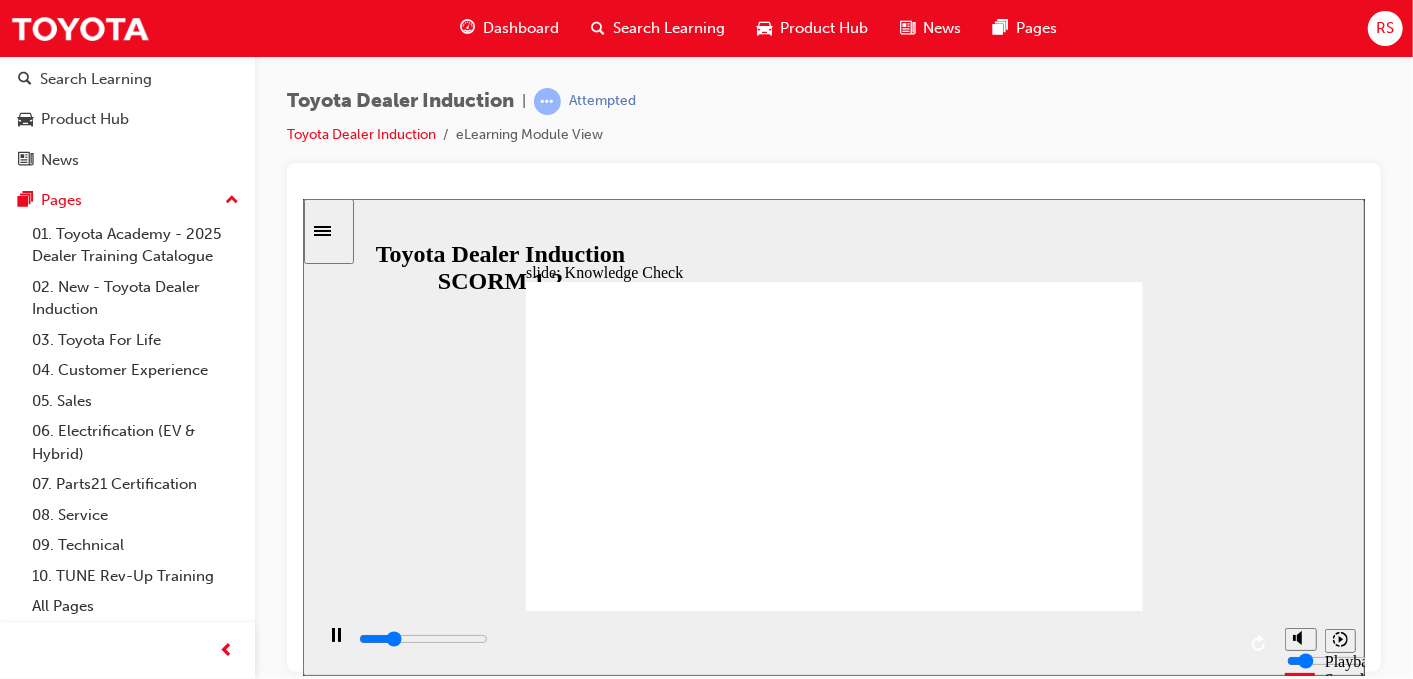 type on "1500" 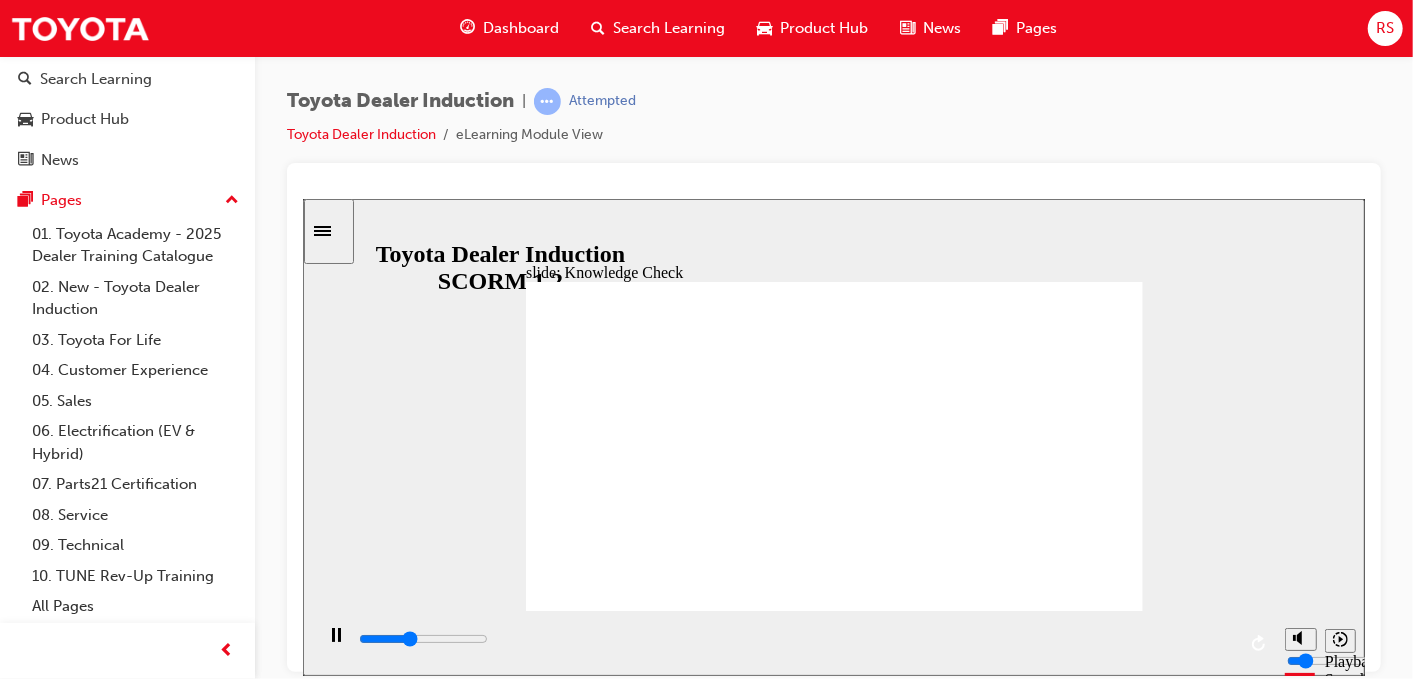 type on "2000" 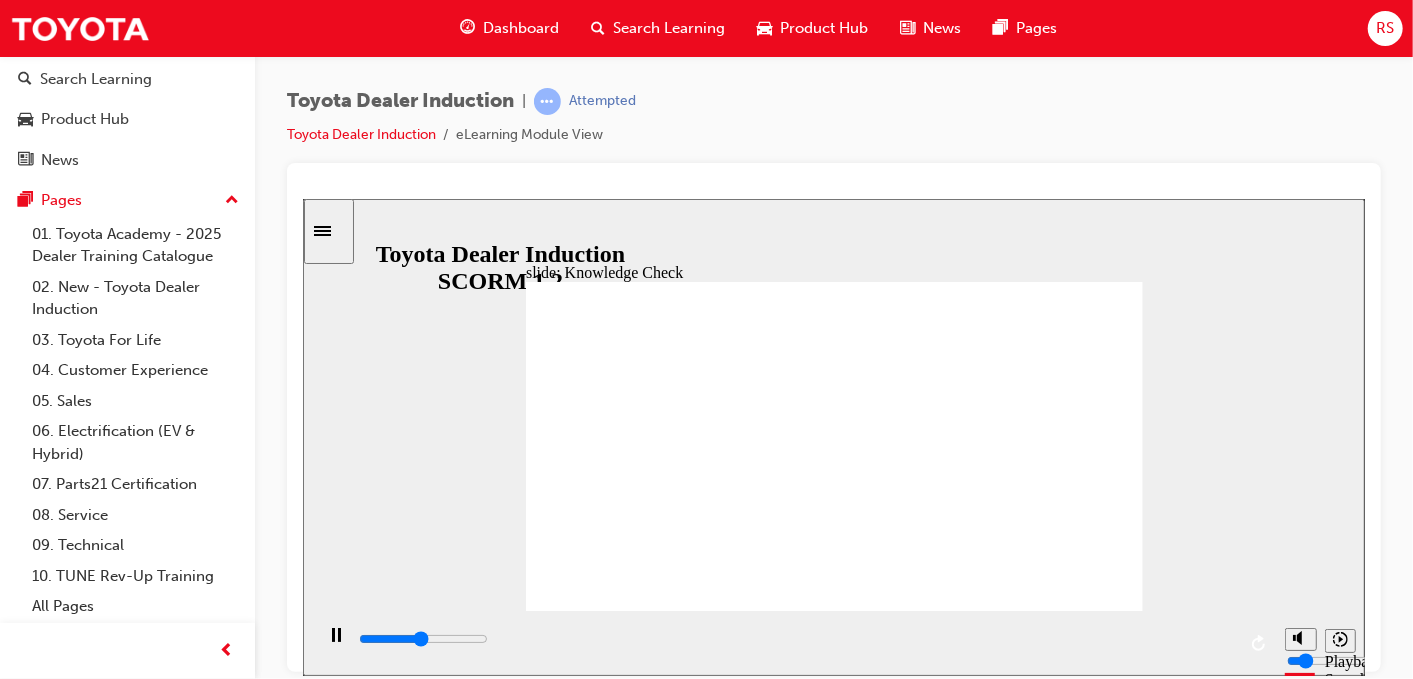 type on "2600" 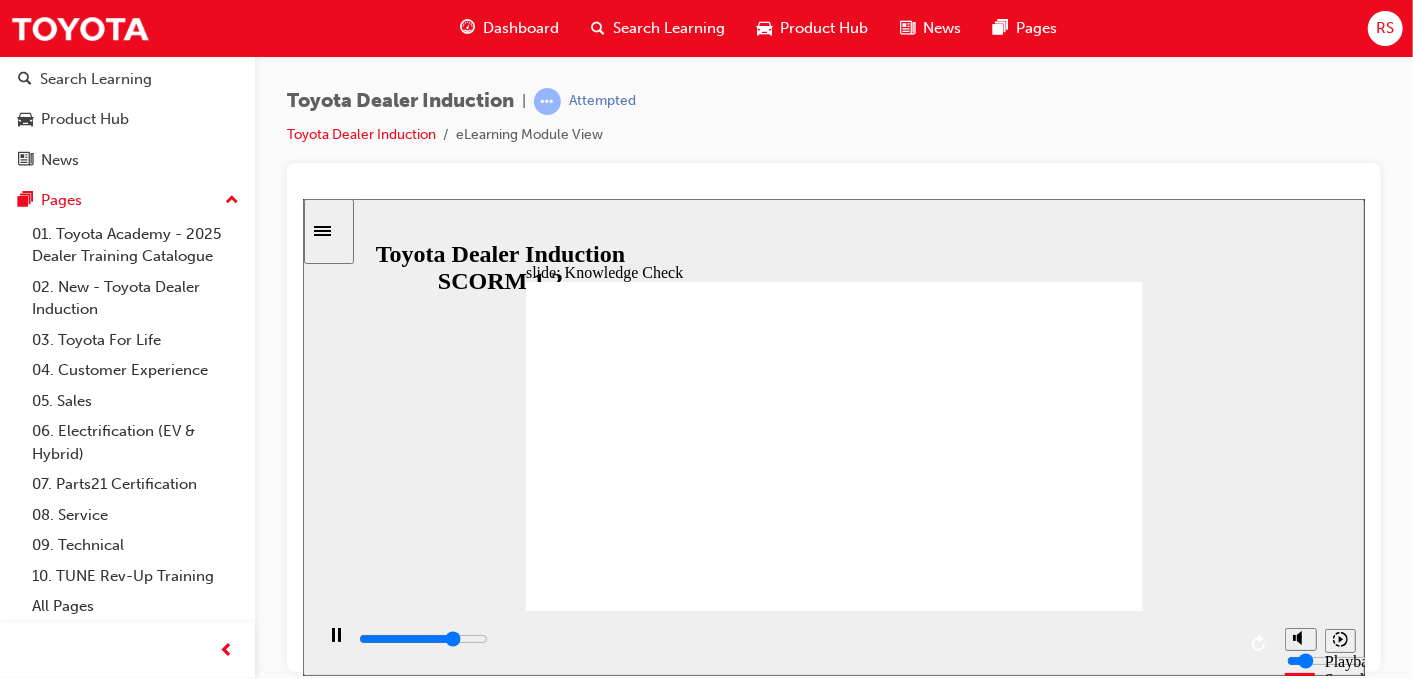 type on "3800" 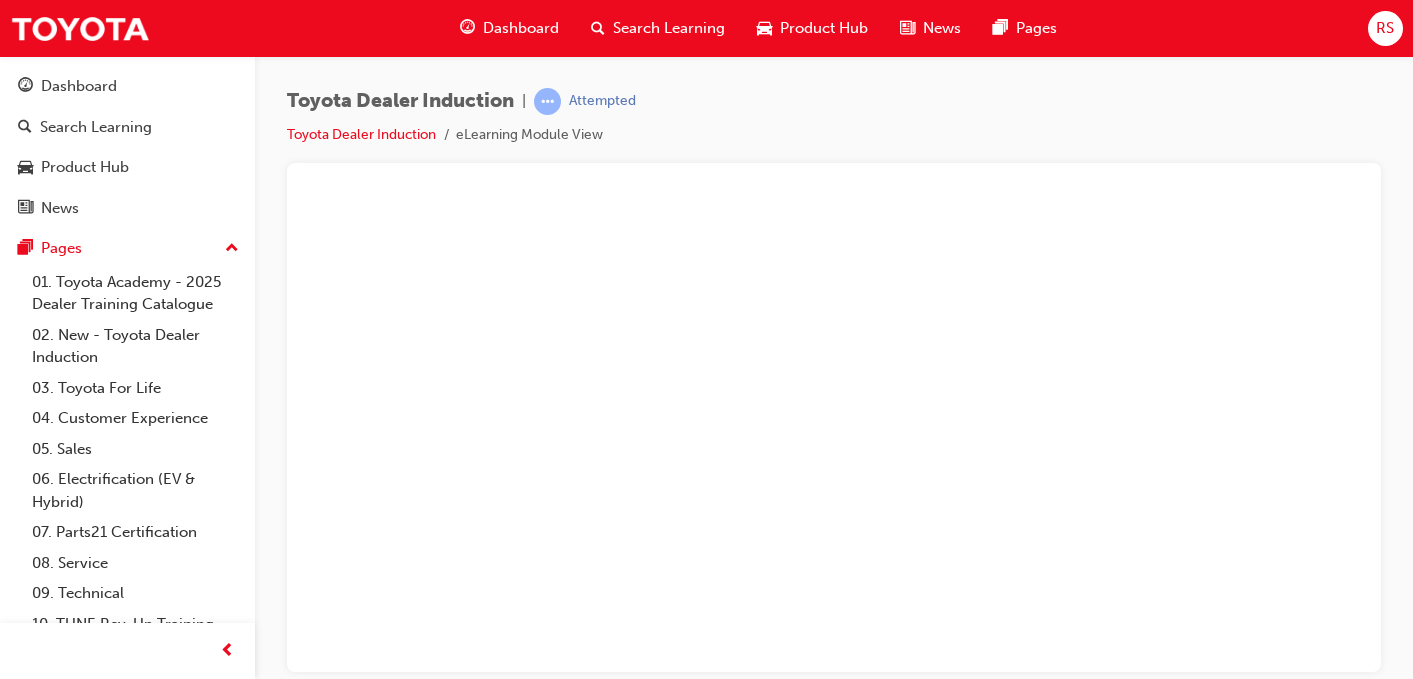 scroll, scrollTop: 0, scrollLeft: 0, axis: both 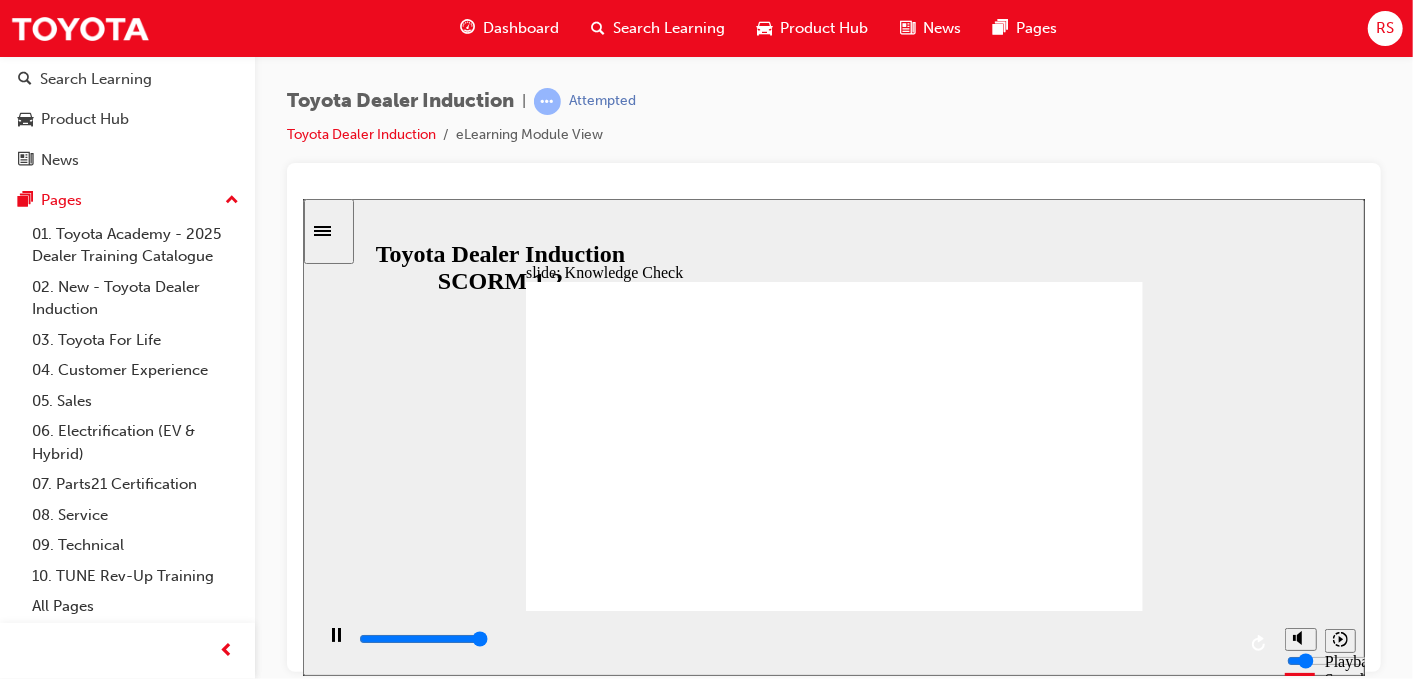 type on "5000" 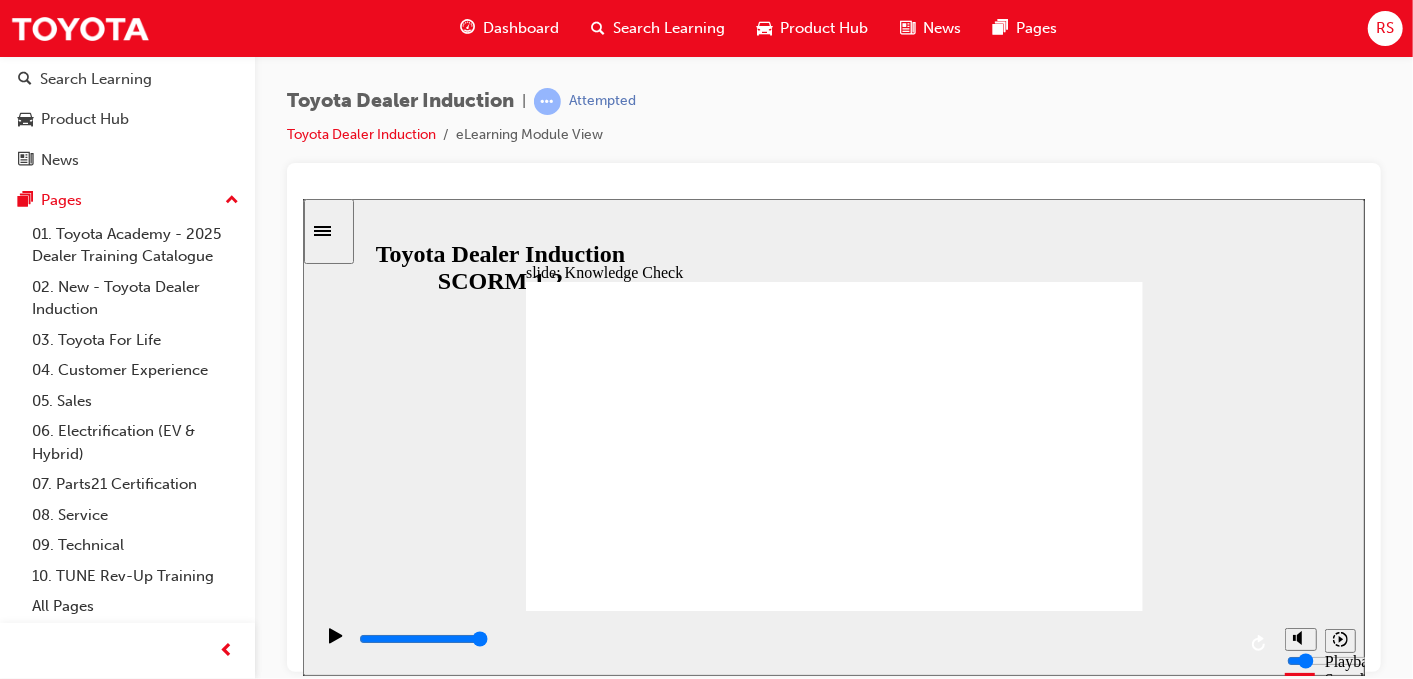 checkbox on "true" 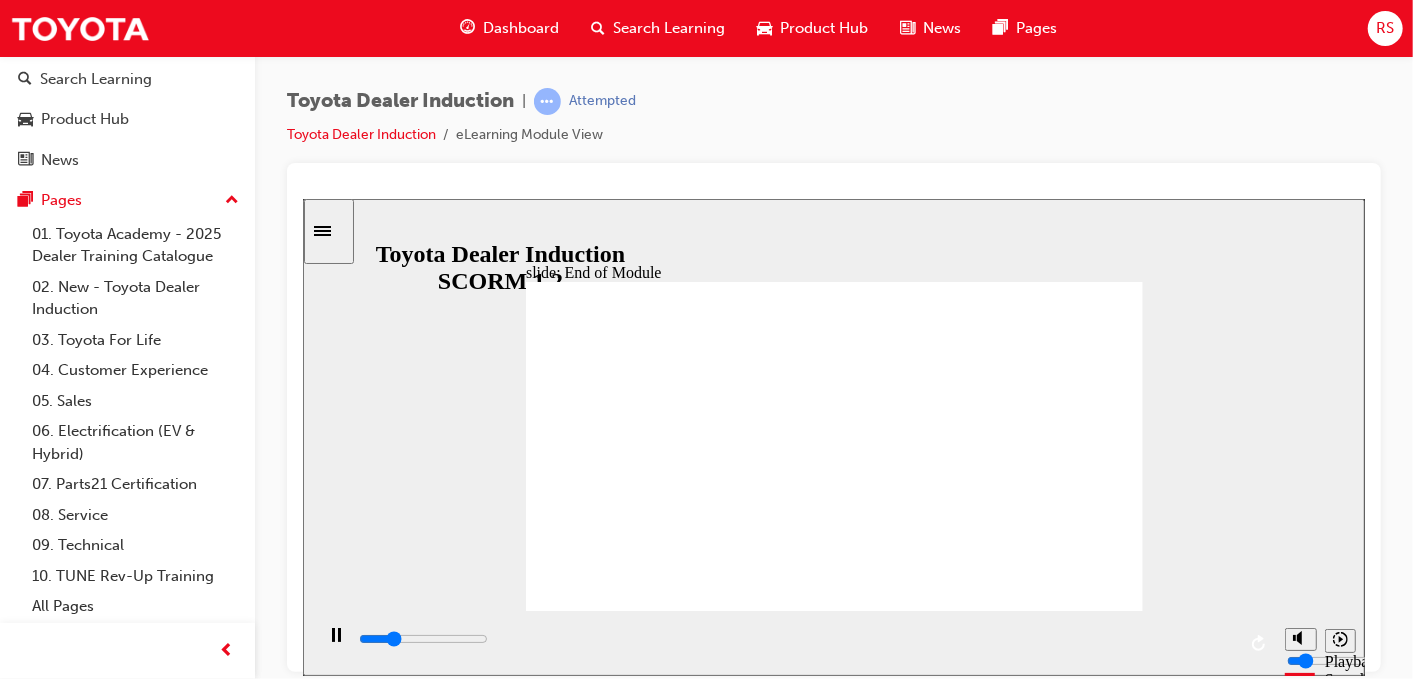 click 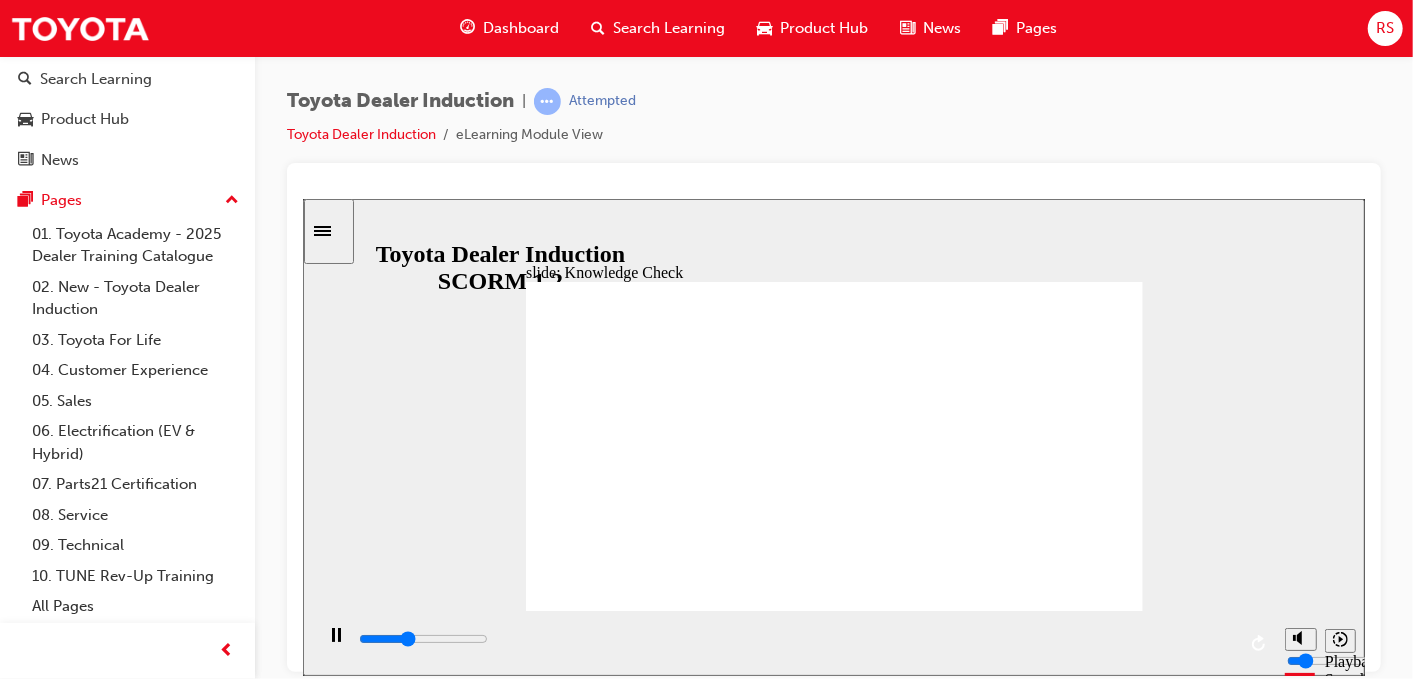 type on "1900" 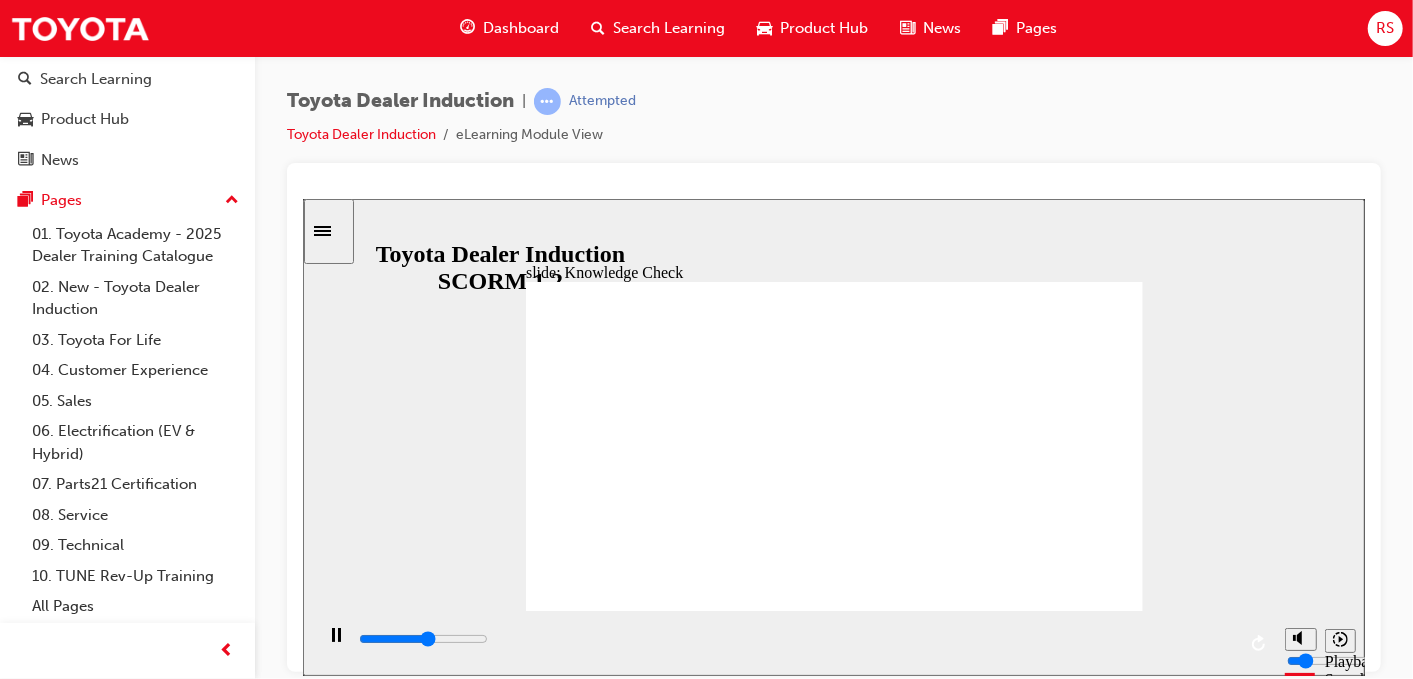 type on "2700" 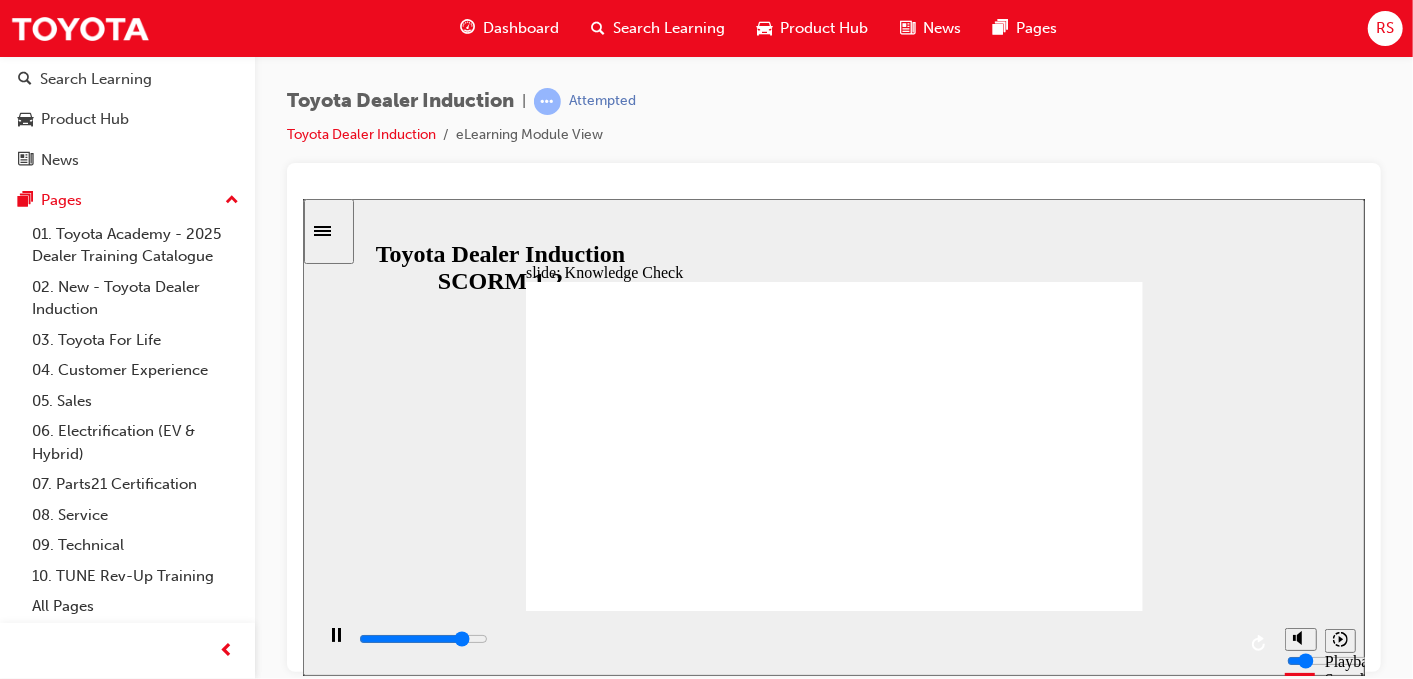 type on "4300" 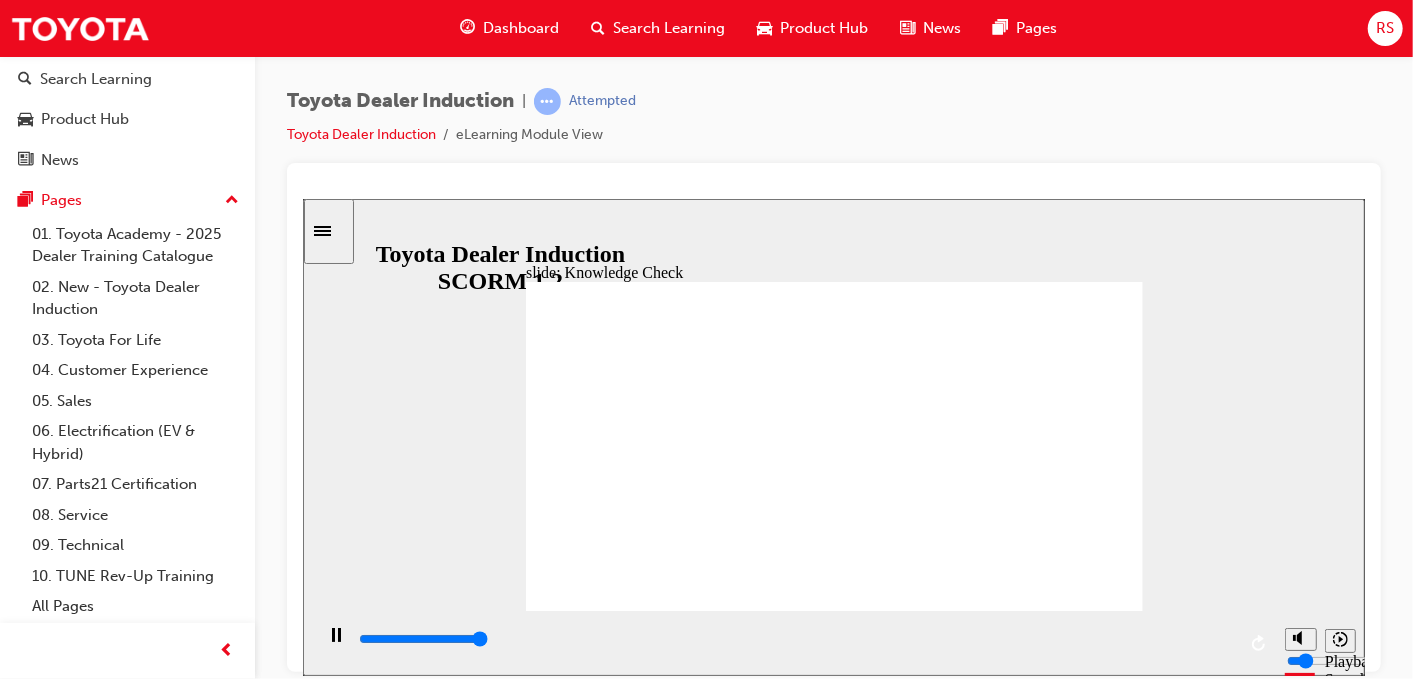 type on "5000" 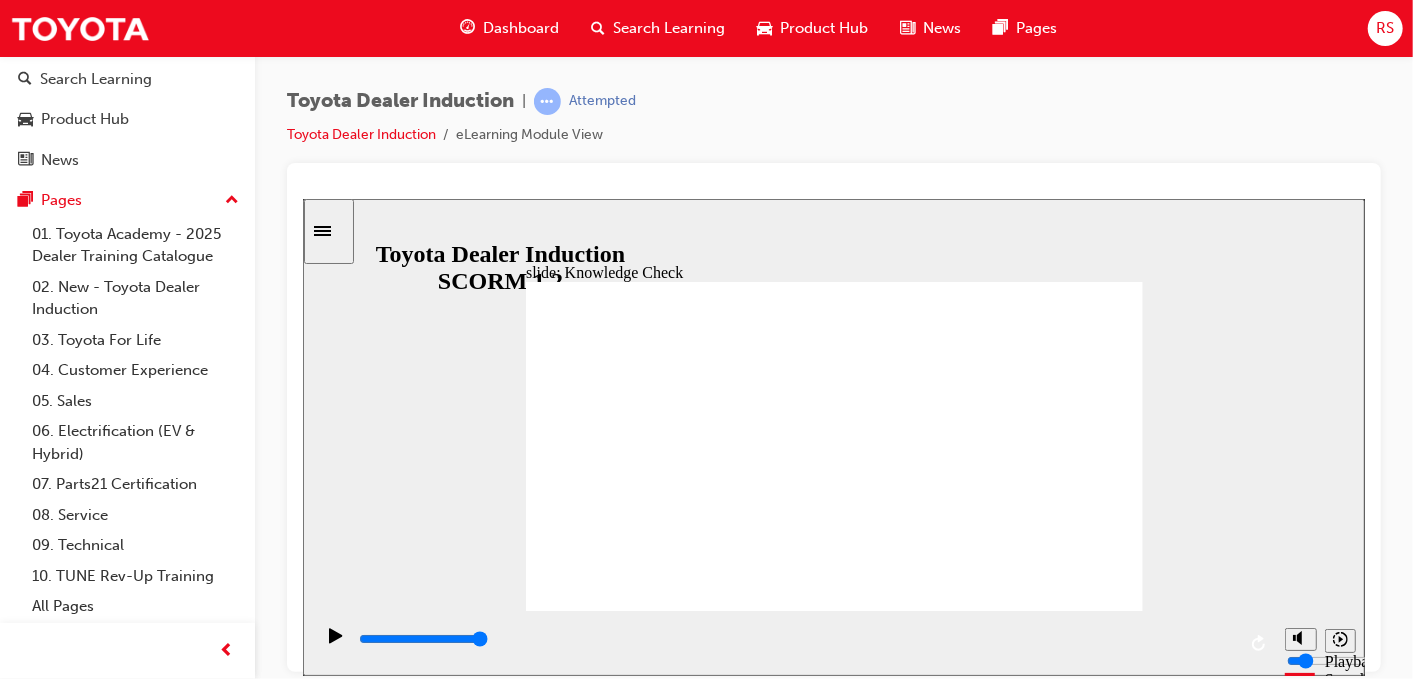checkbox on "true" 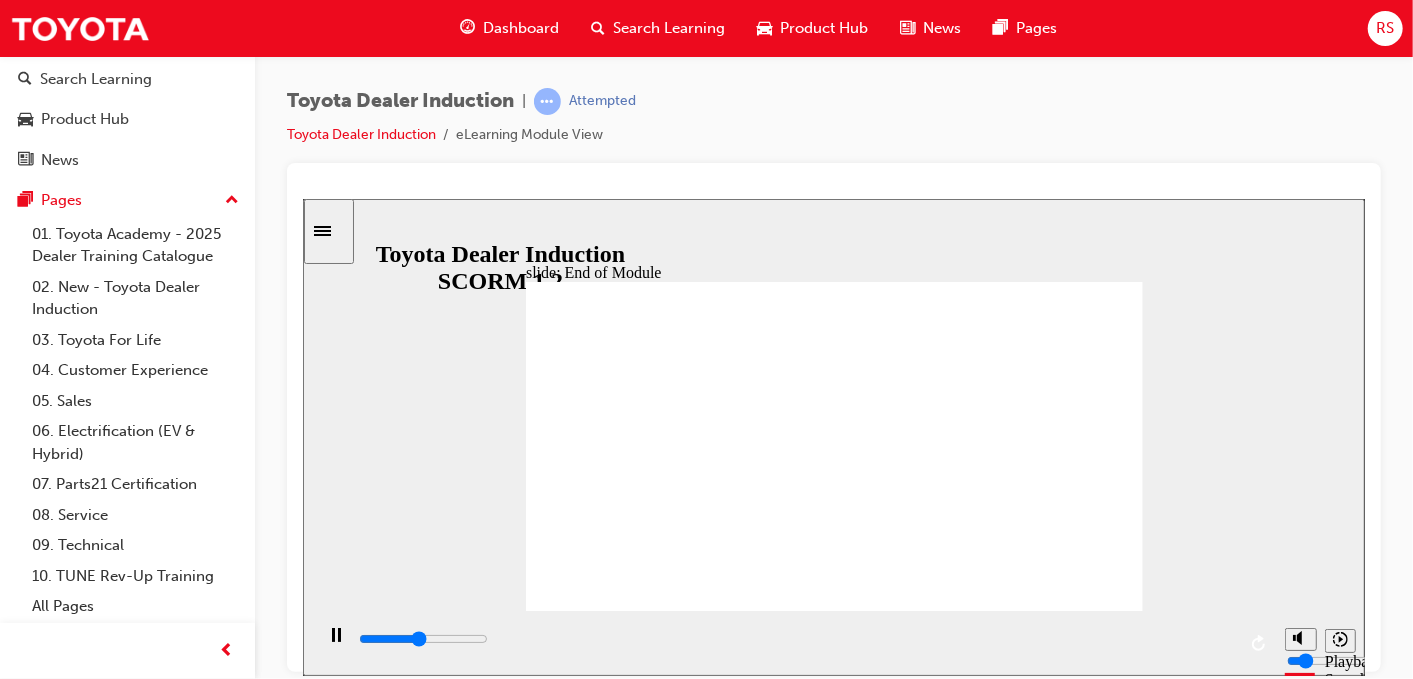 click 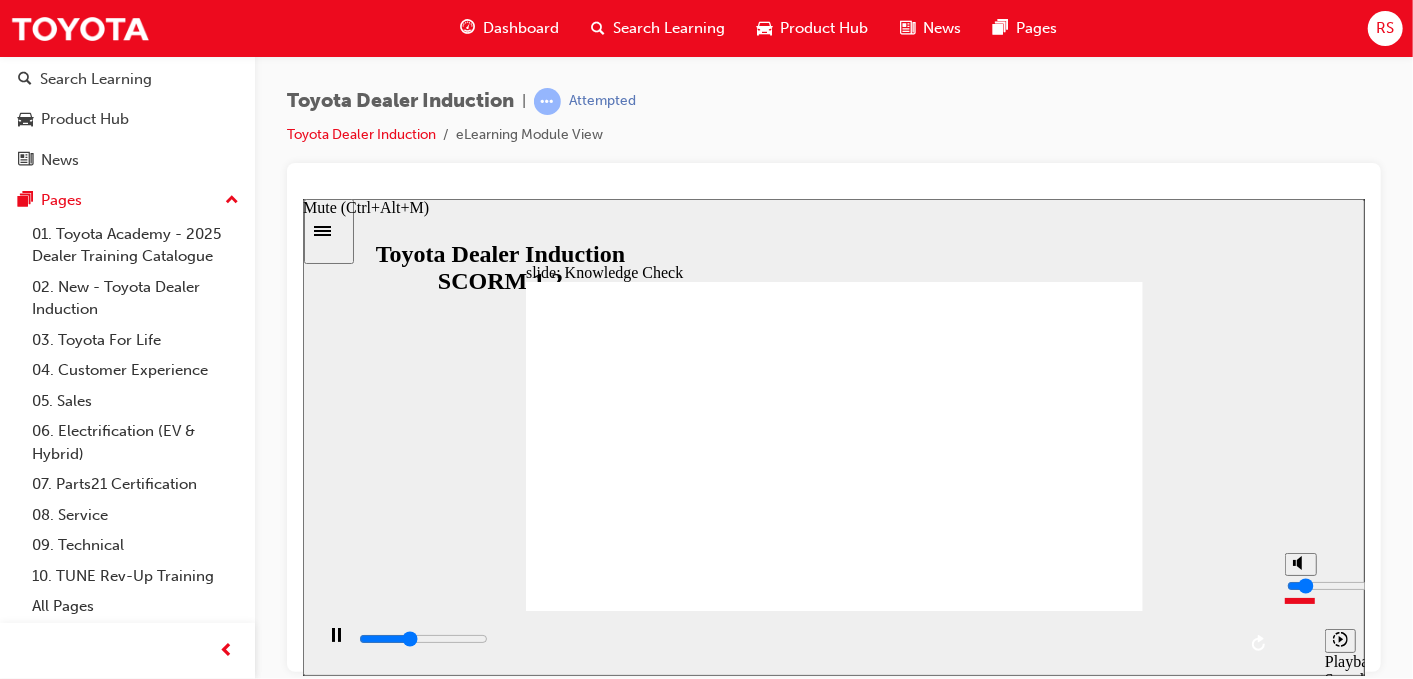 click at bounding box center [1299, 612] 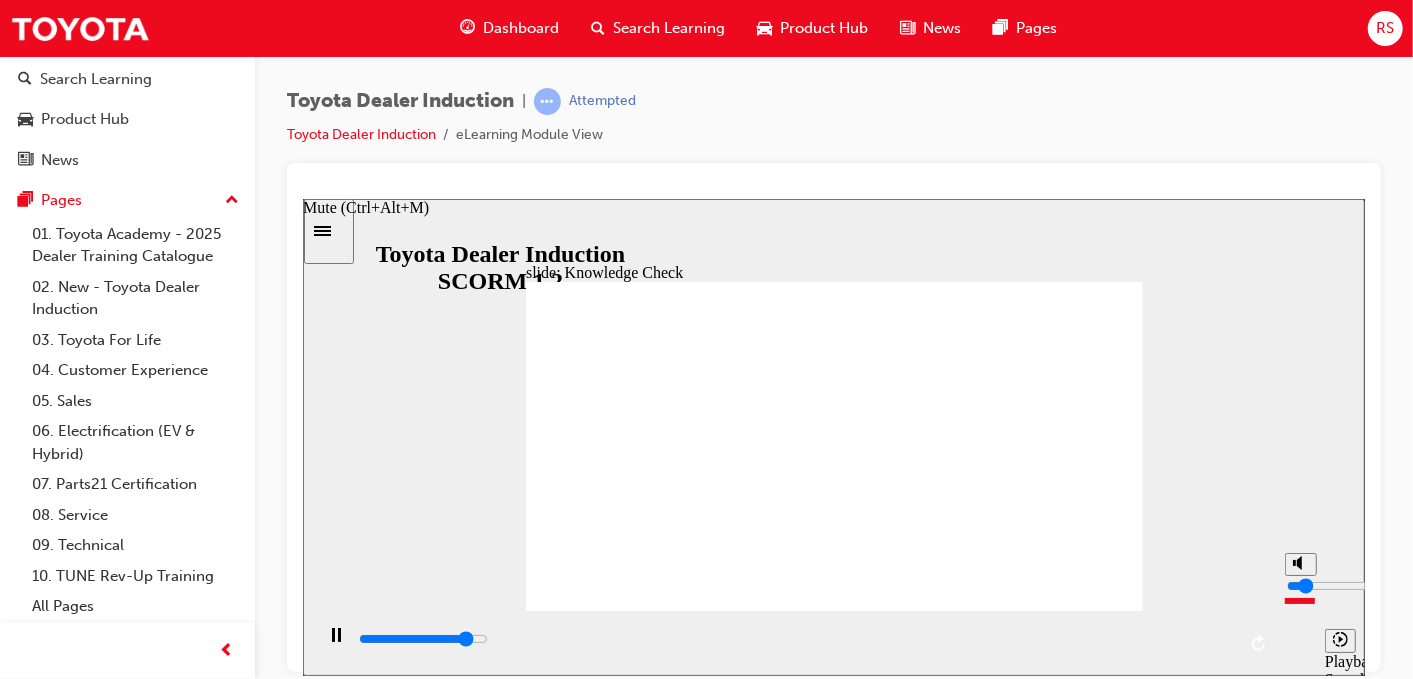 click 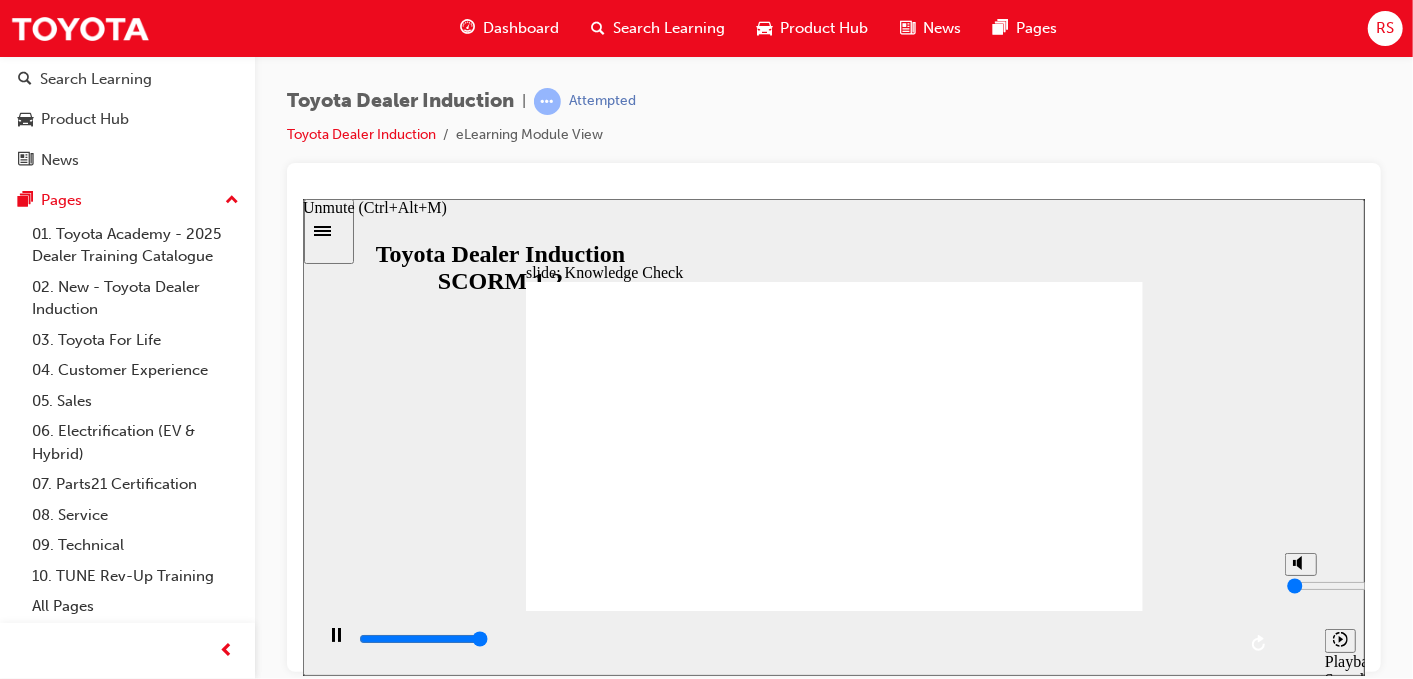 type on "5000" 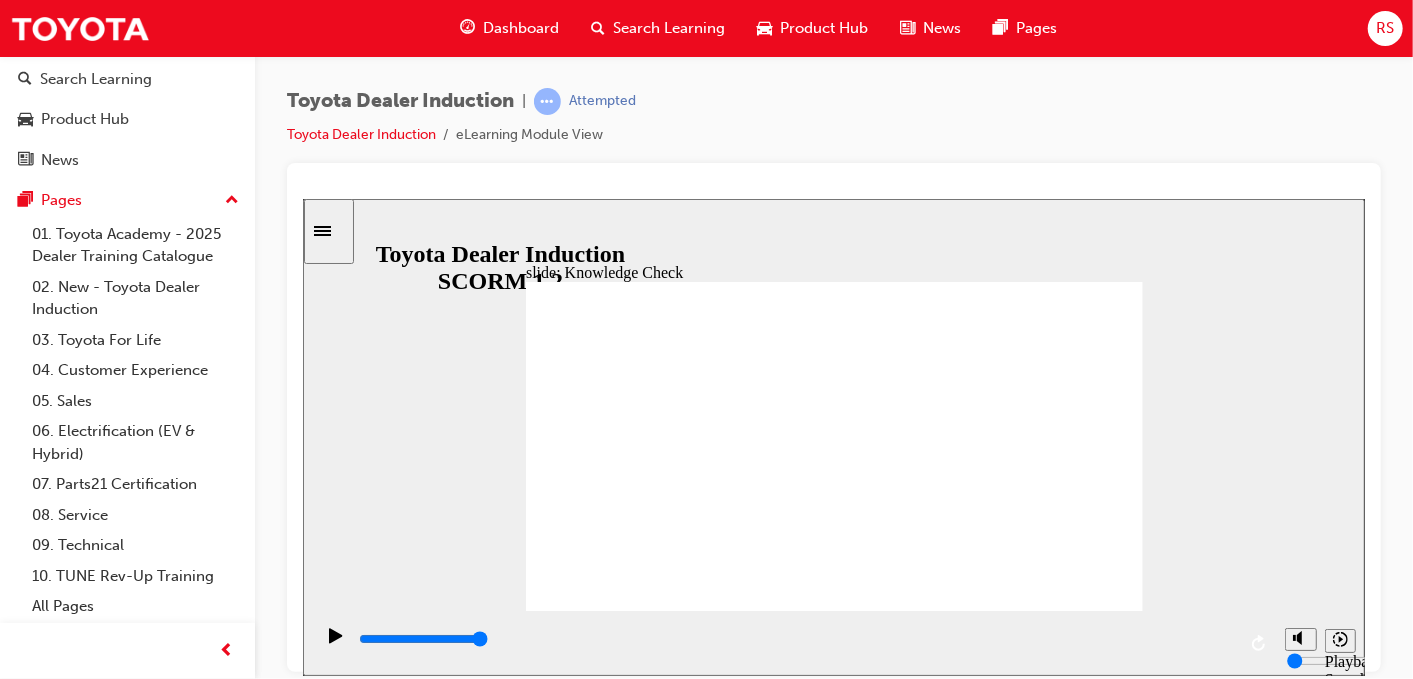 checkbox on "true" 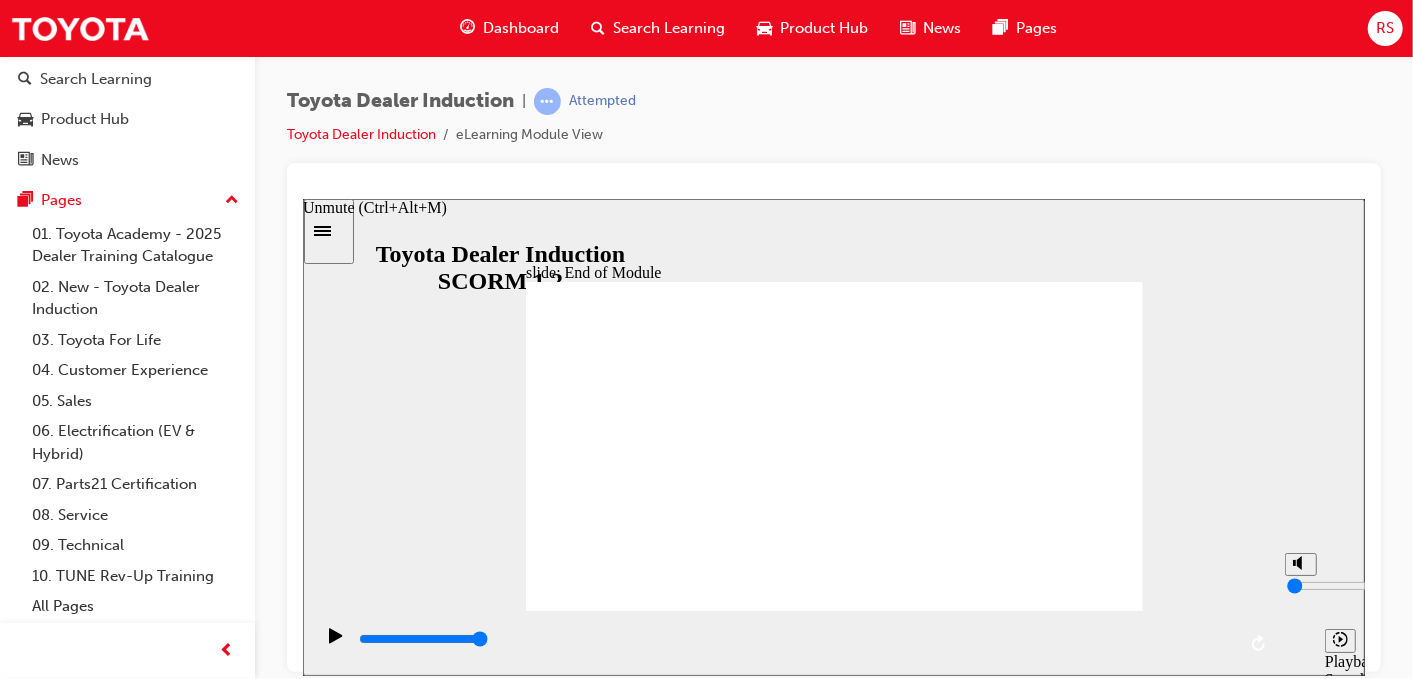 click 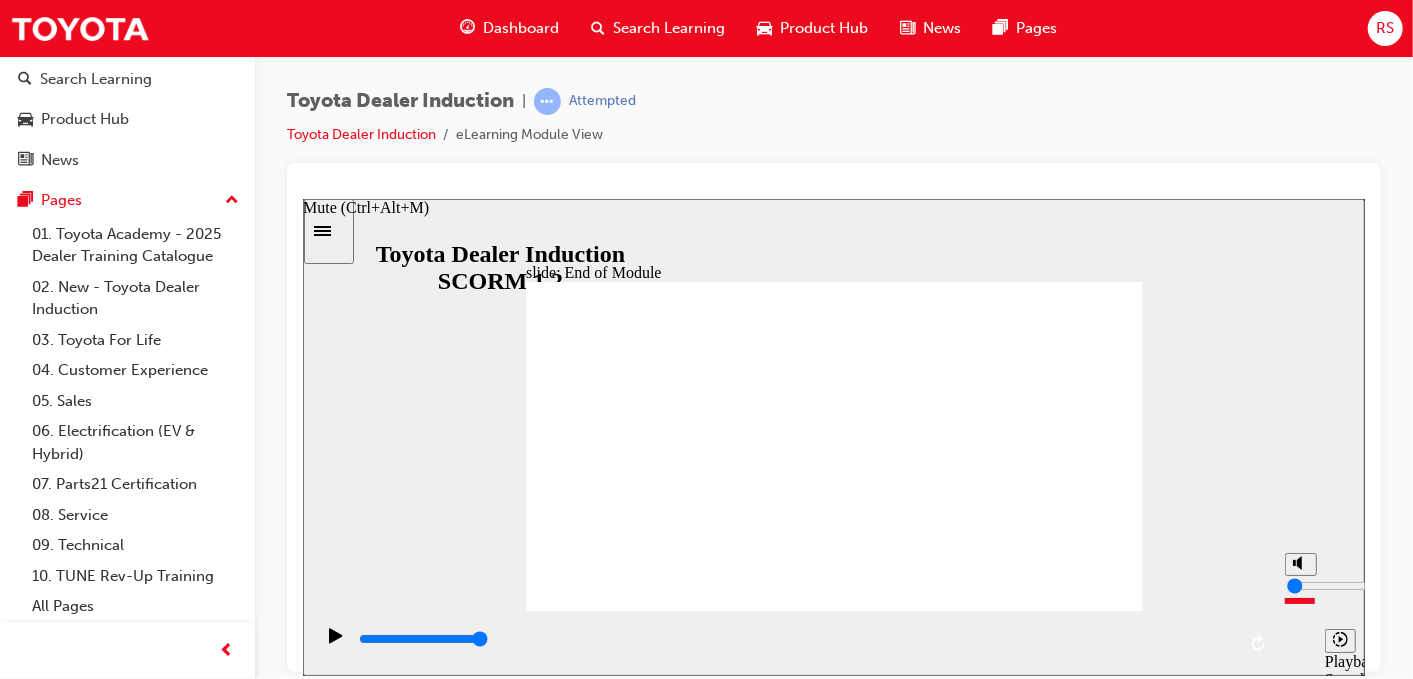 type on "1" 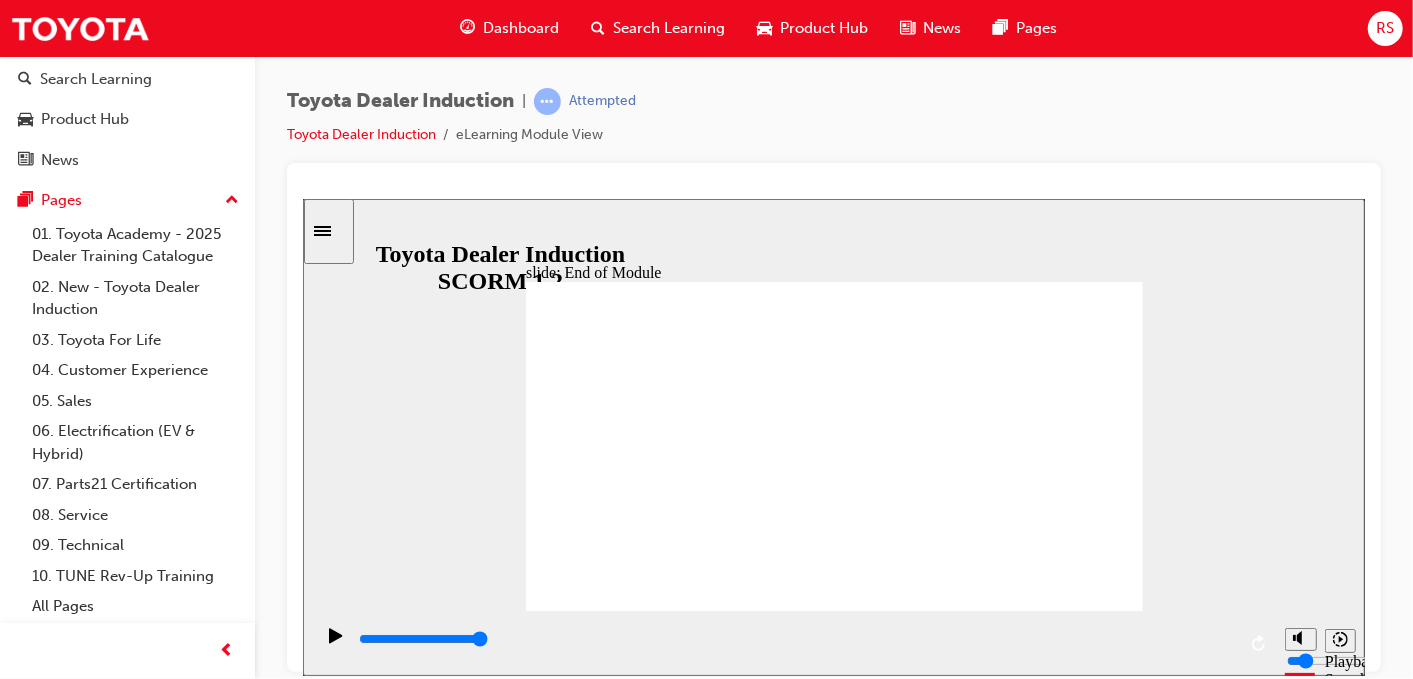 click 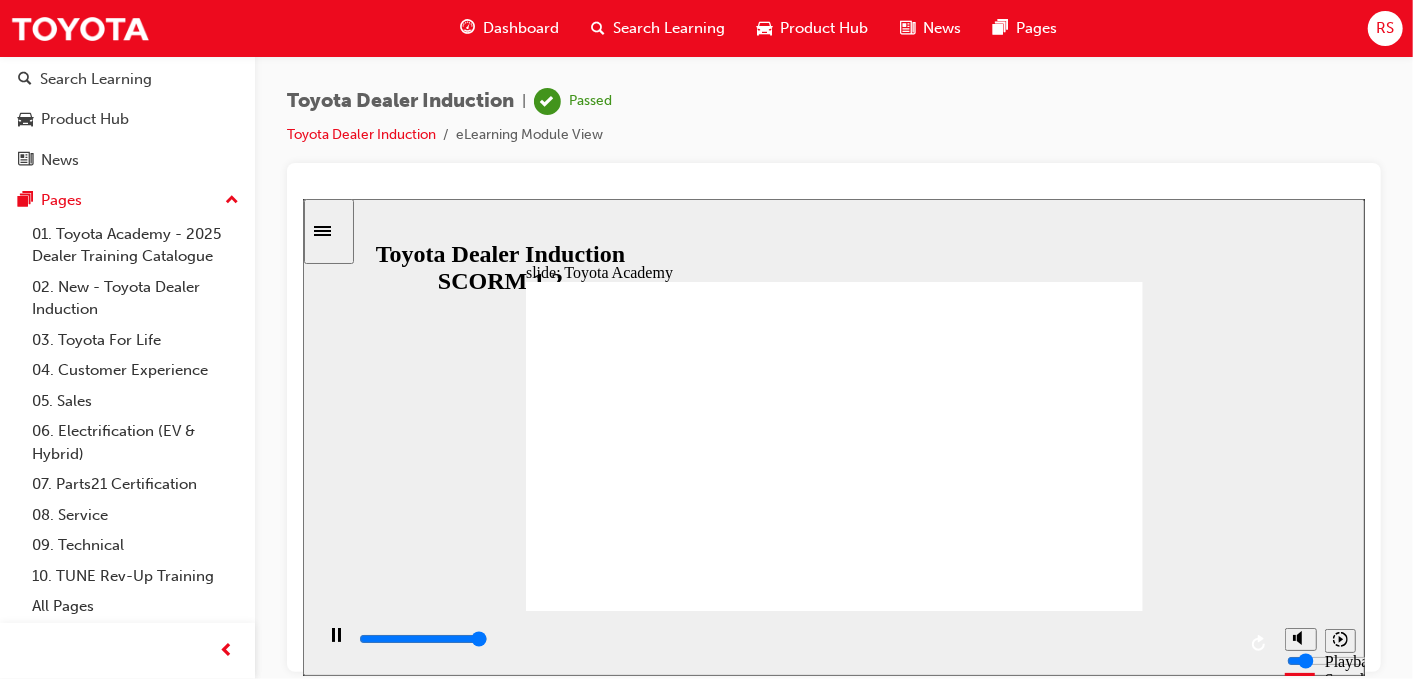 type on "9900" 